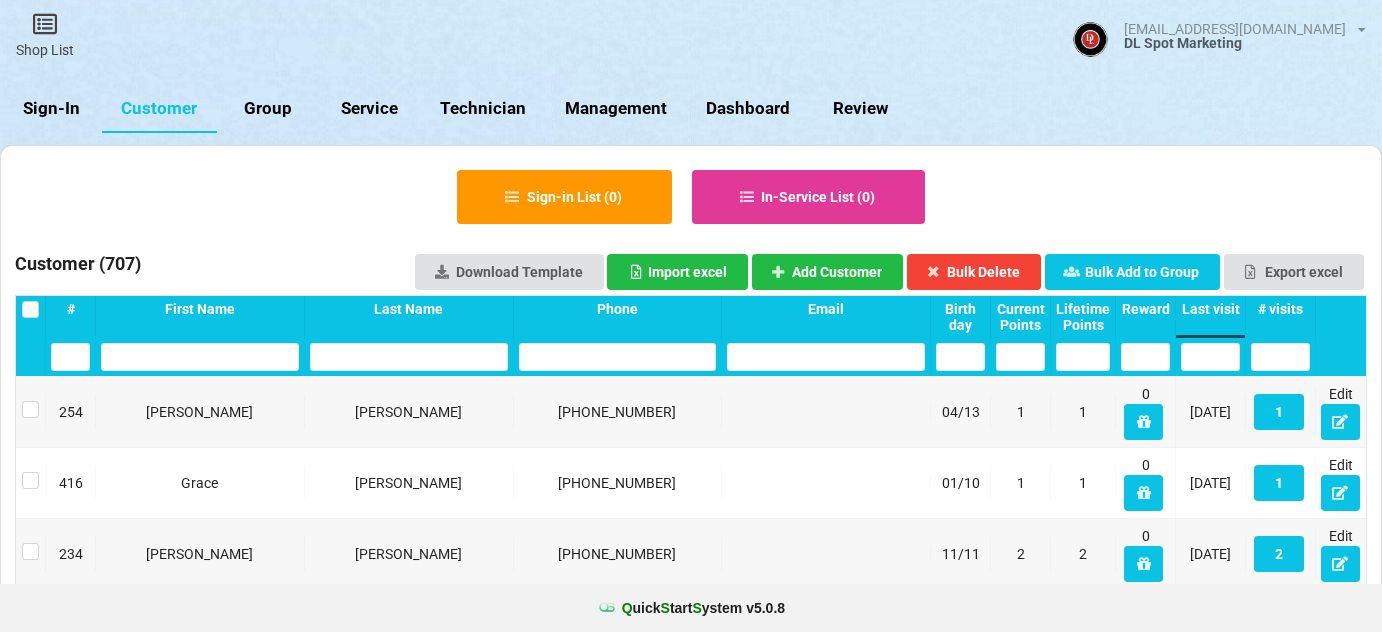 select on "25" 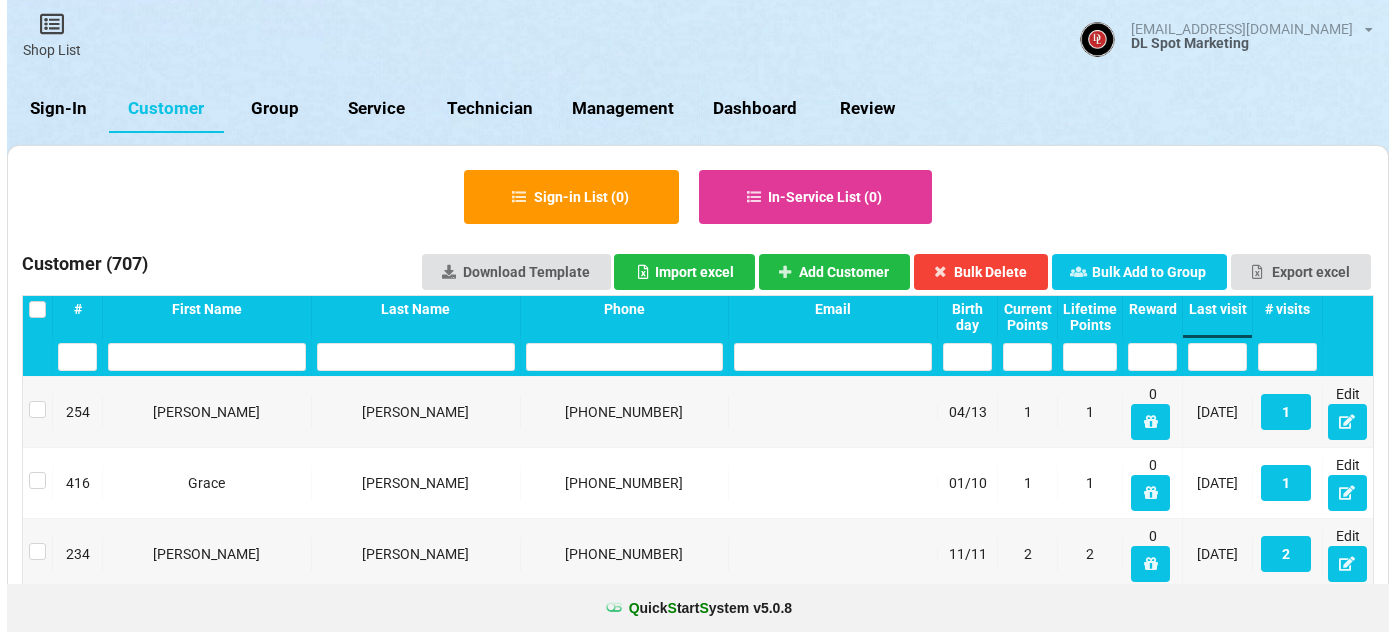 scroll, scrollTop: 0, scrollLeft: 0, axis: both 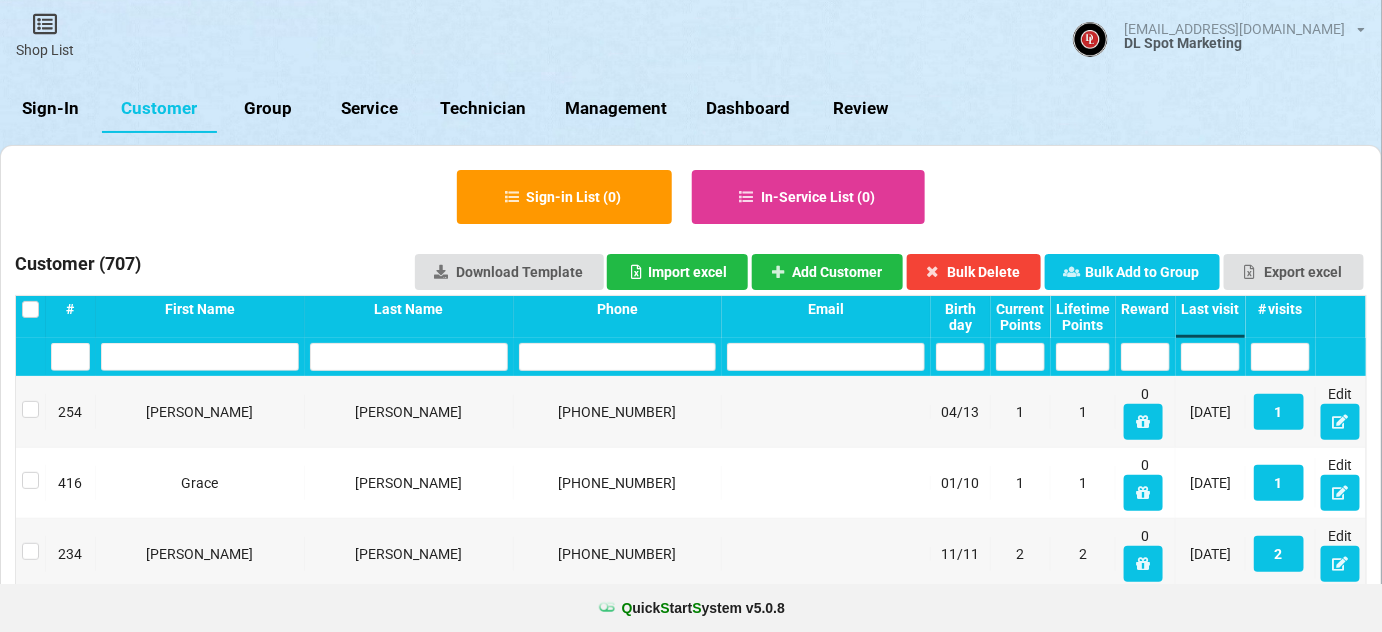 click on "Sign-In" at bounding box center (51, 109) 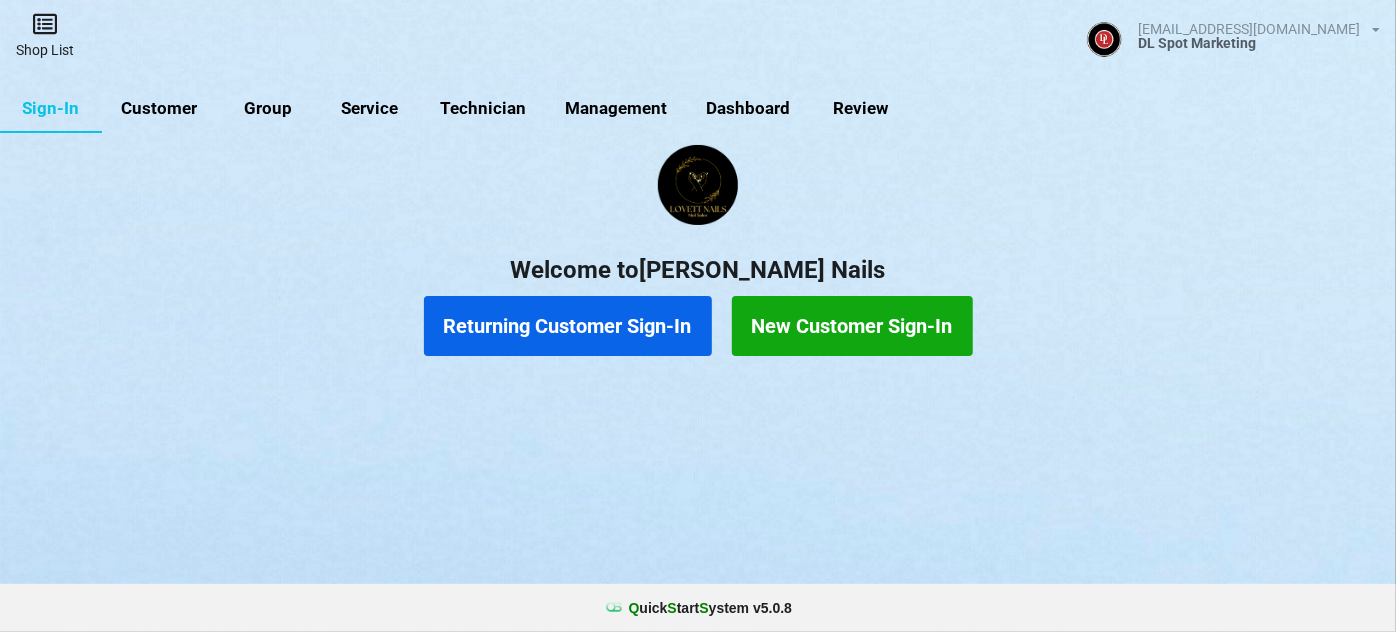 click on "Shop List" at bounding box center (45, 35) 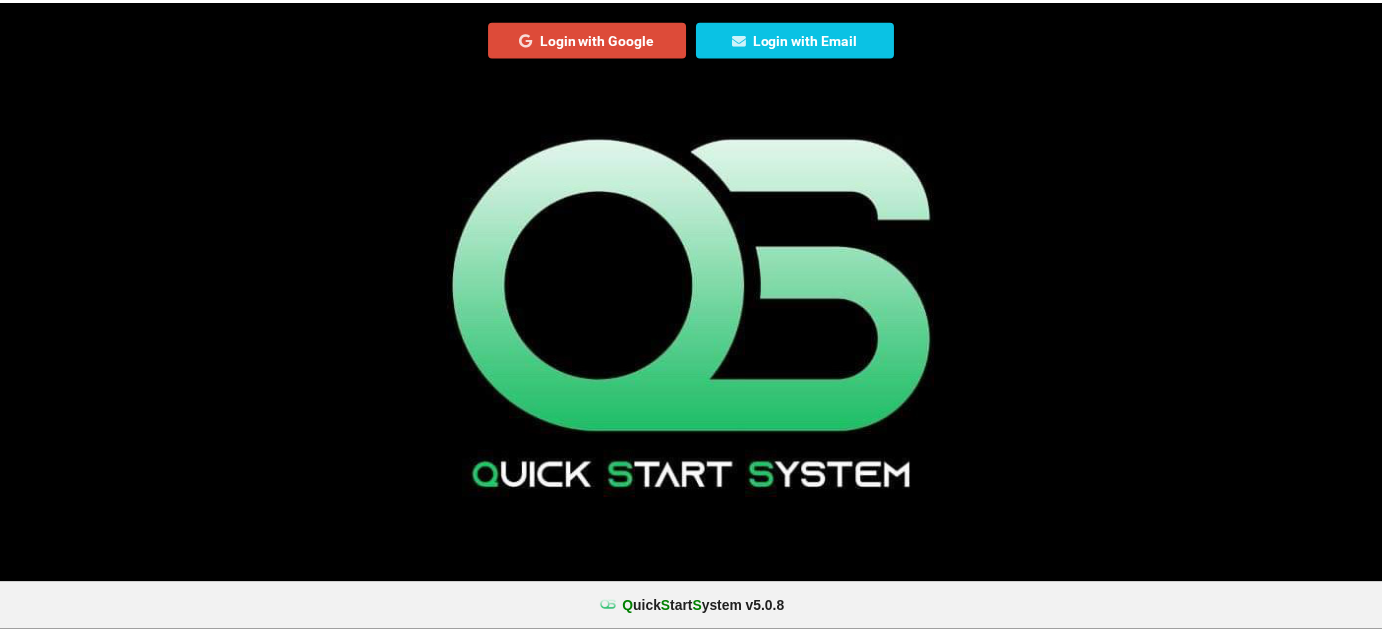 scroll, scrollTop: 0, scrollLeft: 0, axis: both 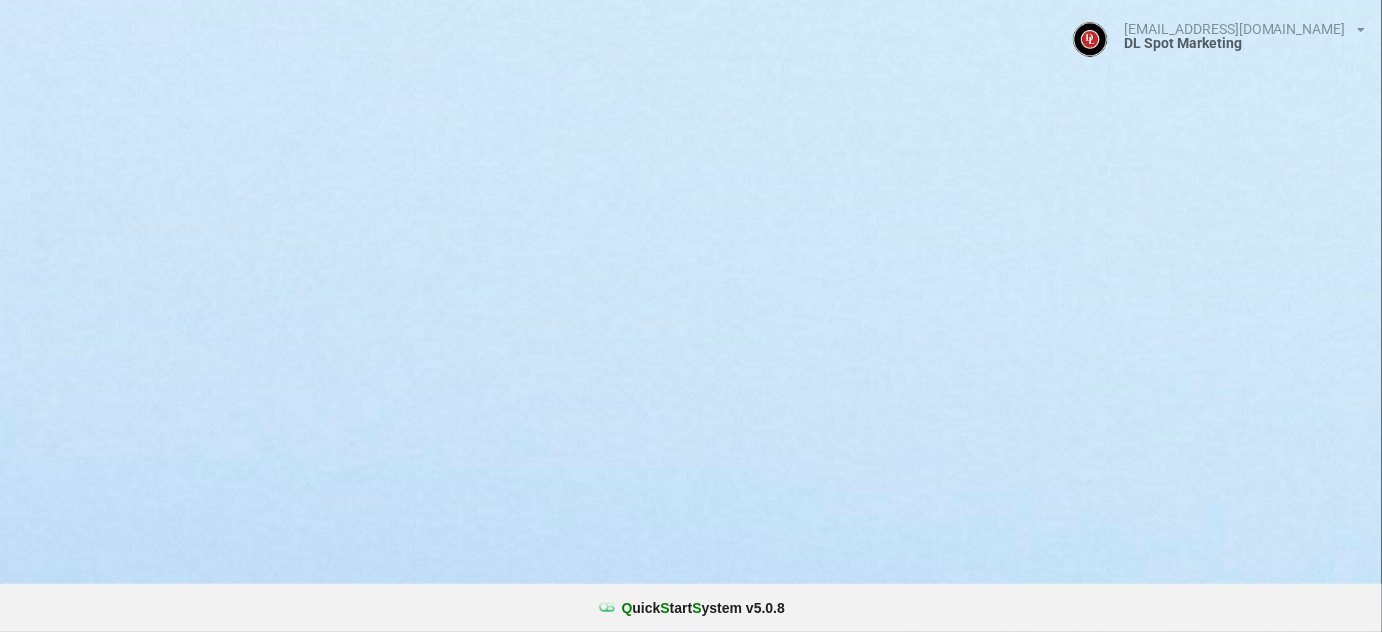 select on "25" 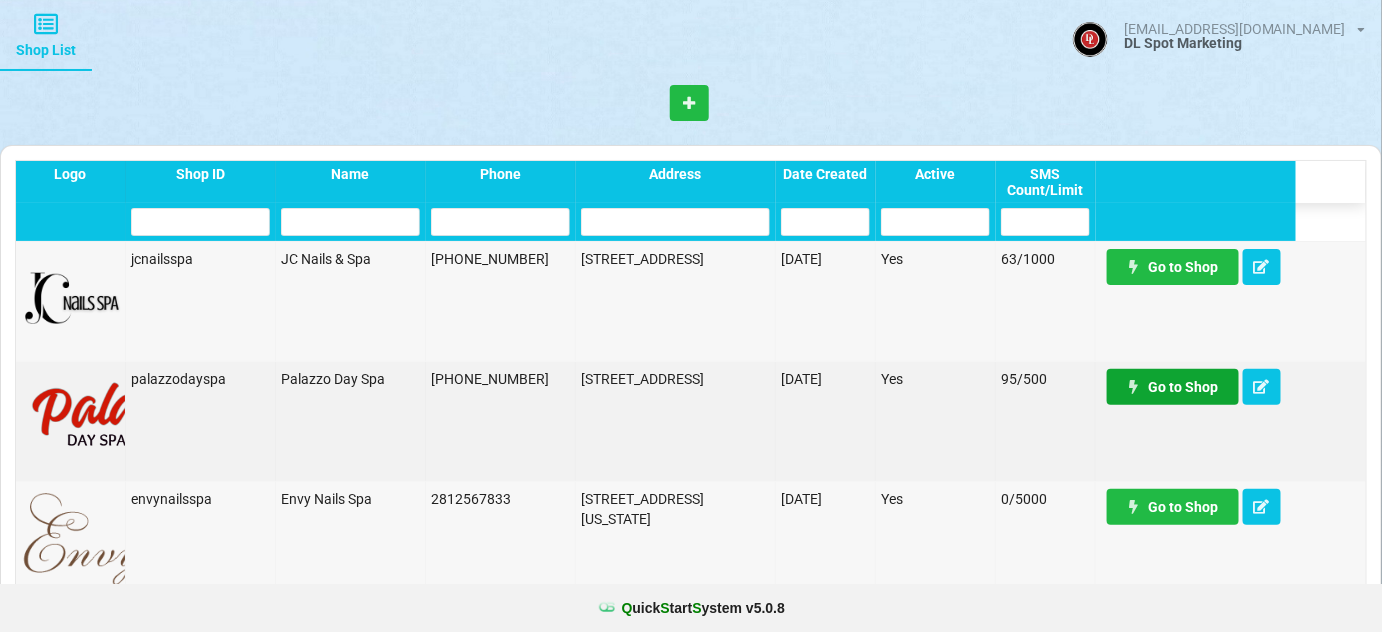 click on "Go to Shop" at bounding box center (1173, 387) 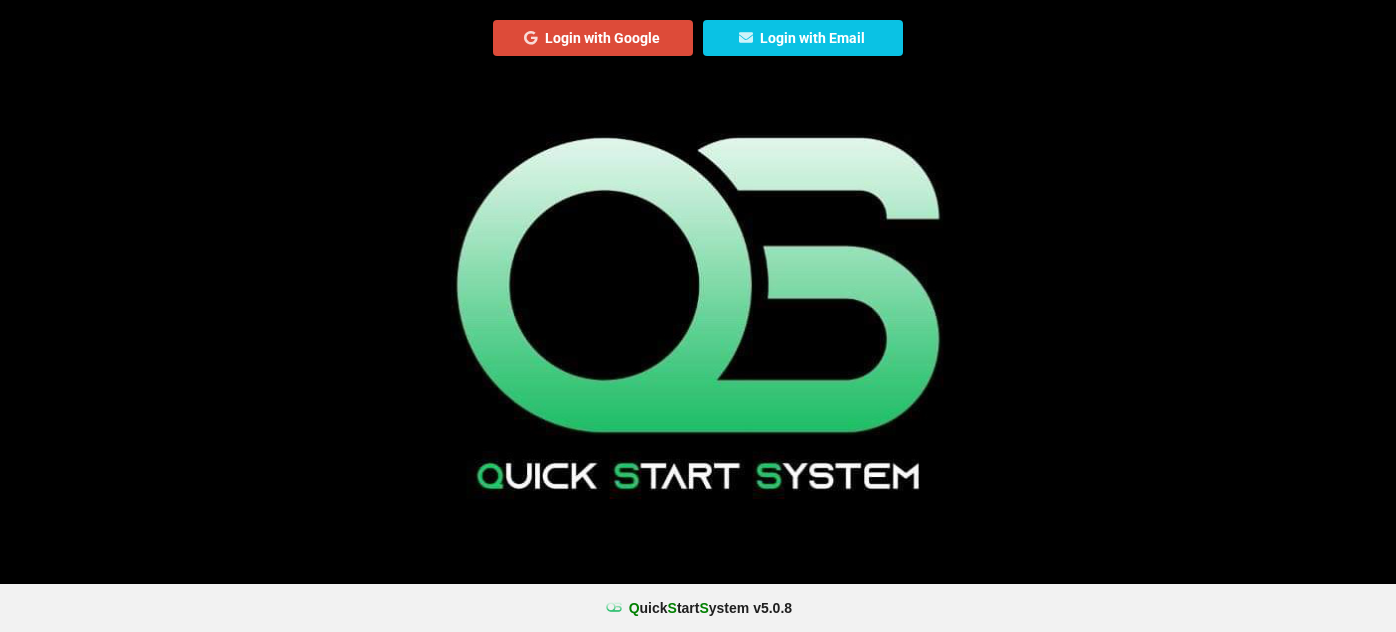 scroll, scrollTop: 0, scrollLeft: 0, axis: both 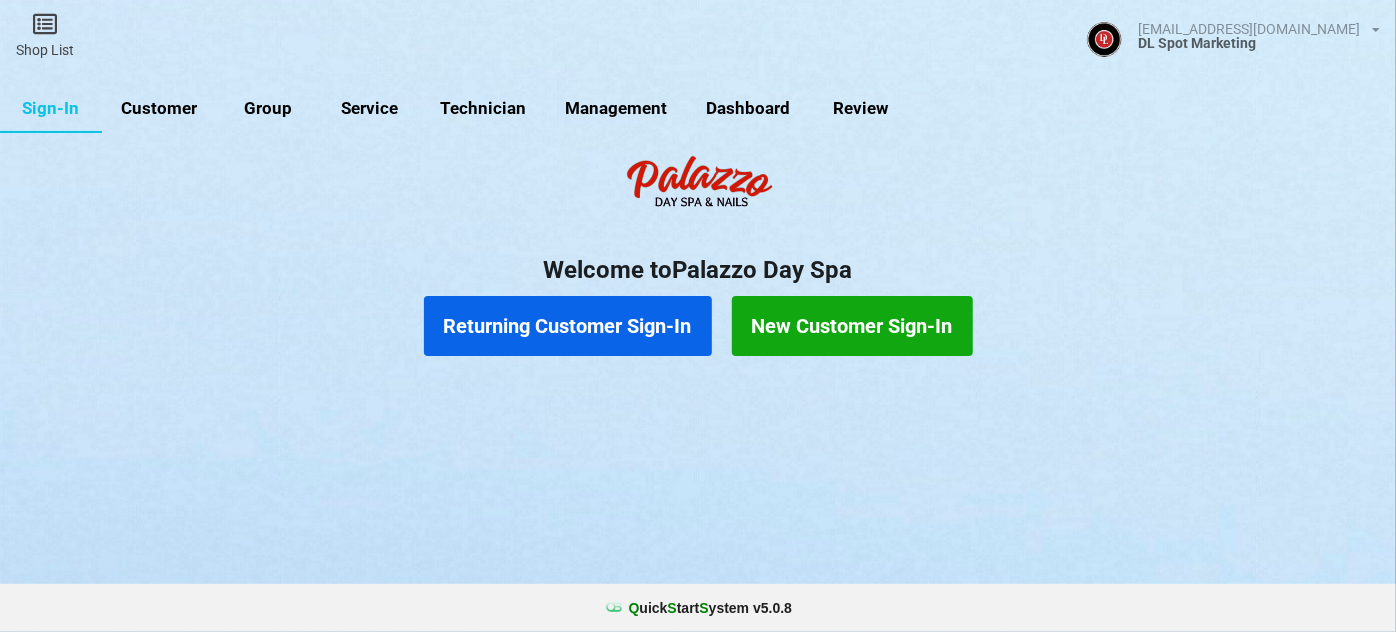 click on "Customer" at bounding box center (159, 109) 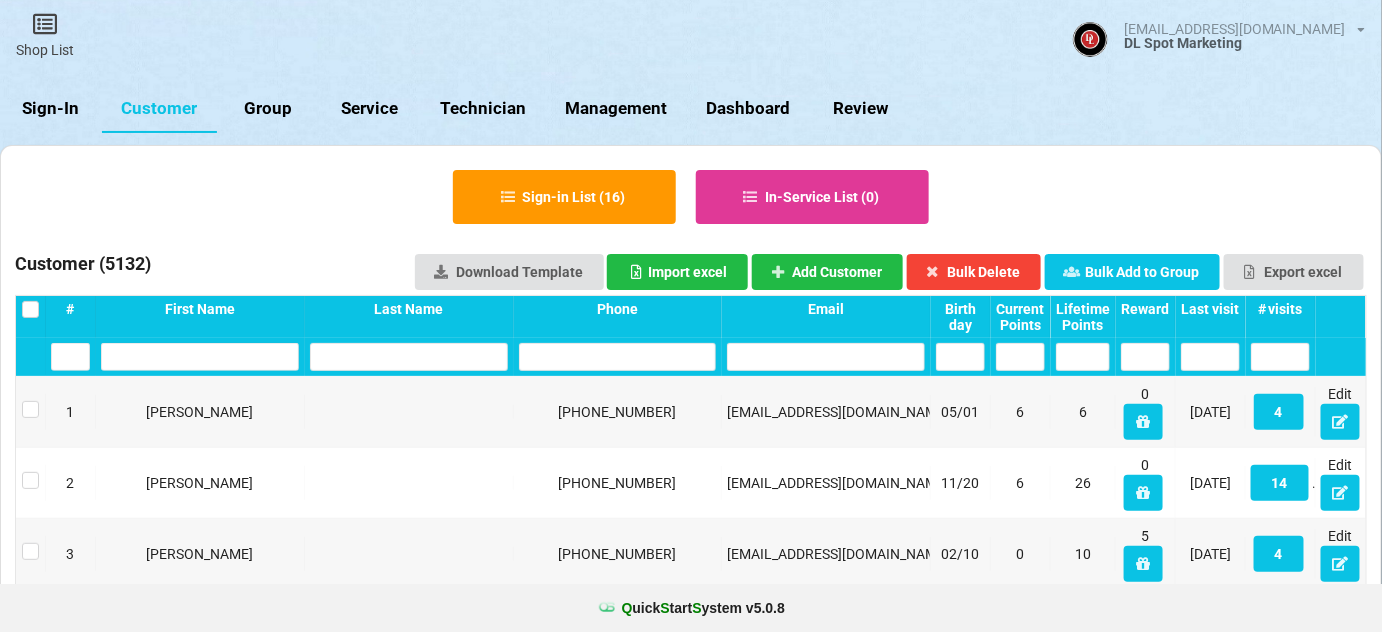 click on "Last visit" at bounding box center (1210, 309) 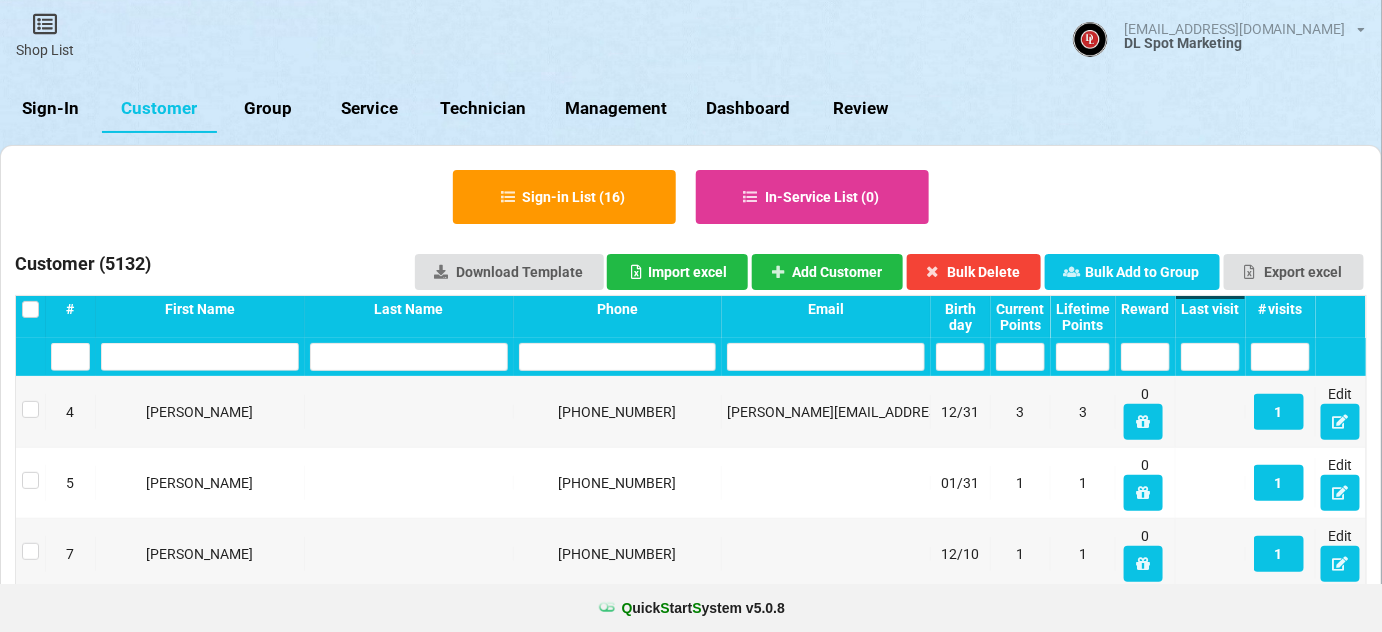 click on "Last visit" at bounding box center [1210, 309] 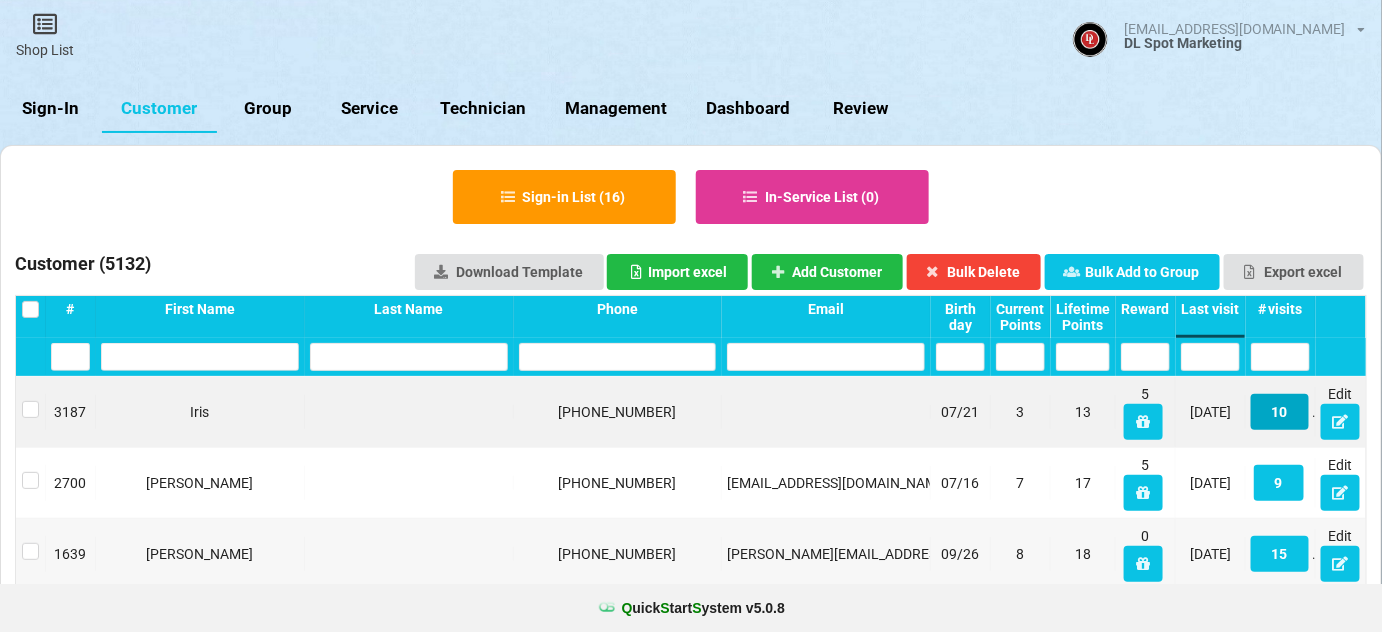 click on "10" at bounding box center (1280, 412) 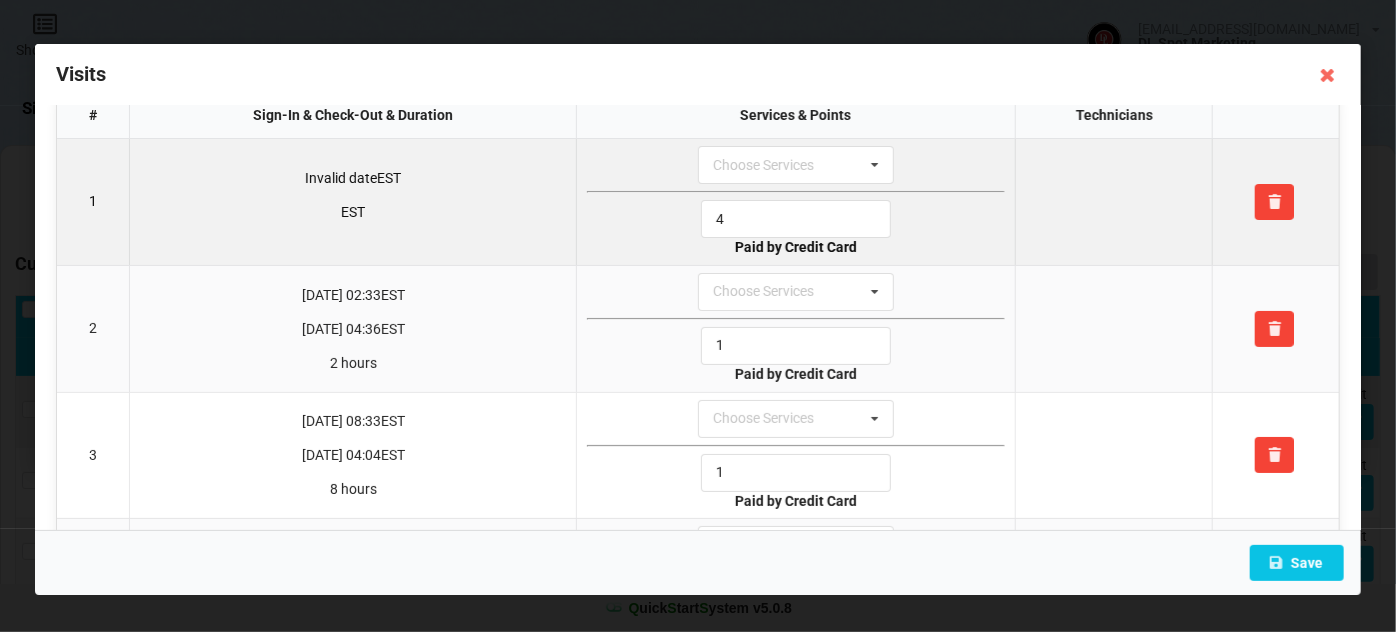 scroll, scrollTop: 0, scrollLeft: 0, axis: both 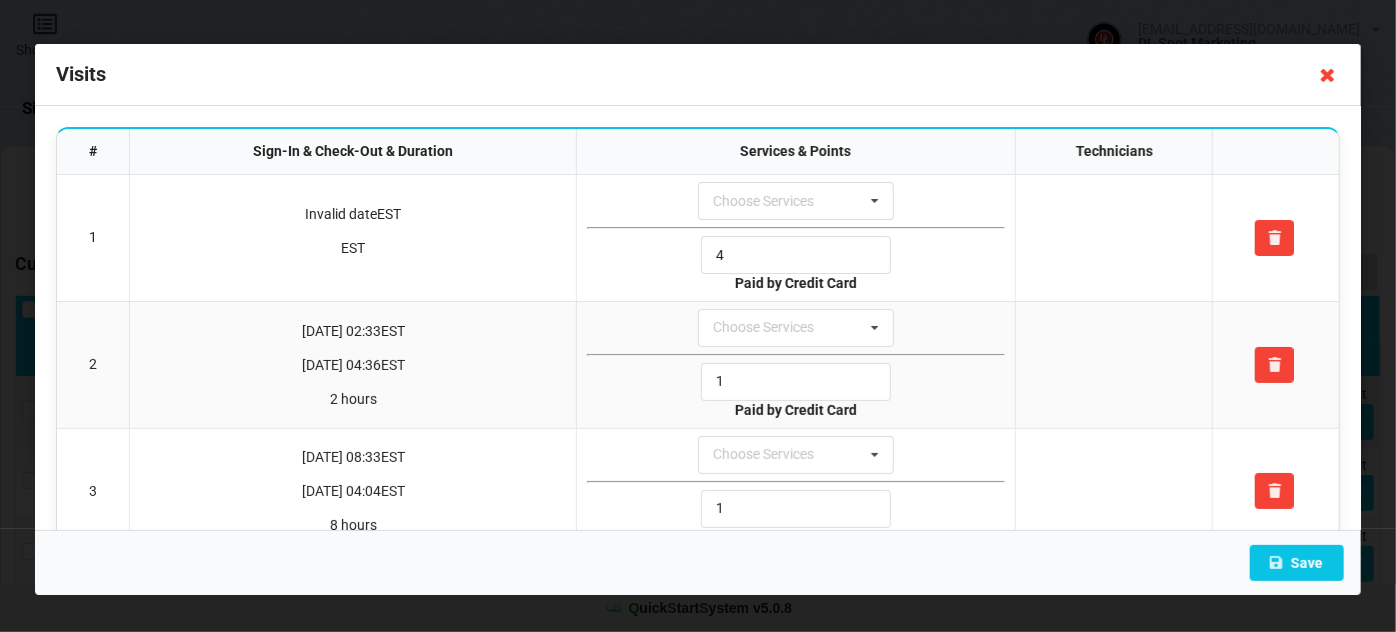 click at bounding box center [1328, 75] 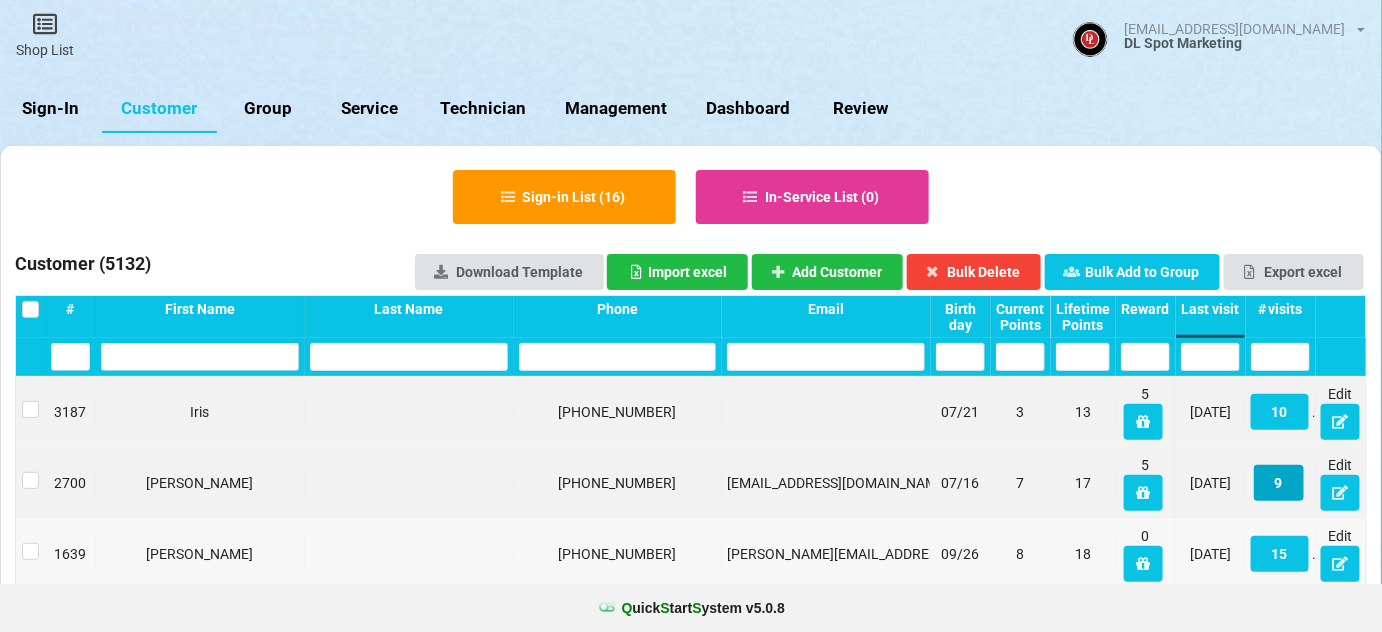 click on "9" at bounding box center [1279, 483] 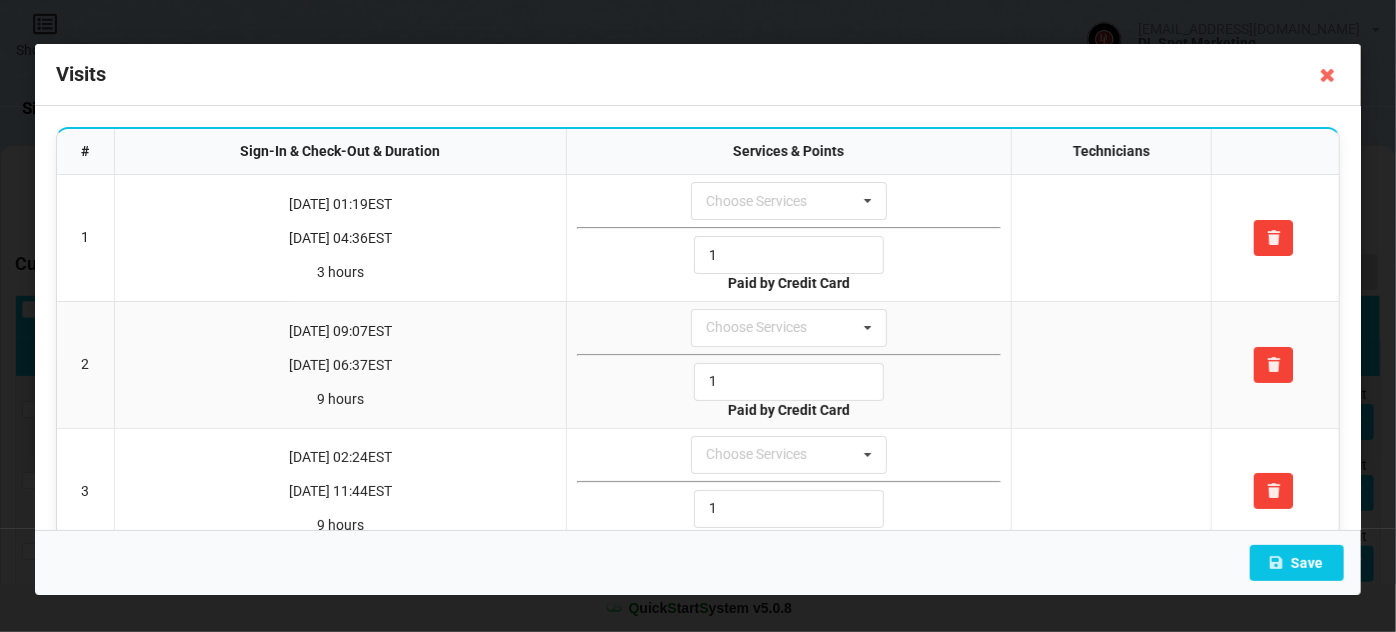 click at bounding box center (1328, 75) 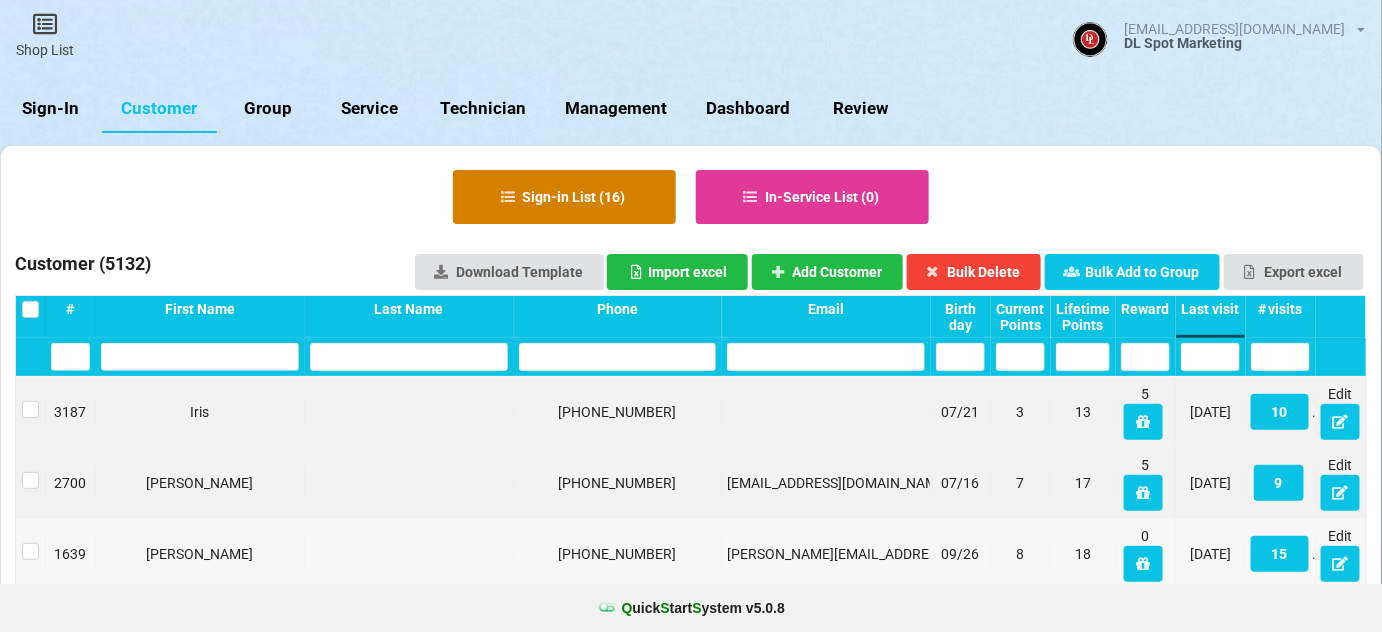 click on "Sign-in List ( 16 )" at bounding box center [564, 197] 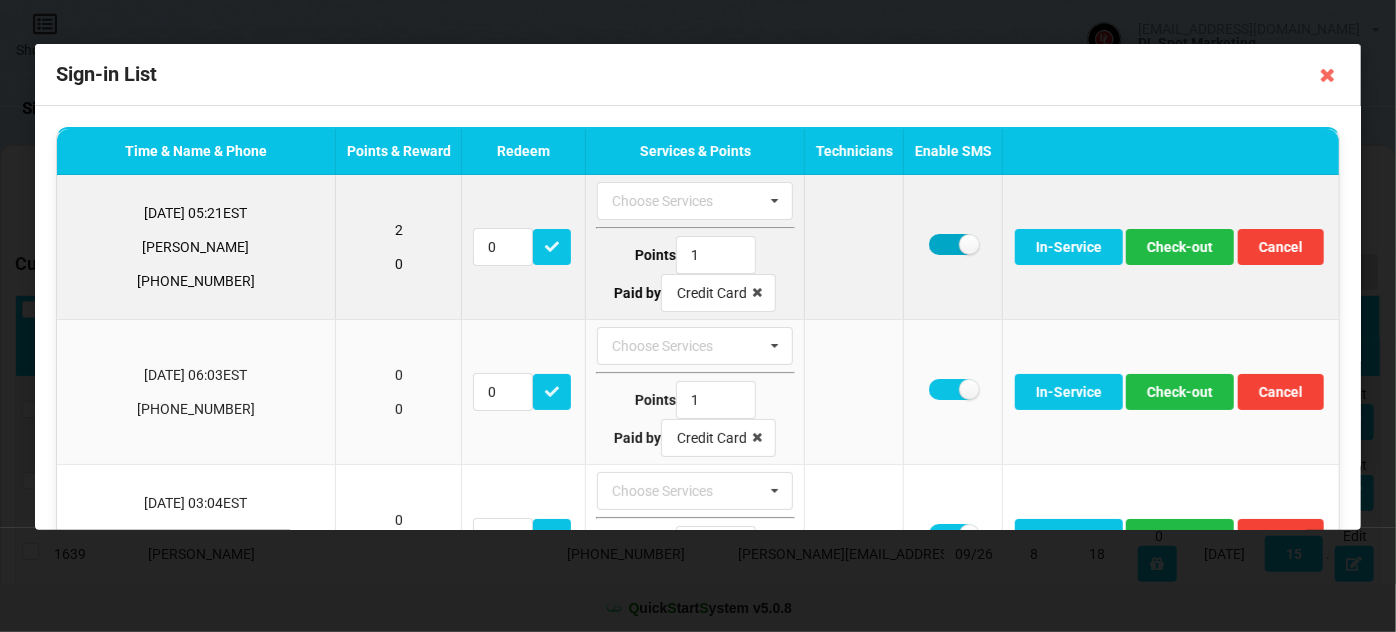 click at bounding box center (952, 244) 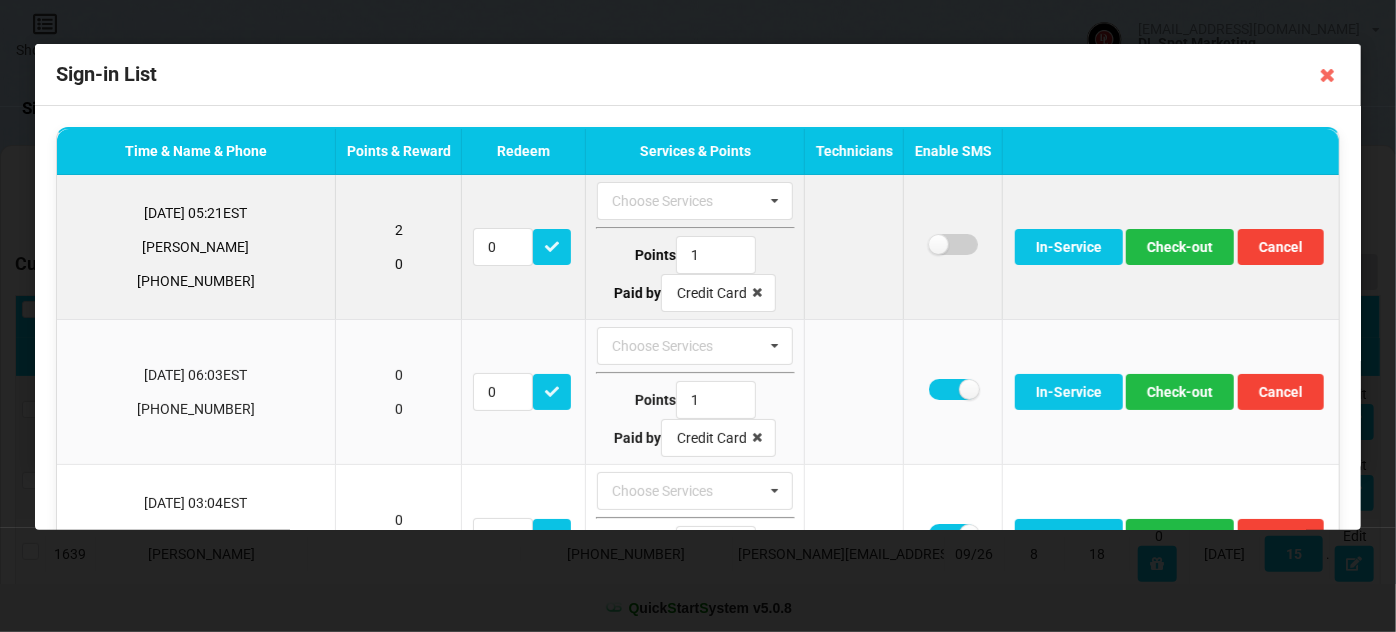 checkbox on "false" 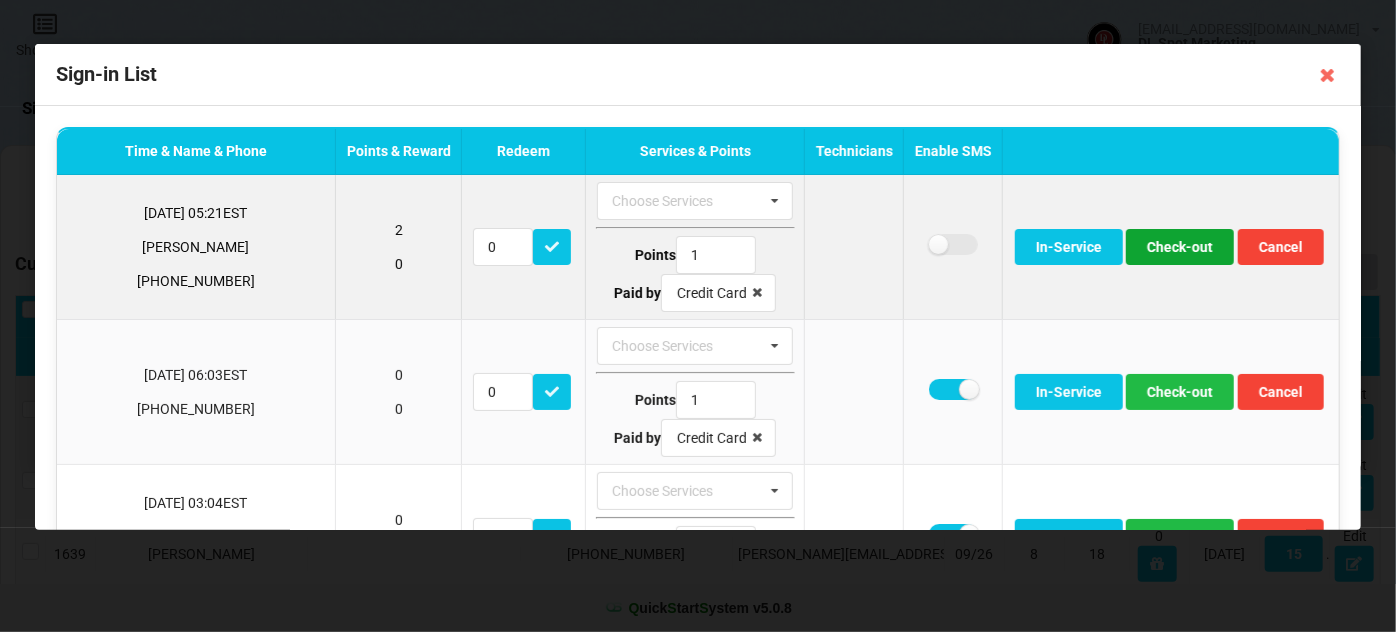 click on "Check-out" at bounding box center (1180, 247) 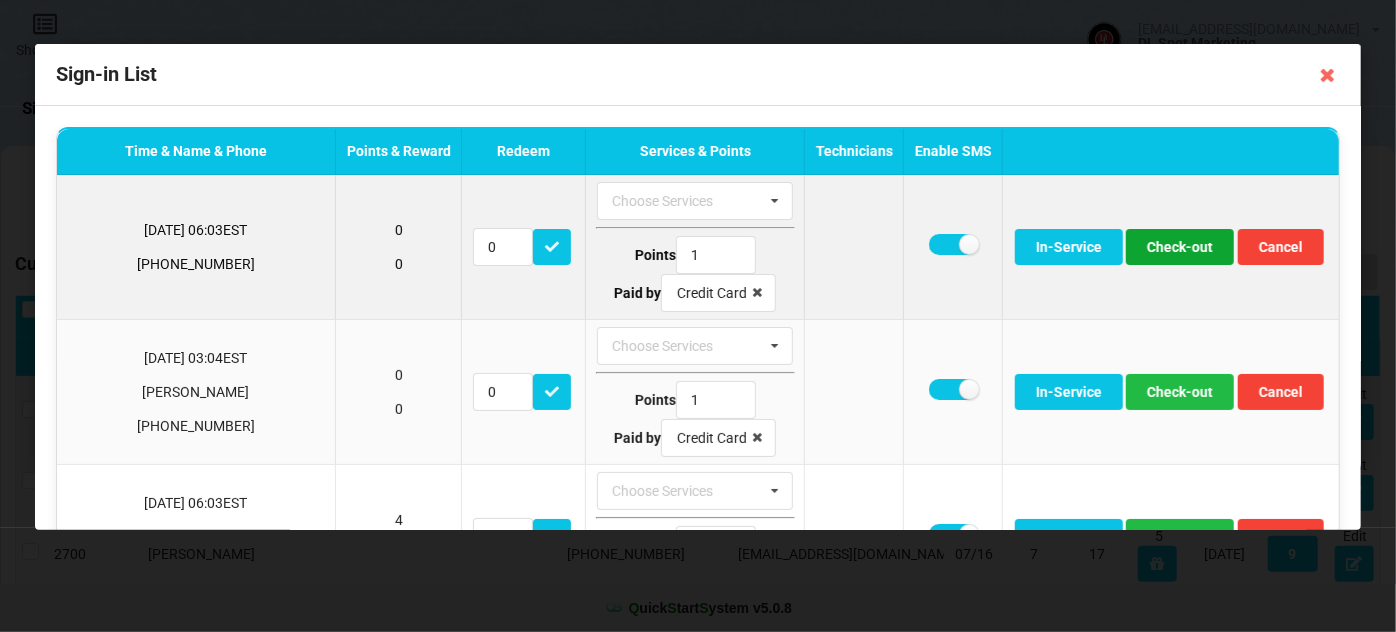 click on "Check-out" at bounding box center [1180, 247] 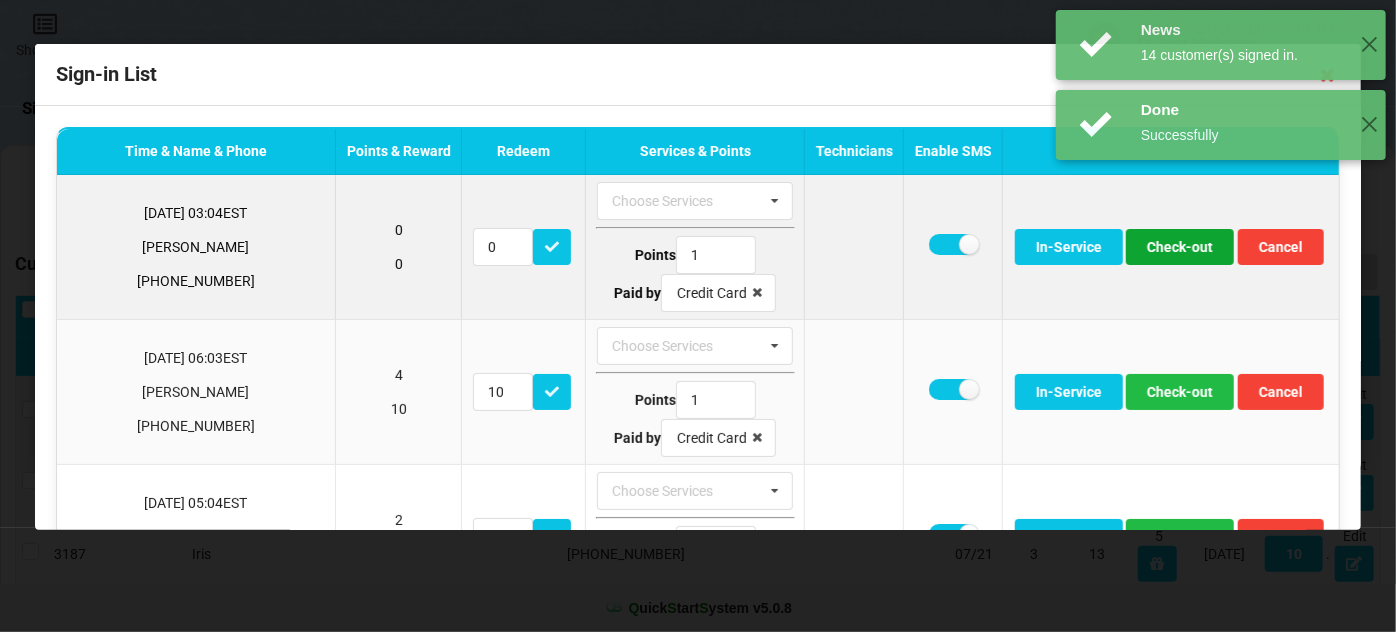 click on "Check-out" at bounding box center (1180, 247) 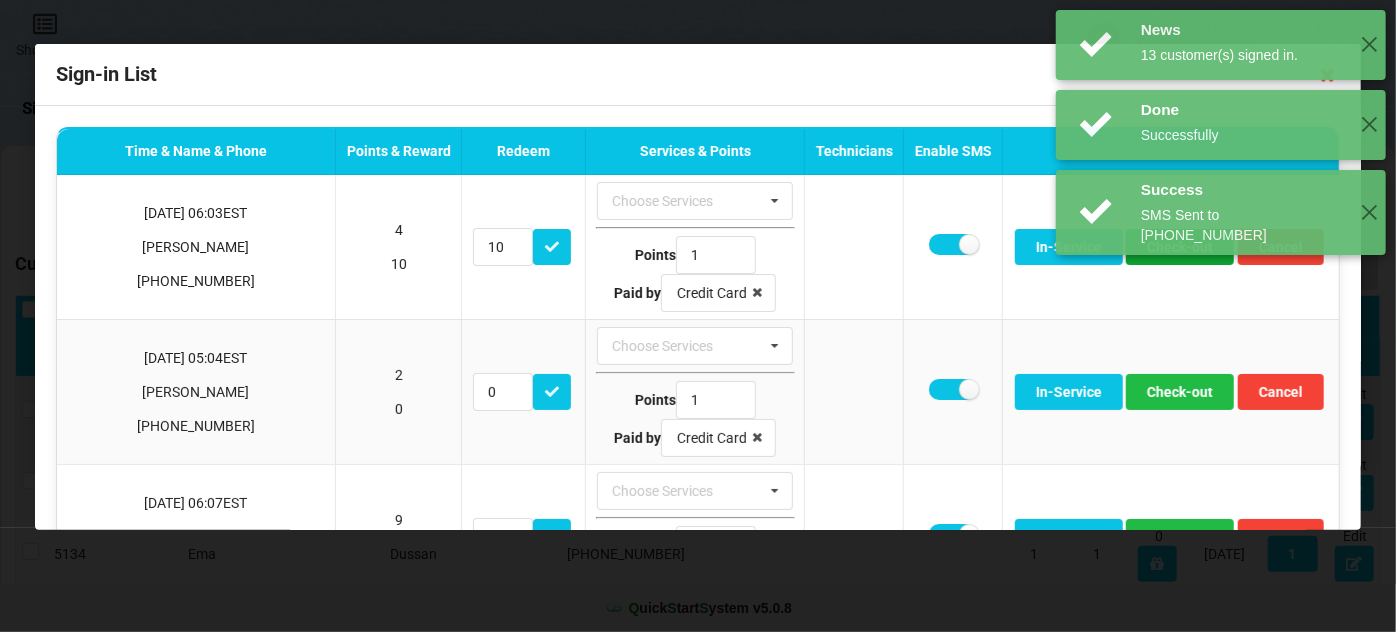 click on "Check-out" at bounding box center (1180, 247) 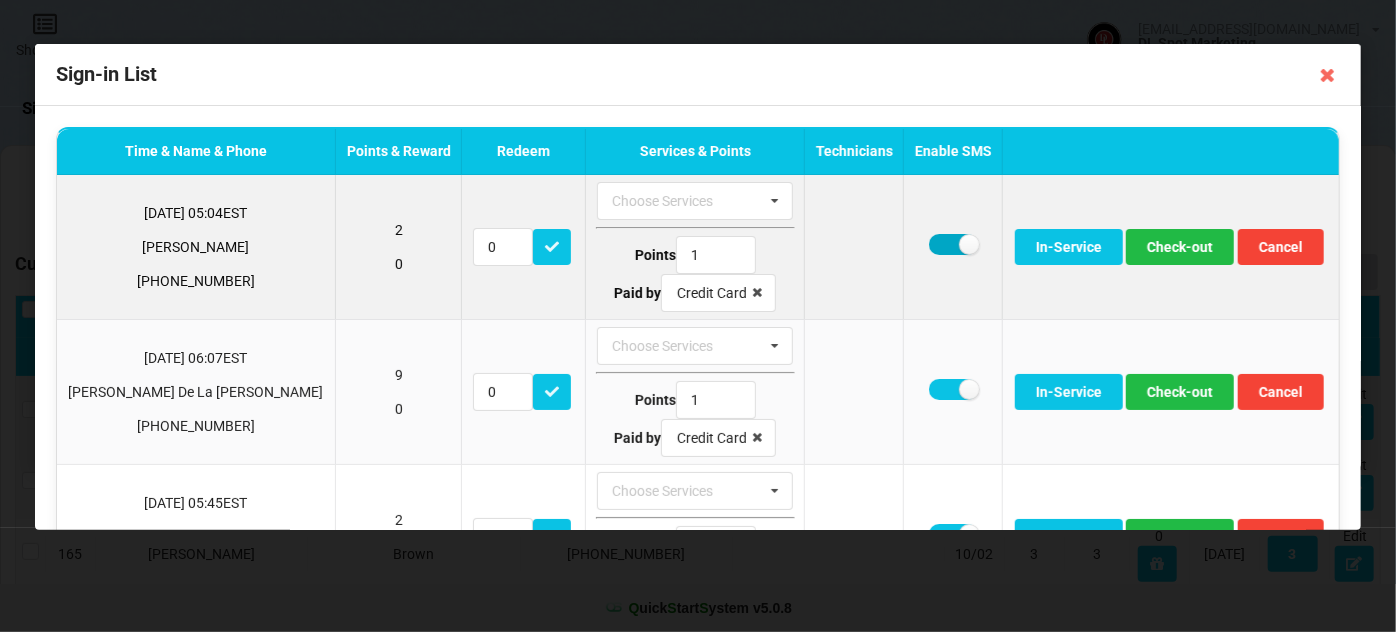 click at bounding box center [952, 244] 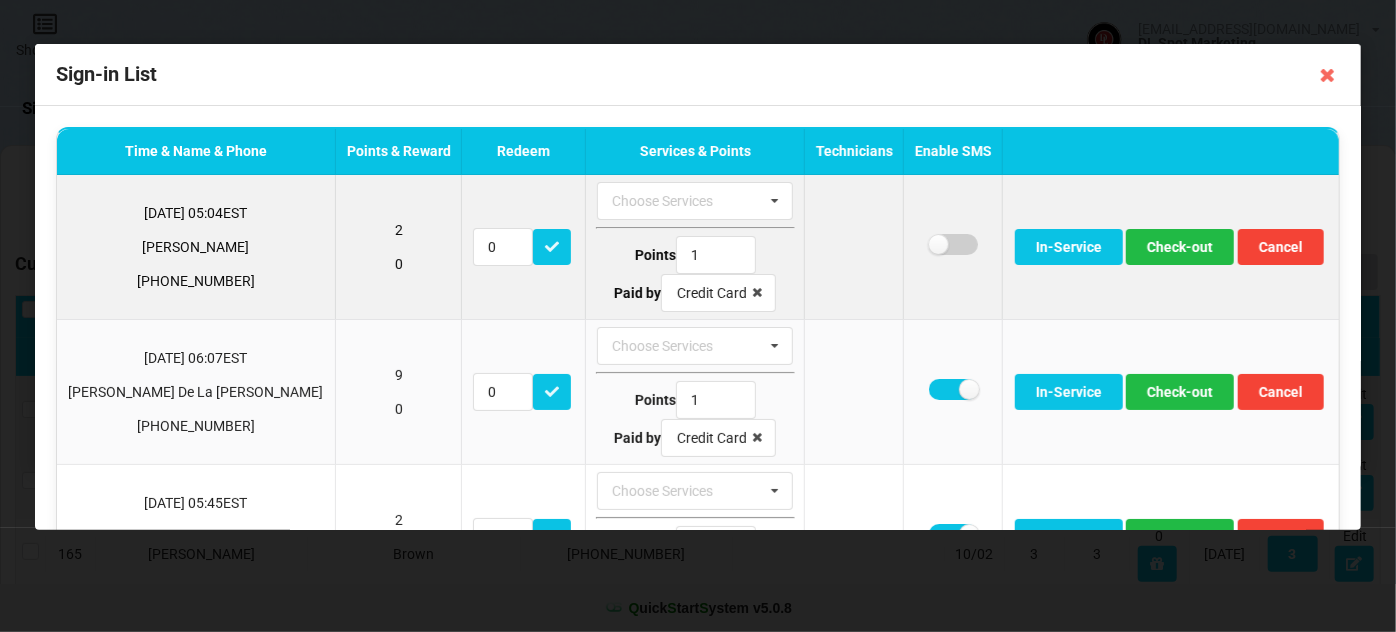 checkbox on "false" 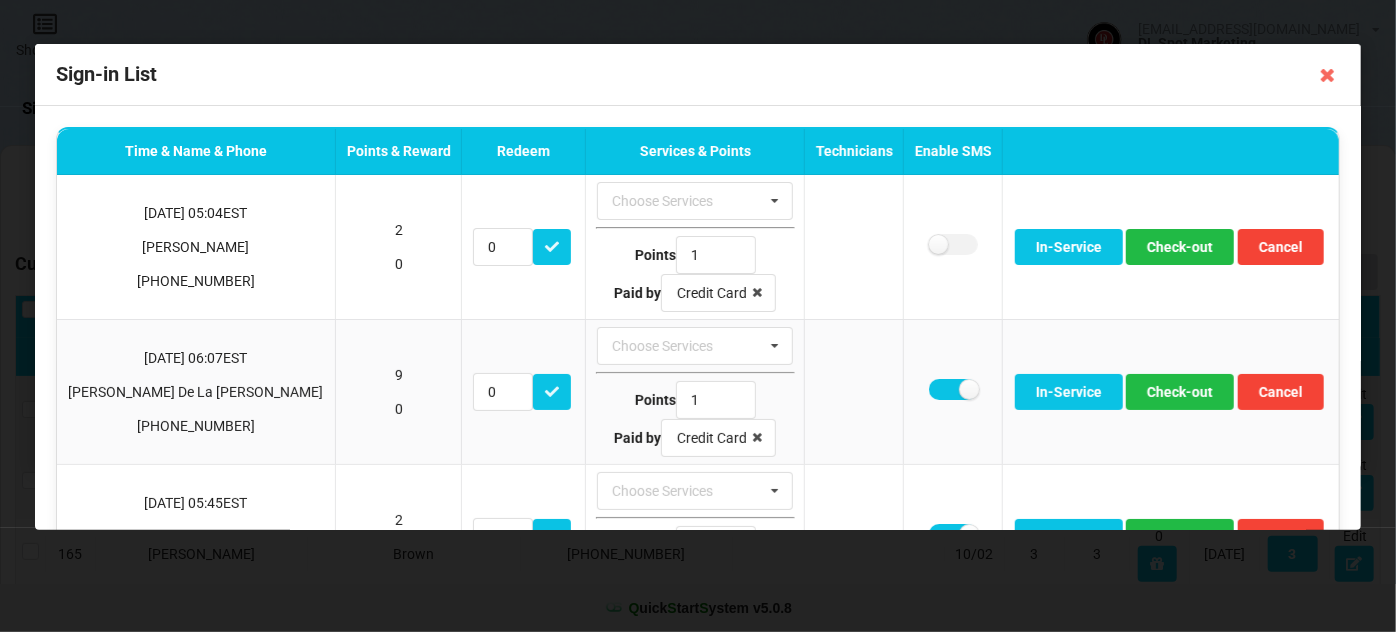 click on "News 13 customer(s) signed in. ✕ Done Successfully ✕ Success SMS Sent to +13213041851 ✕" at bounding box center [1221, 132] 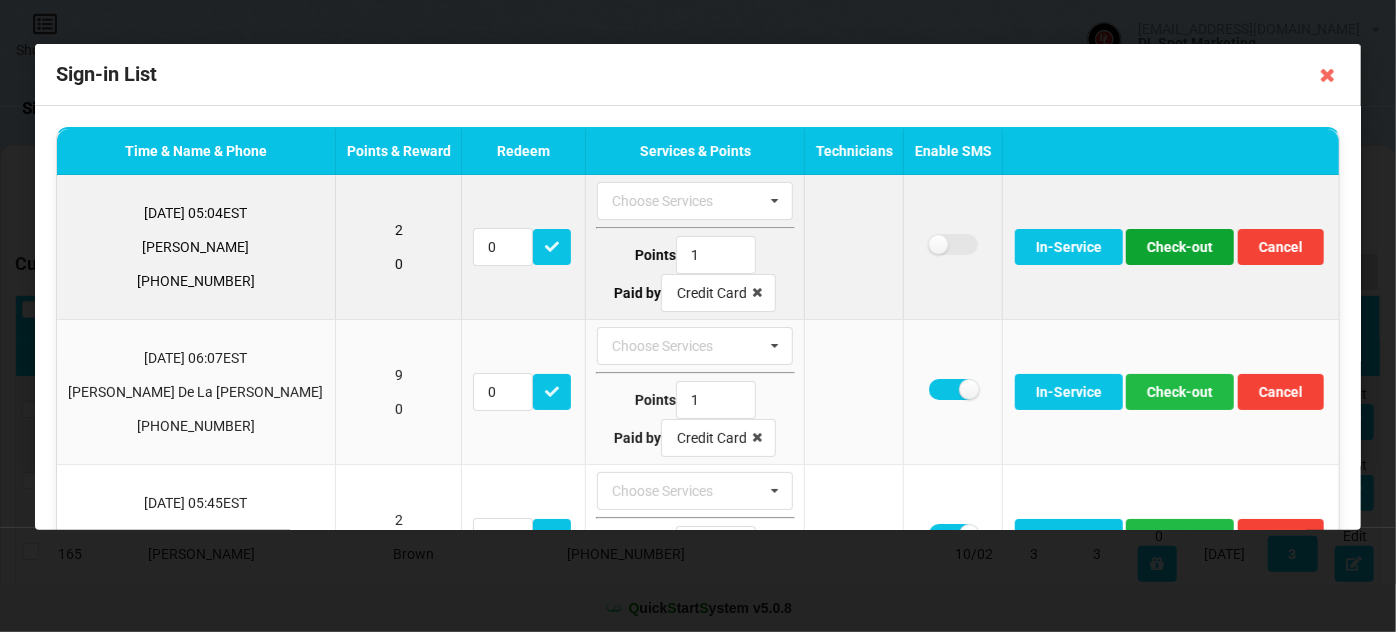 click on "Check-out" at bounding box center [1180, 247] 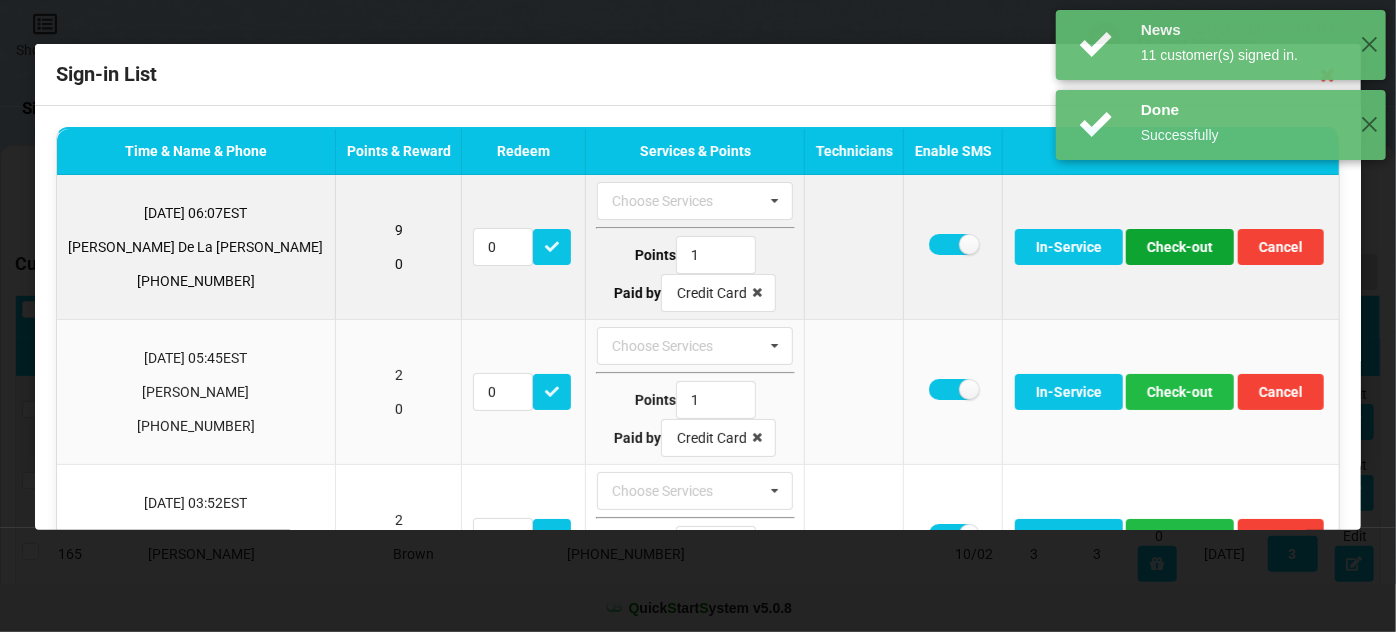 click on "Check-out" at bounding box center [1180, 247] 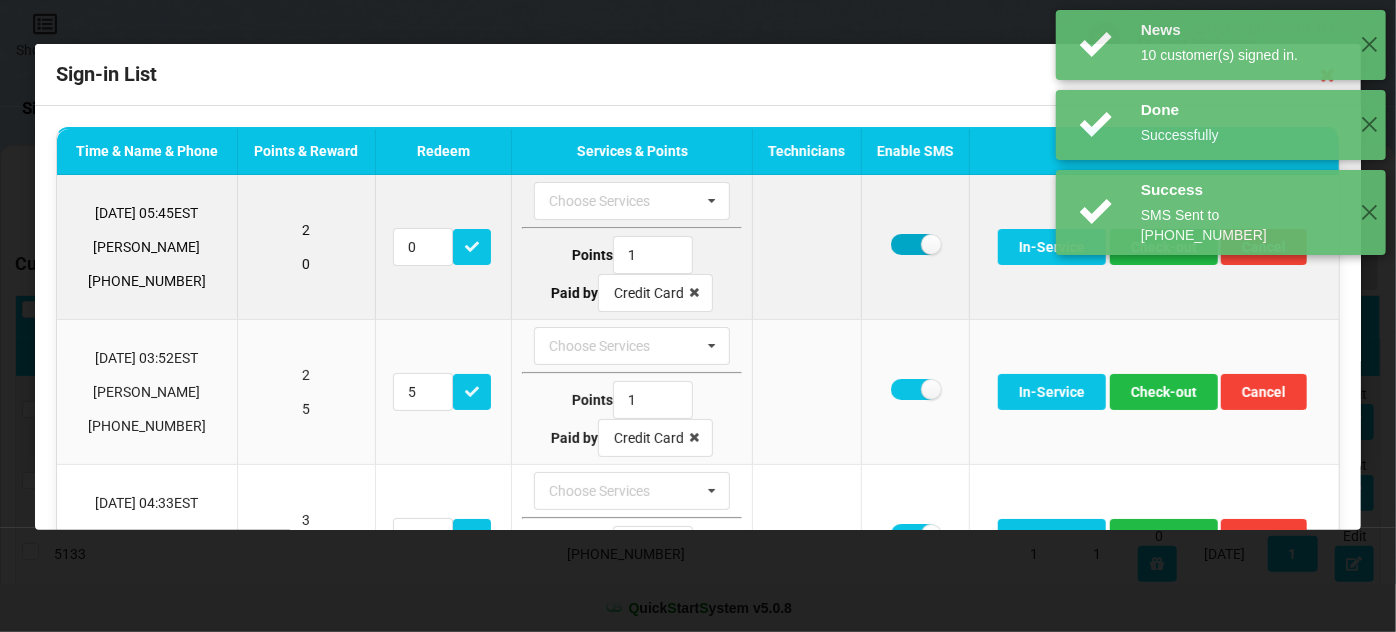 click at bounding box center [915, 244] 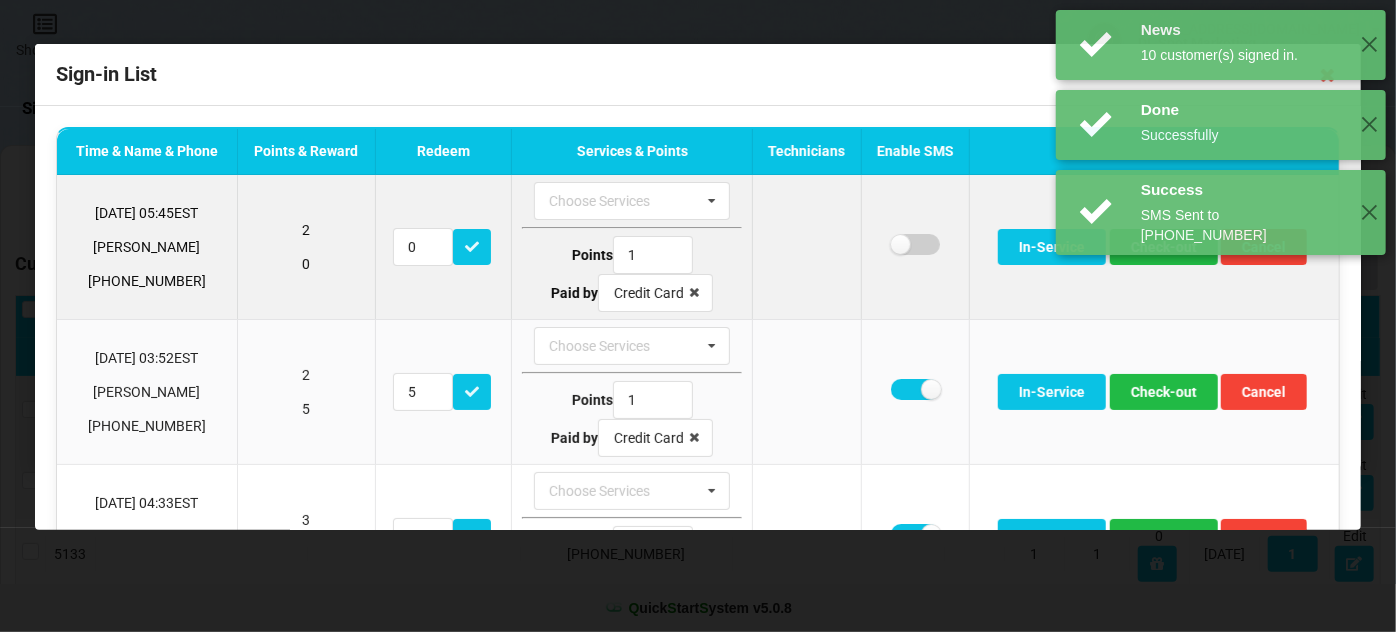 checkbox on "false" 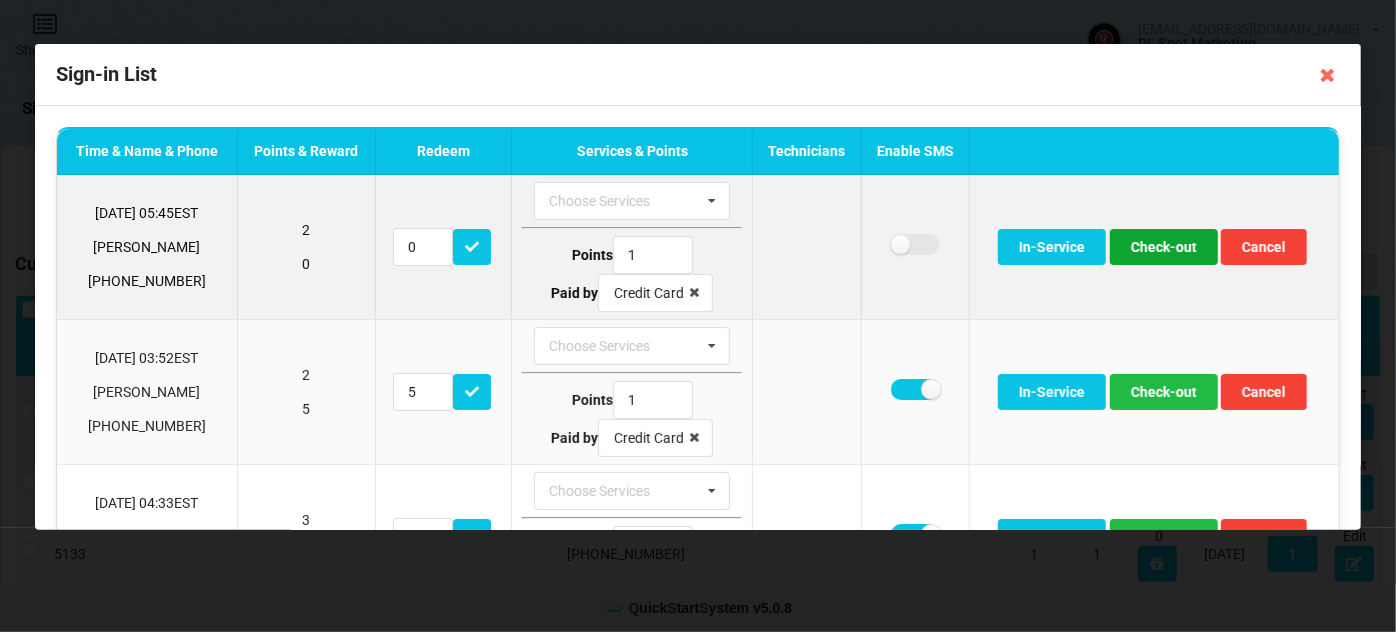 click on "Check-out" at bounding box center (1164, 247) 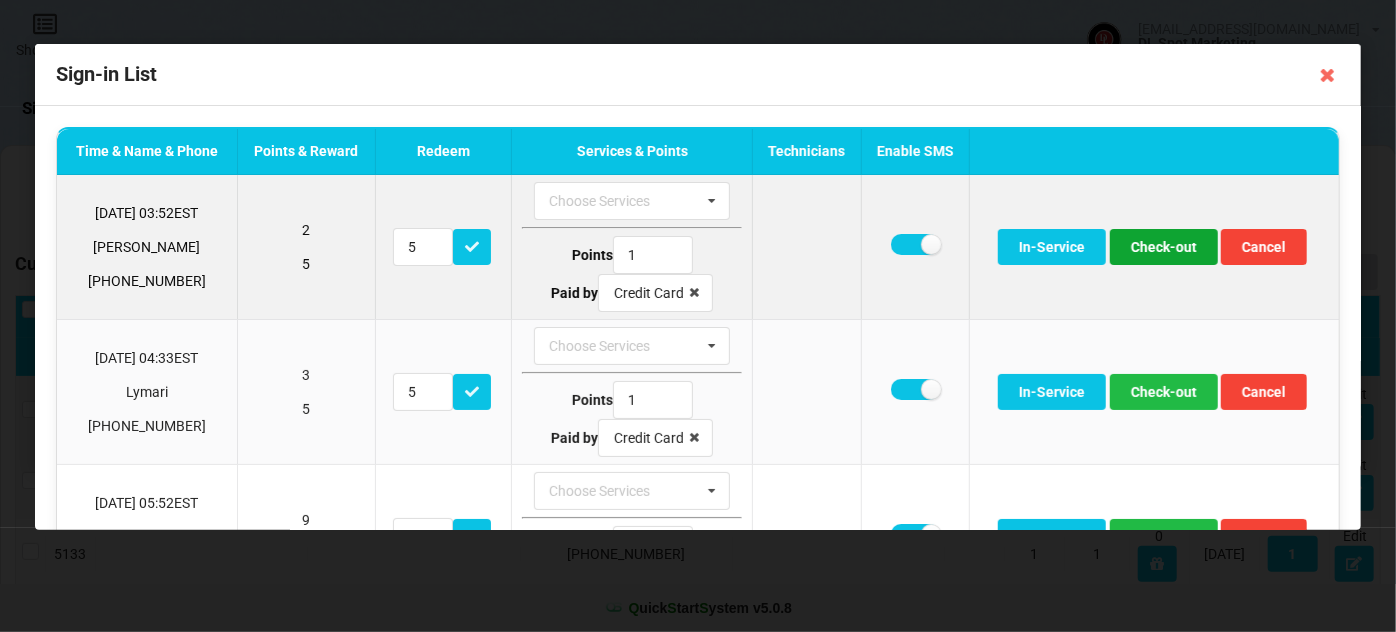 click on "Check-out" at bounding box center (1164, 247) 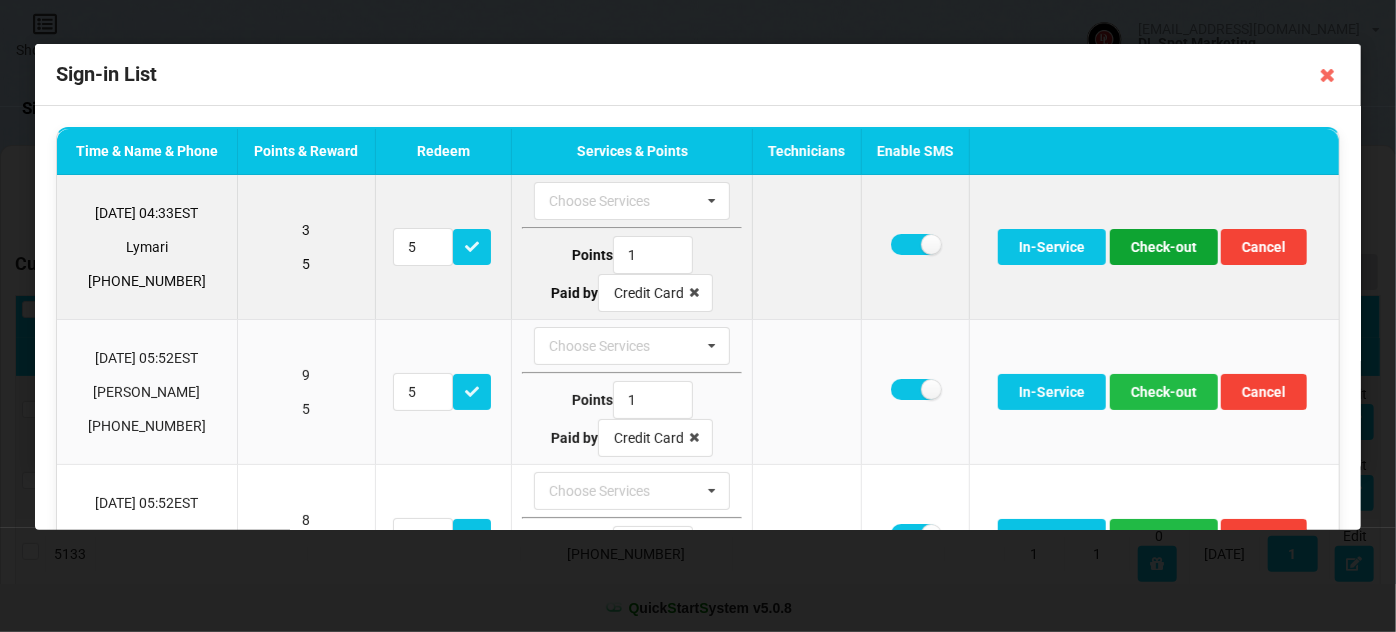 click on "Check-out" at bounding box center [1164, 247] 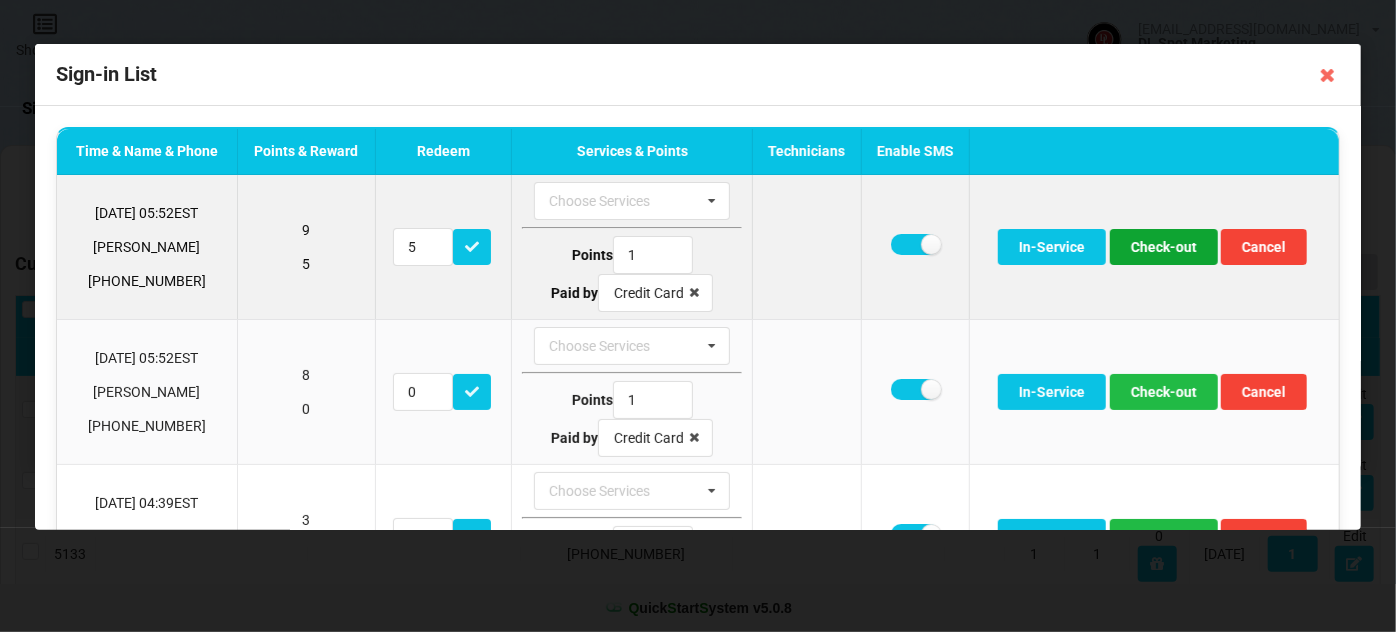 click on "Check-out" at bounding box center [1164, 247] 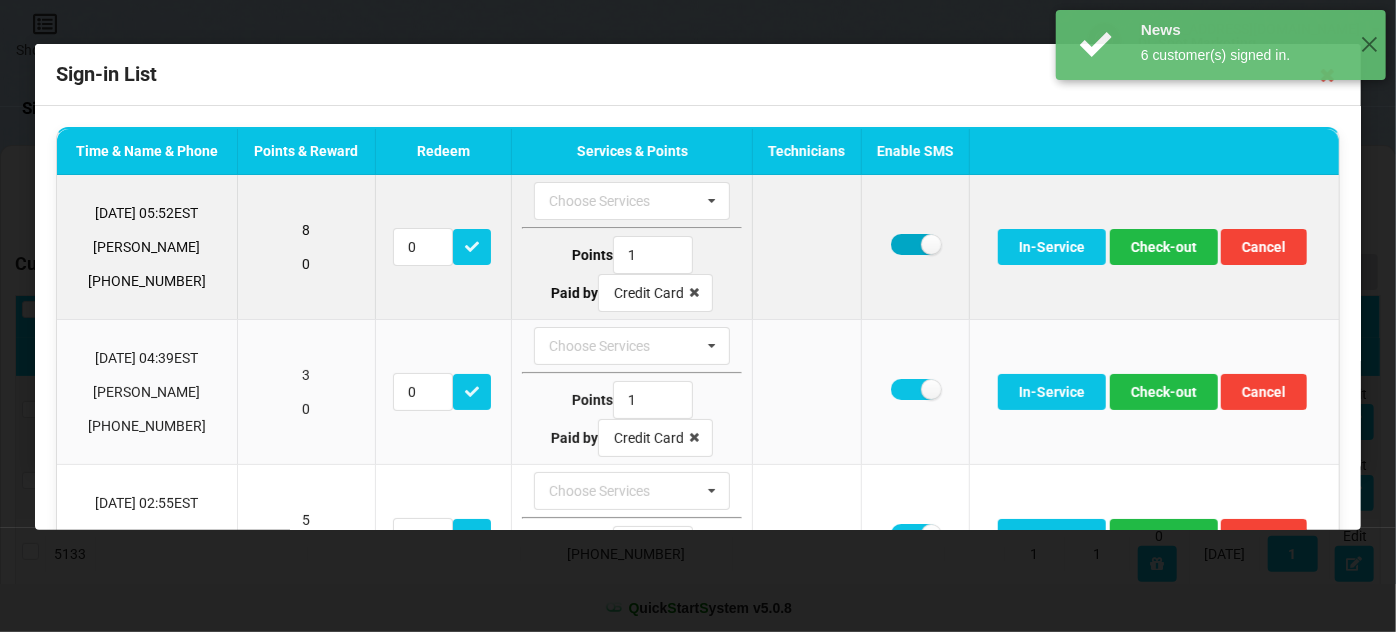 click at bounding box center [915, 244] 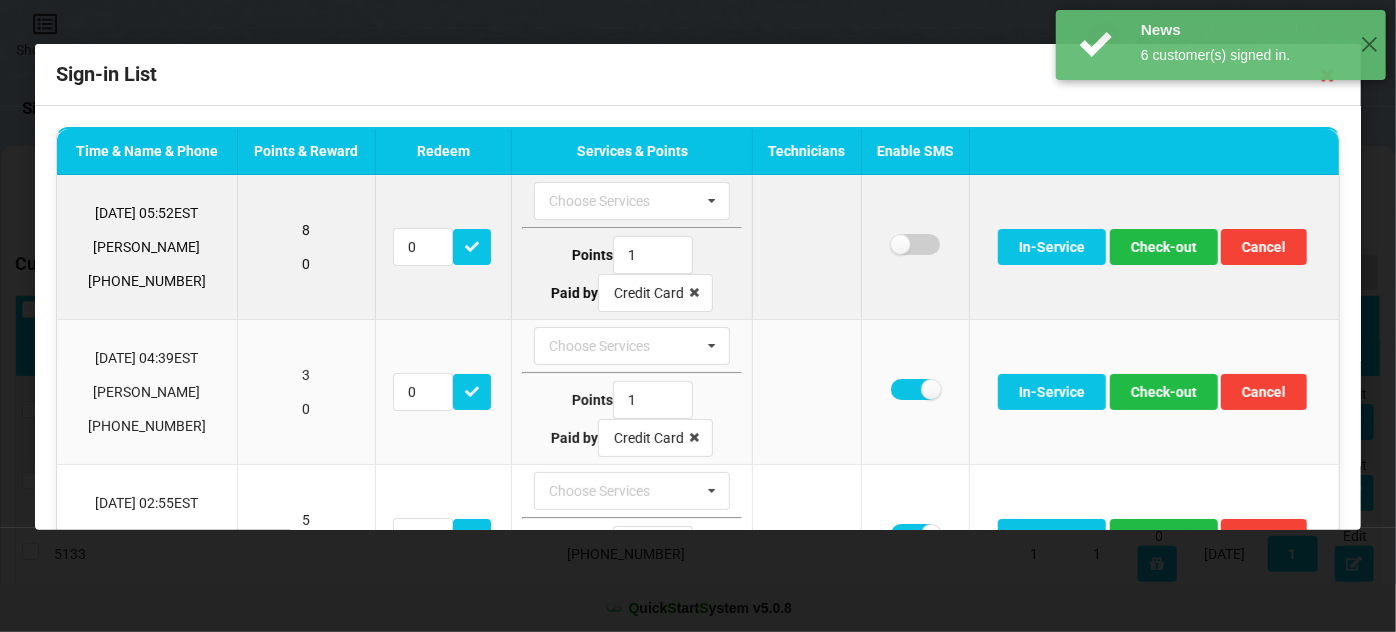 checkbox on "false" 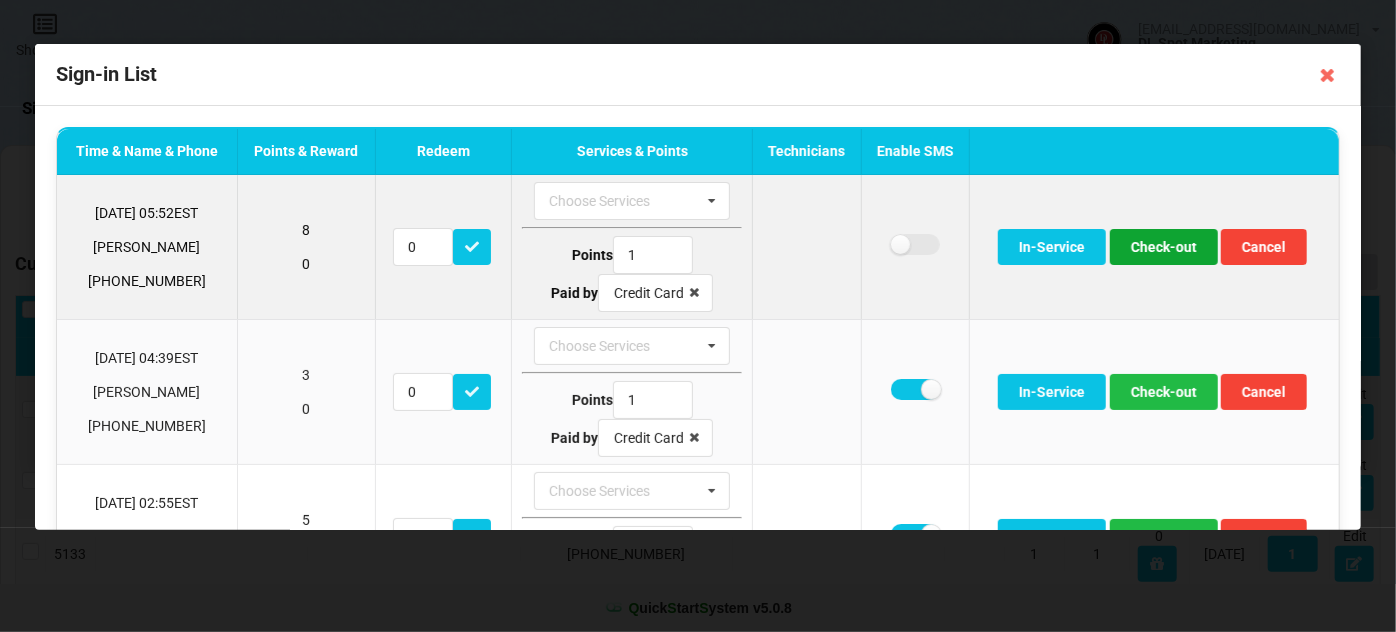 click on "Check-out" at bounding box center (1164, 247) 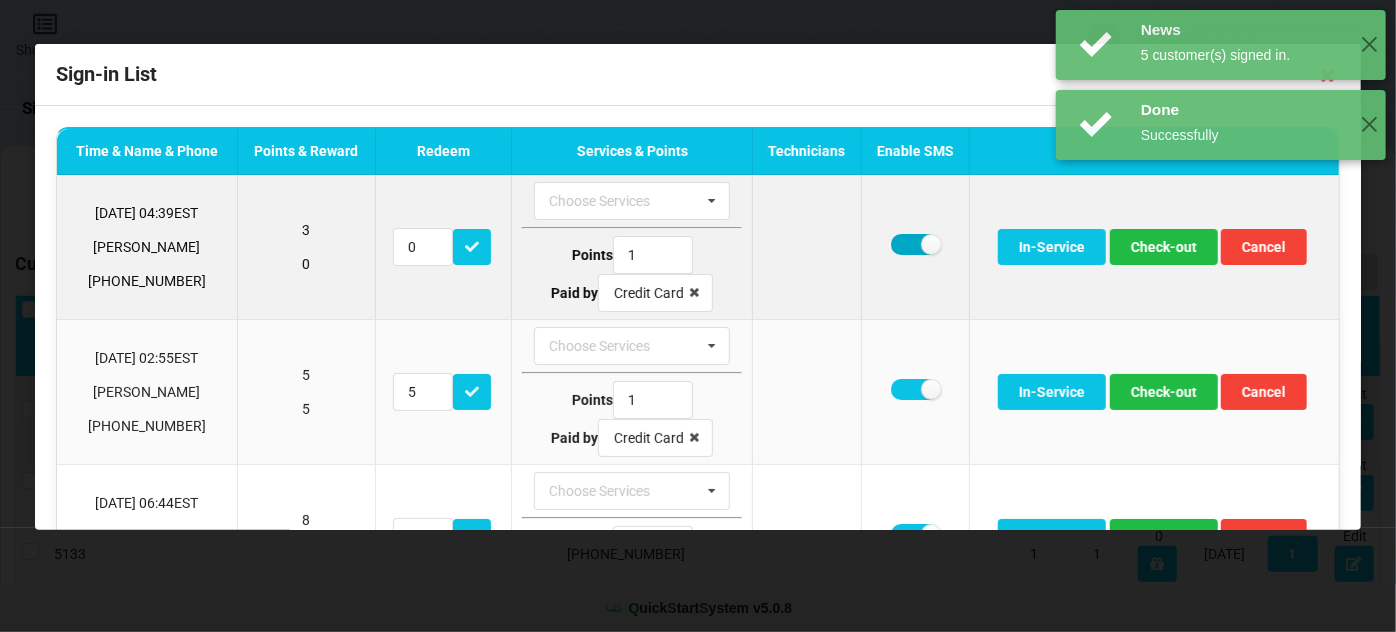 click at bounding box center (915, 244) 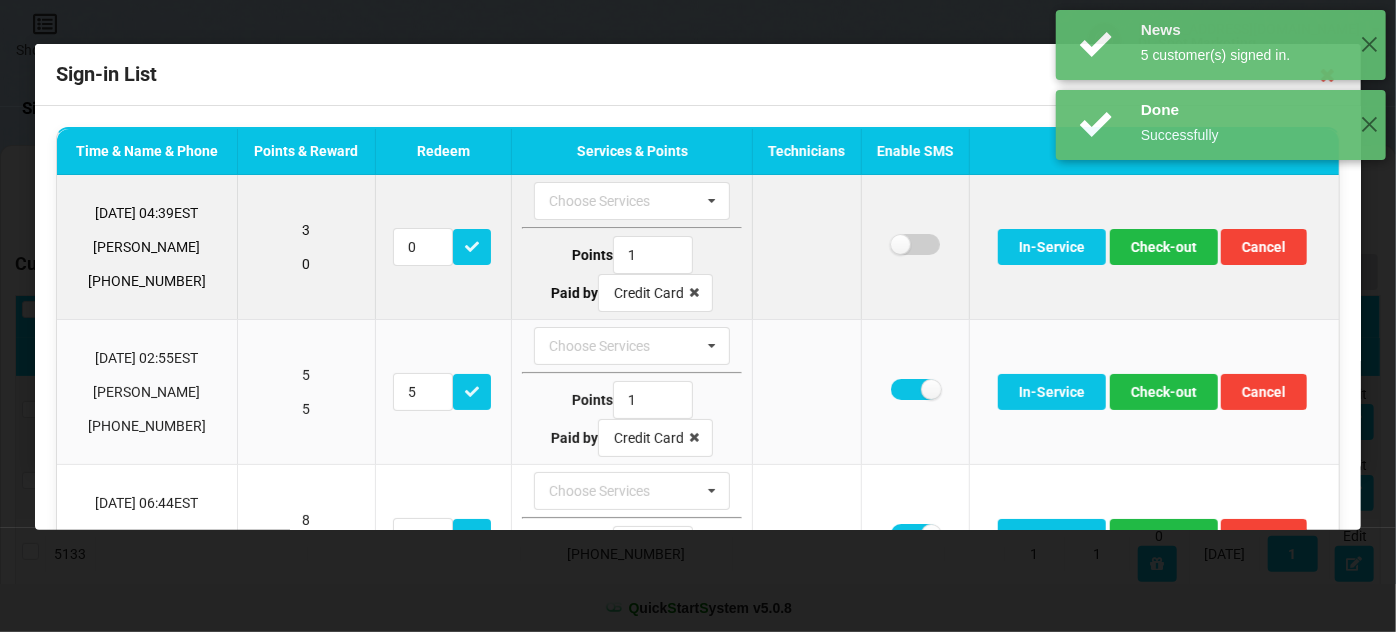 checkbox on "false" 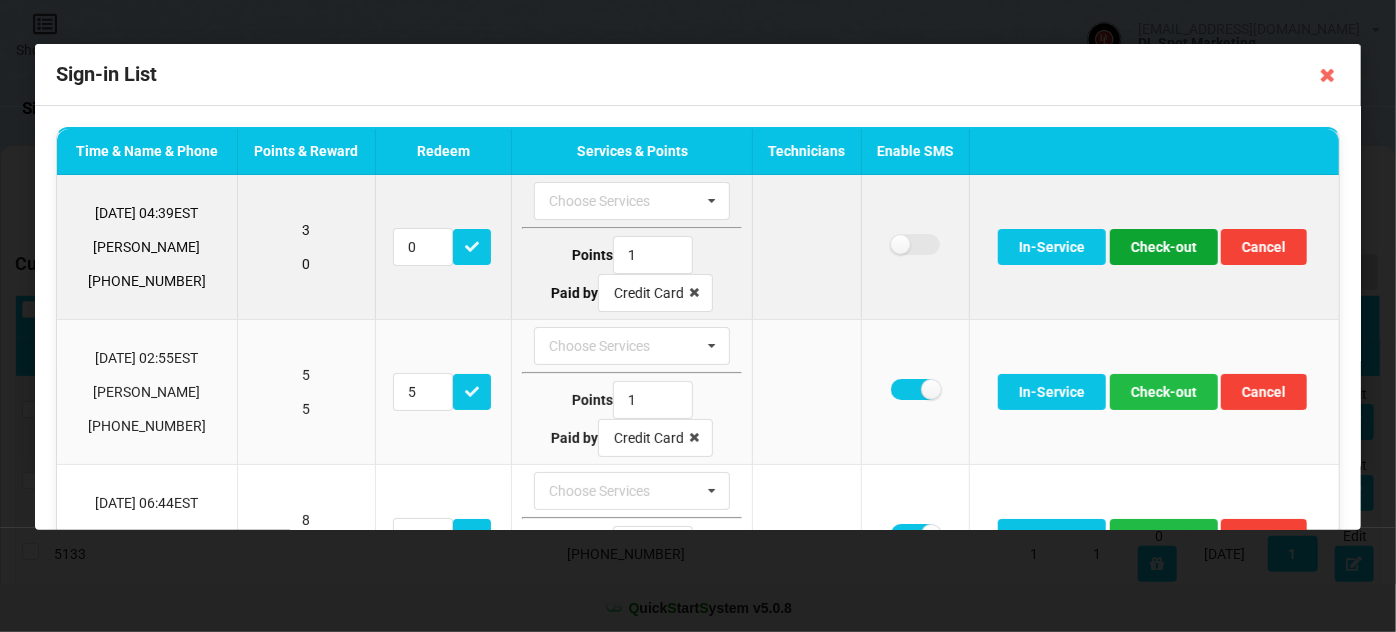 click on "Check-out" at bounding box center (1164, 247) 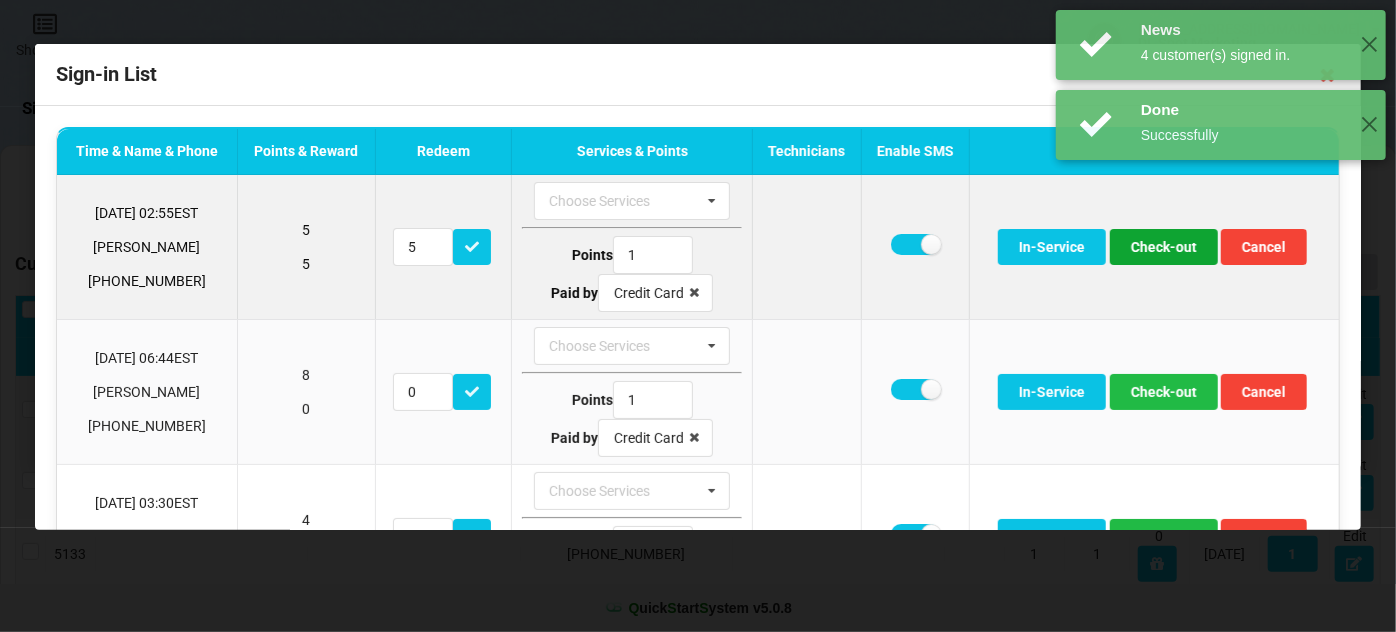 click on "Check-out" at bounding box center (1164, 247) 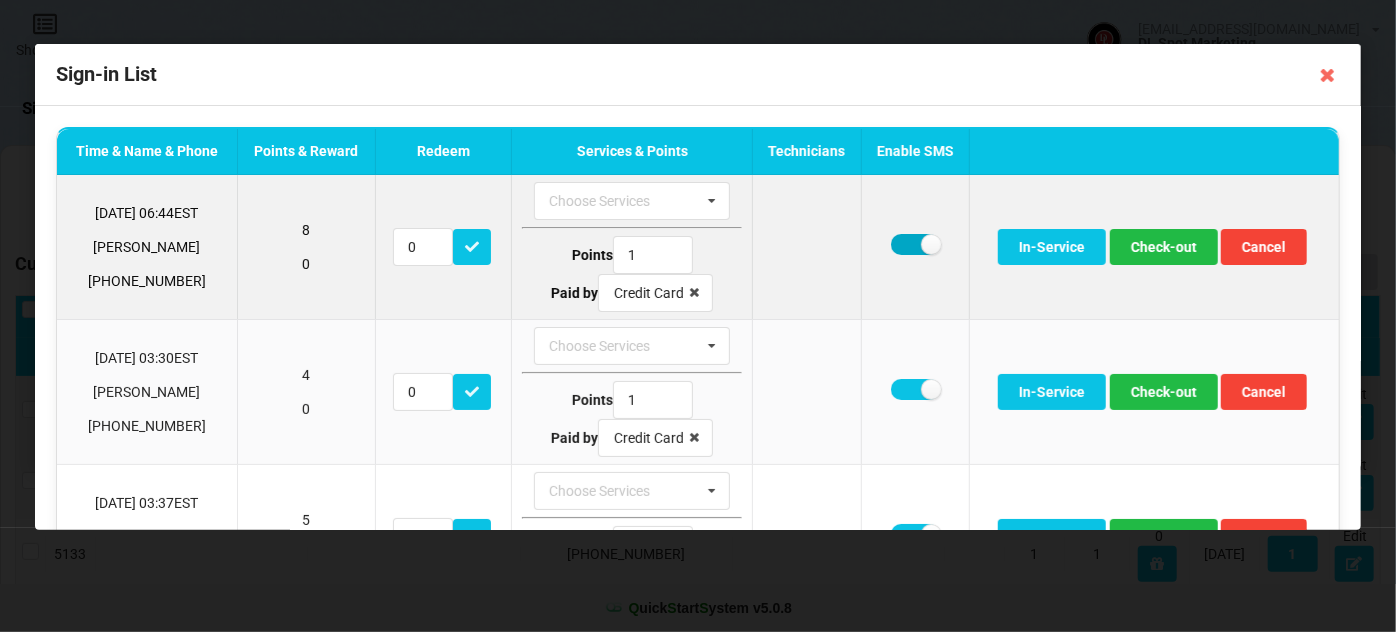 click at bounding box center [915, 244] 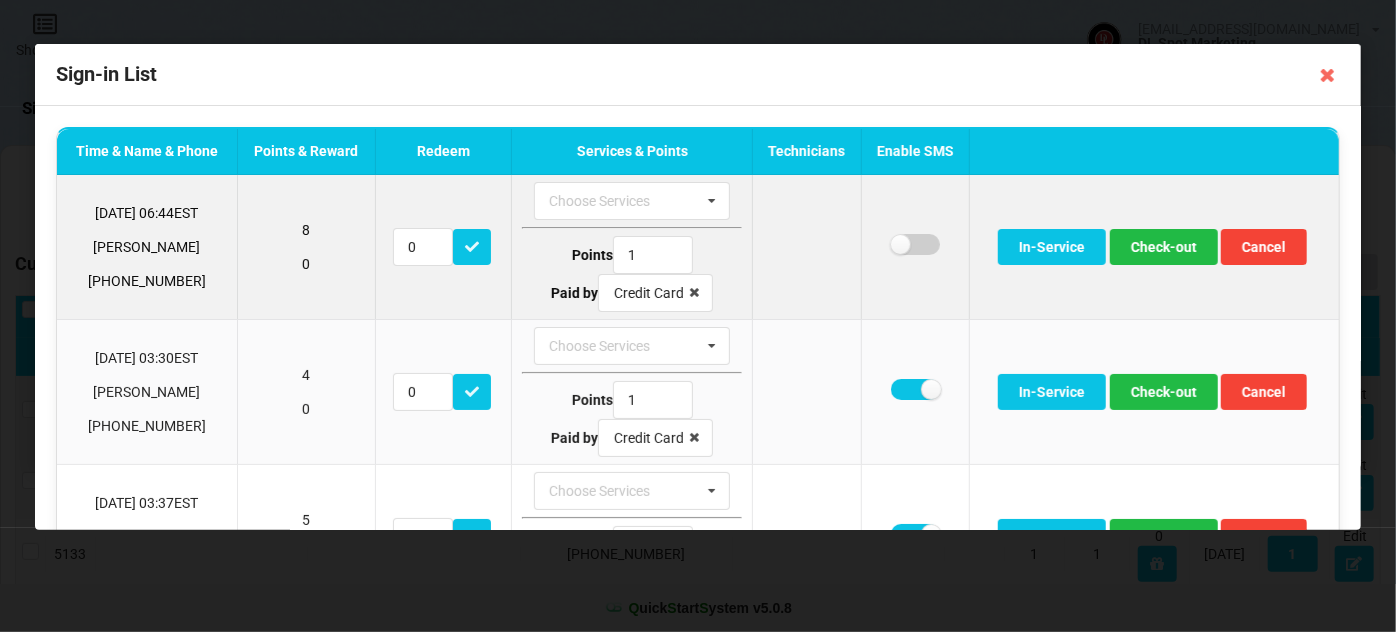 checkbox on "false" 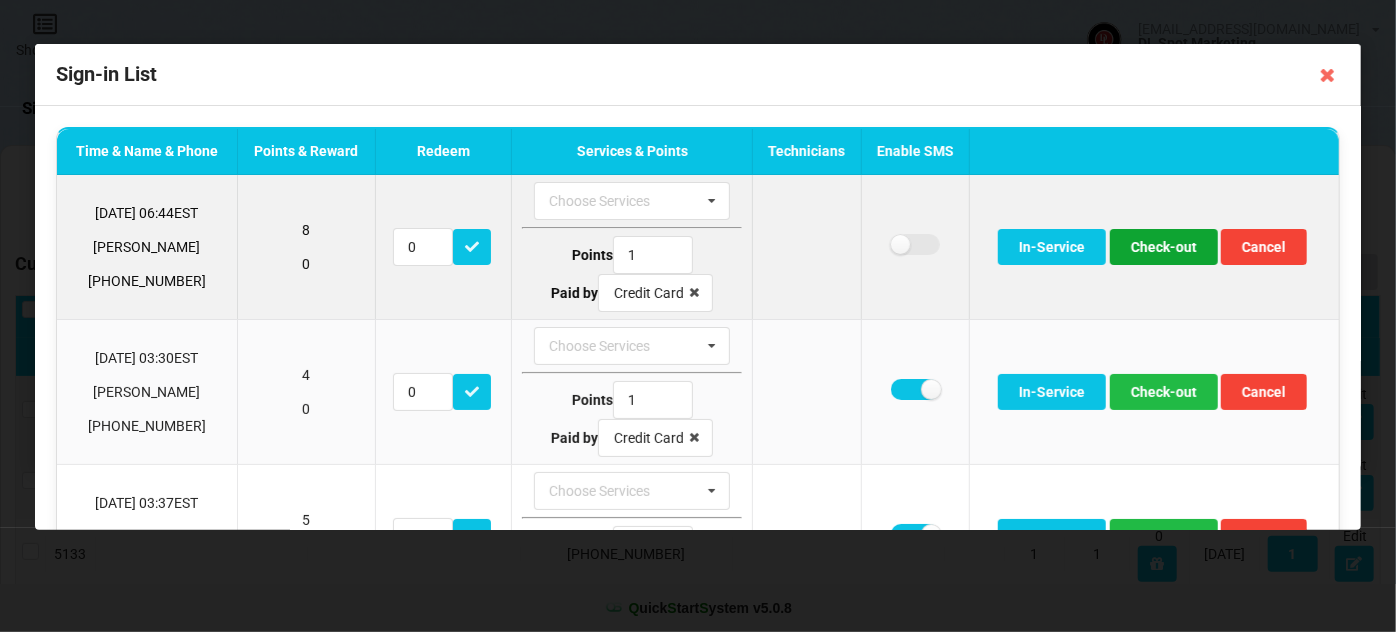 click on "Check-out" at bounding box center [1164, 247] 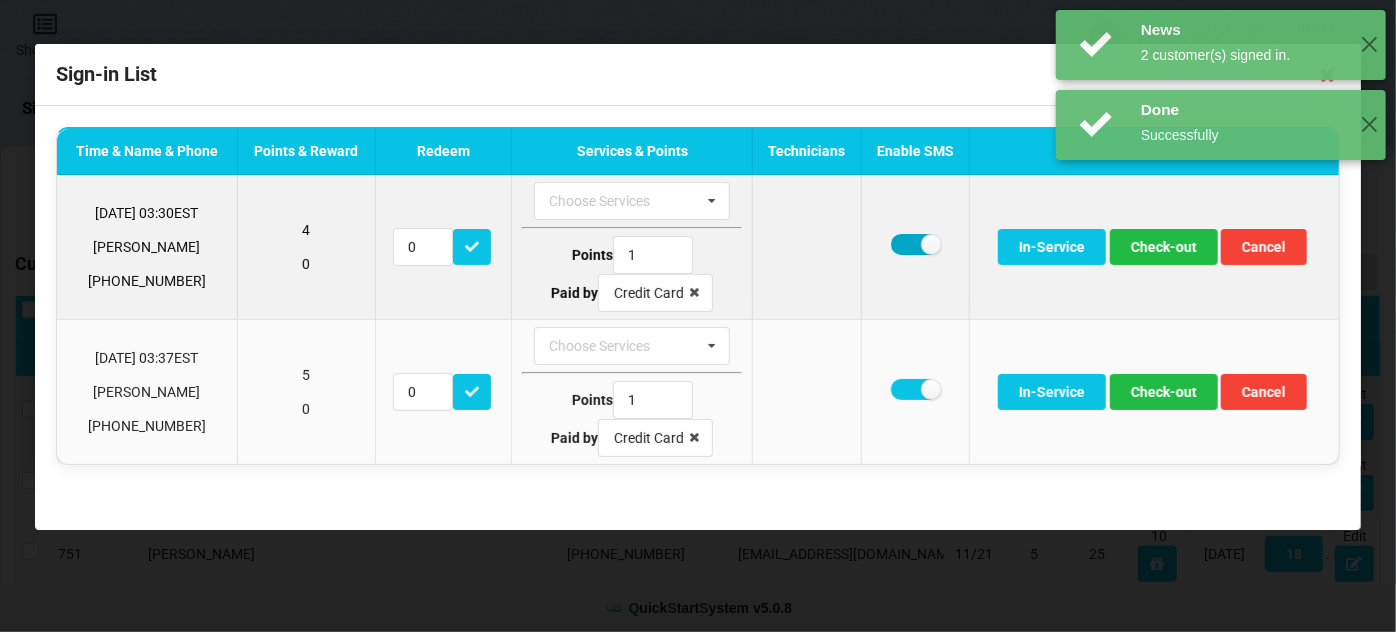 click at bounding box center [915, 244] 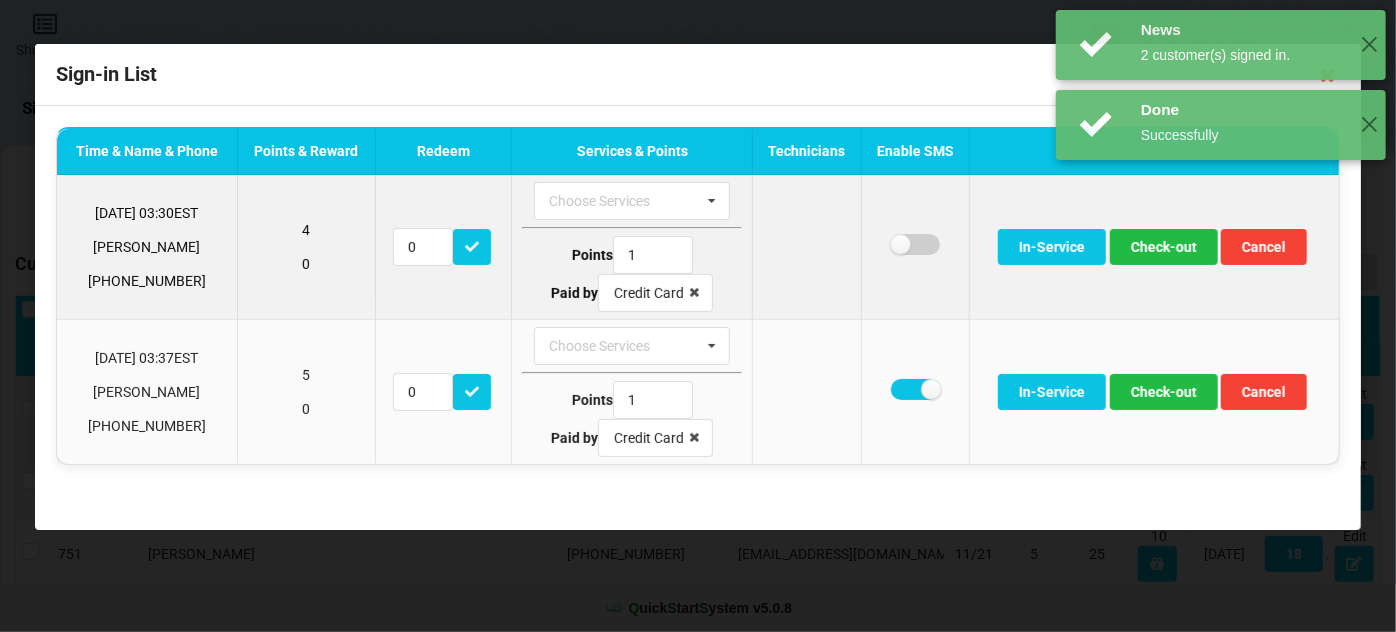 checkbox on "false" 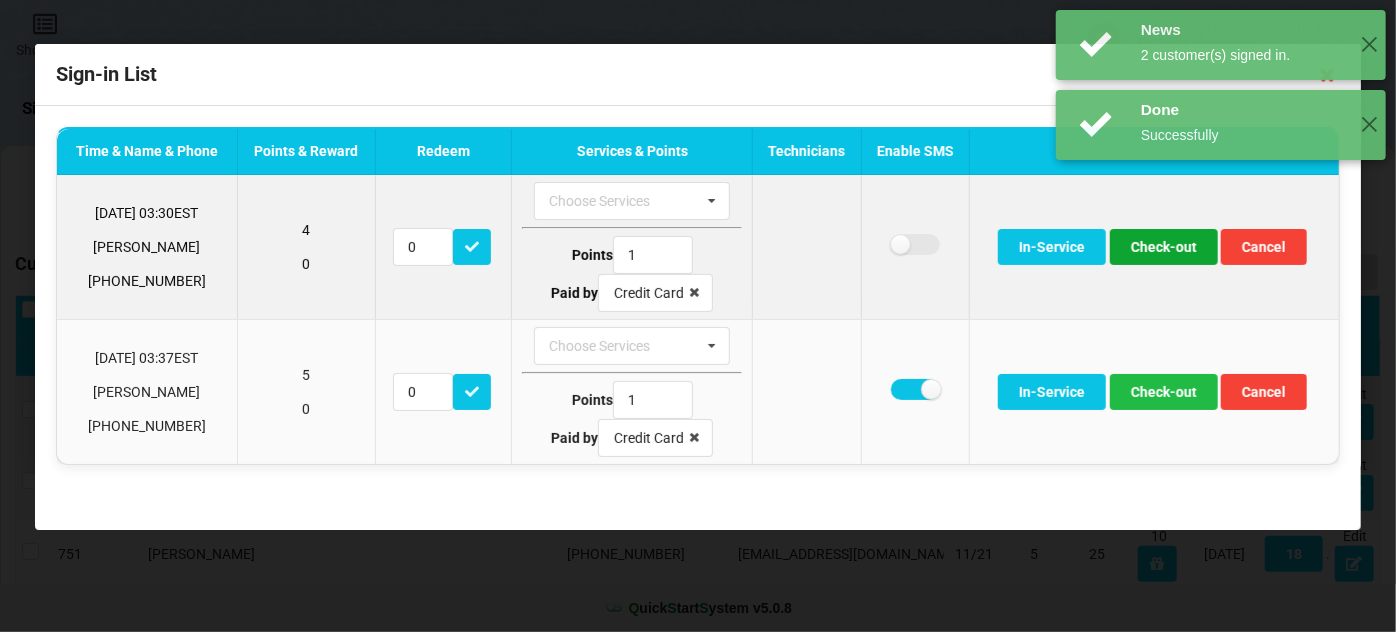 click on "Check-out" at bounding box center [1164, 247] 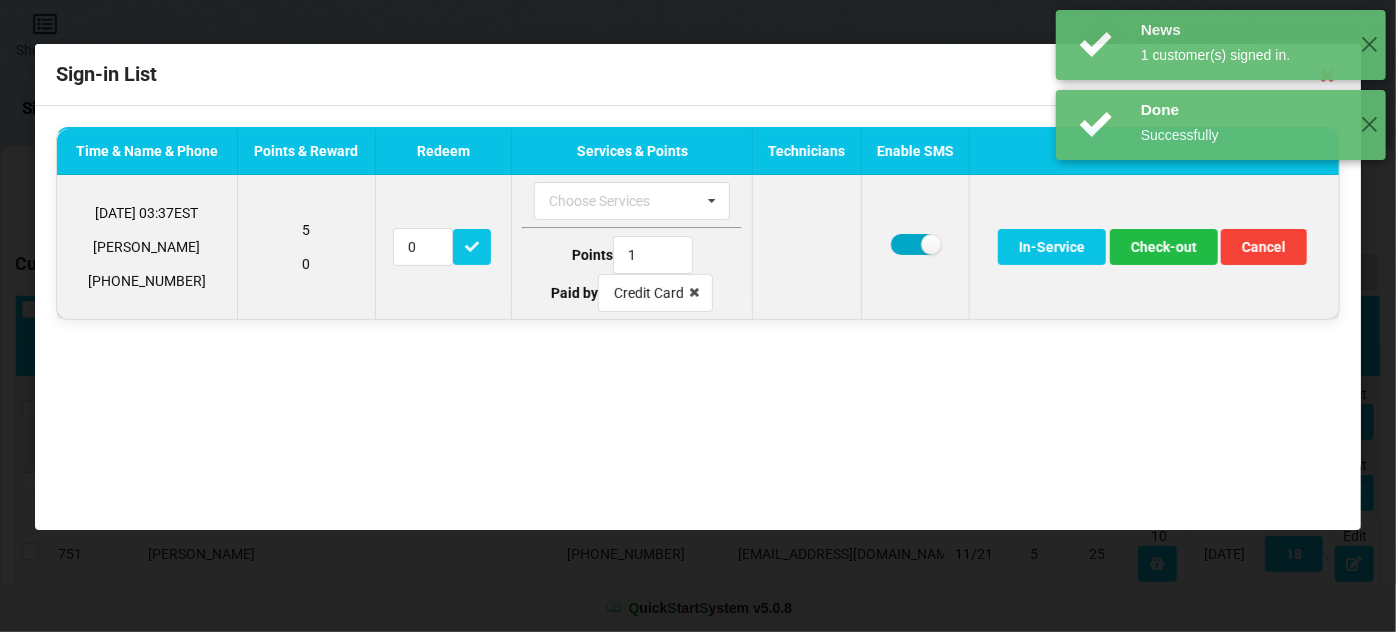 click at bounding box center [915, 244] 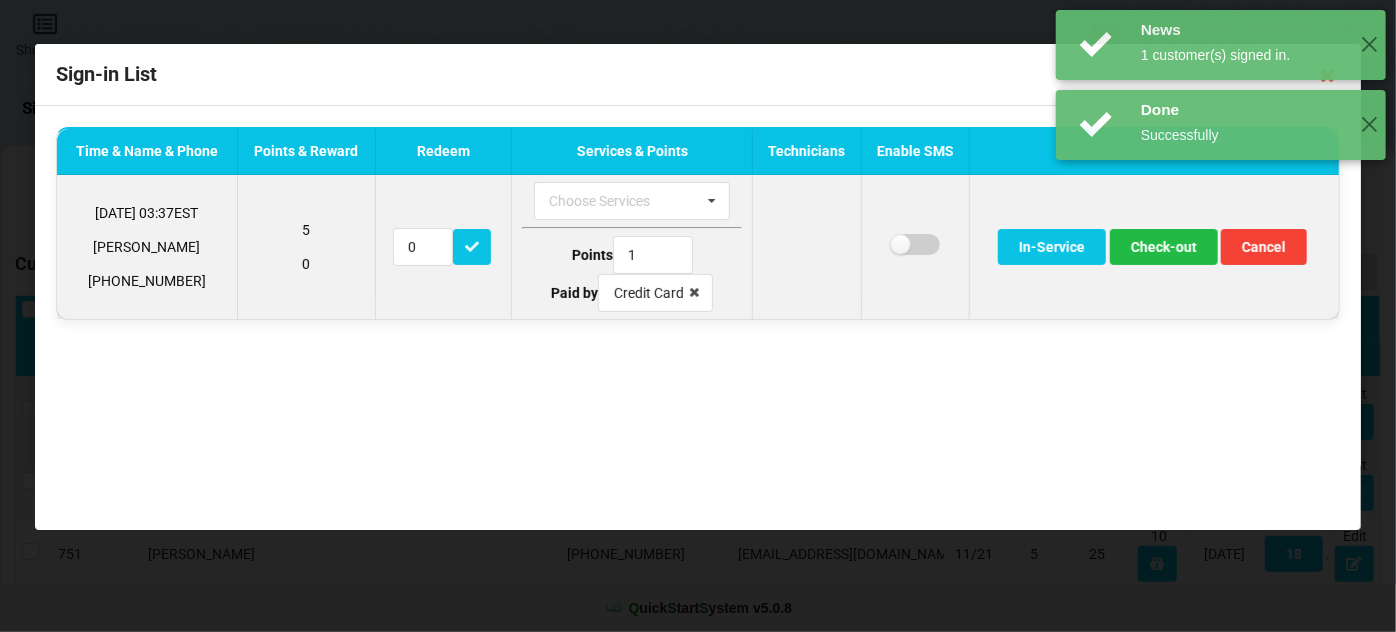 checkbox on "false" 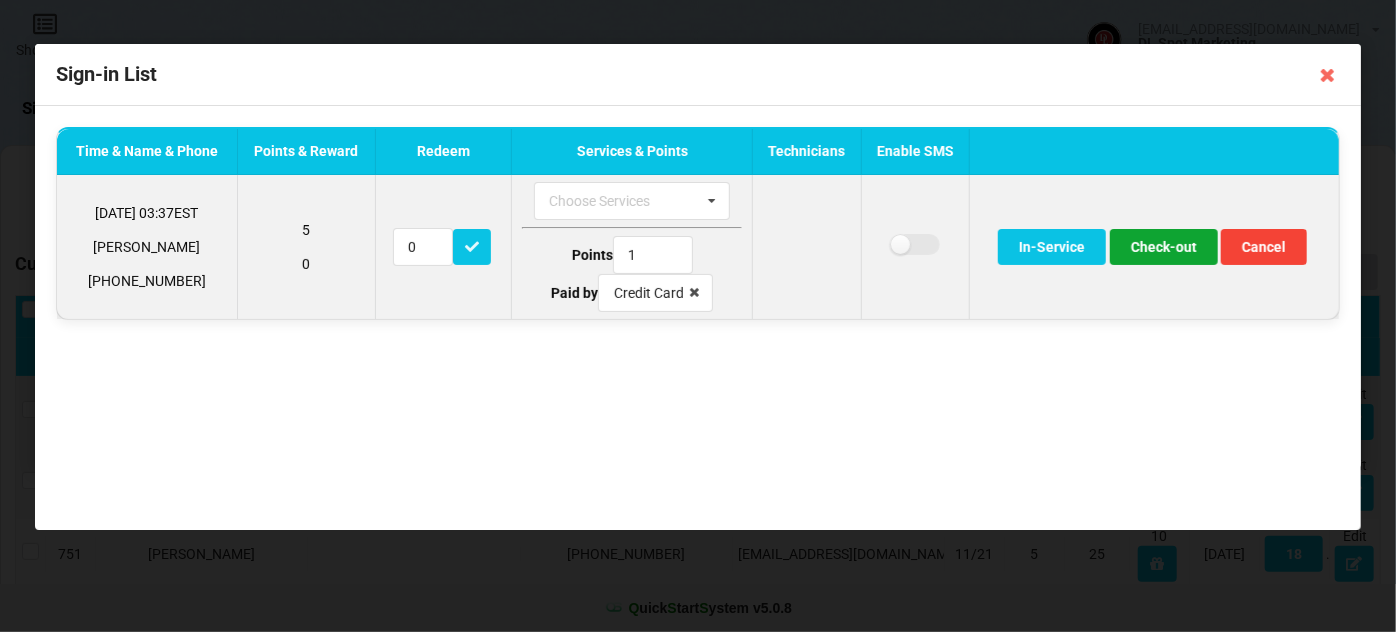 click on "Check-out" at bounding box center [1164, 247] 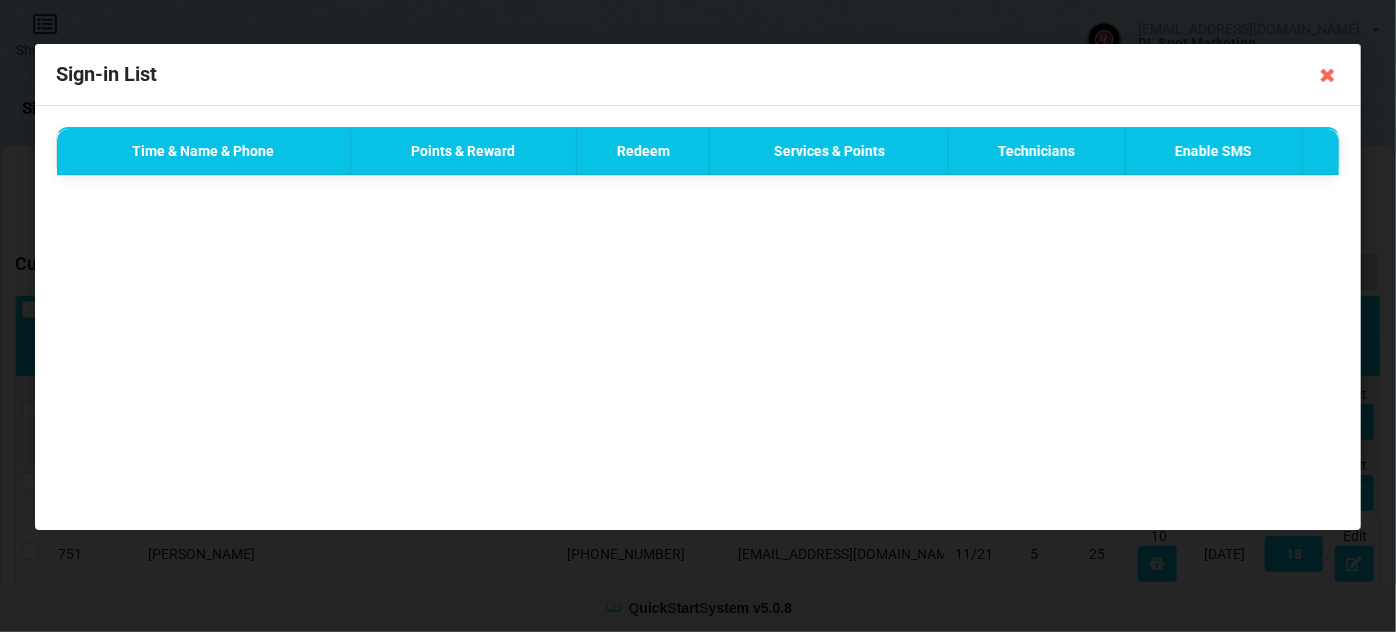 click at bounding box center [1328, 75] 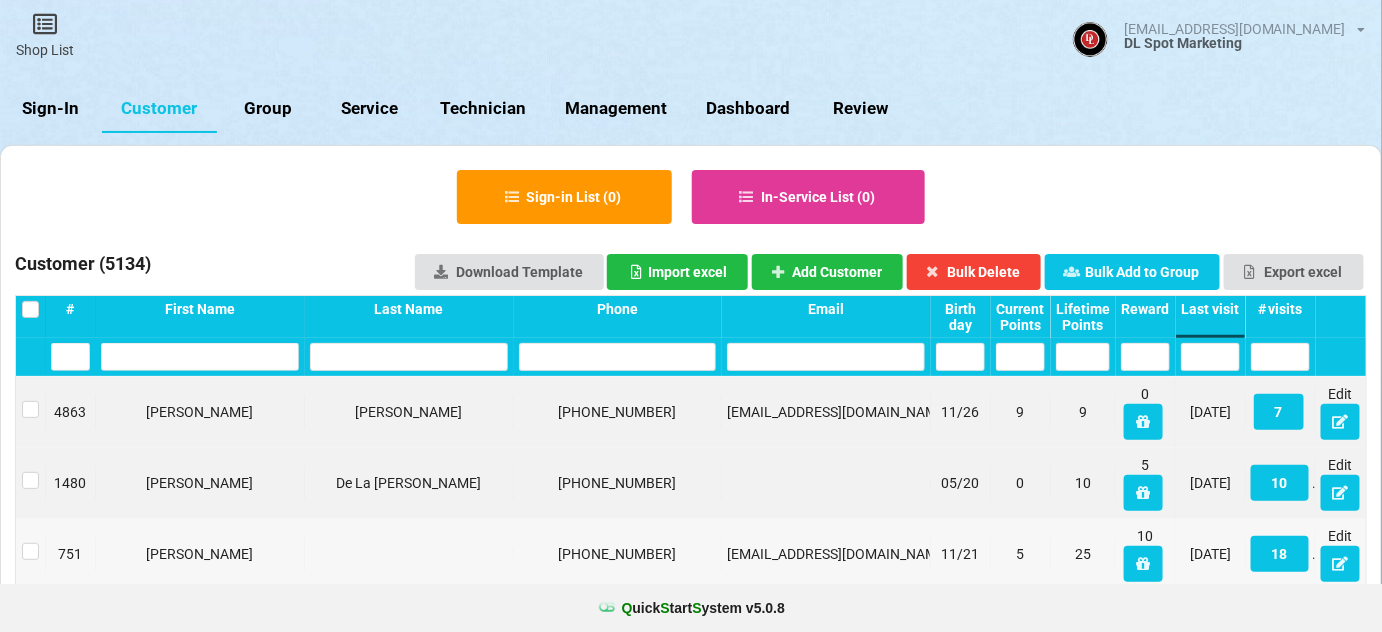 click on "Sign-In" at bounding box center [51, 109] 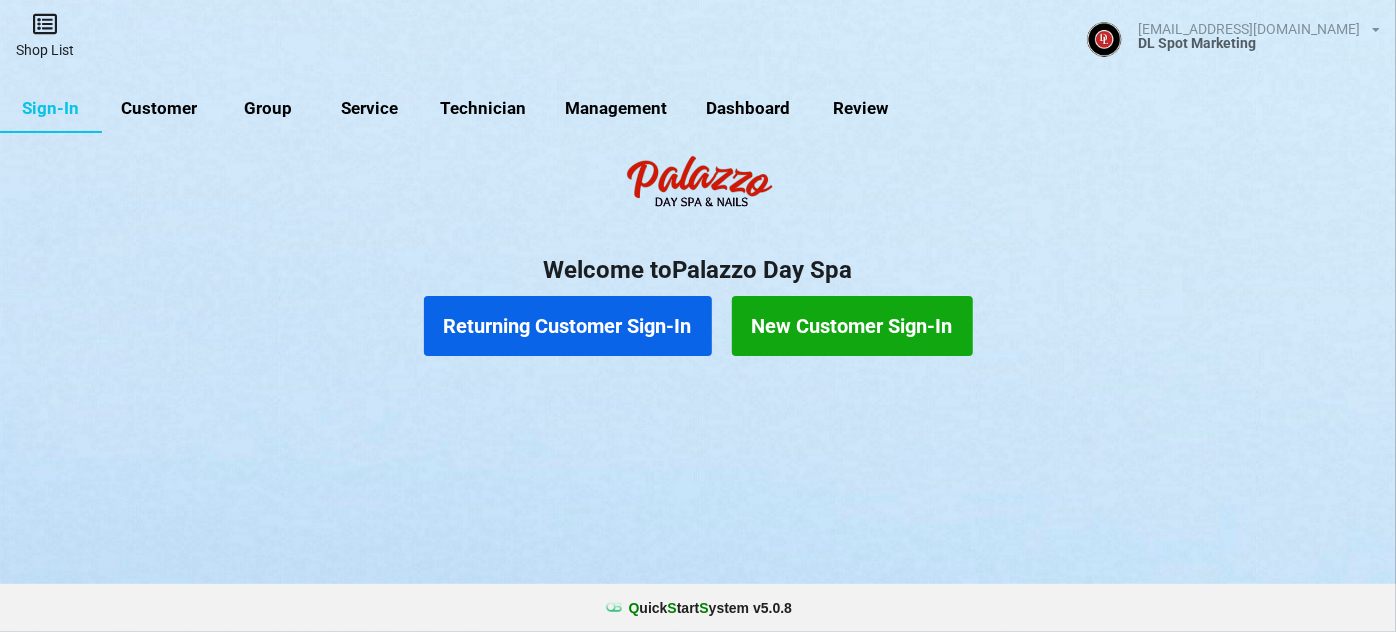 click on "Shop List" at bounding box center (45, 35) 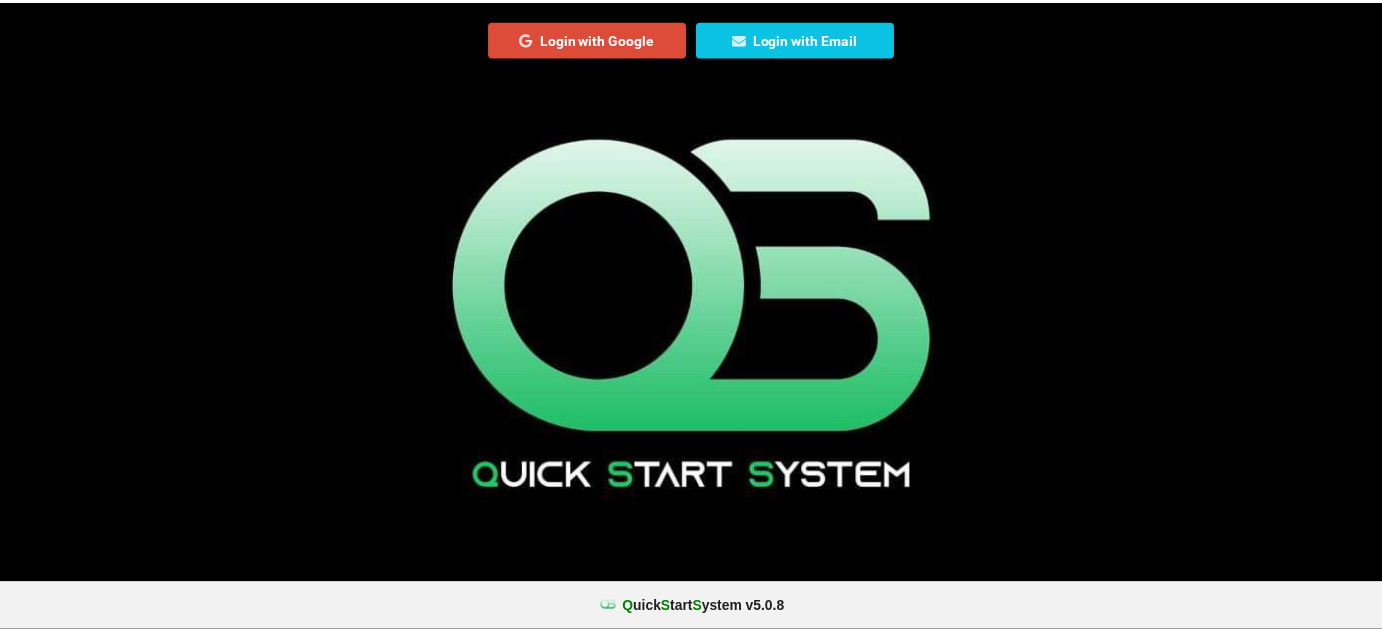 scroll, scrollTop: 0, scrollLeft: 0, axis: both 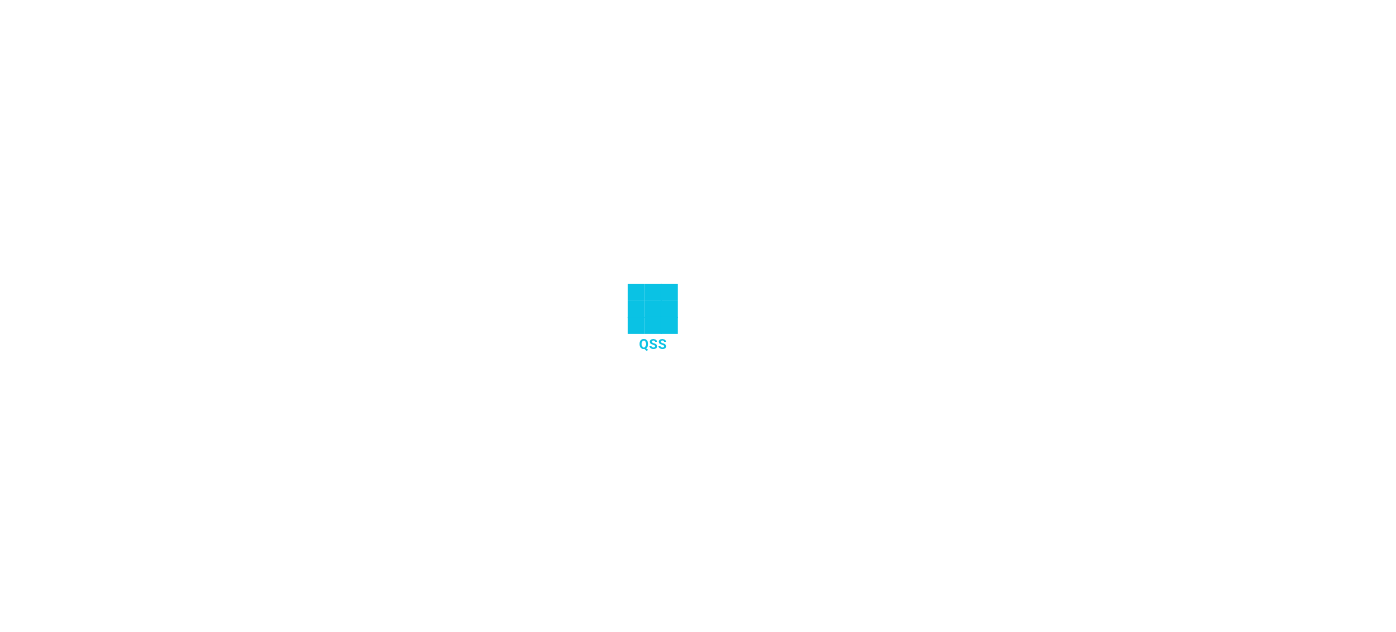 select on "25" 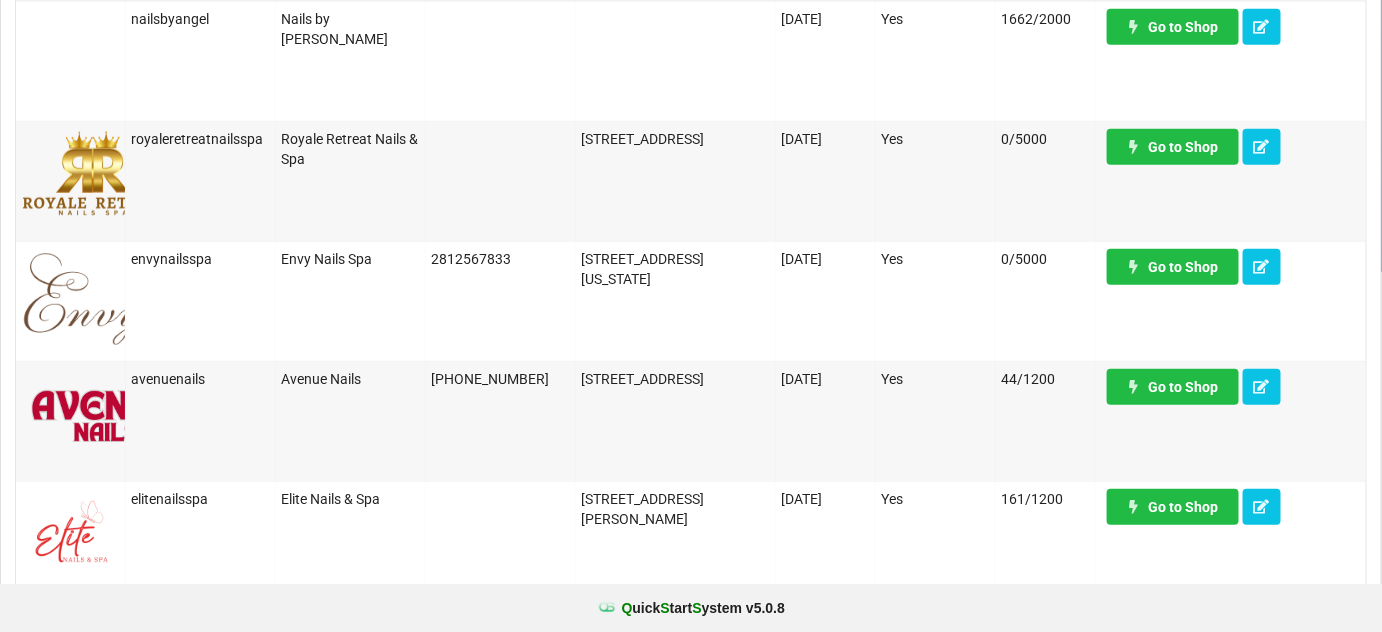 scroll, scrollTop: 363, scrollLeft: 0, axis: vertical 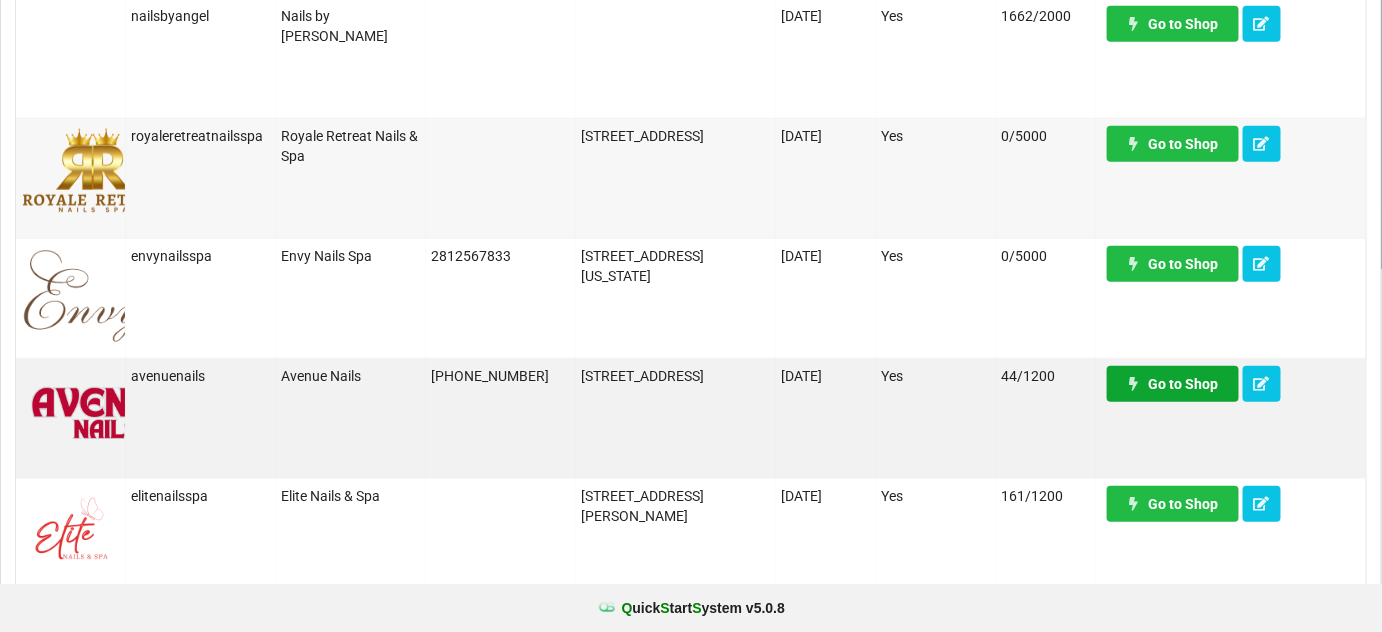 click on "Go to Shop" at bounding box center (1173, 384) 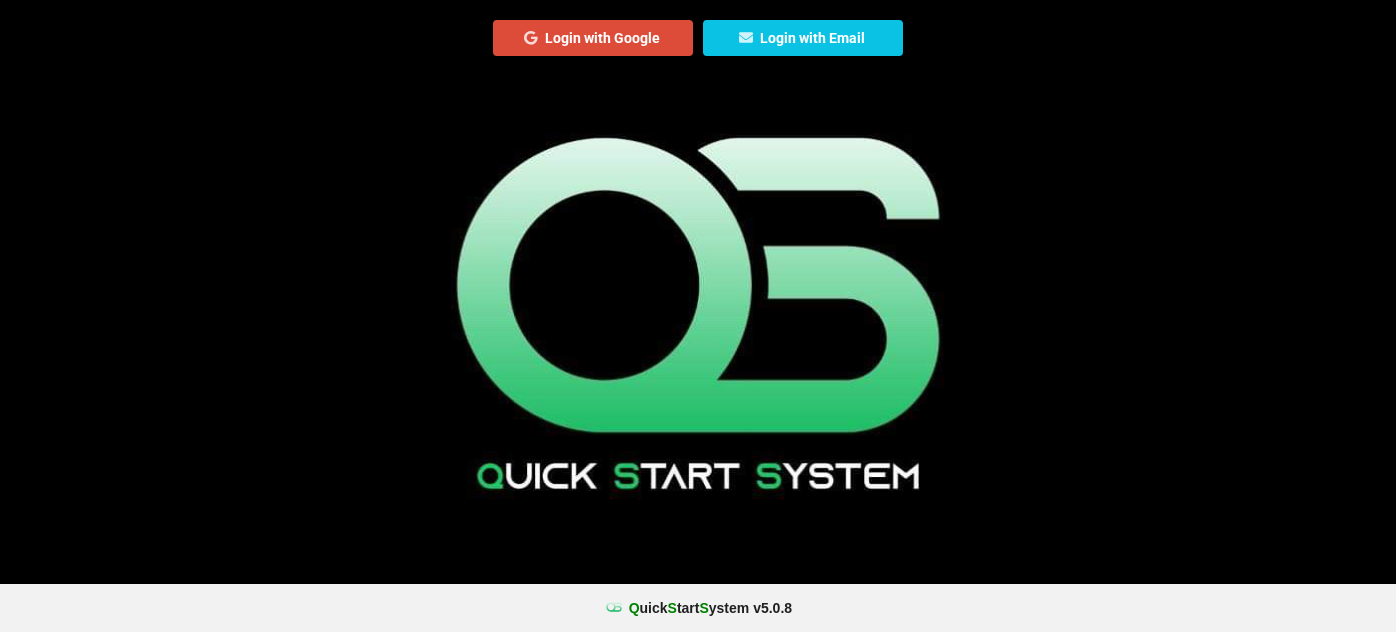scroll, scrollTop: 0, scrollLeft: 0, axis: both 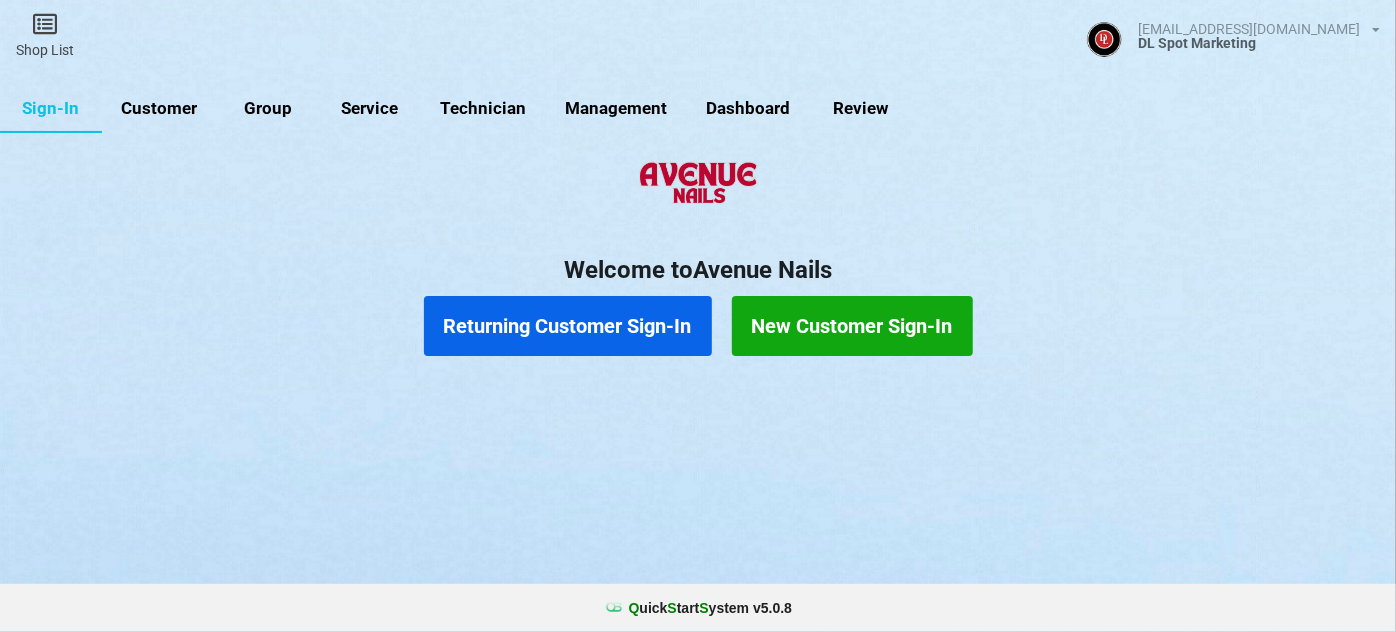 click on "Customer" at bounding box center [159, 109] 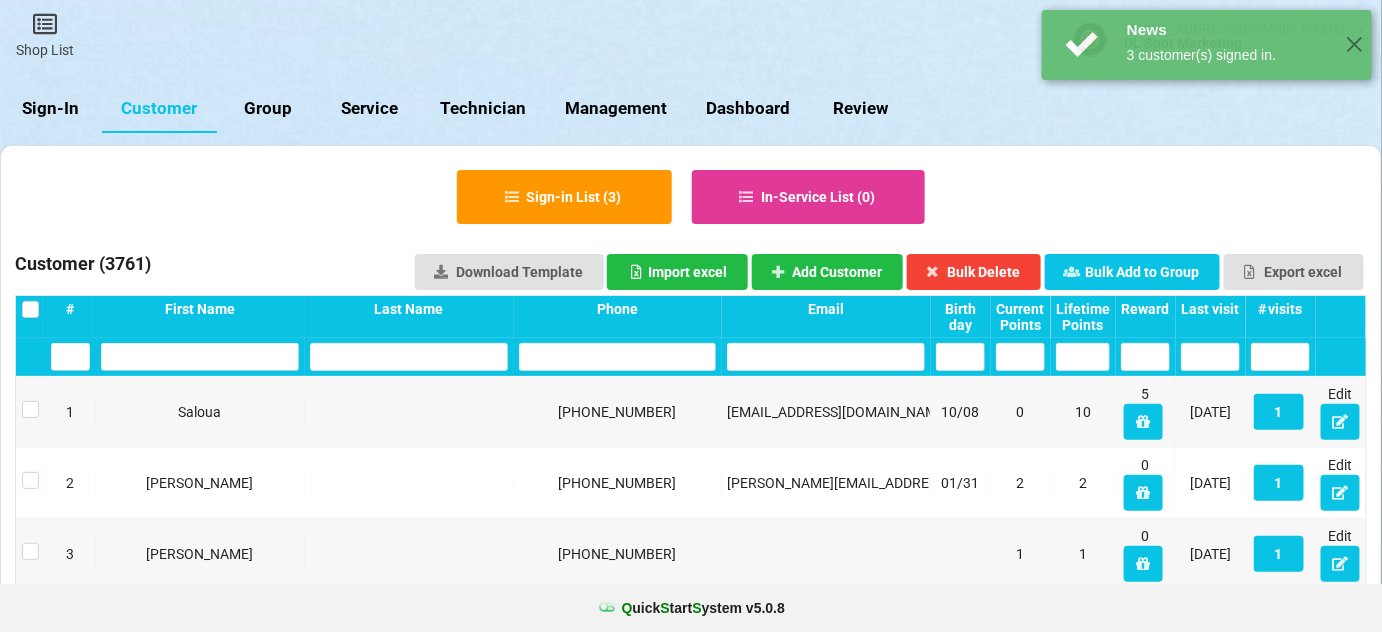click on "Last visit" at bounding box center (1210, 309) 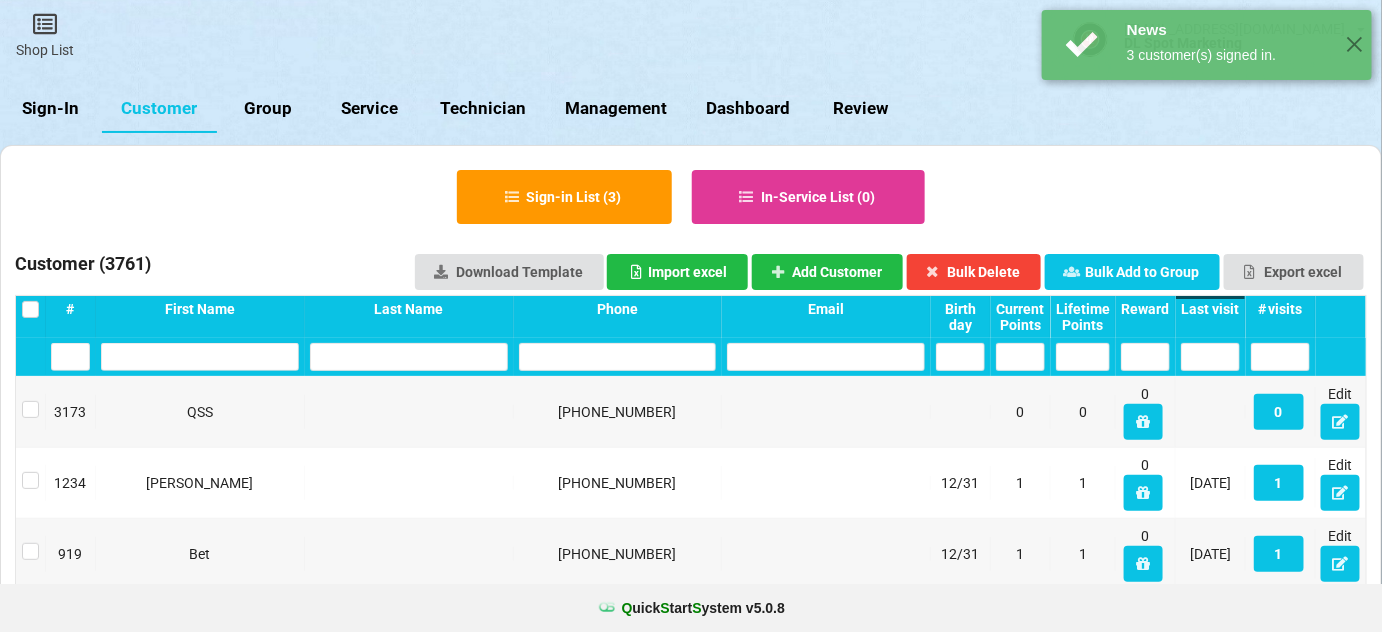 click on "Last visit" at bounding box center (1210, 309) 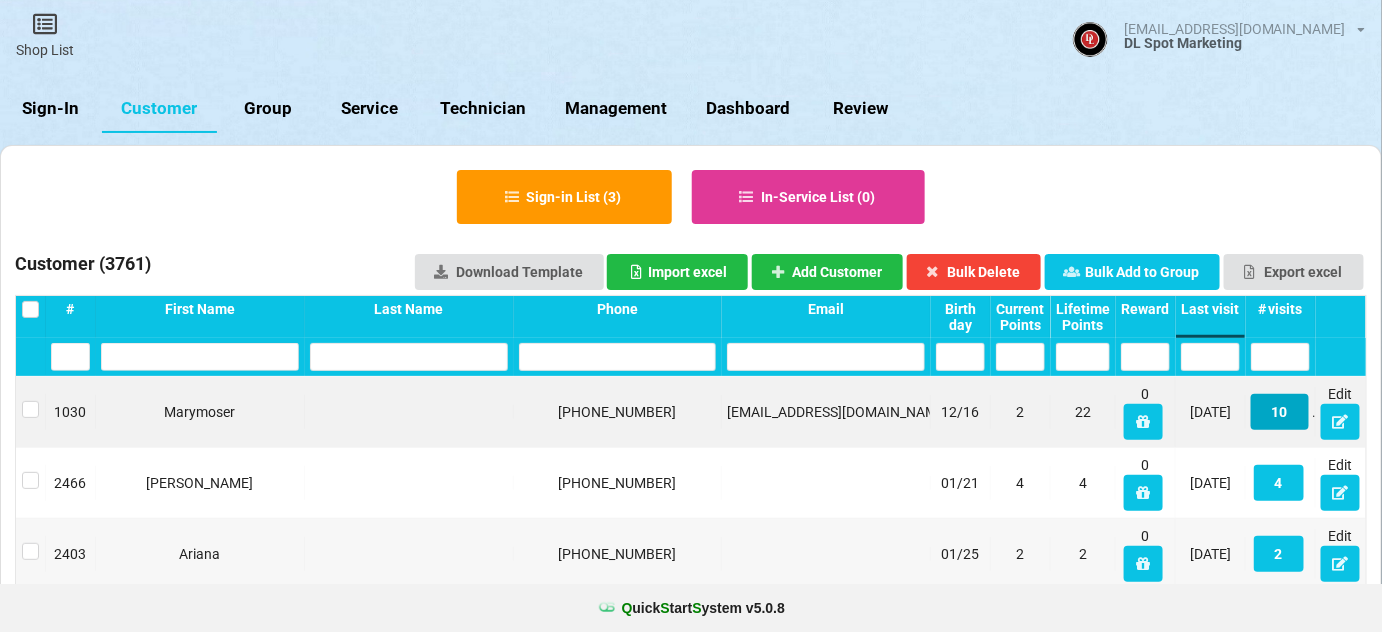 click on "10" at bounding box center [1280, 412] 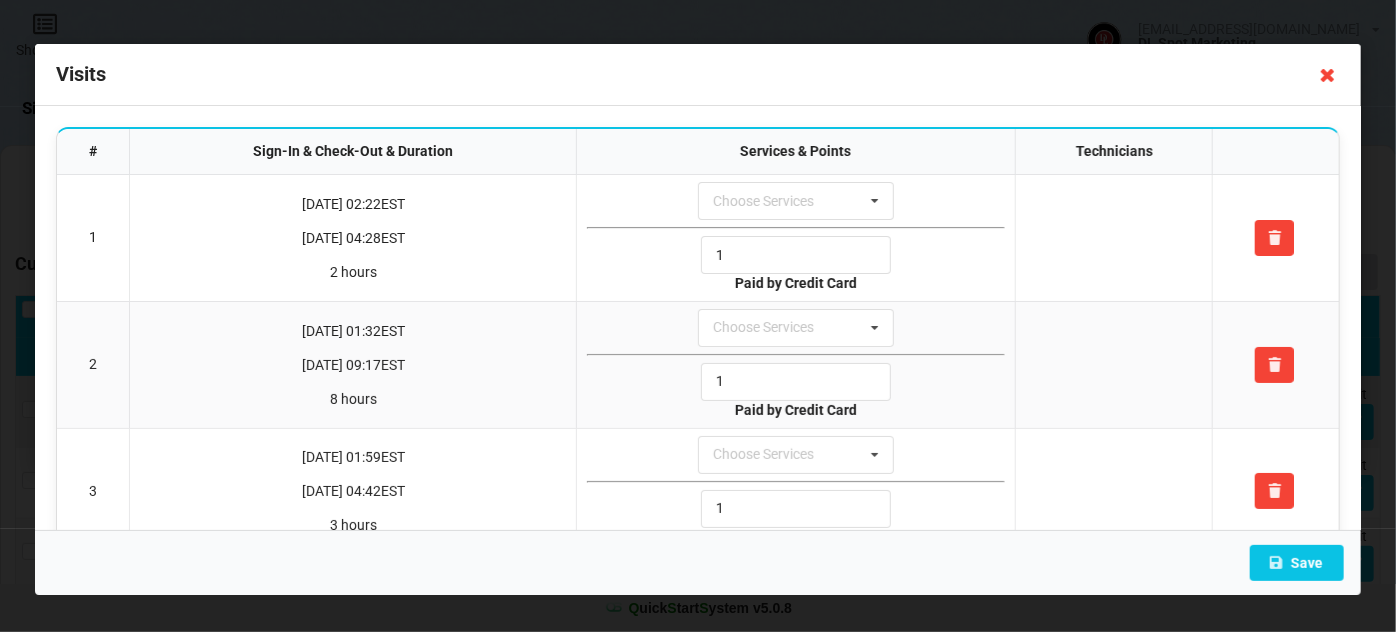 click at bounding box center (1328, 75) 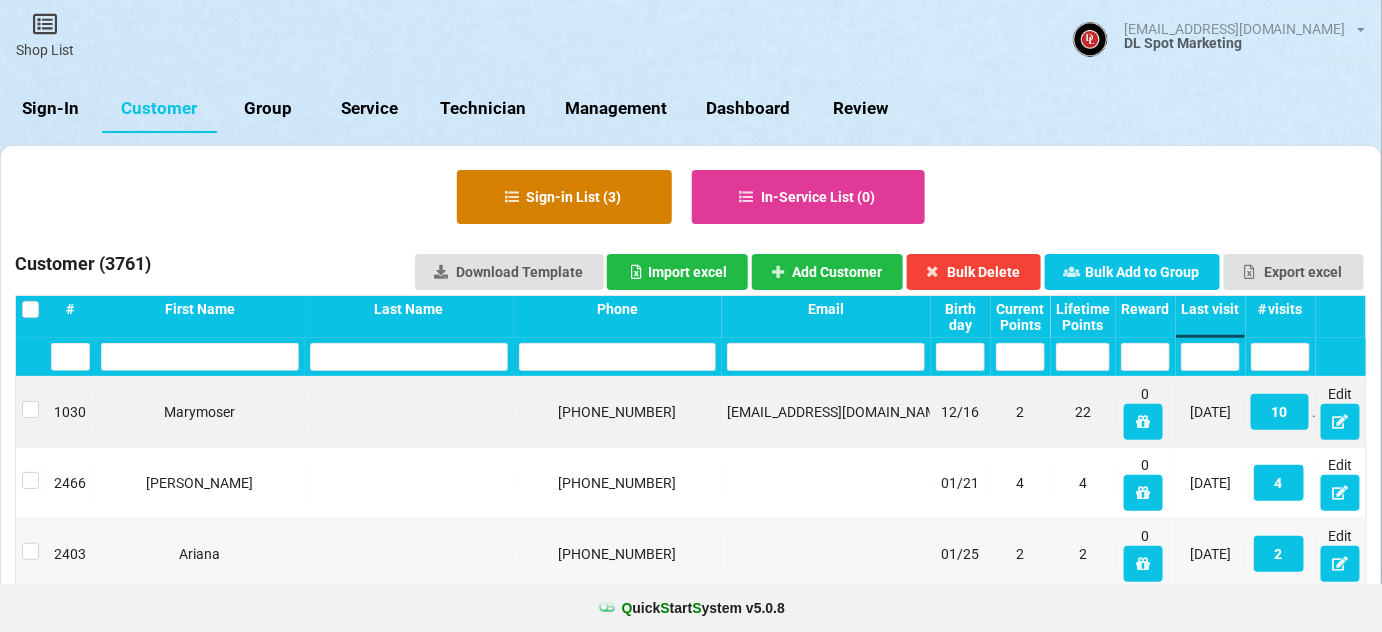 click on "Sign-in List ( 3 )" at bounding box center (564, 197) 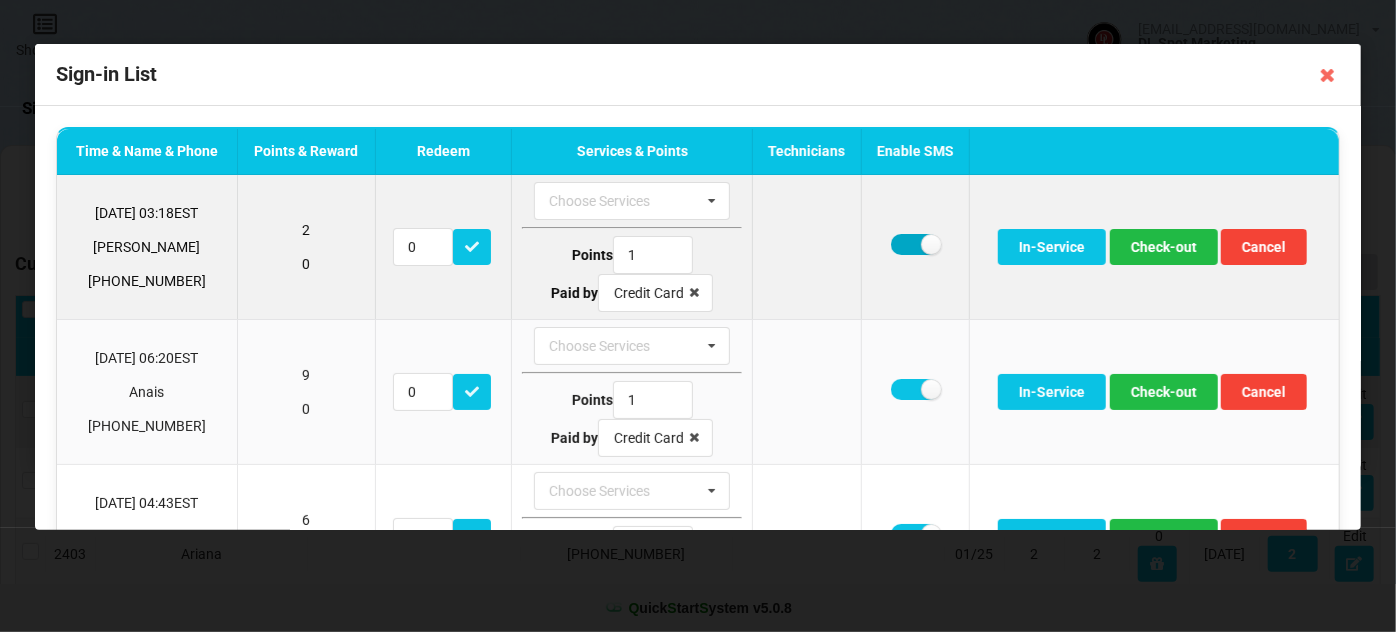 drag, startPoint x: 897, startPoint y: 245, endPoint x: 962, endPoint y: 259, distance: 66.4906 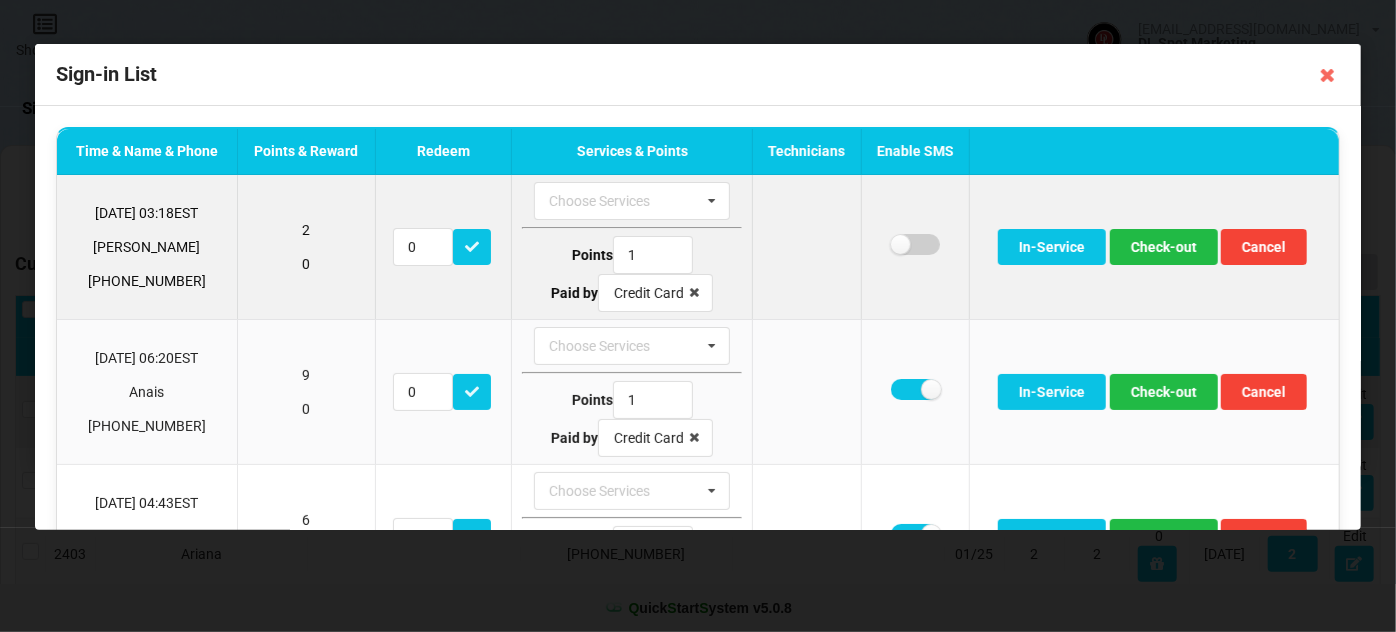 checkbox on "false" 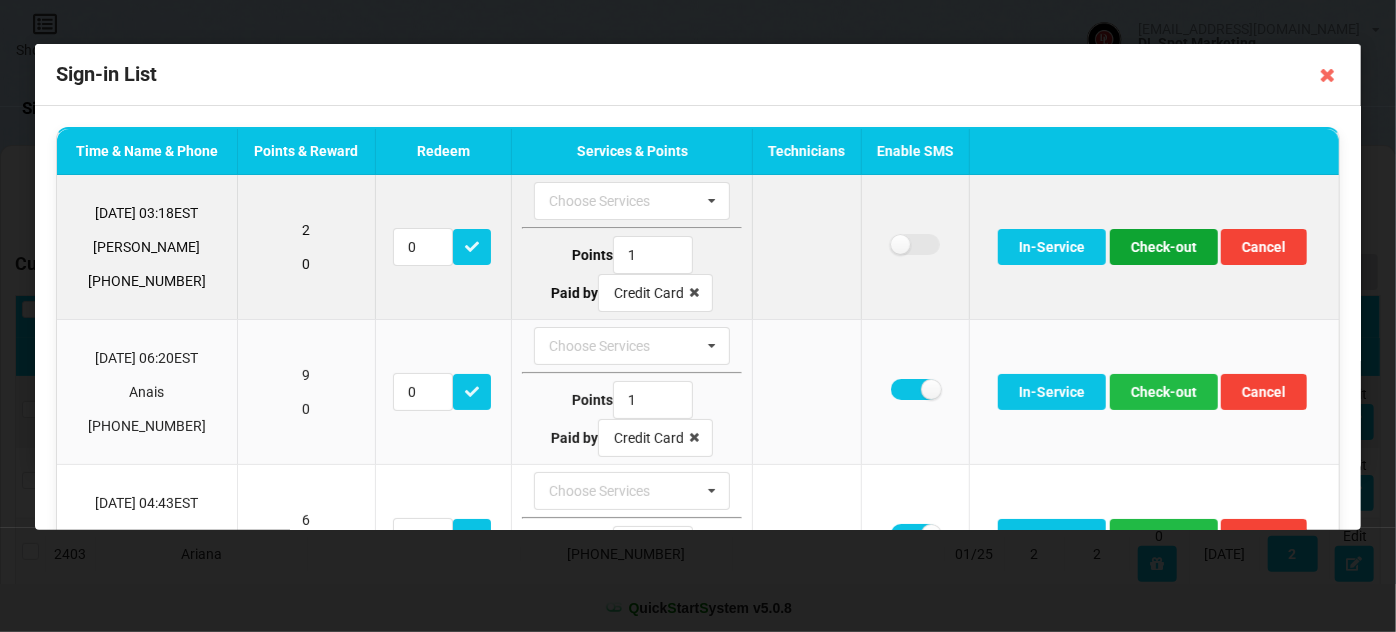 click on "Check-out" at bounding box center [1164, 247] 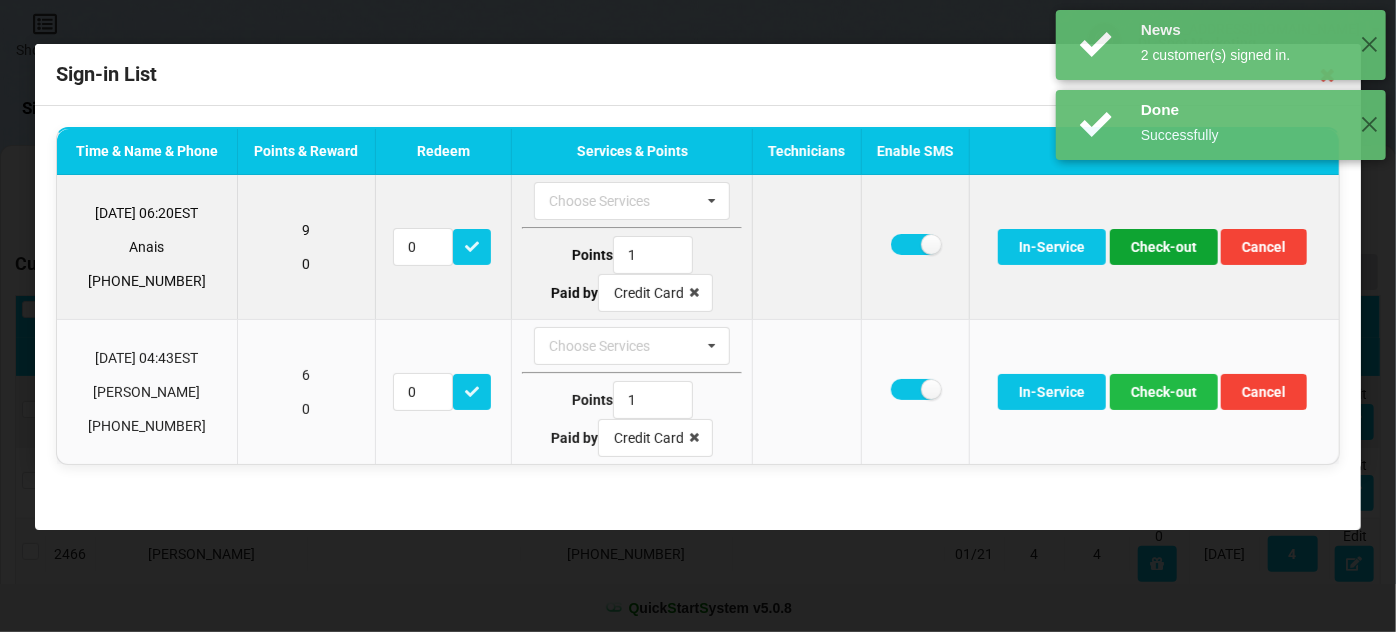 click on "Check-out" at bounding box center (1164, 247) 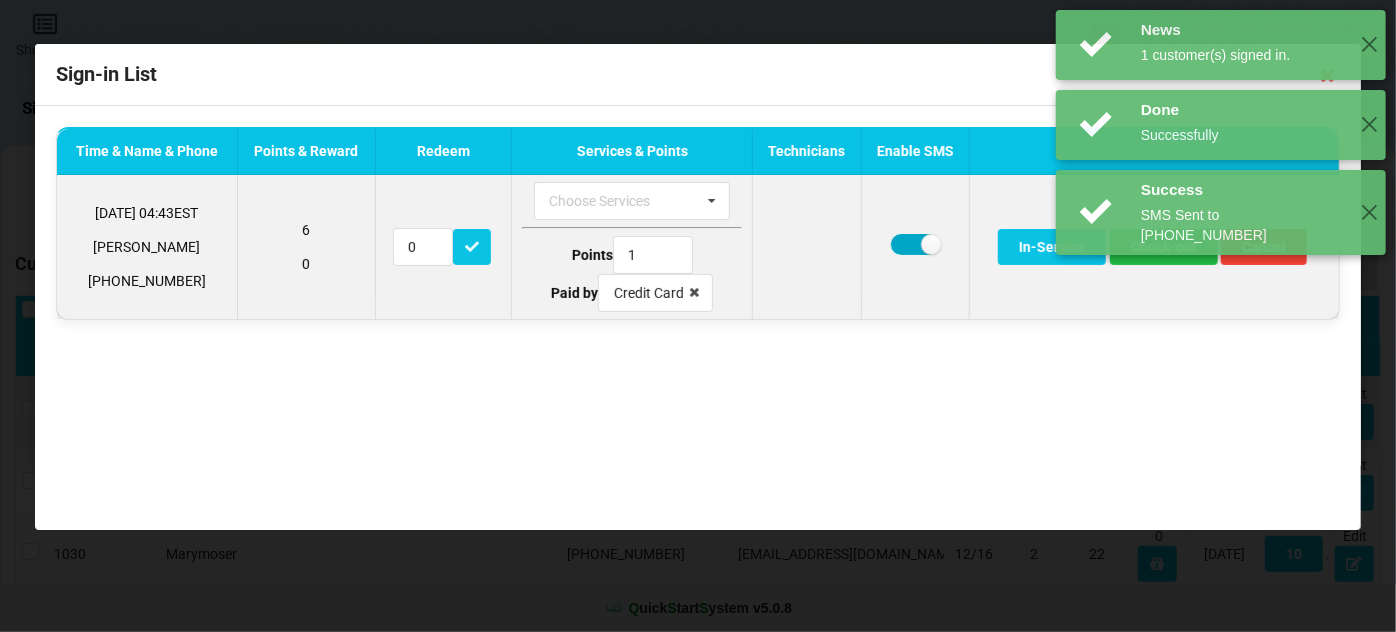 click at bounding box center (915, 244) 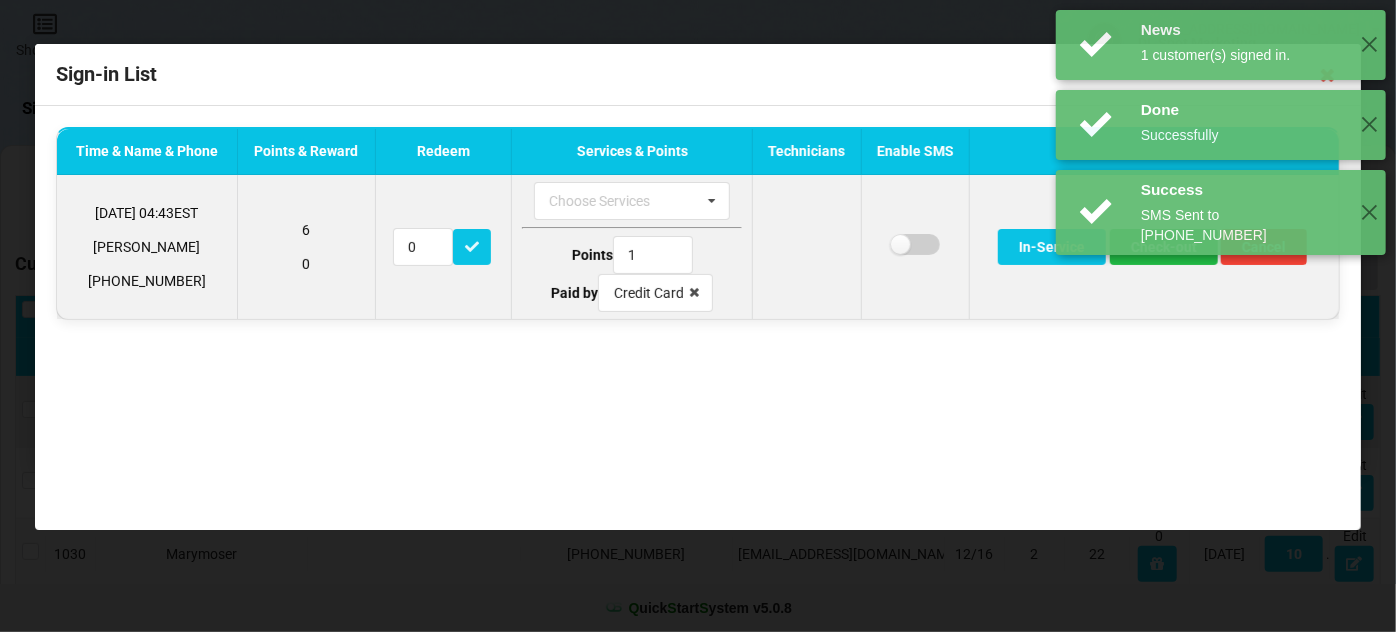 checkbox on "false" 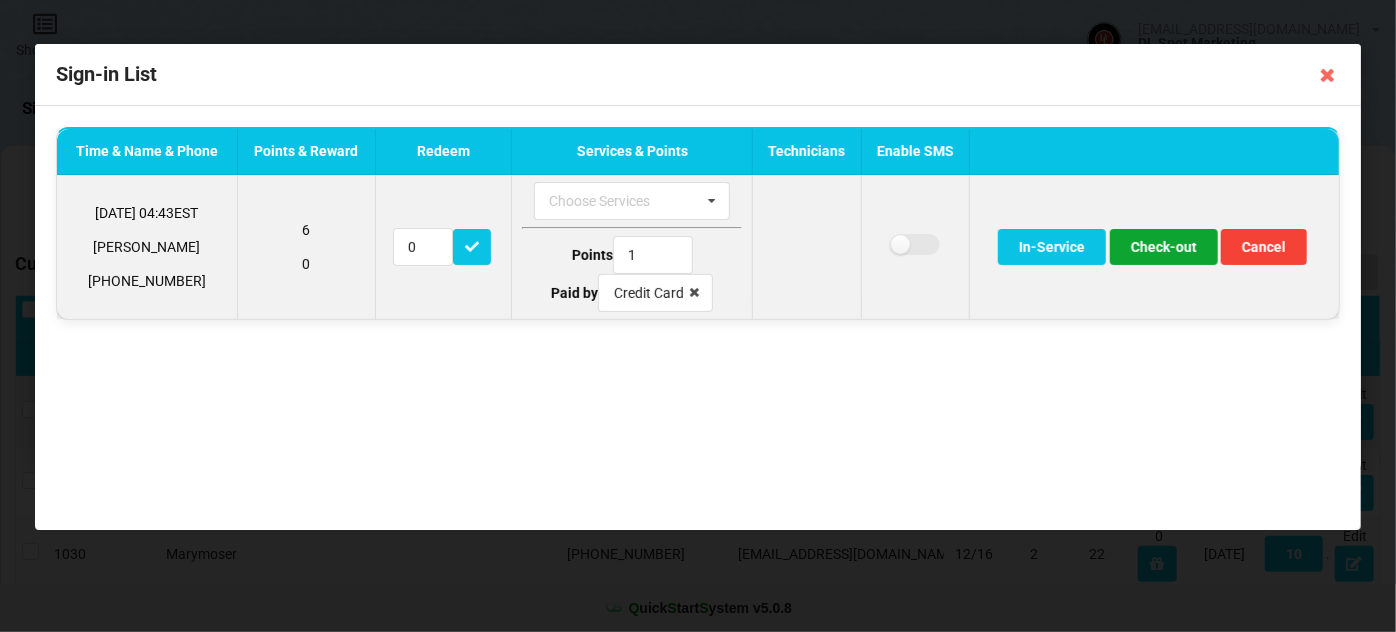 click on "Check-out" at bounding box center [1164, 247] 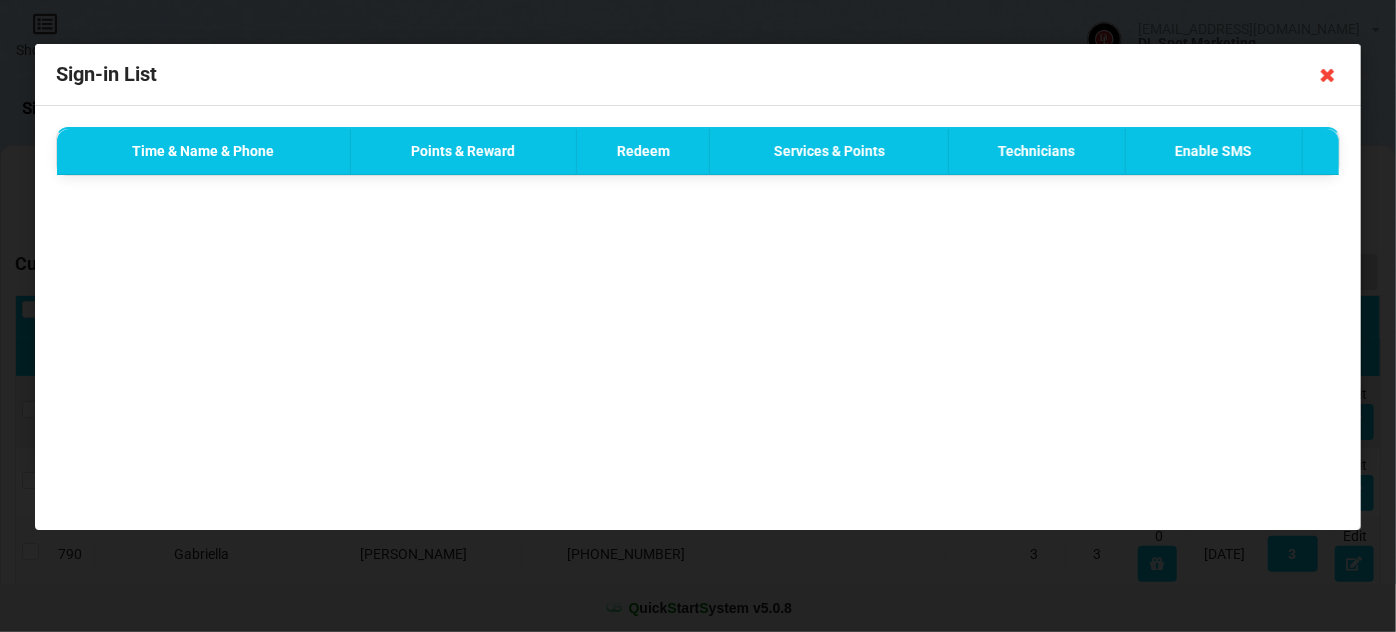 click at bounding box center [1328, 75] 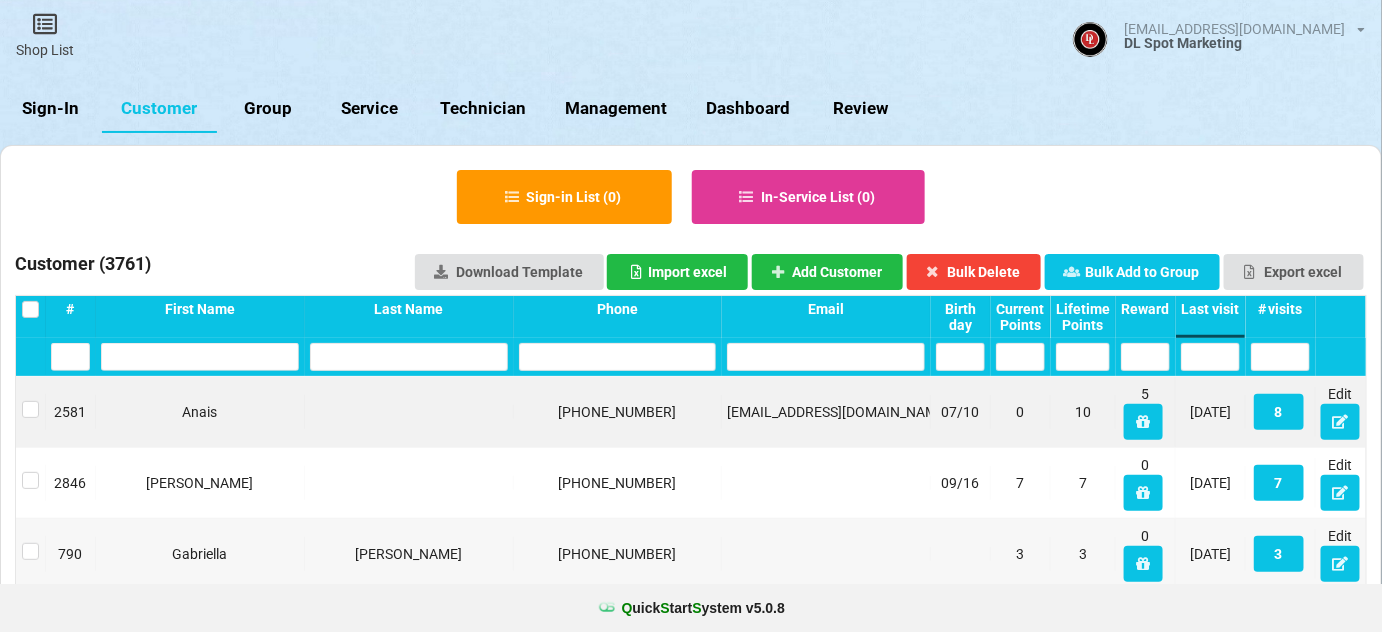 click on "Sign-In" at bounding box center (51, 109) 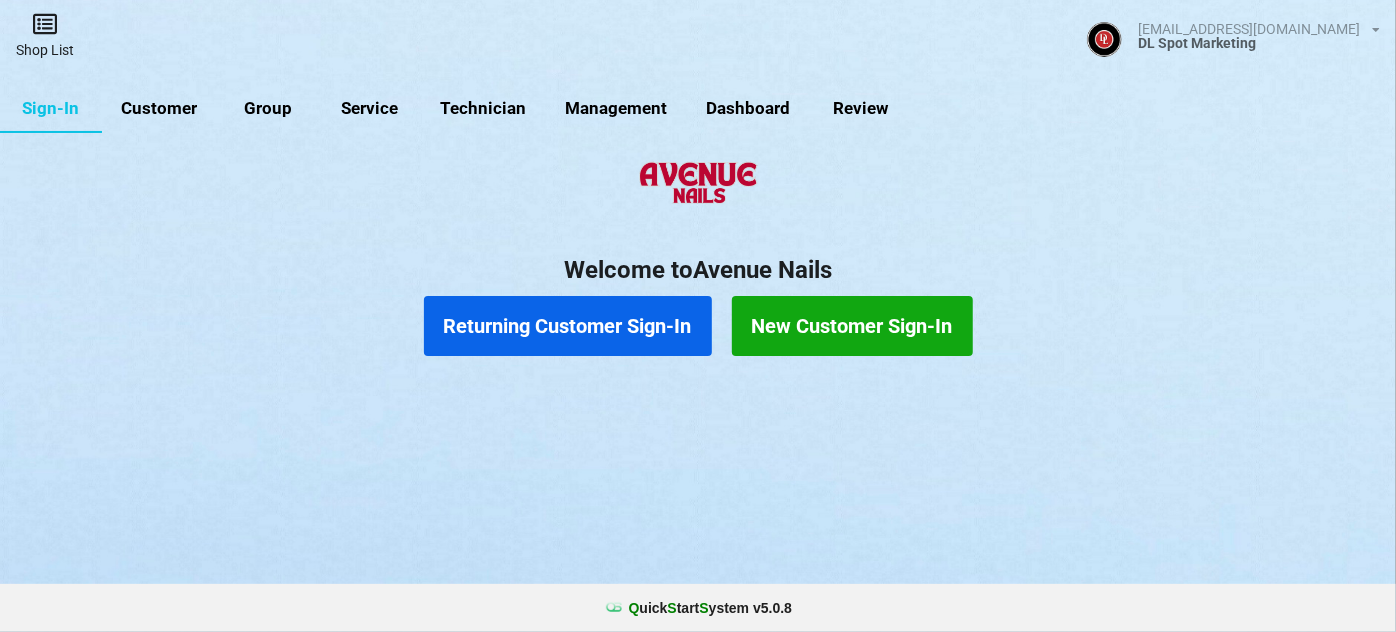 click on "Shop List" at bounding box center (45, 35) 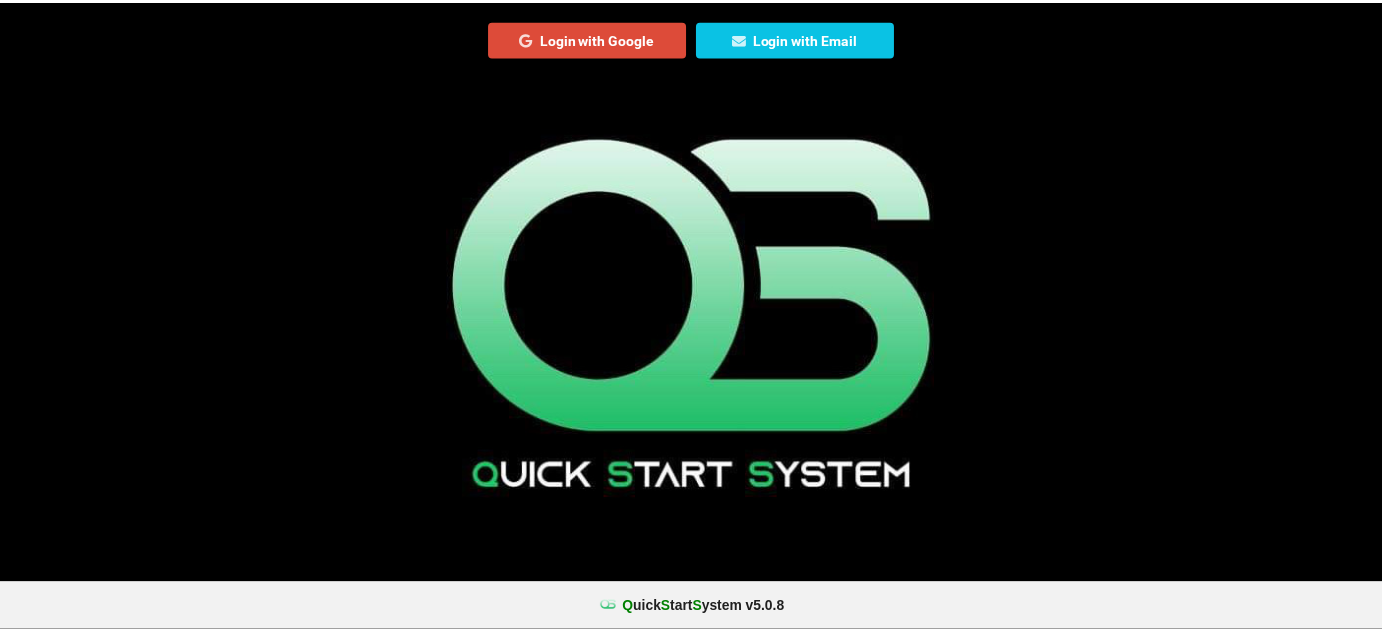 scroll, scrollTop: 0, scrollLeft: 0, axis: both 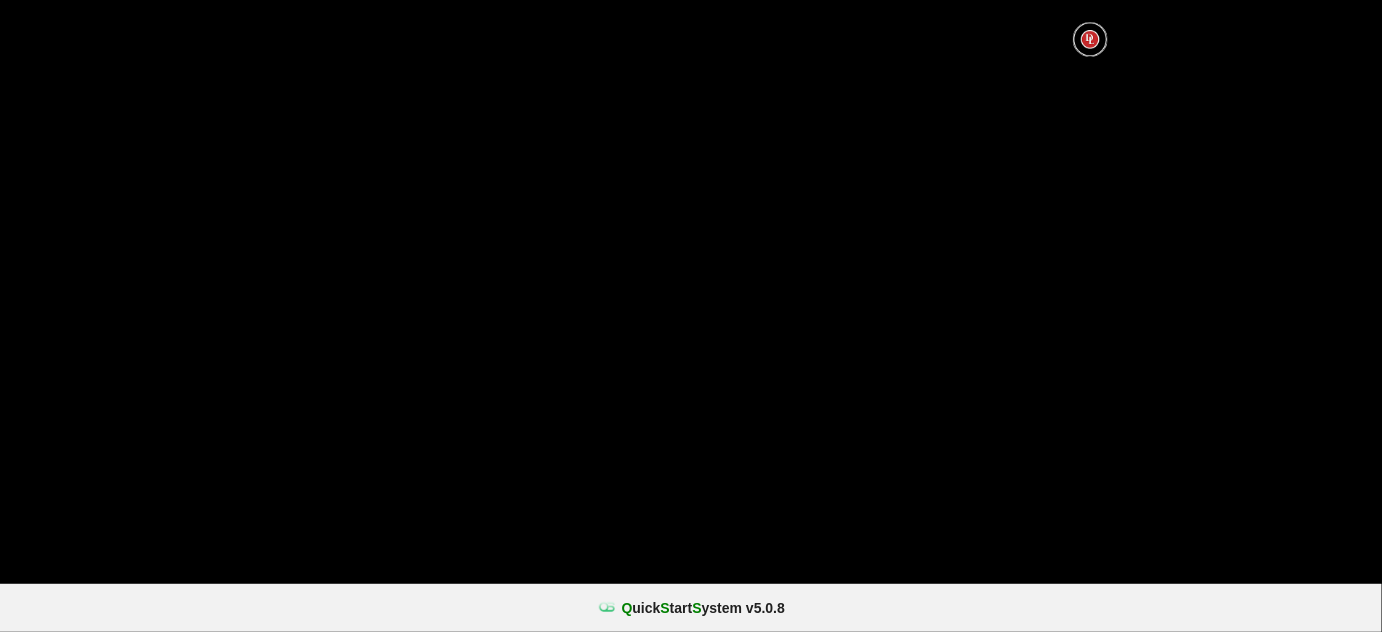 select on "25" 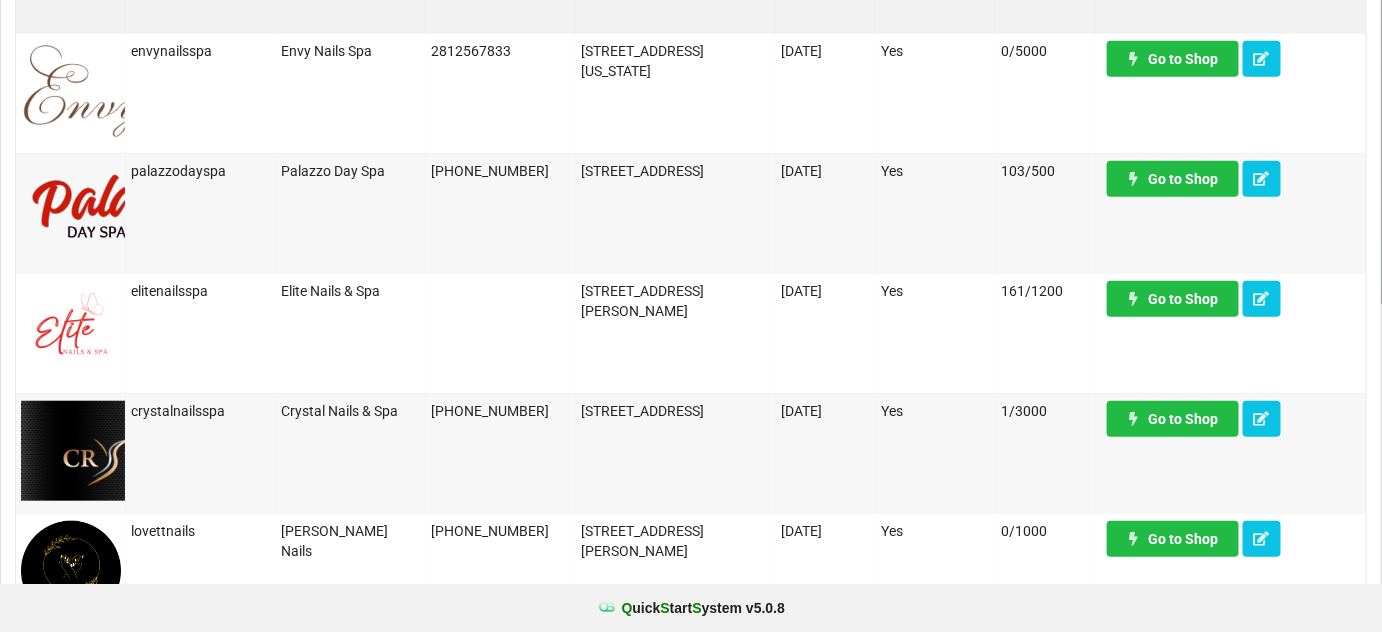 scroll, scrollTop: 485, scrollLeft: 0, axis: vertical 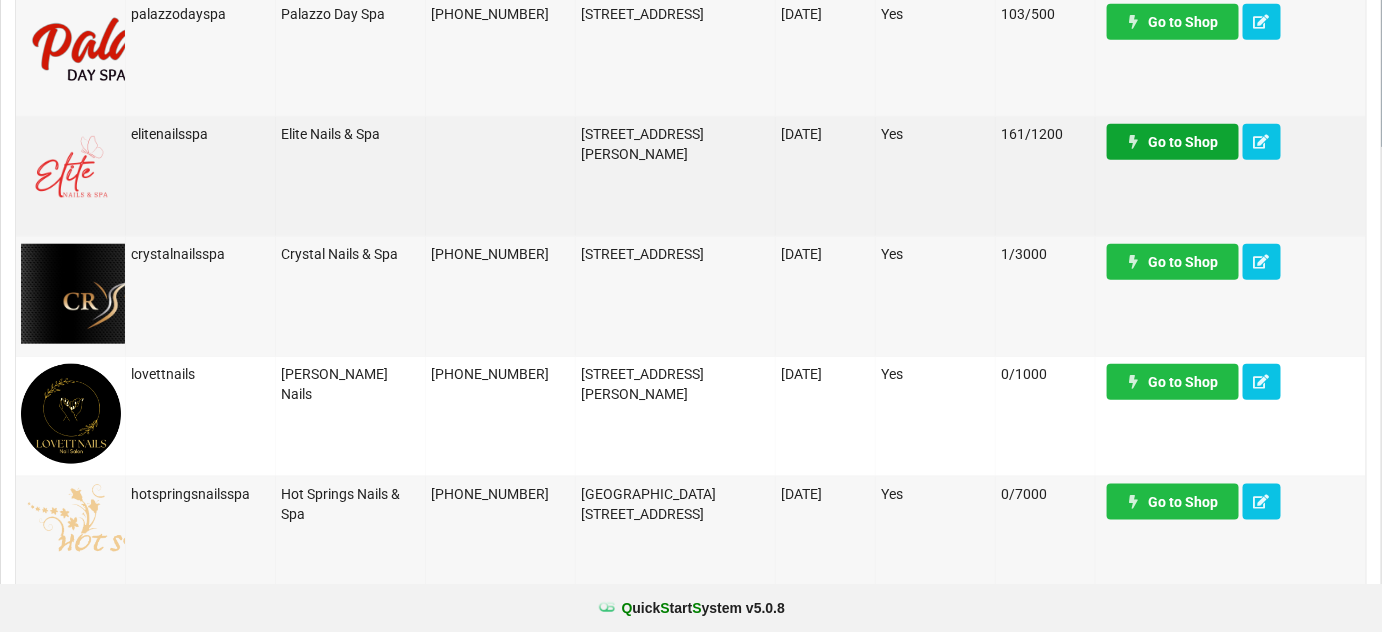 click on "Go to Shop" at bounding box center (1173, 142) 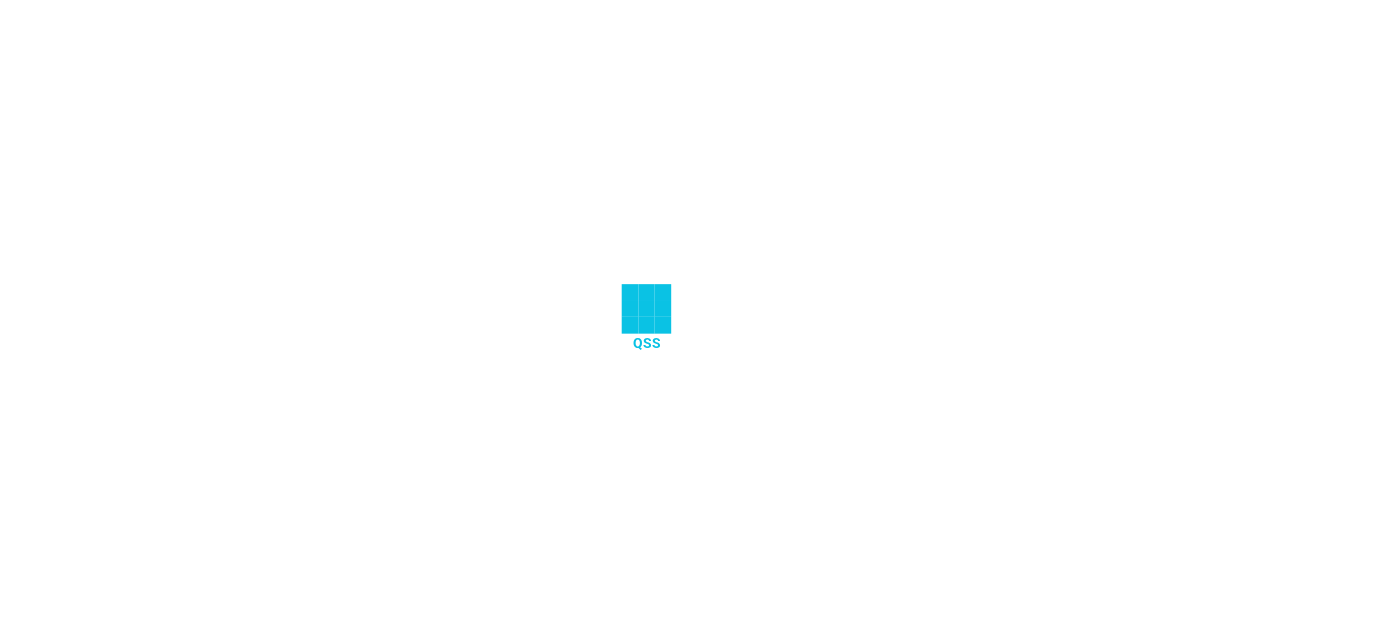 scroll, scrollTop: 0, scrollLeft: 0, axis: both 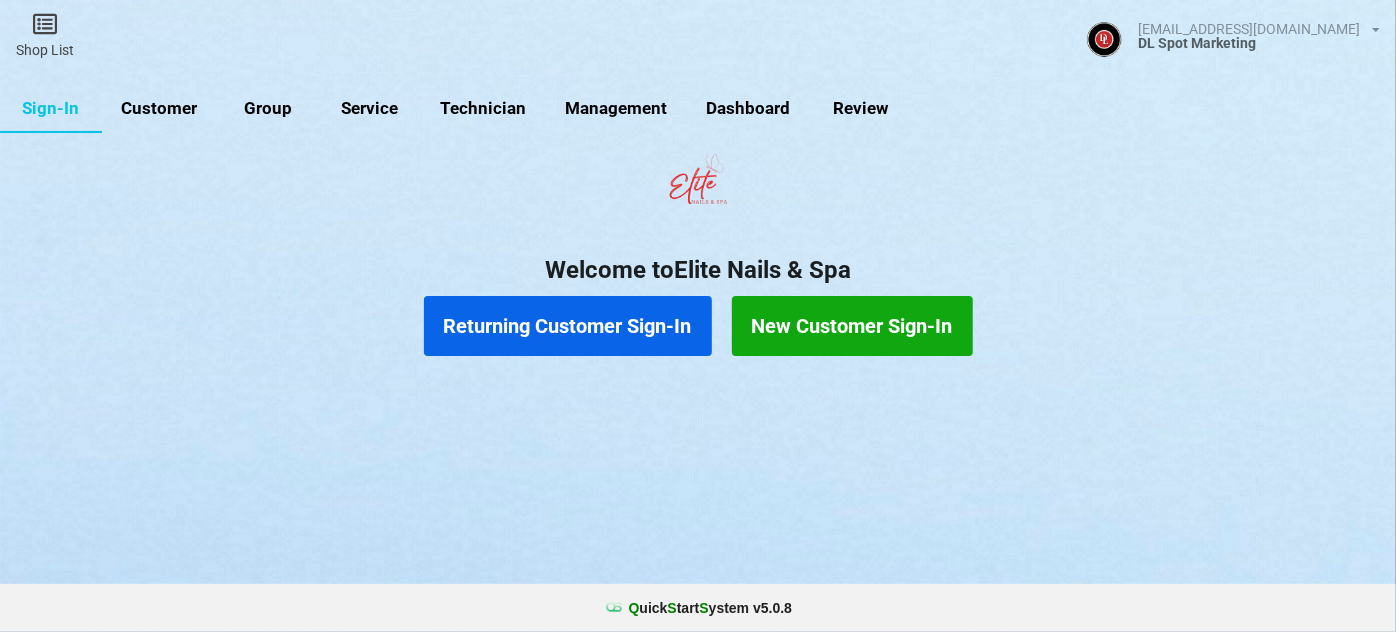 click on "Customer" at bounding box center [159, 109] 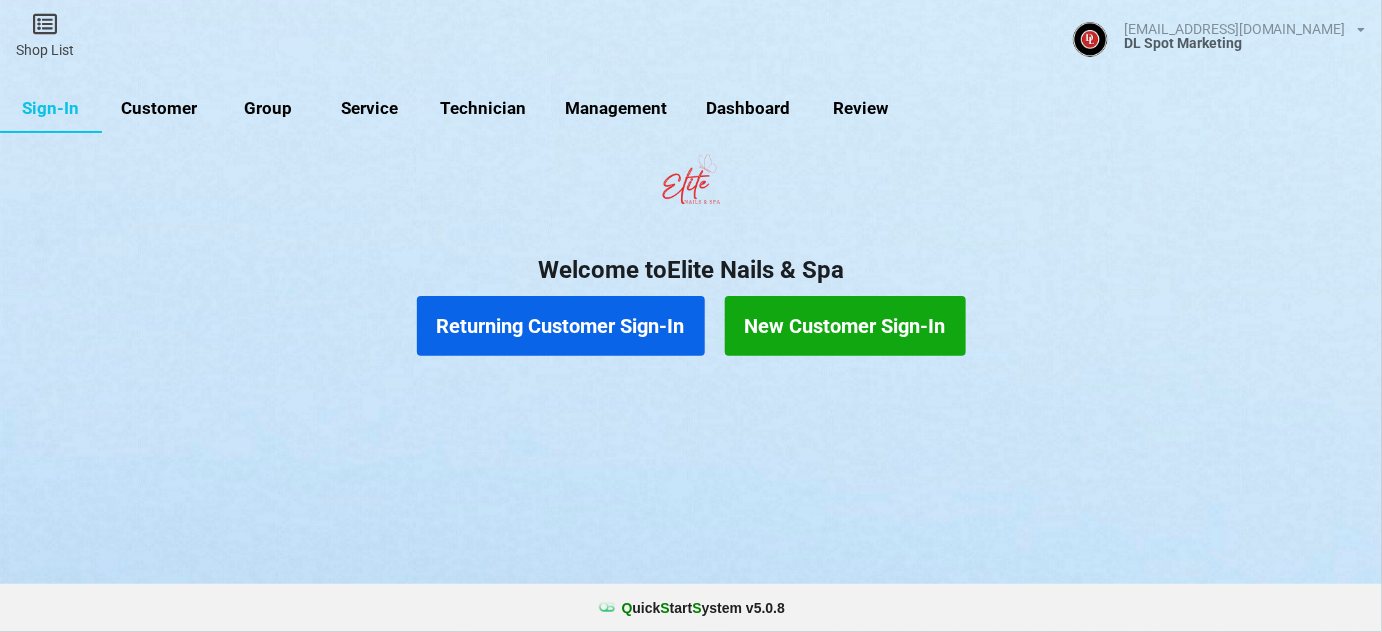 select on "25" 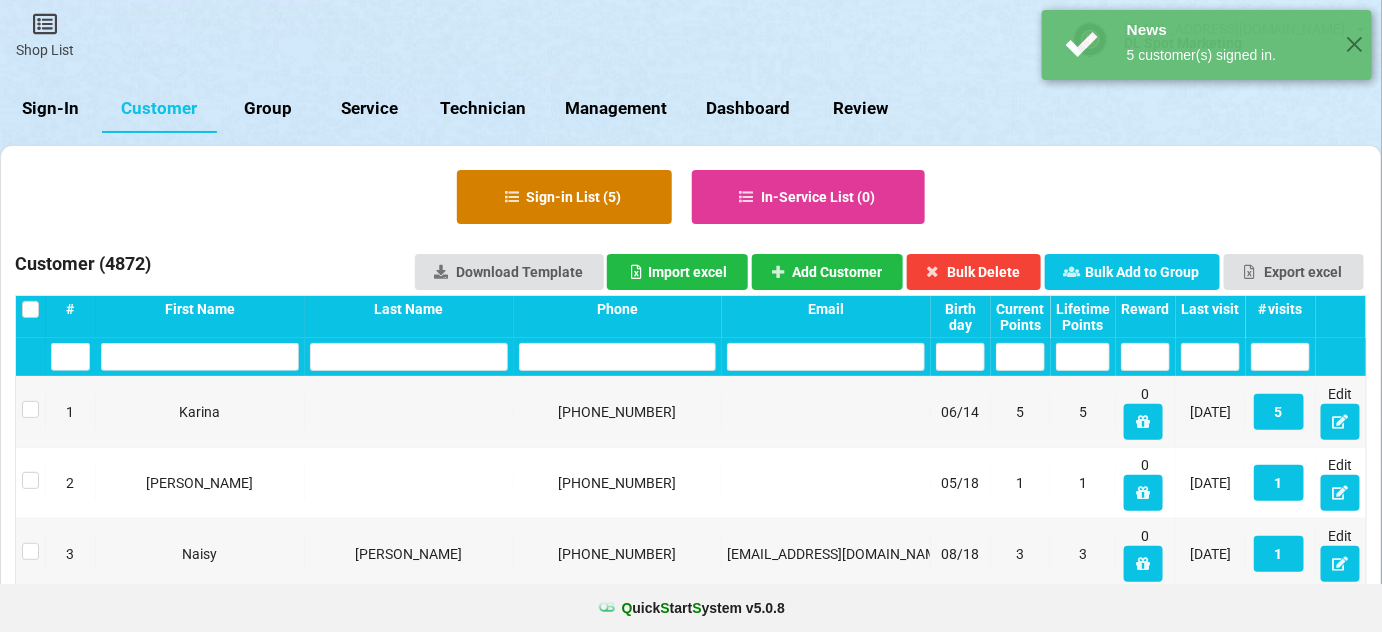 click on "Sign-in List ( 5 )" at bounding box center (564, 197) 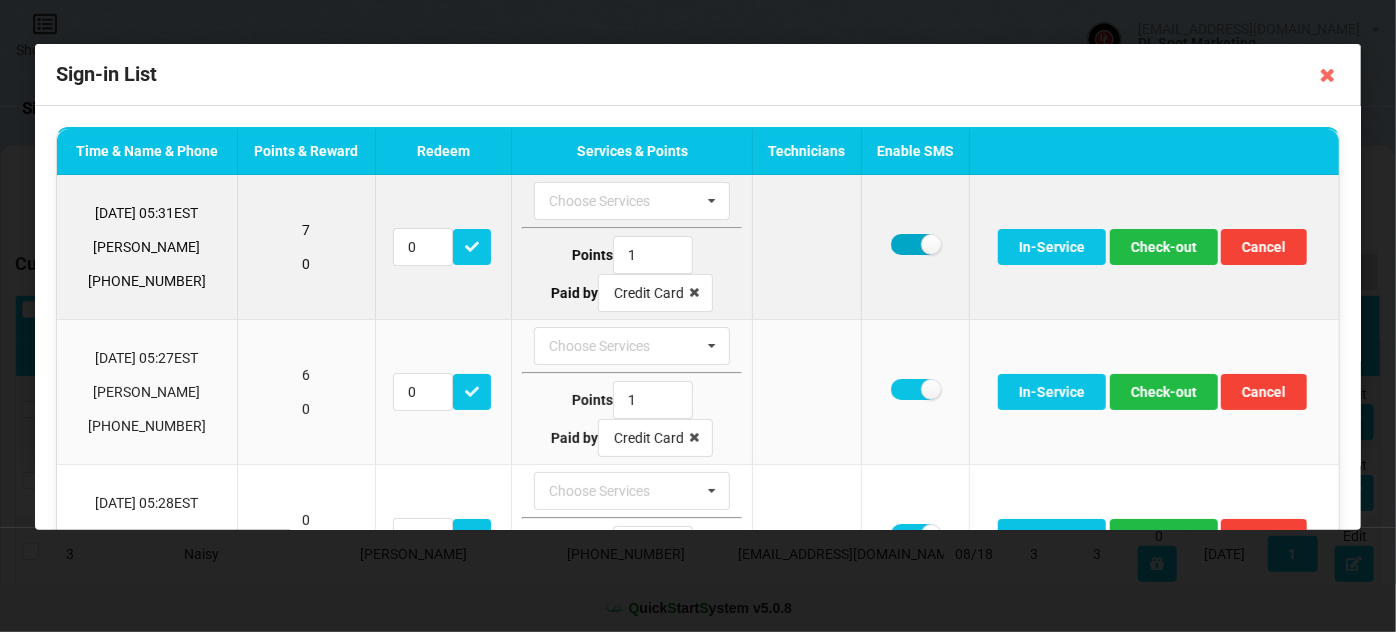 click at bounding box center (915, 244) 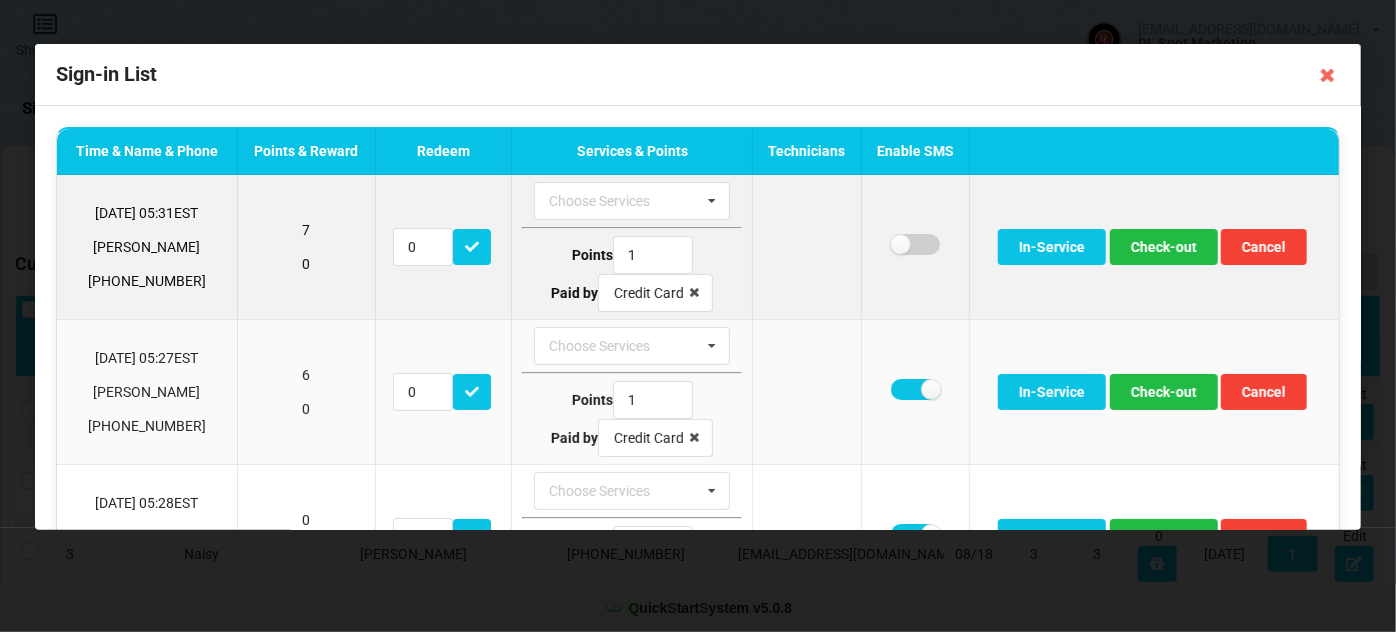 checkbox on "false" 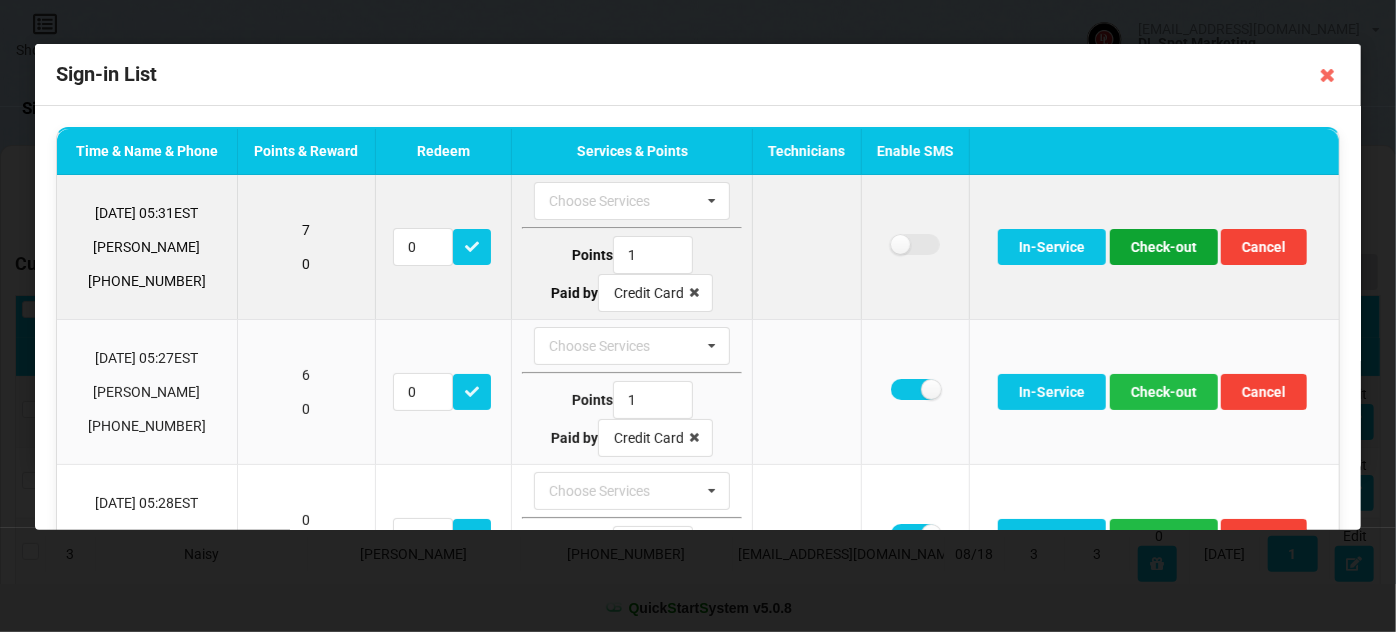 click on "Check-out" at bounding box center (1164, 247) 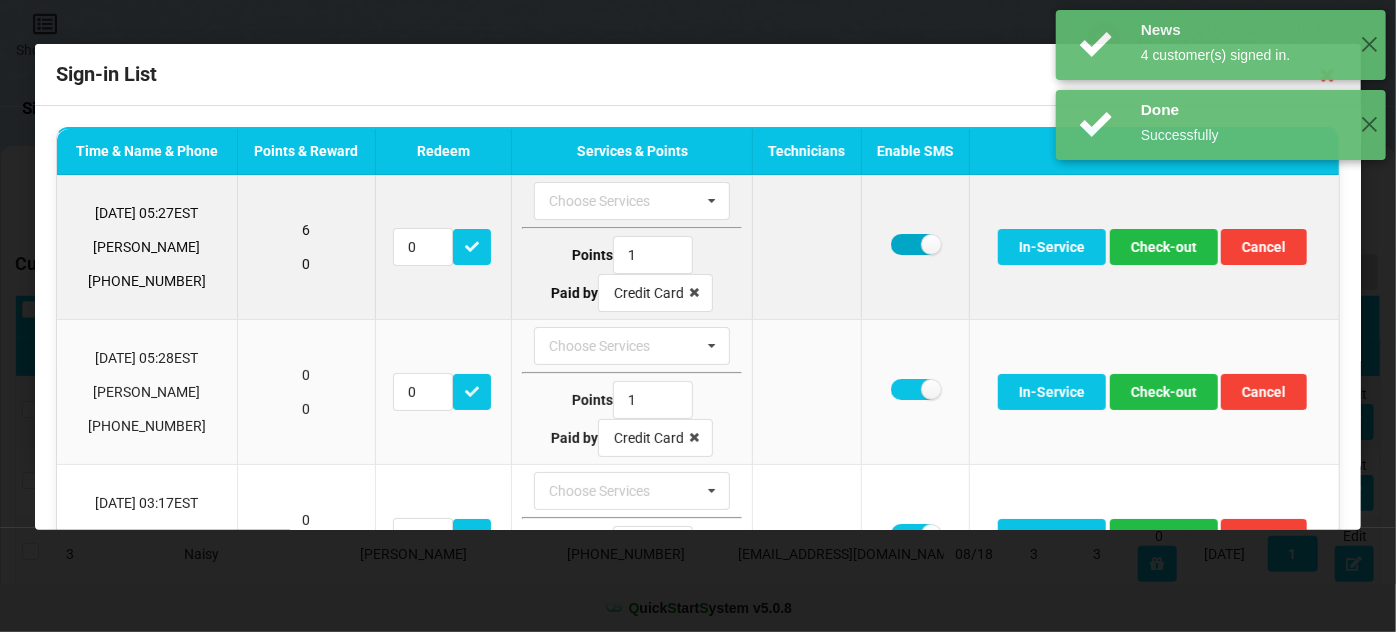 click at bounding box center [915, 244] 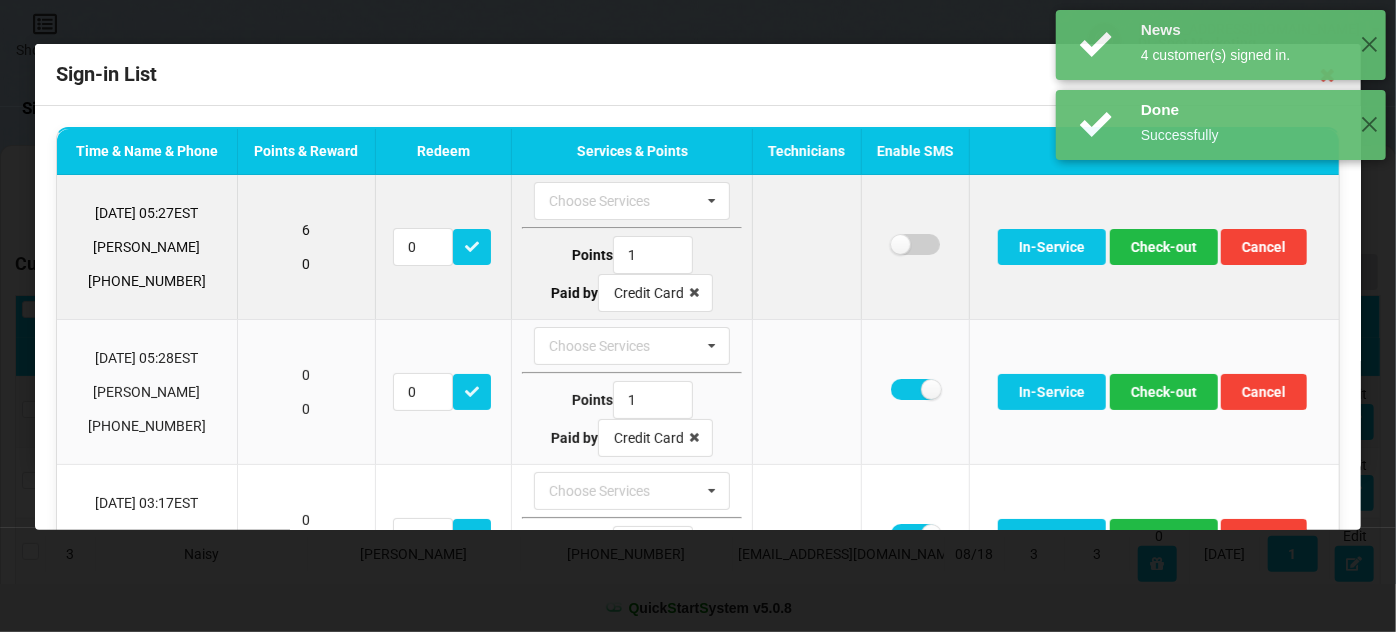 checkbox on "false" 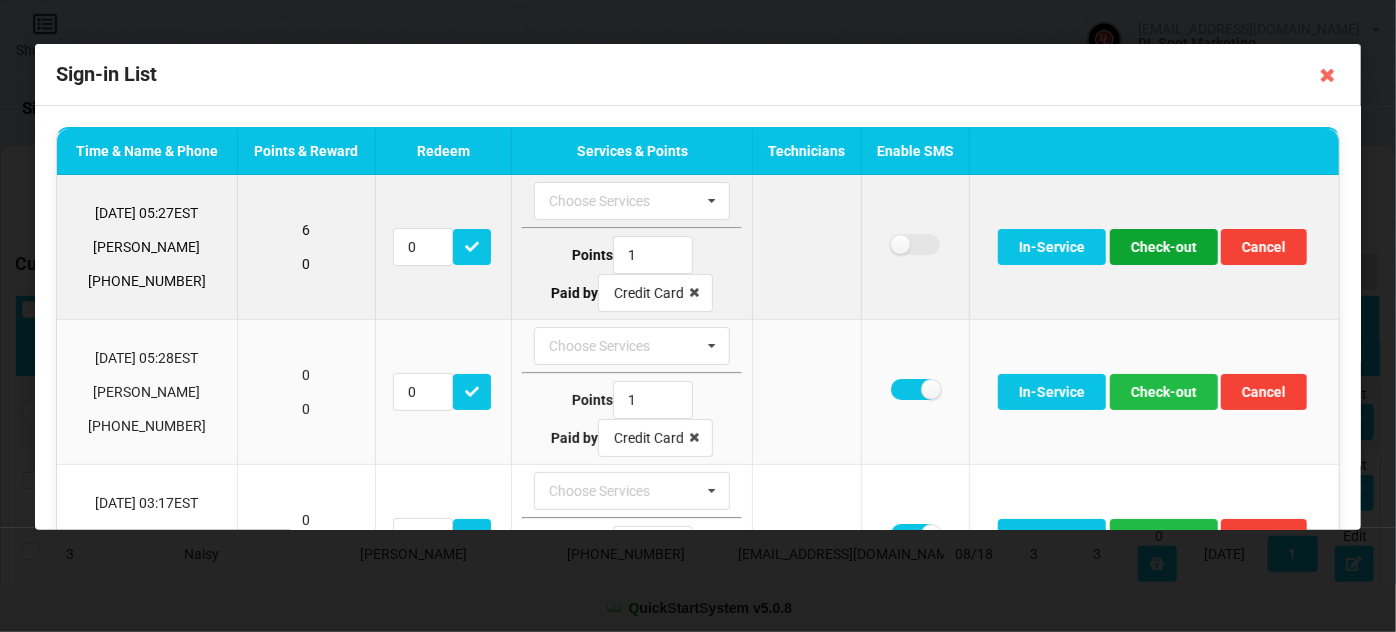 click on "Check-out" at bounding box center [1164, 247] 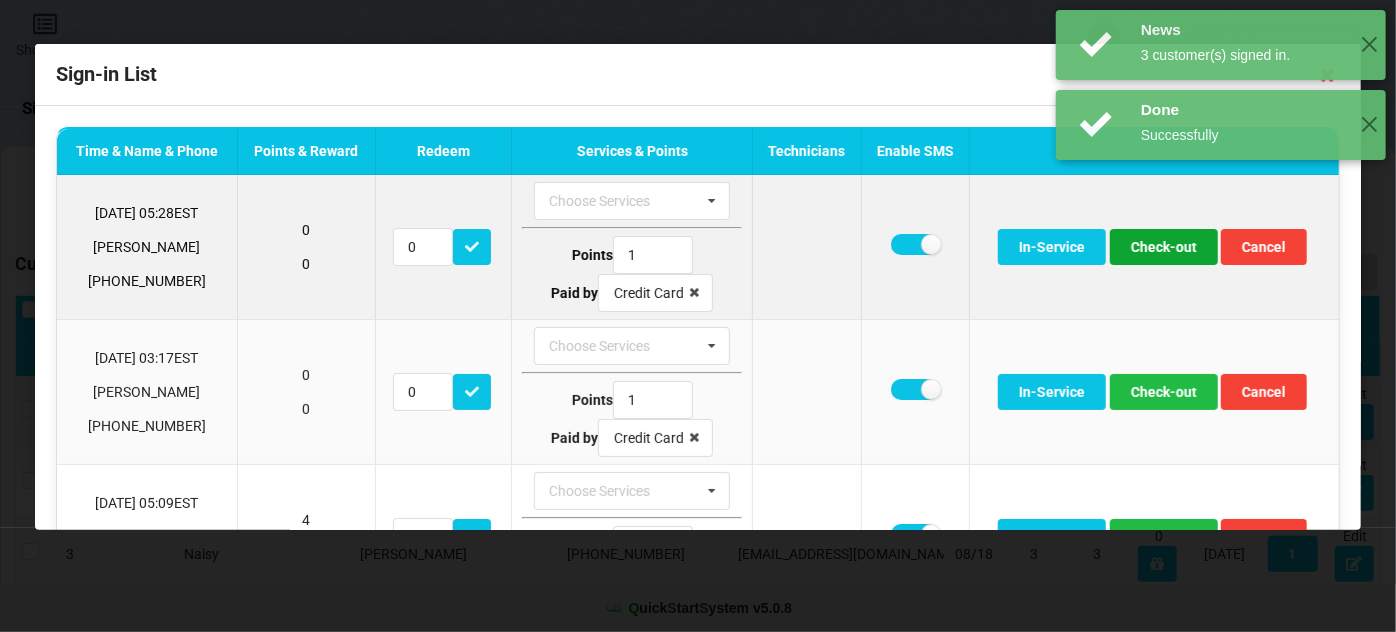 click on "Check-out" at bounding box center [1164, 247] 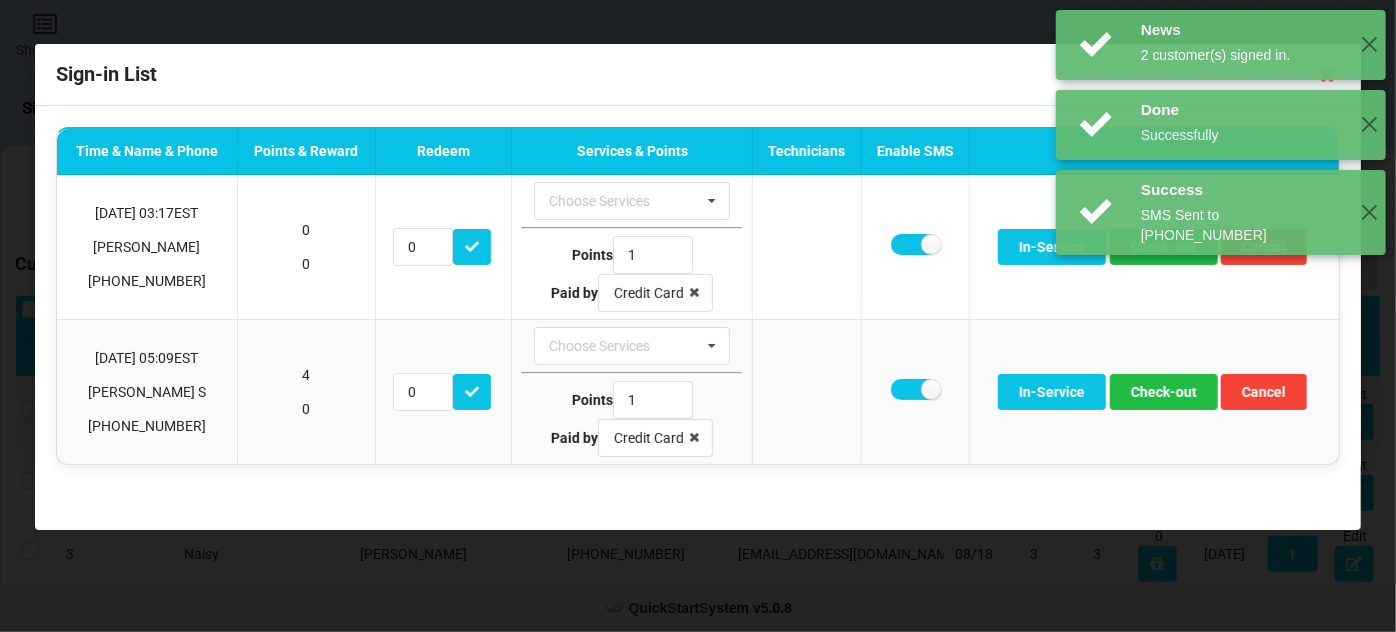 click on "News 3 customer(s) signed in. ✕" at bounding box center [1221, 300] 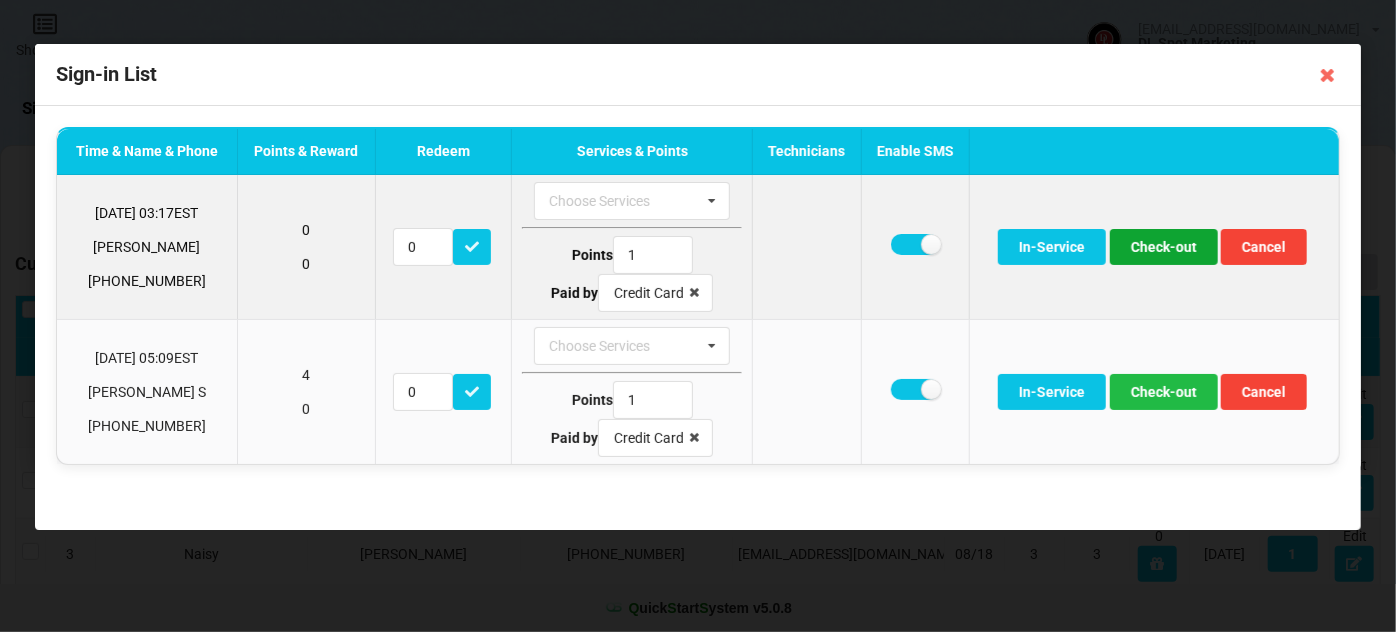 click on "Check-out" at bounding box center (1164, 247) 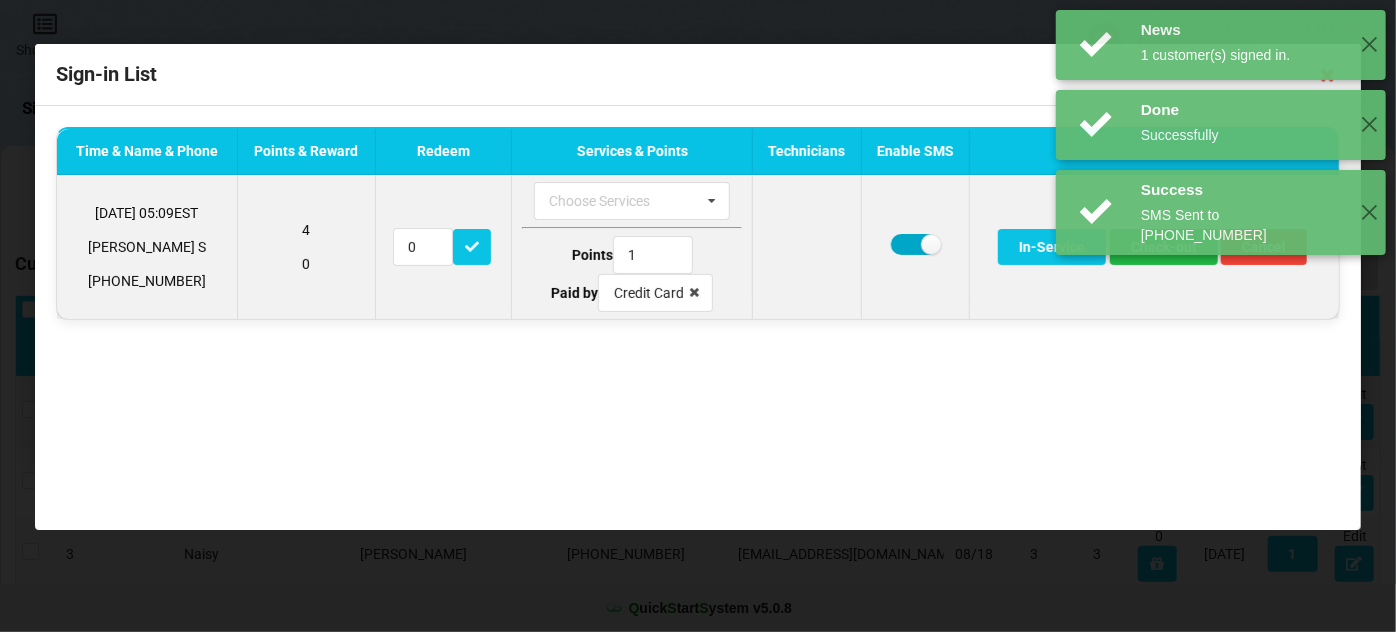 click at bounding box center (915, 244) 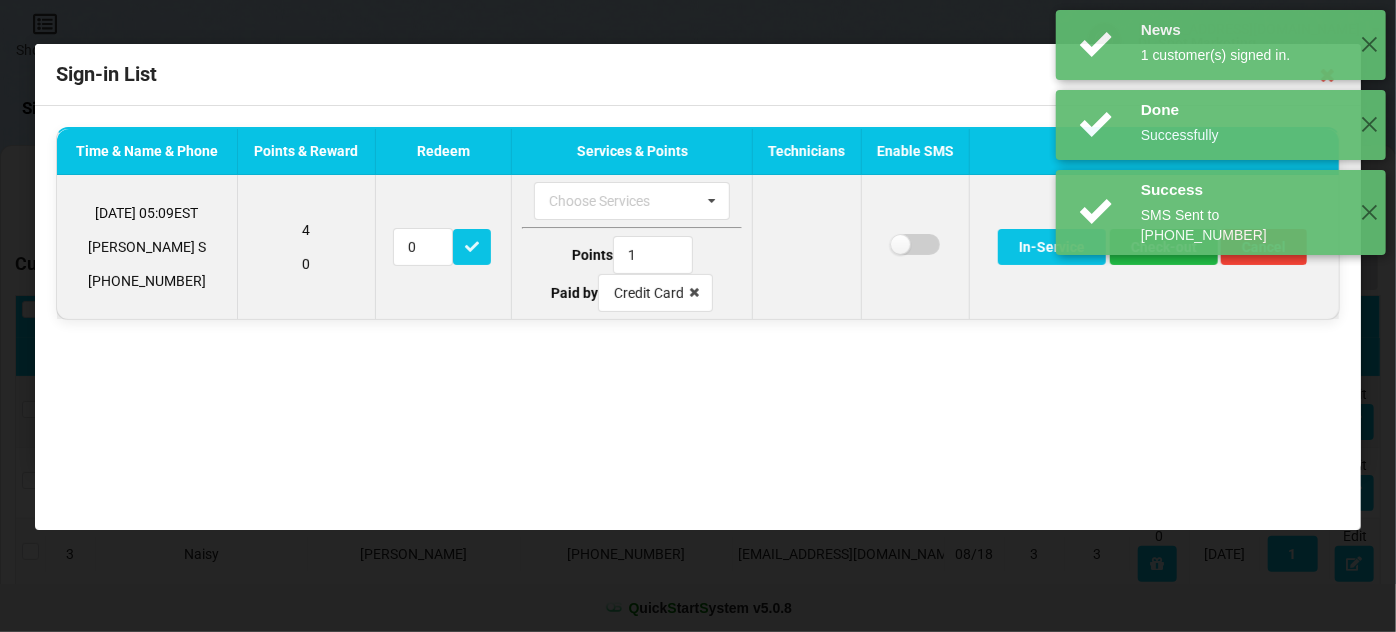 checkbox on "false" 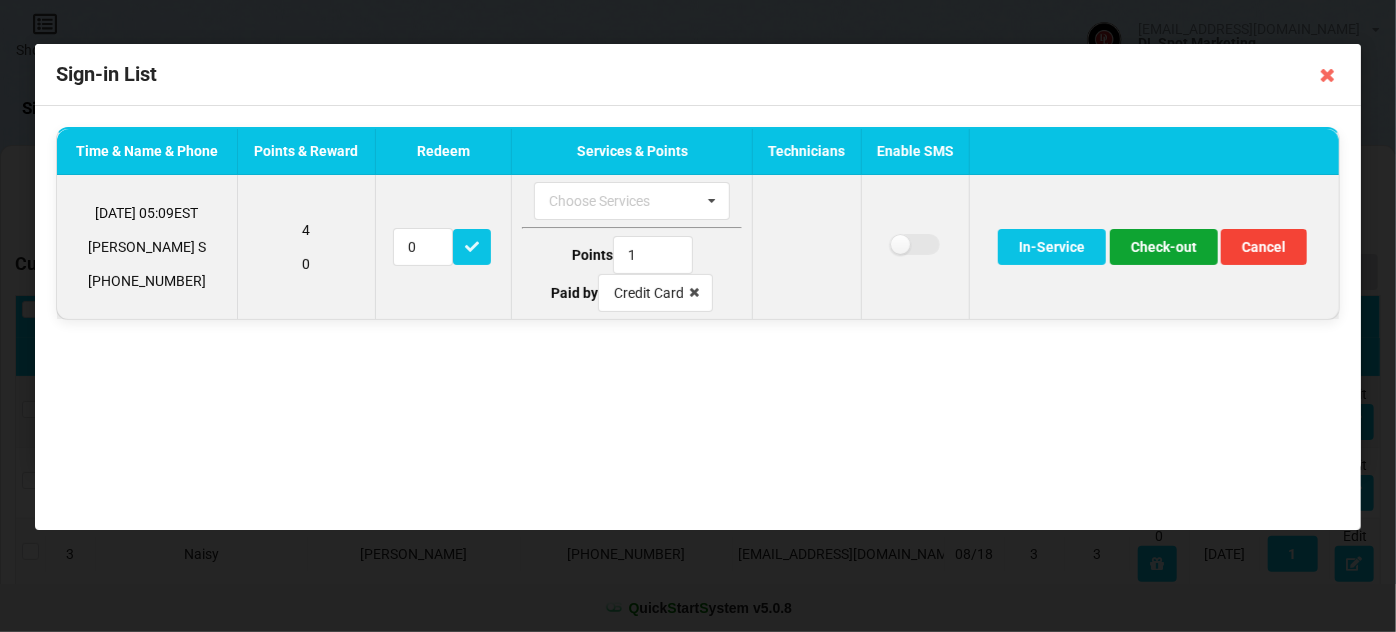 click on "Check-out" at bounding box center (1164, 247) 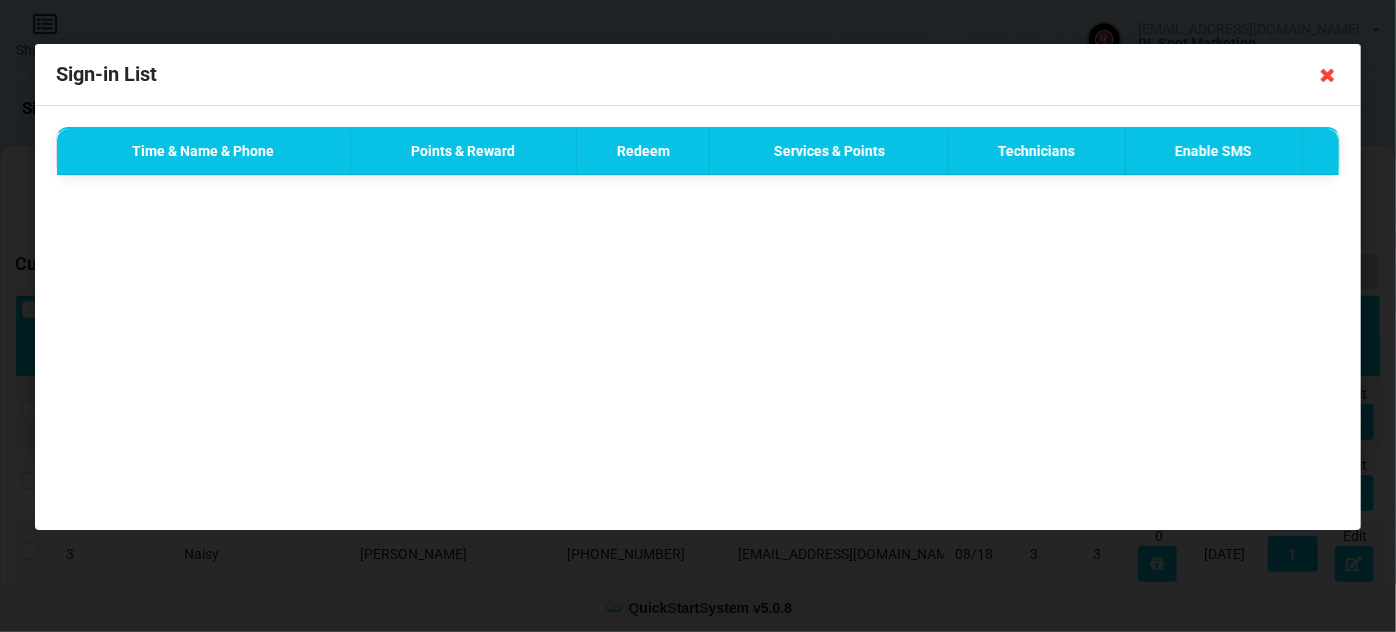 click at bounding box center [1328, 75] 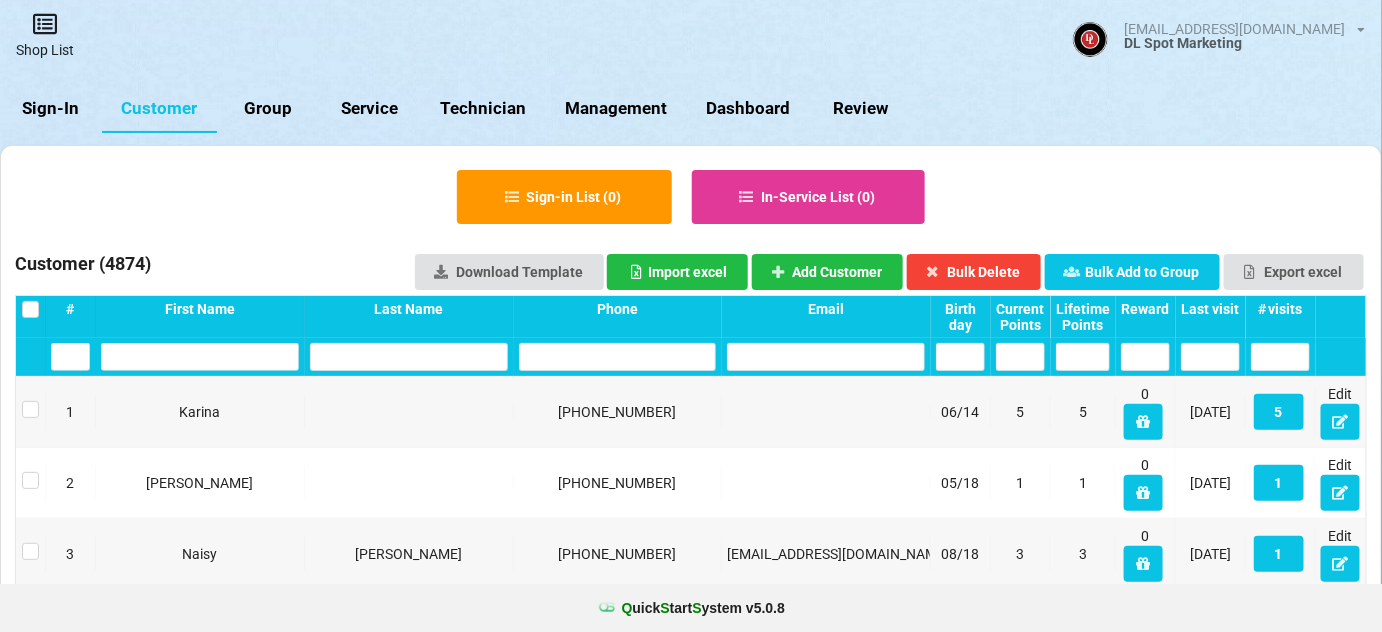 click at bounding box center (45, 24) 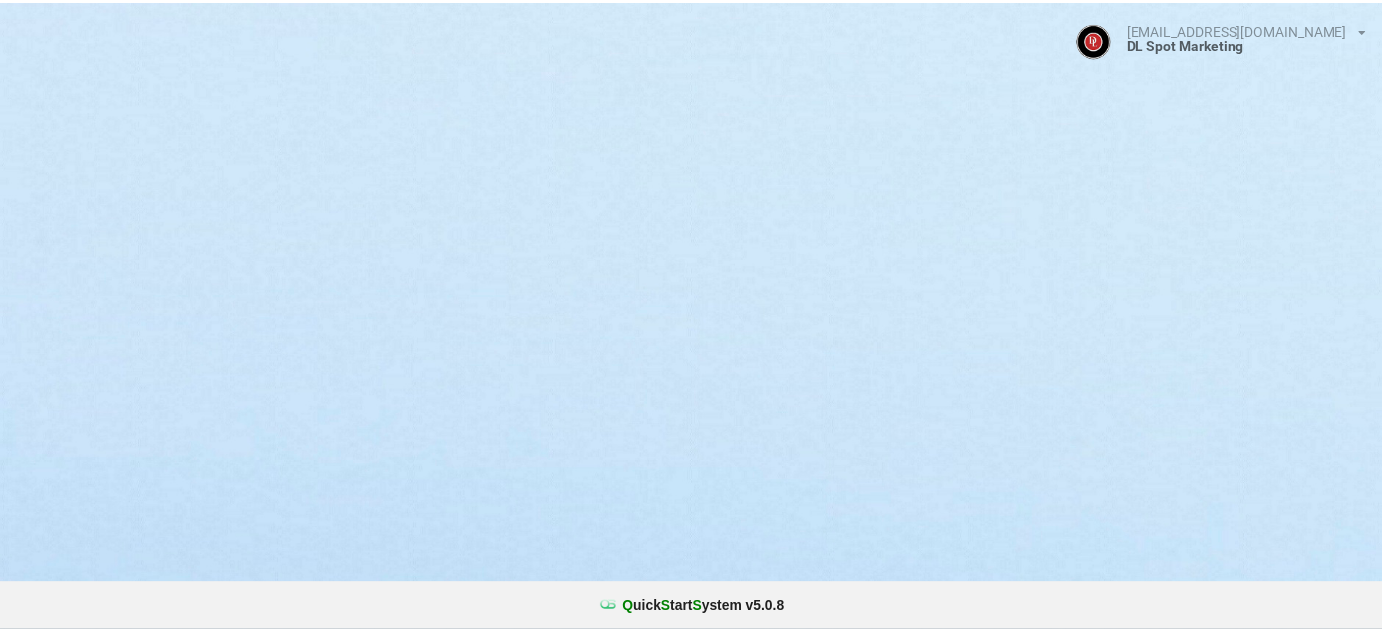 scroll, scrollTop: 0, scrollLeft: 0, axis: both 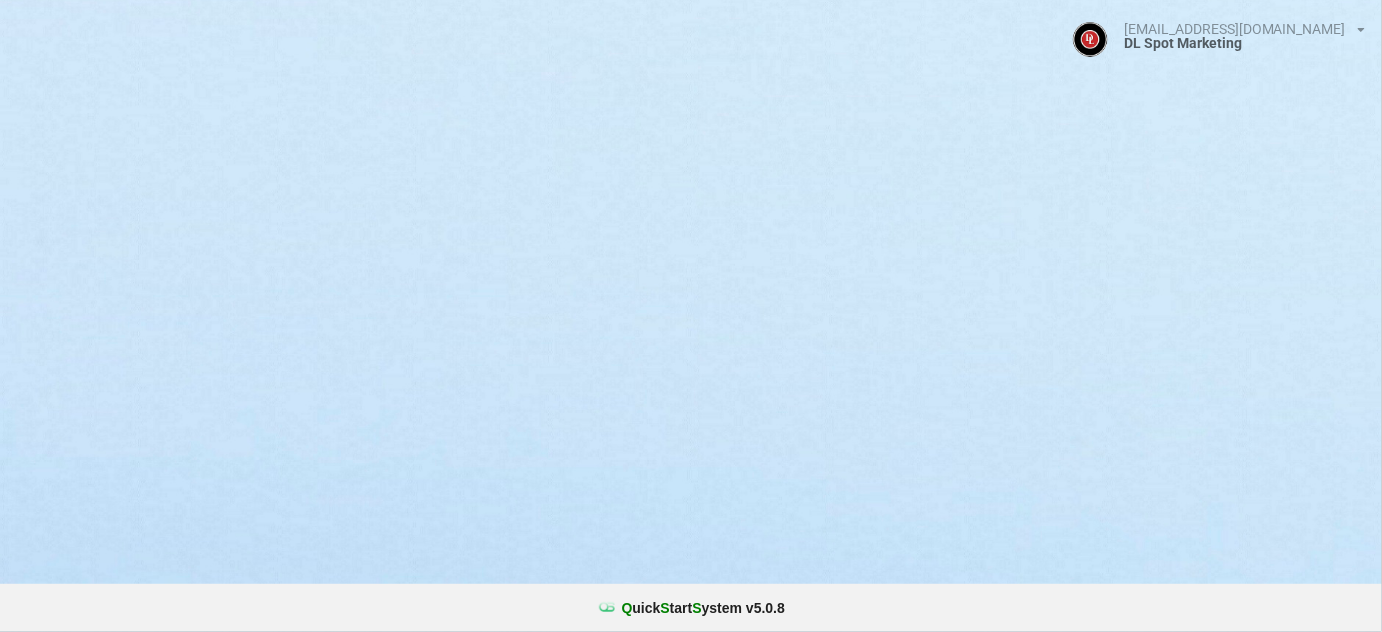 select on "25" 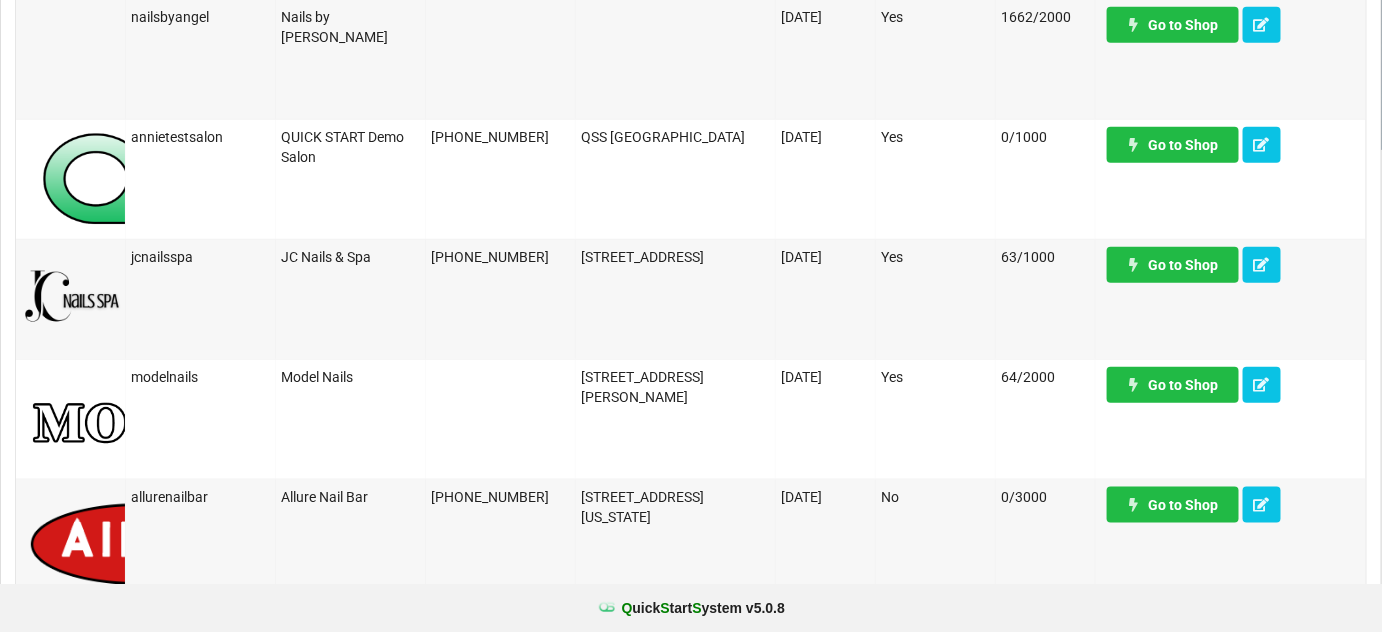 scroll, scrollTop: 485, scrollLeft: 0, axis: vertical 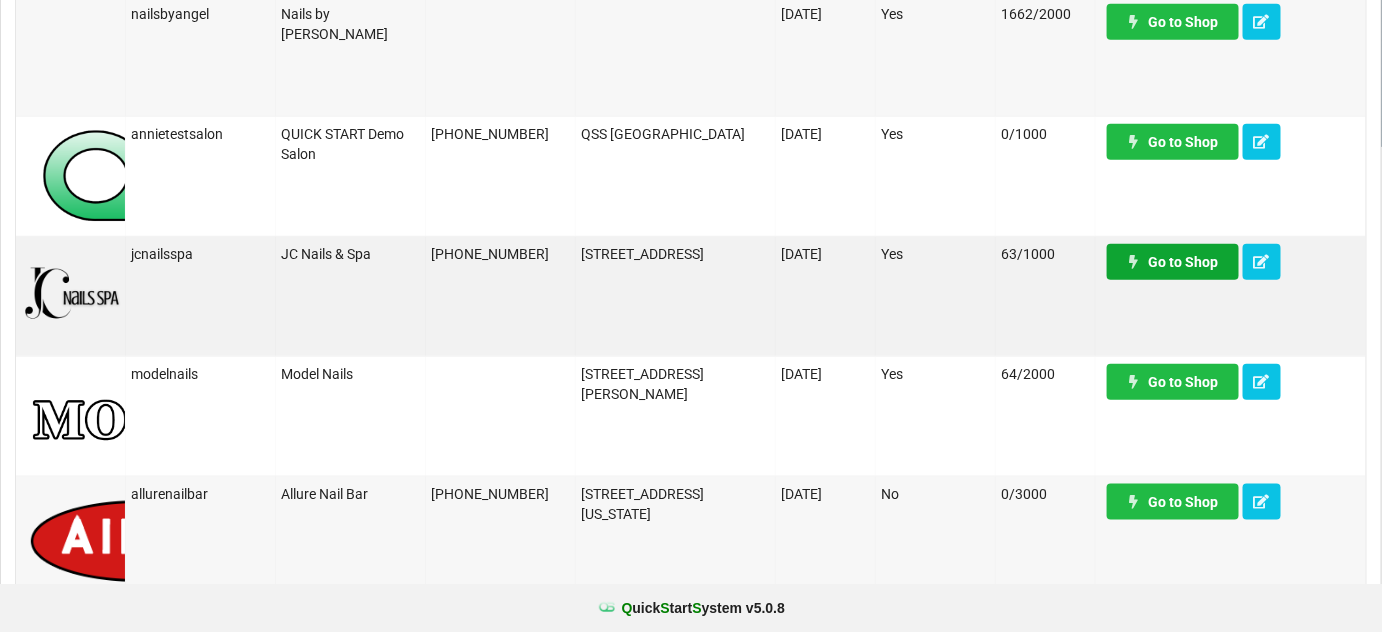 click on "Go to Shop" at bounding box center (1173, 262) 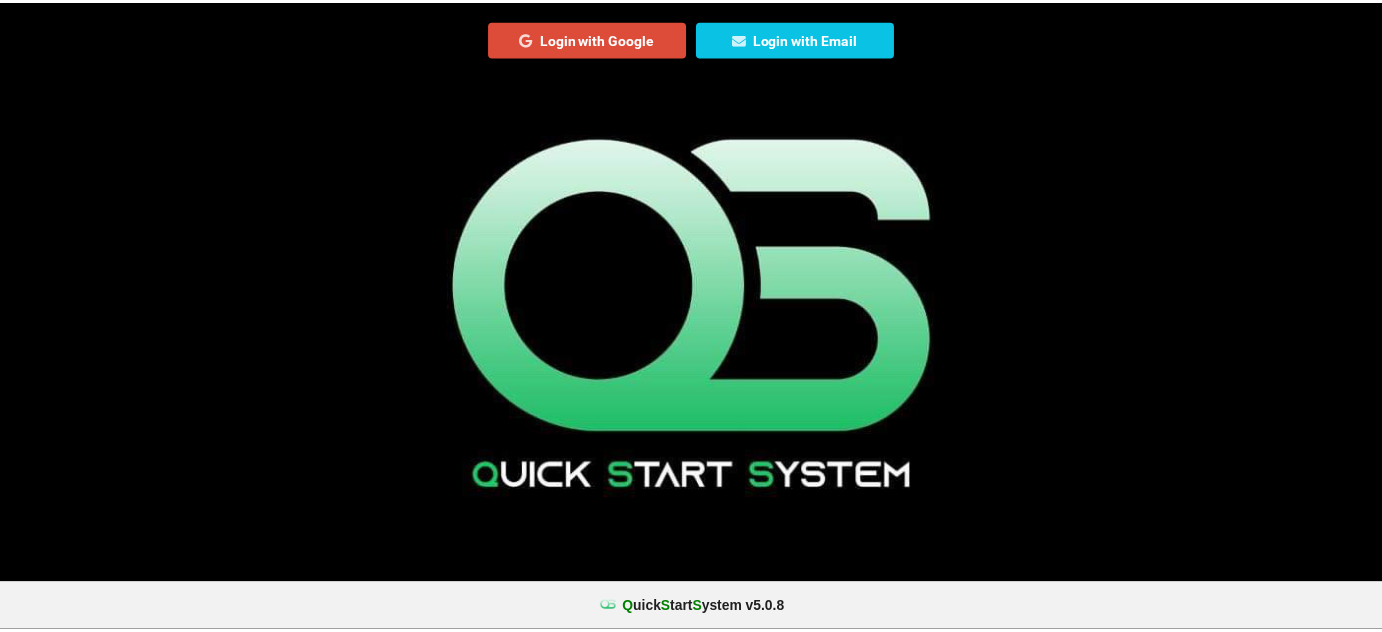 scroll, scrollTop: 0, scrollLeft: 0, axis: both 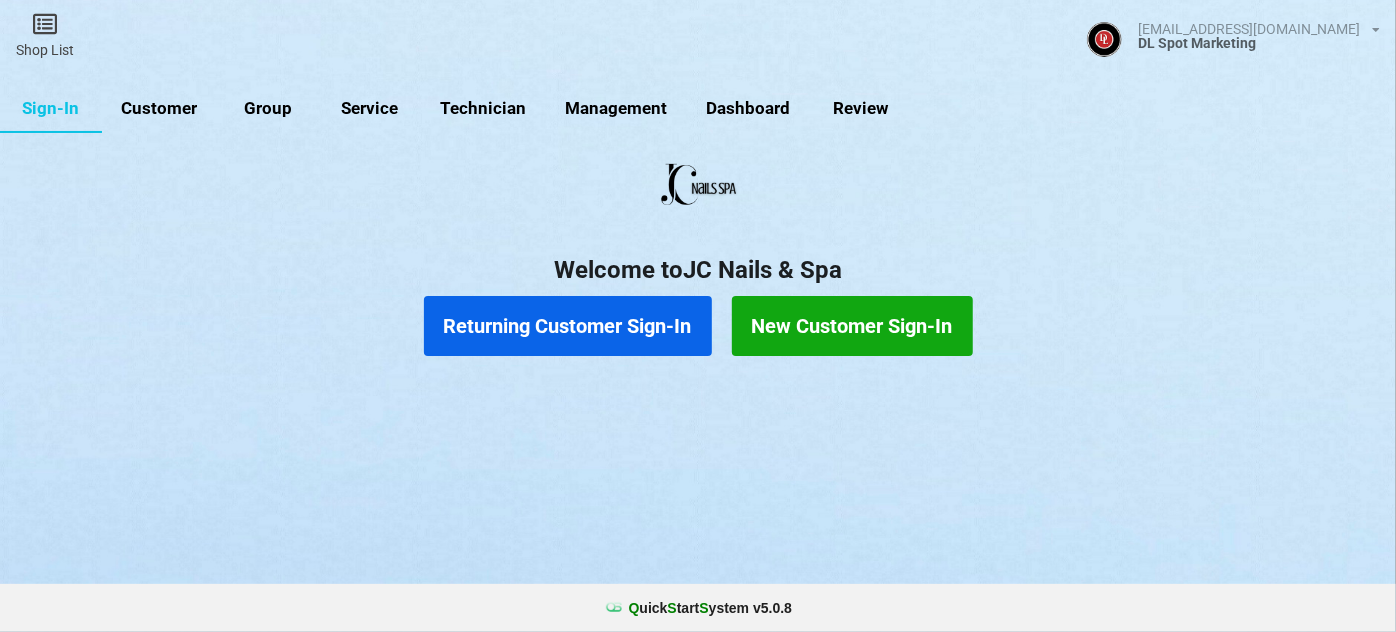 click on "Returning Customer Sign-In" at bounding box center (568, 326) 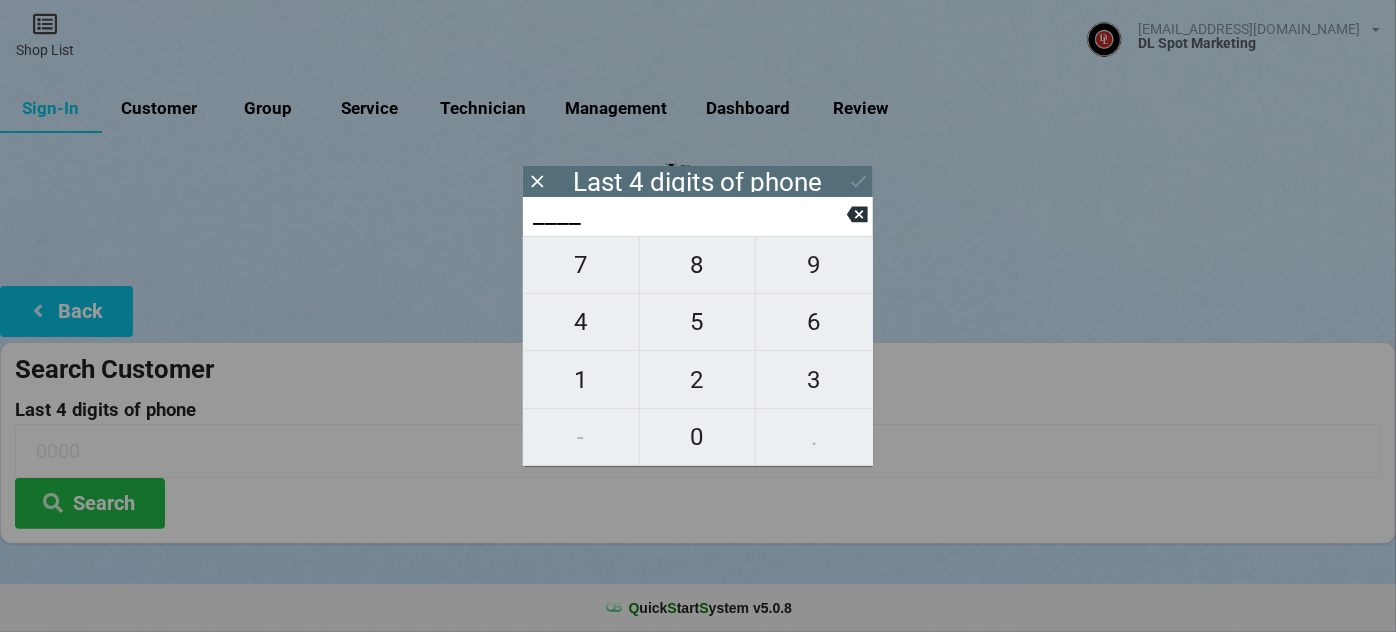 type on "7___" 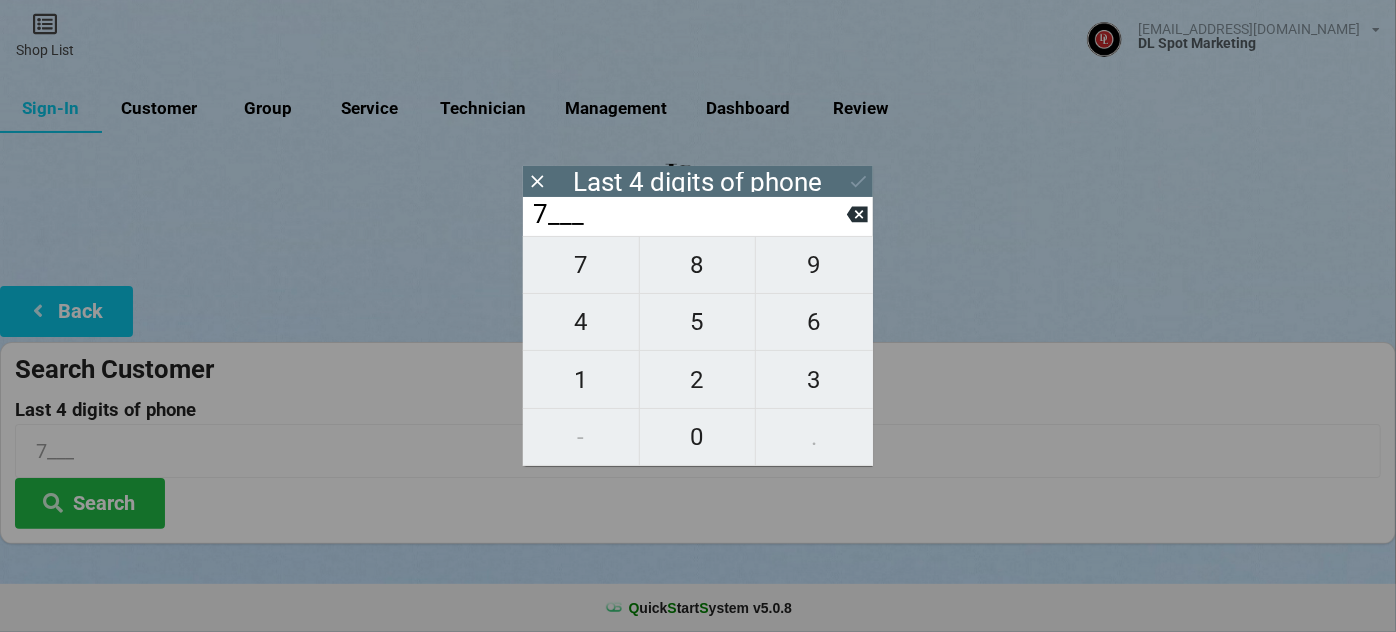 type on "73__" 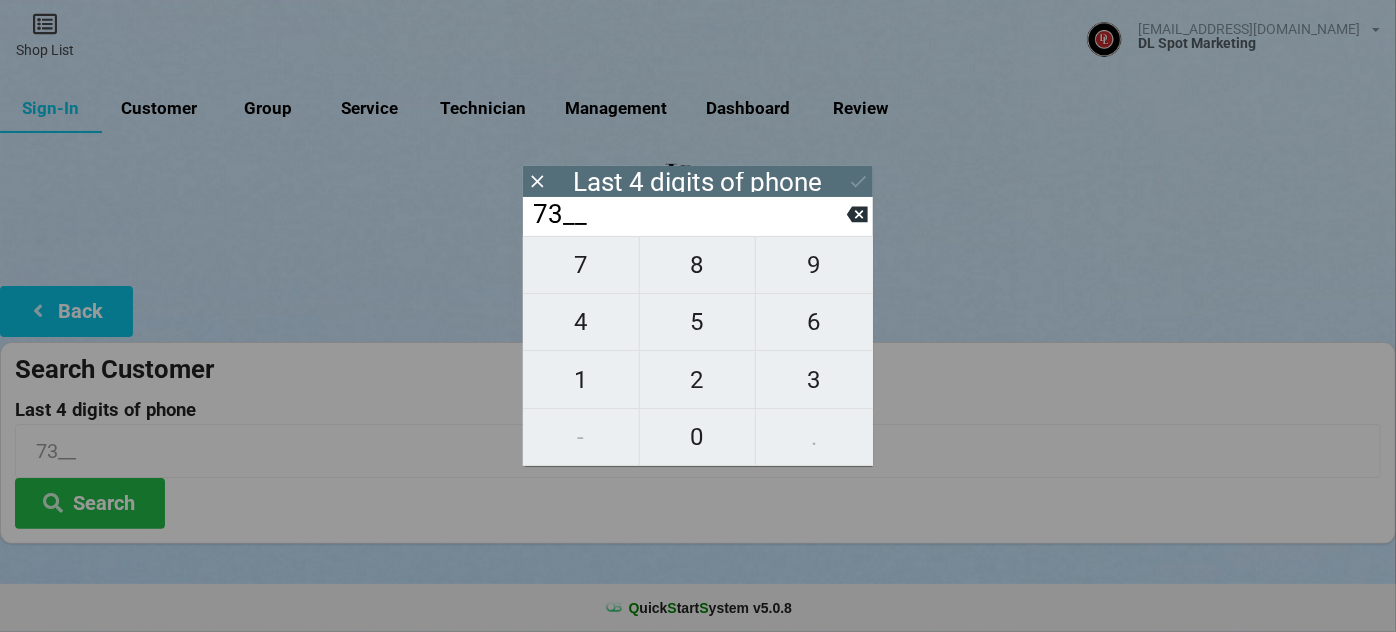 type on "732_" 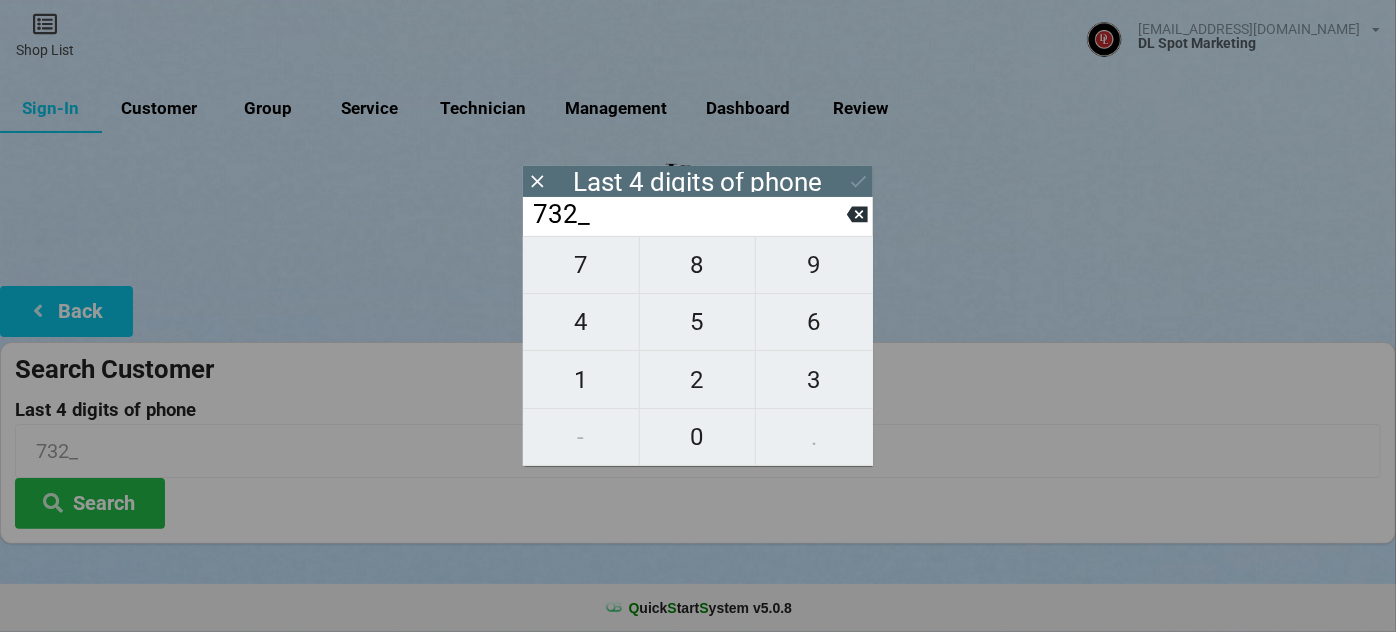 type on "7324" 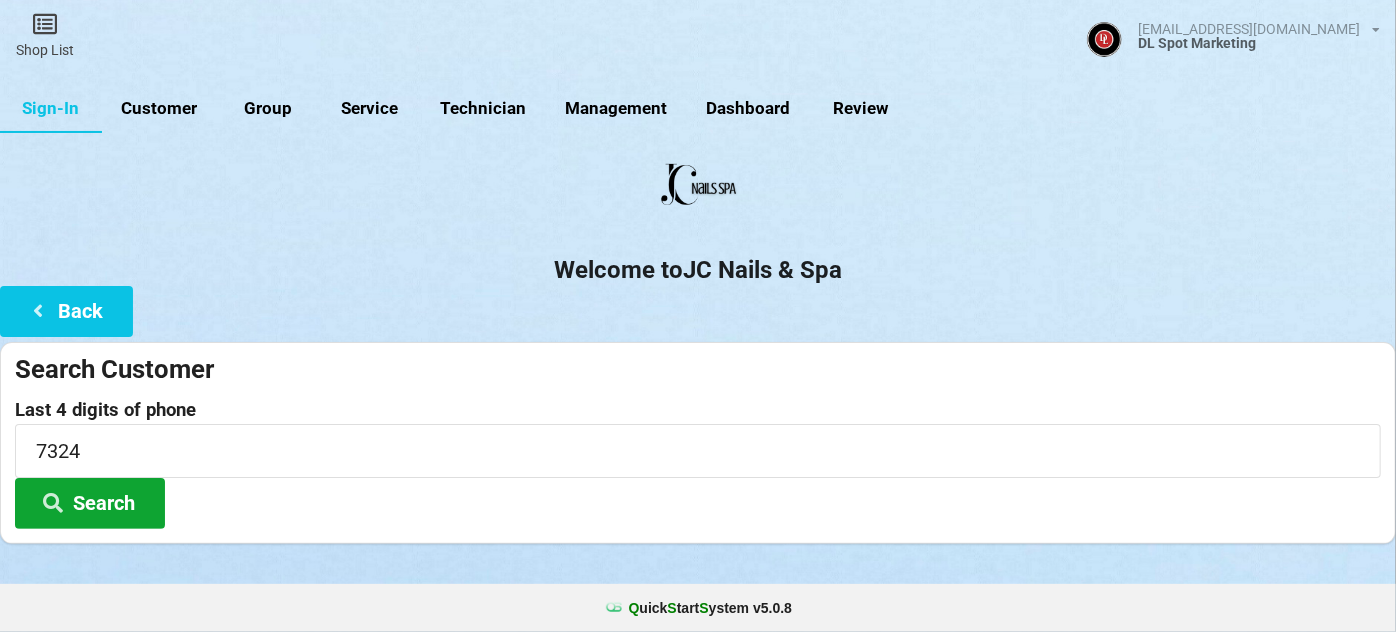 click on "Search" at bounding box center [90, 503] 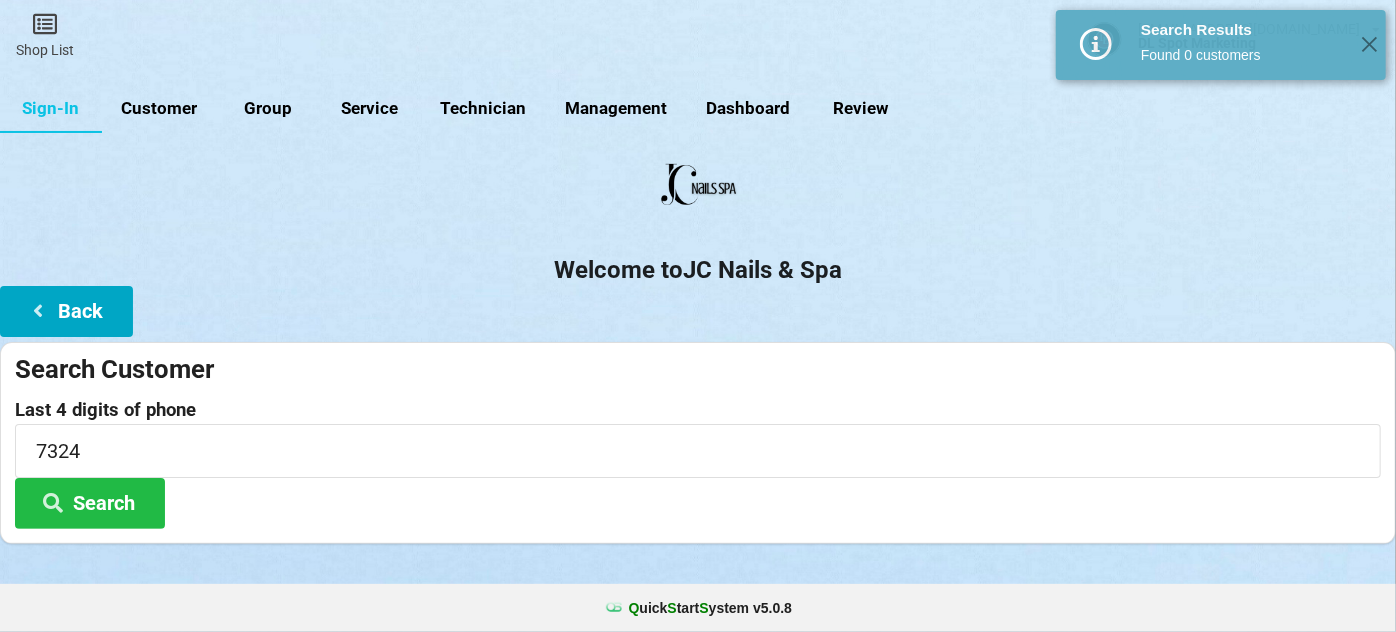 click on "Back" at bounding box center (66, 311) 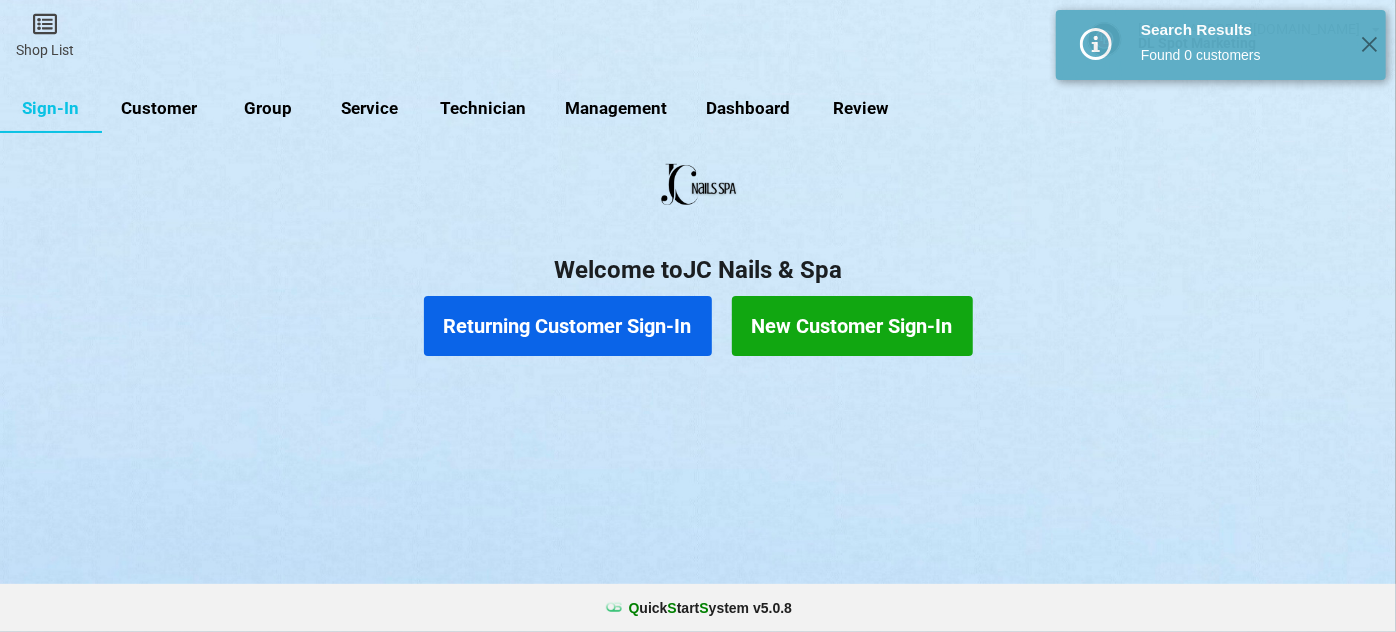 click on "New Customer Sign-In" at bounding box center (852, 326) 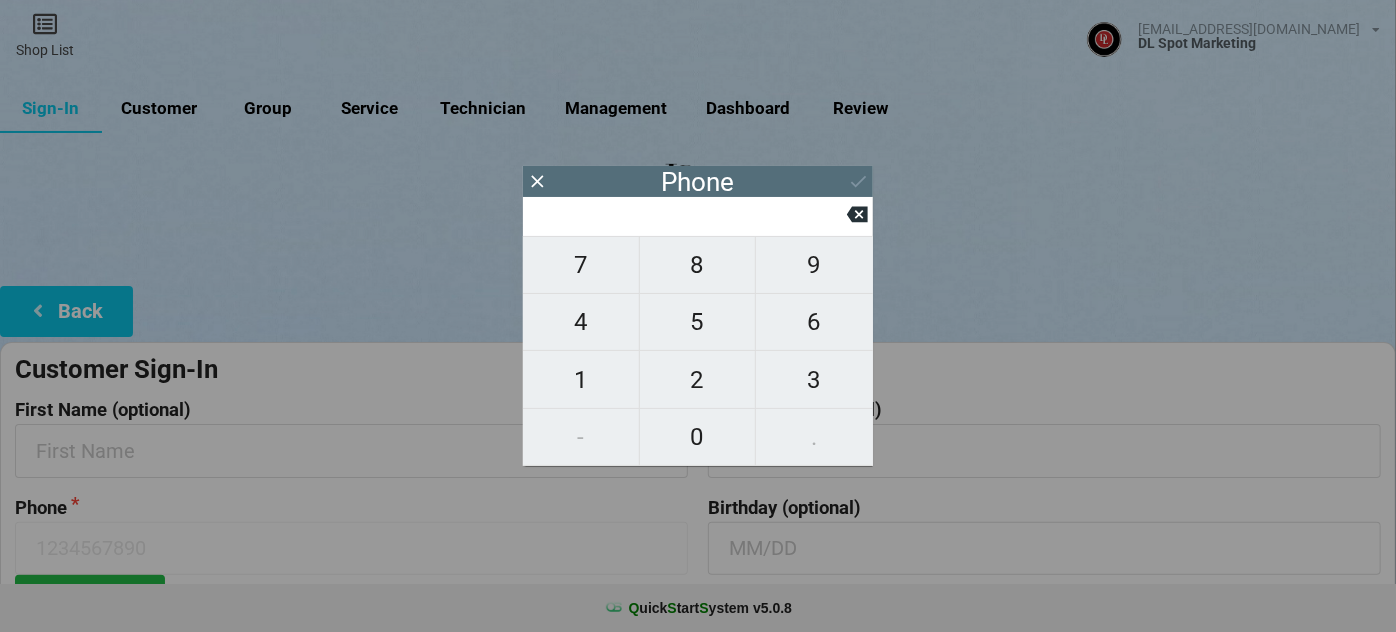 type on "6" 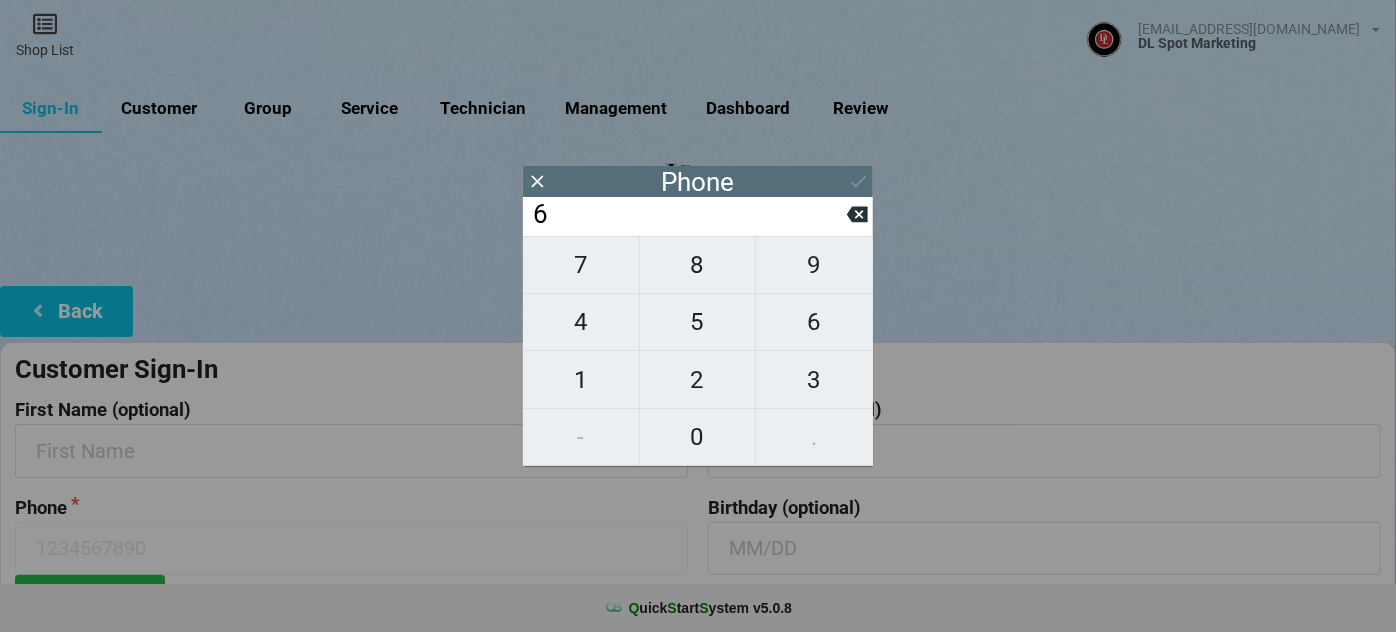 type on "6" 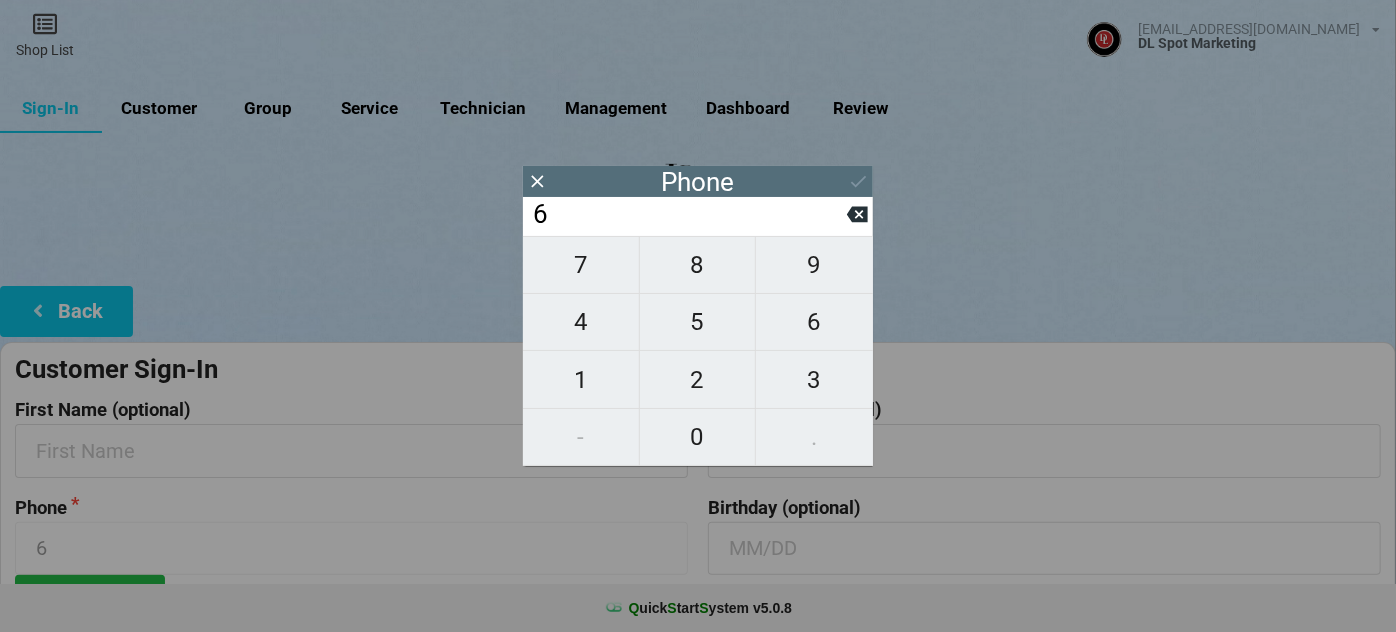 type on "65" 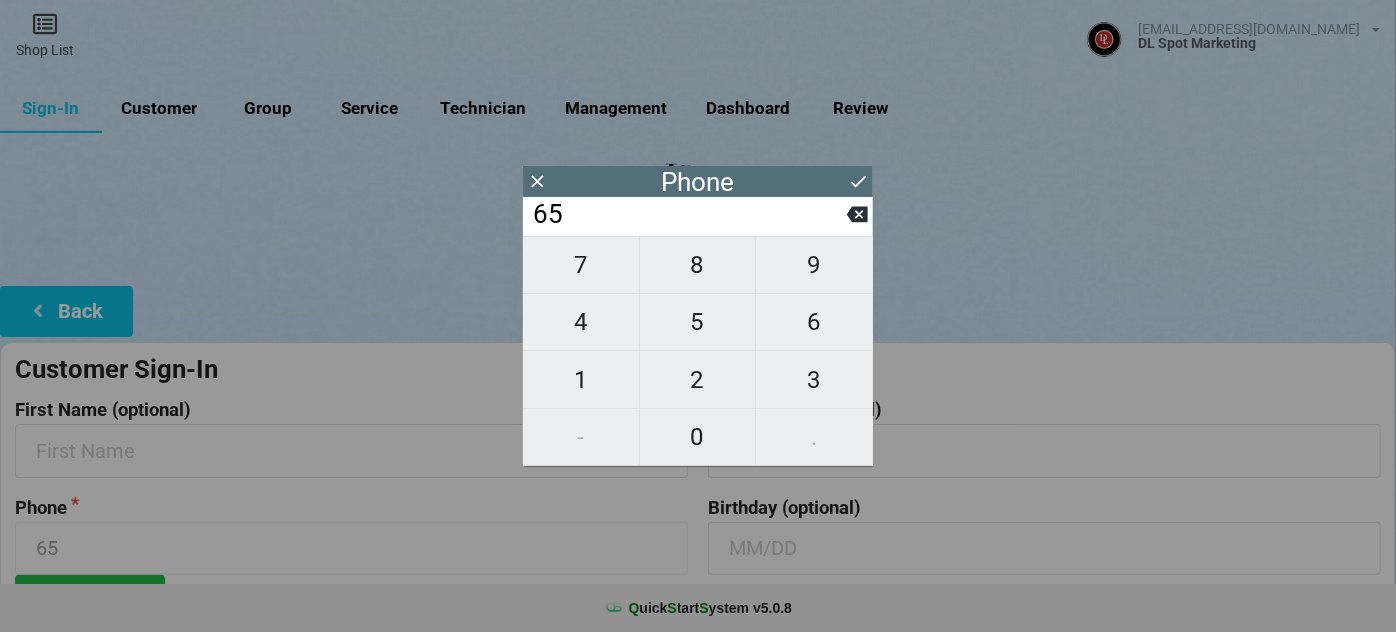 type on "650" 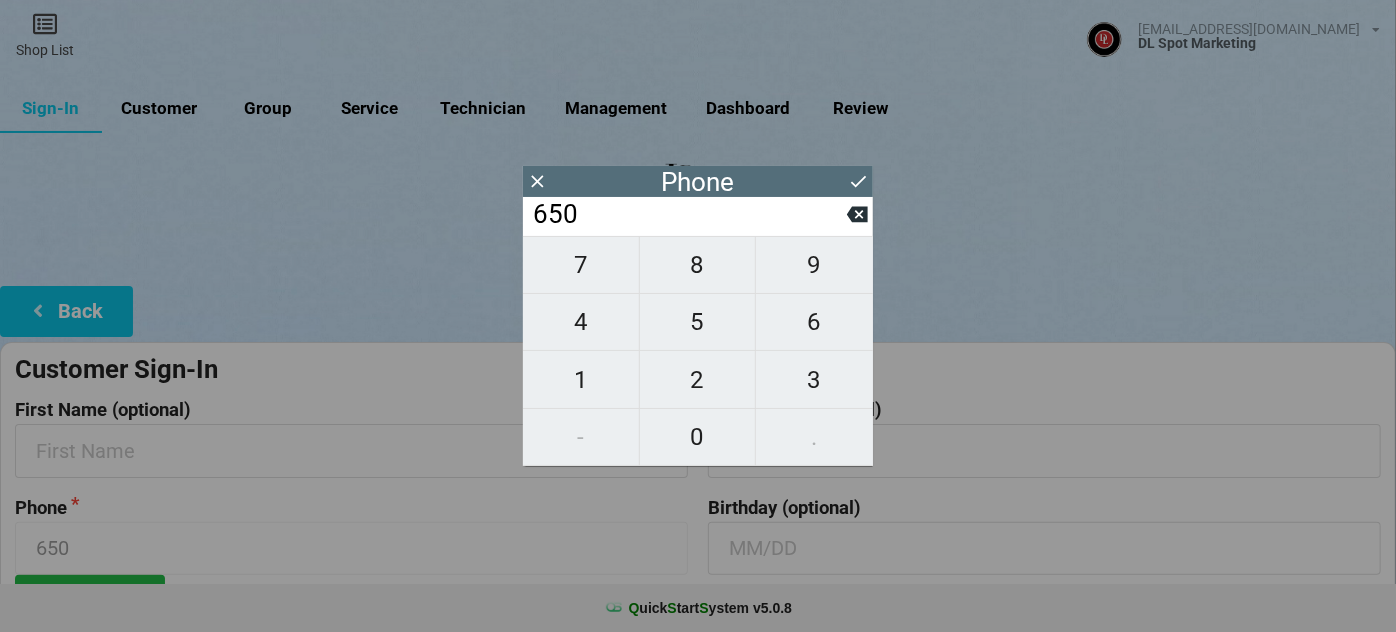 type on "6507" 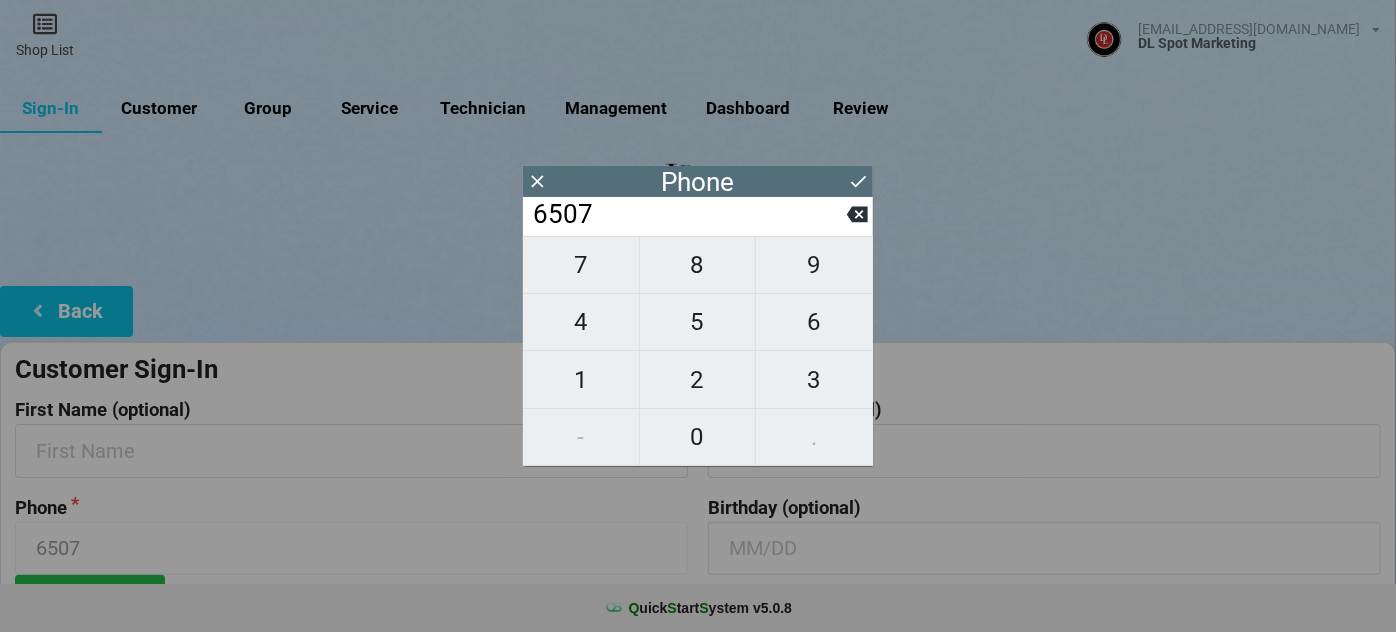 type on "65070" 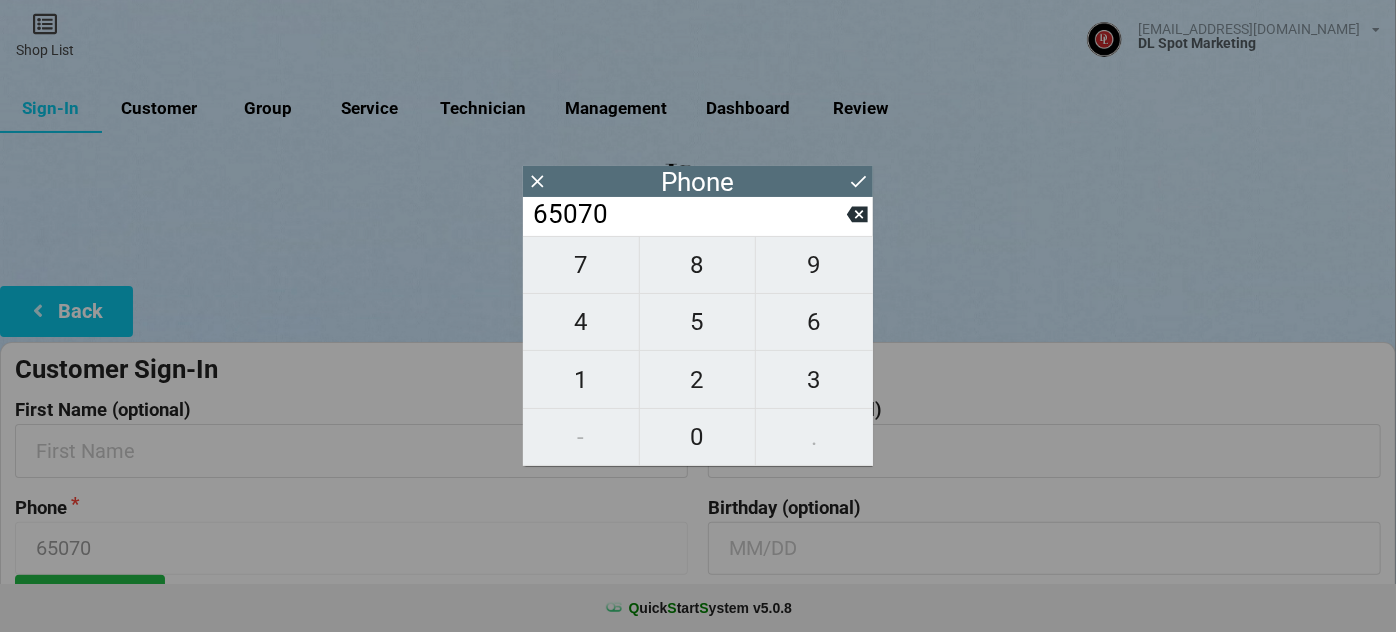 type on "650703" 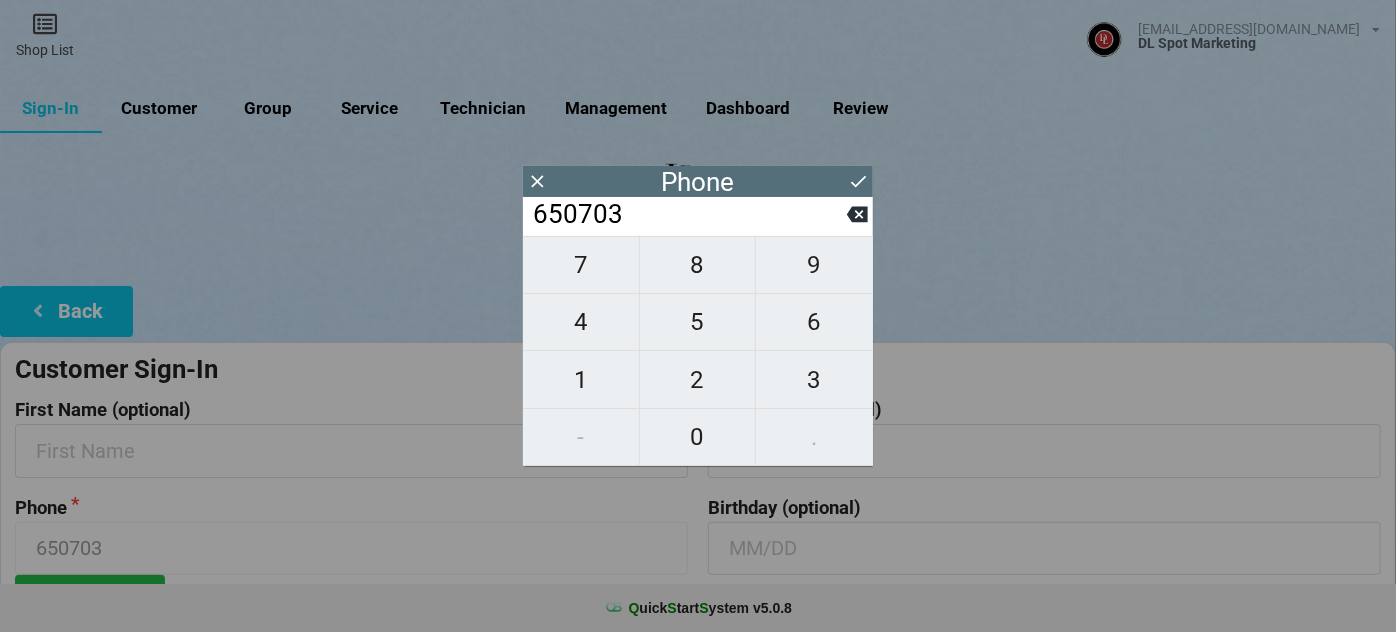 type on "6507037" 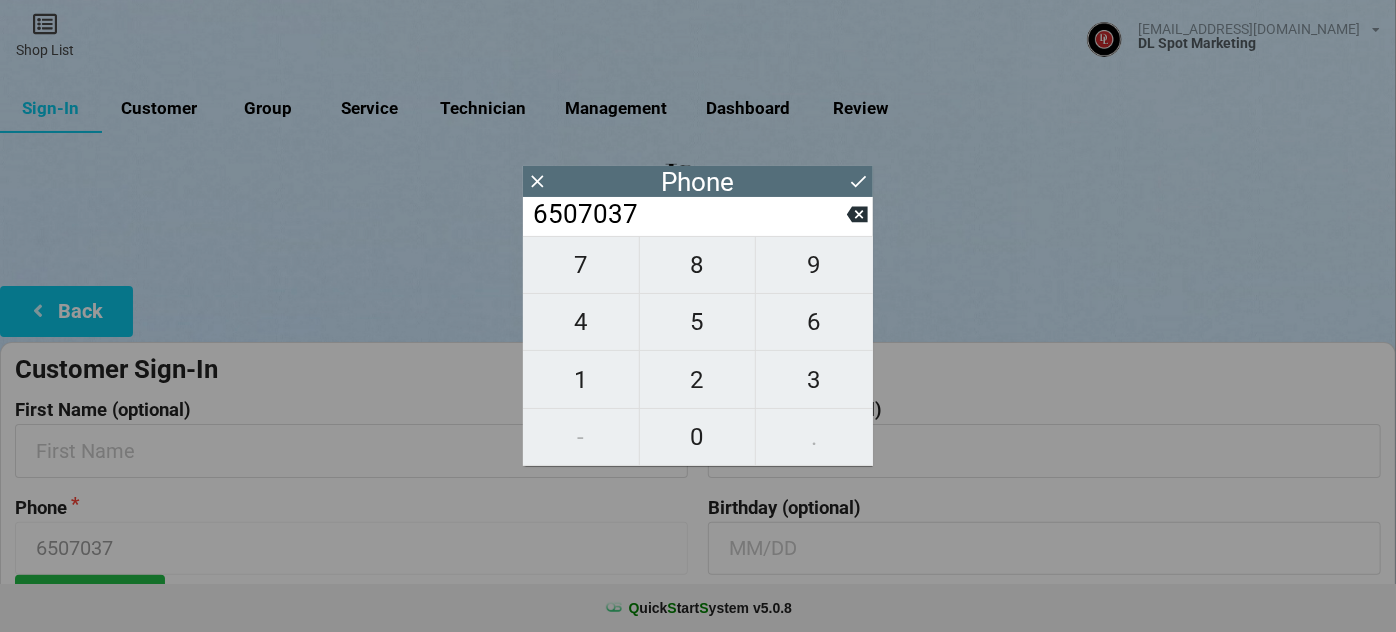 type on "65070373" 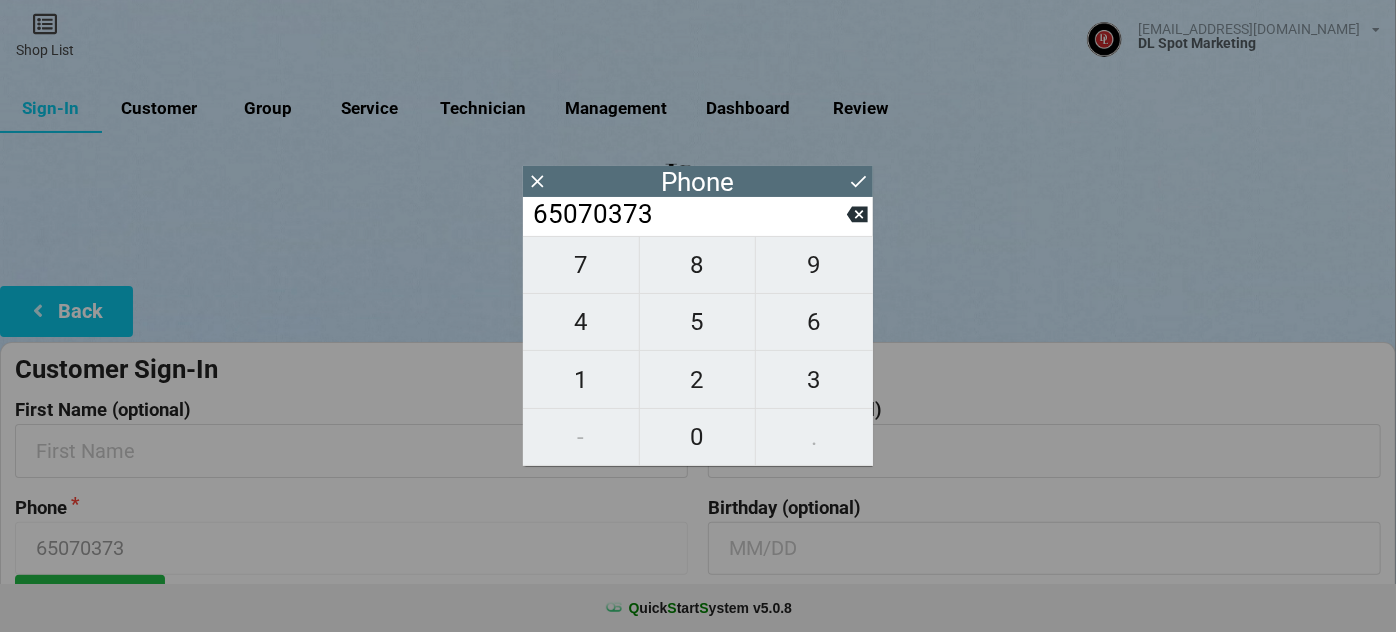 type on "650703732" 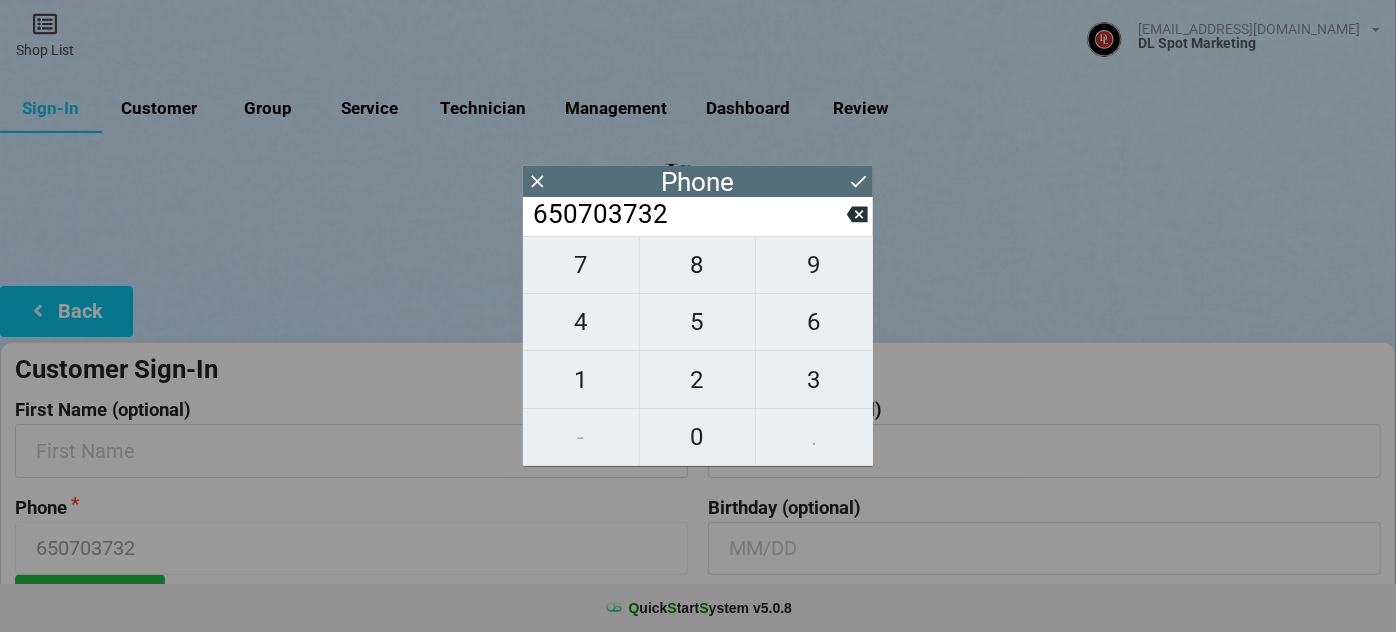 type on "6507037324" 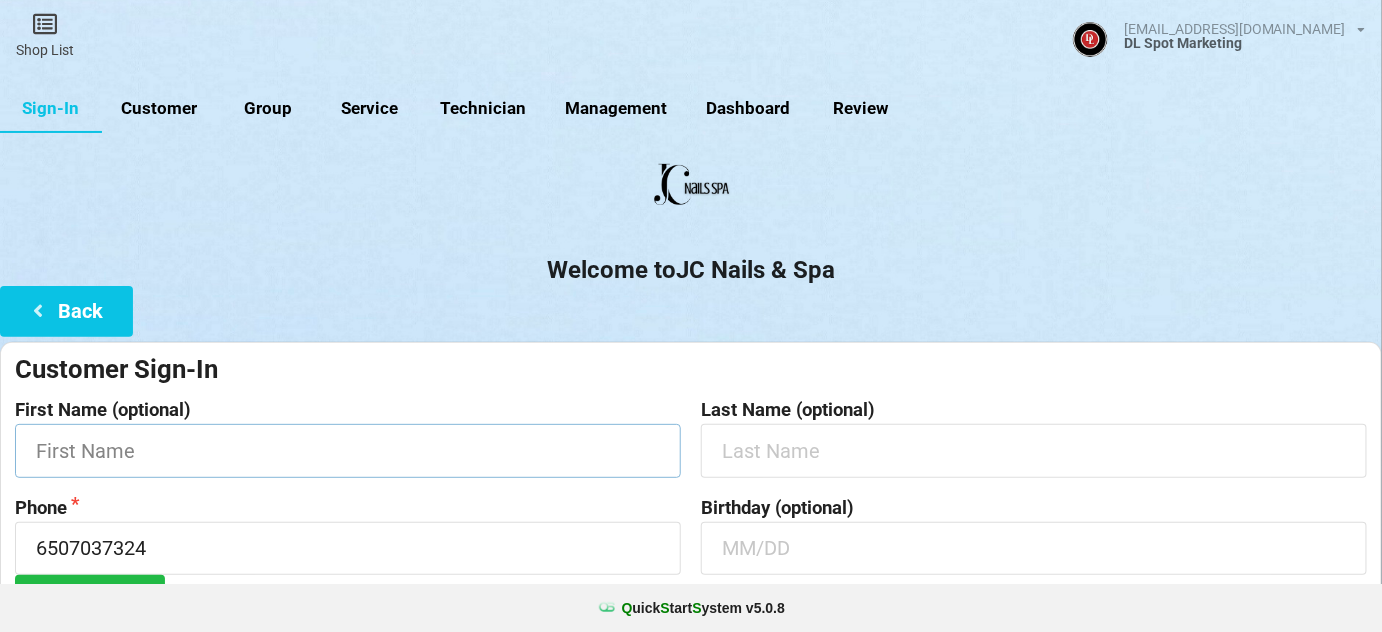 click at bounding box center [348, 450] 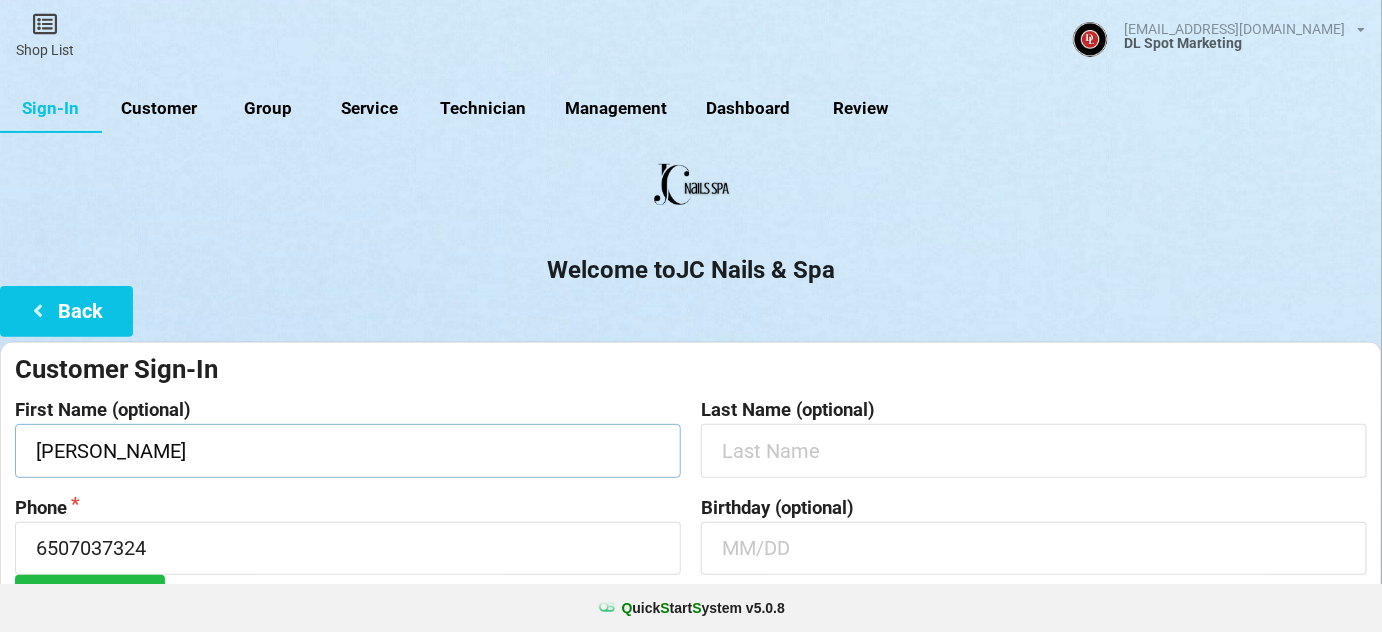 type on "[PERSON_NAME]" 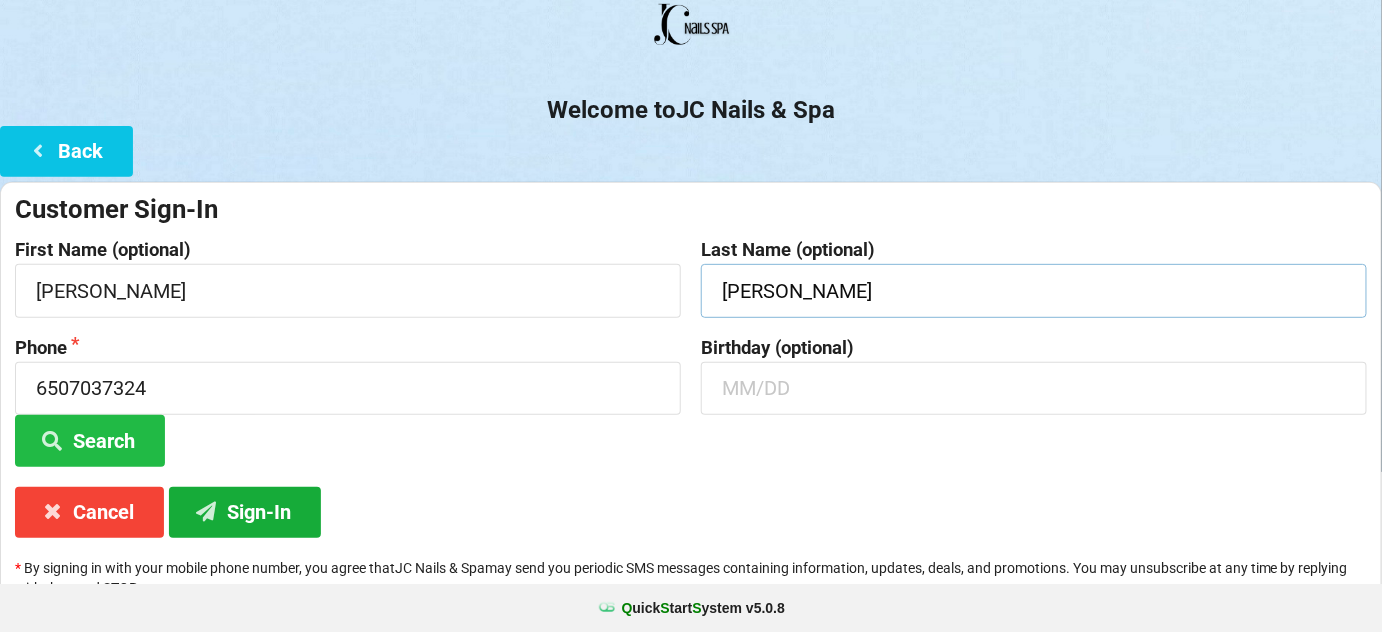 scroll, scrollTop: 191, scrollLeft: 0, axis: vertical 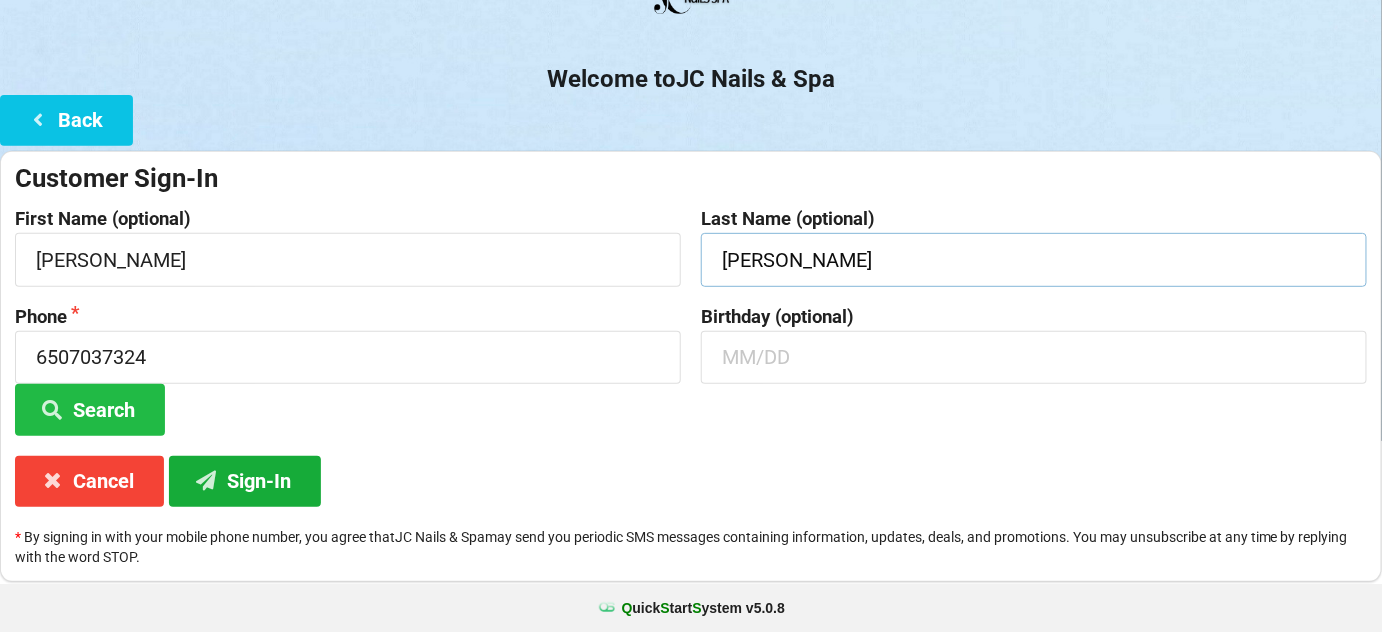 type on "[PERSON_NAME]" 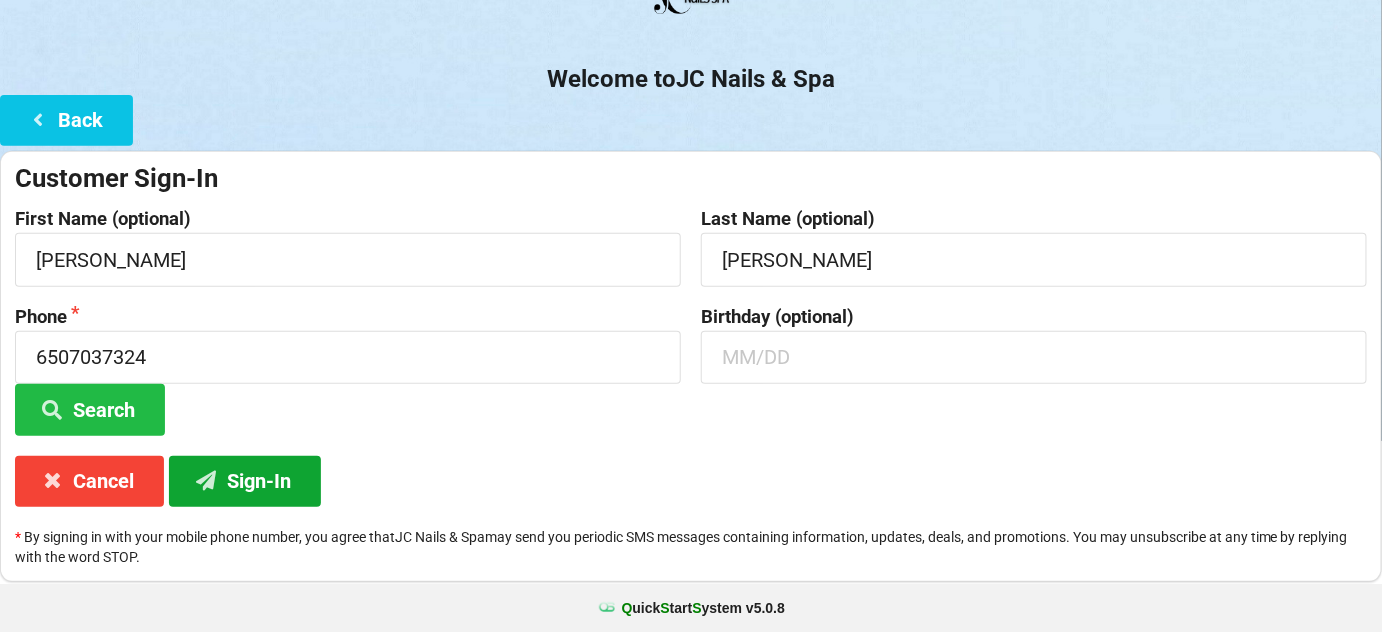 click on "Sign-In" at bounding box center [245, 481] 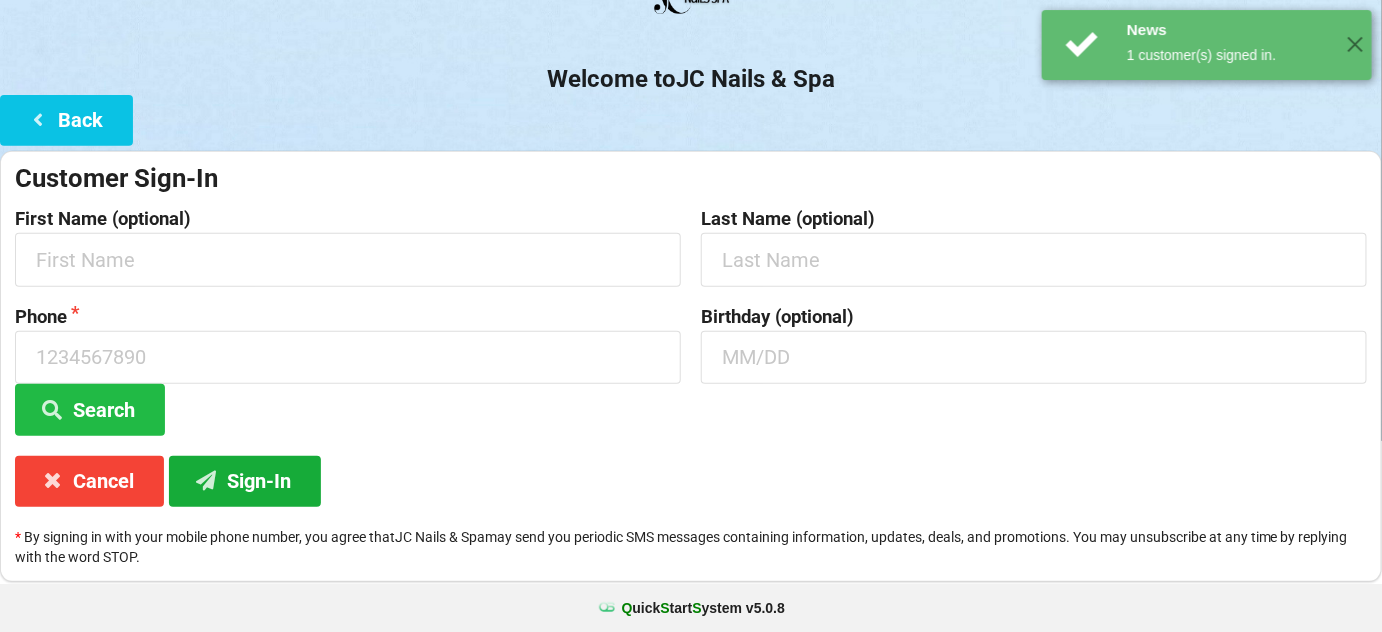 scroll, scrollTop: 0, scrollLeft: 0, axis: both 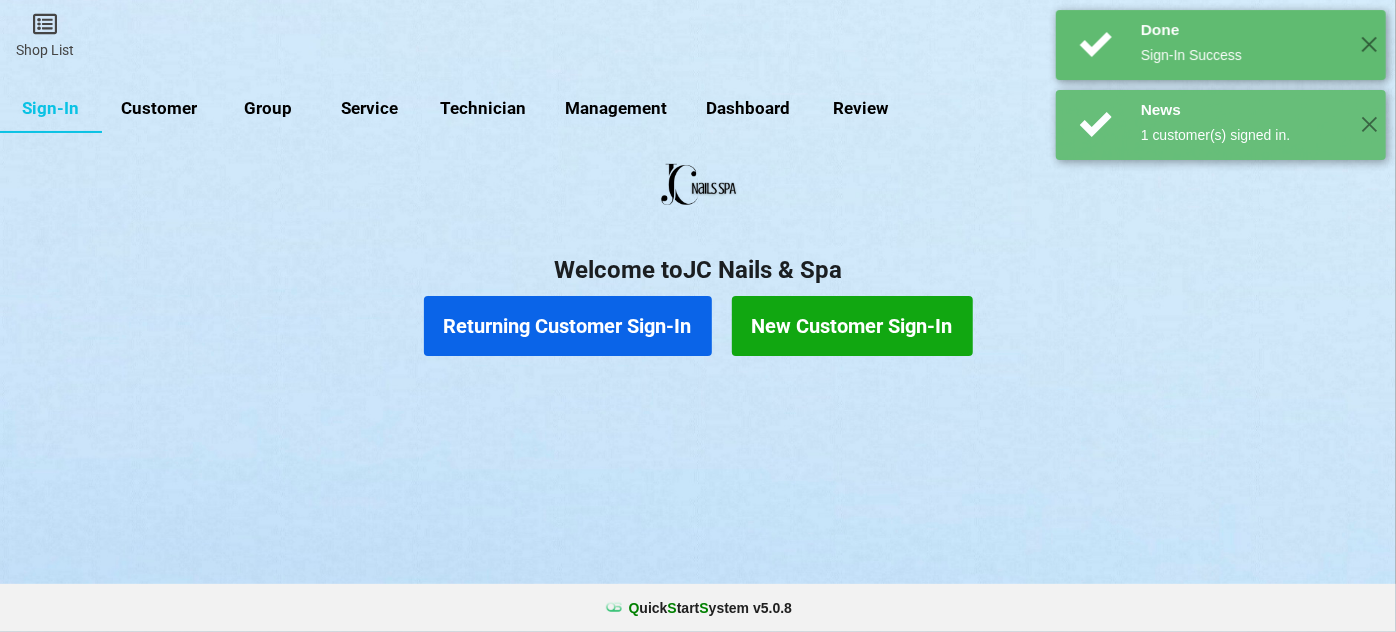 click on "Returning Customer Sign-In" at bounding box center [568, 326] 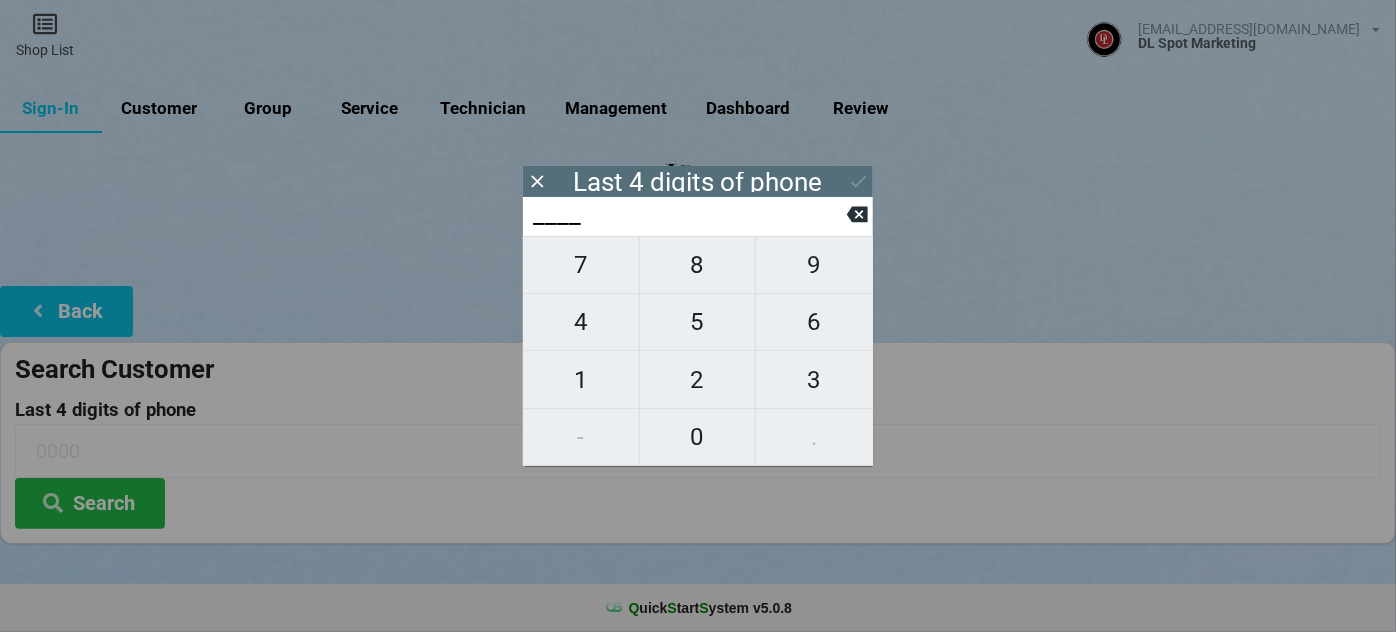 type on "7___" 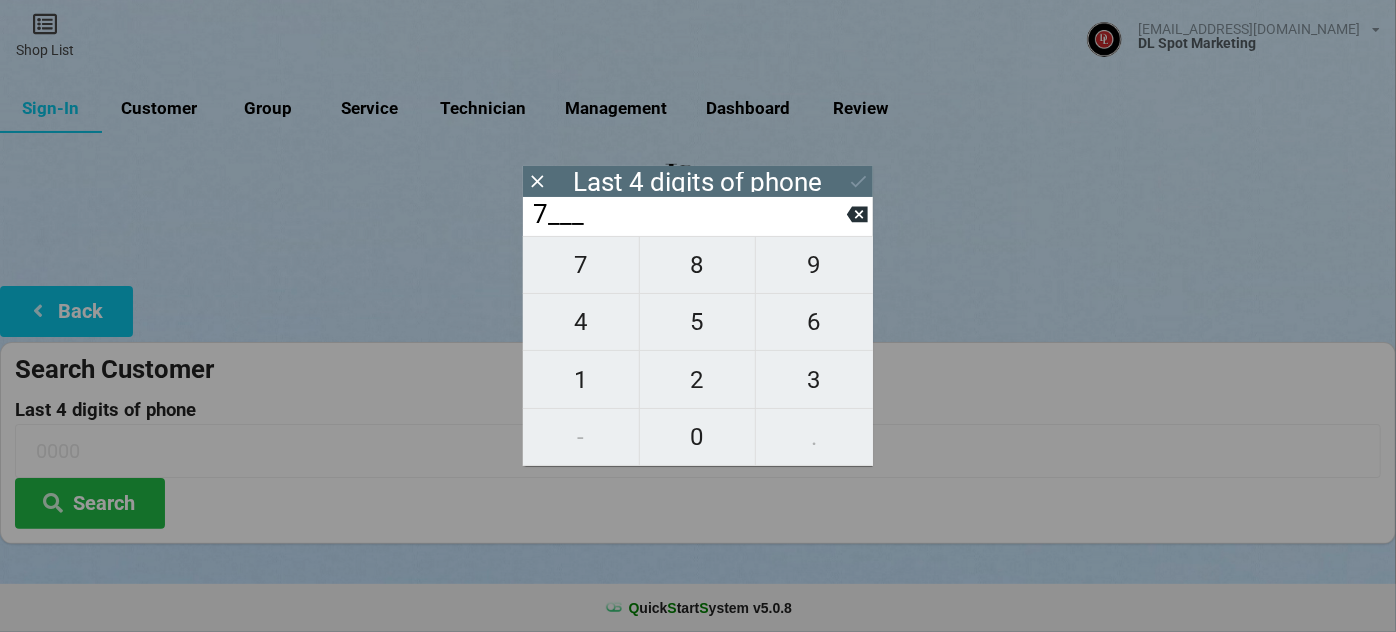 type on "7___" 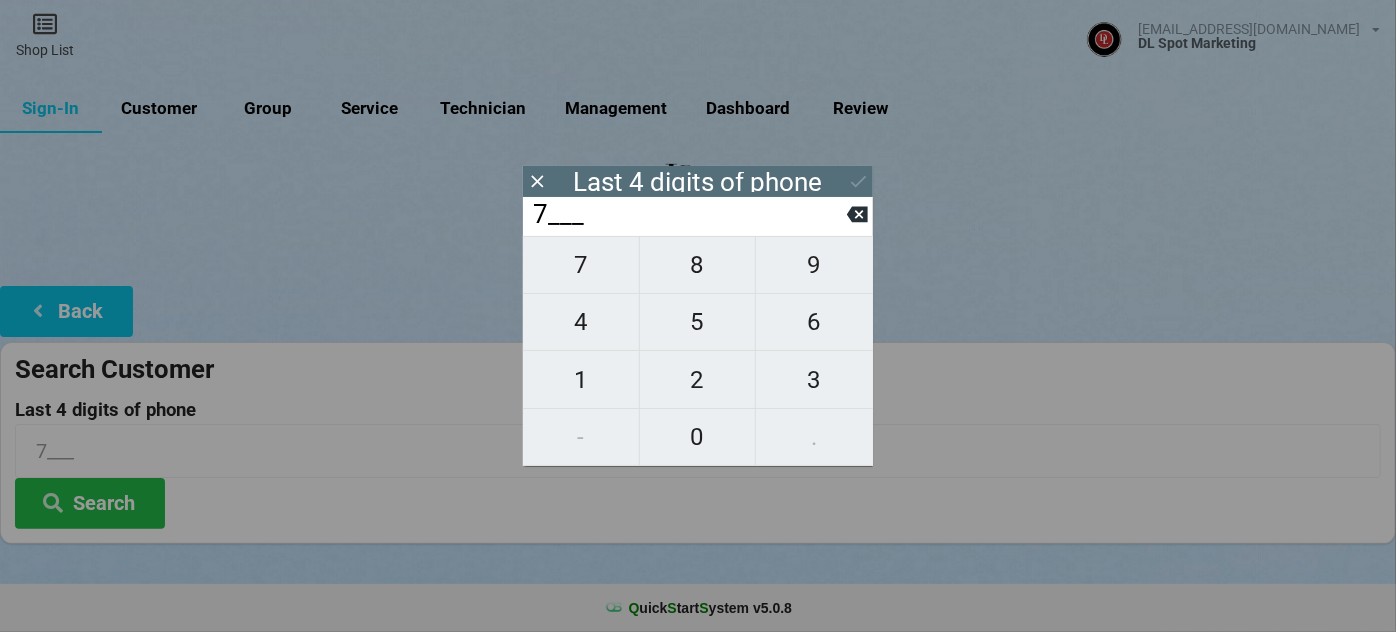 type on "74__" 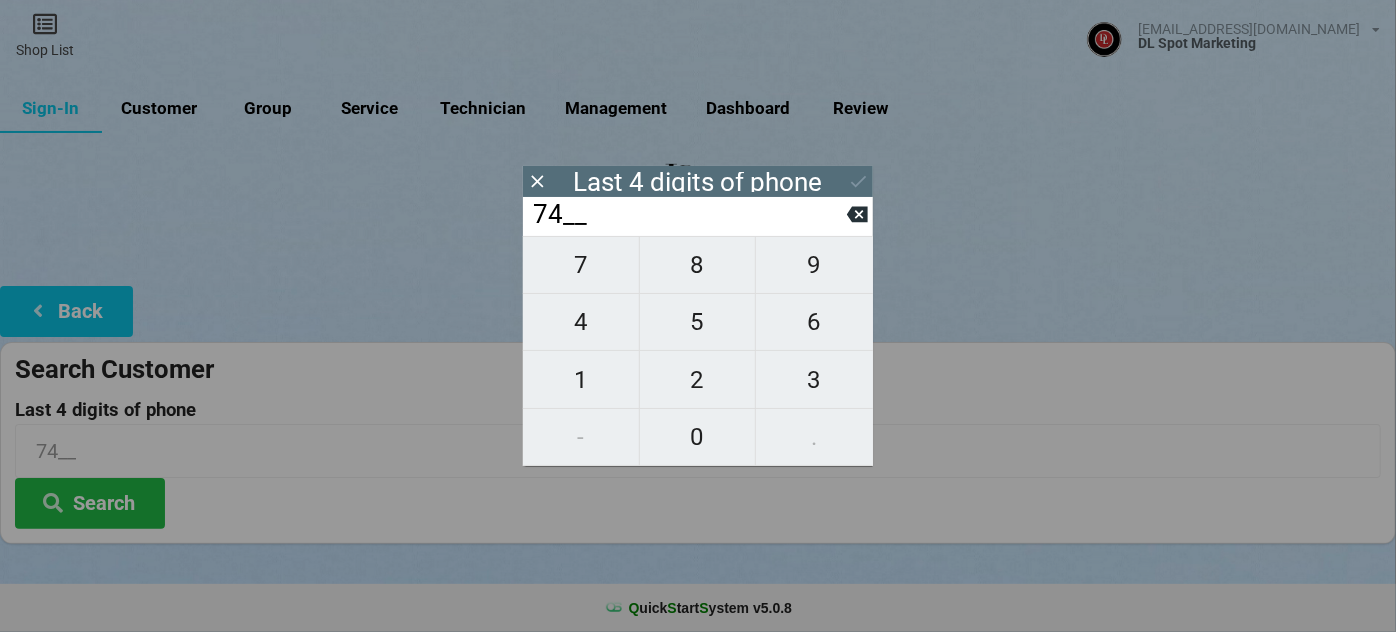 type on "748_" 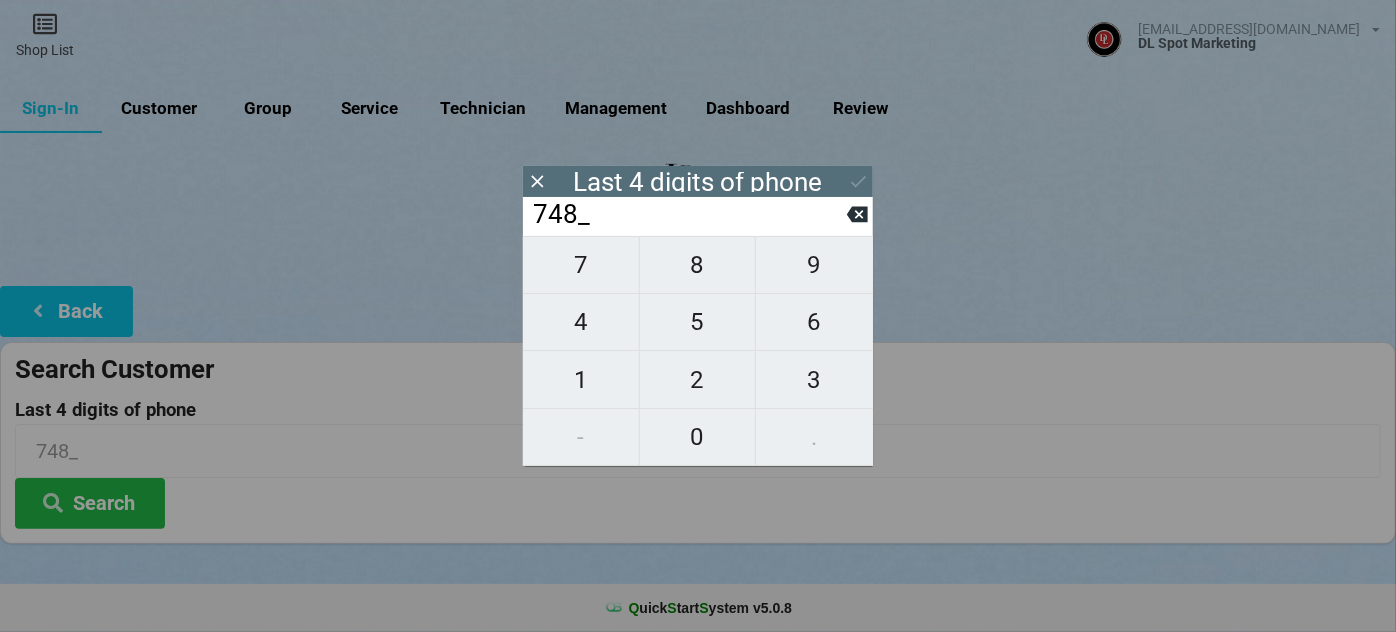 type on "7487" 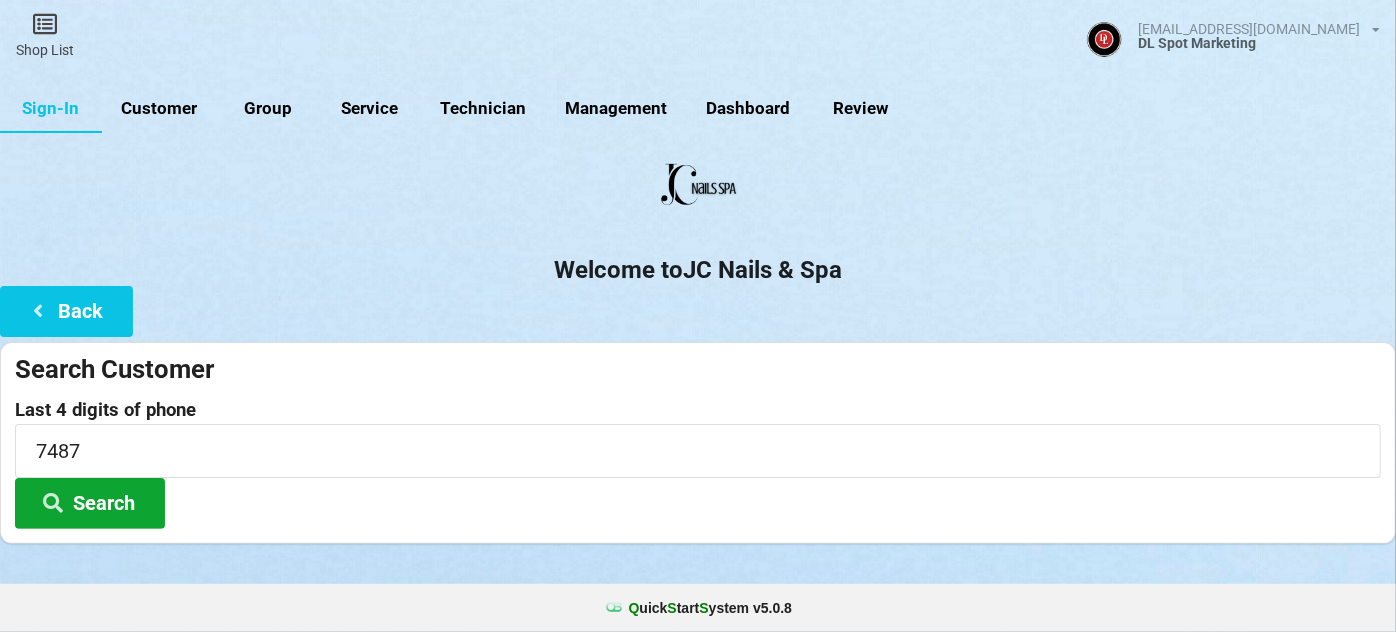 click on "Search" at bounding box center [90, 503] 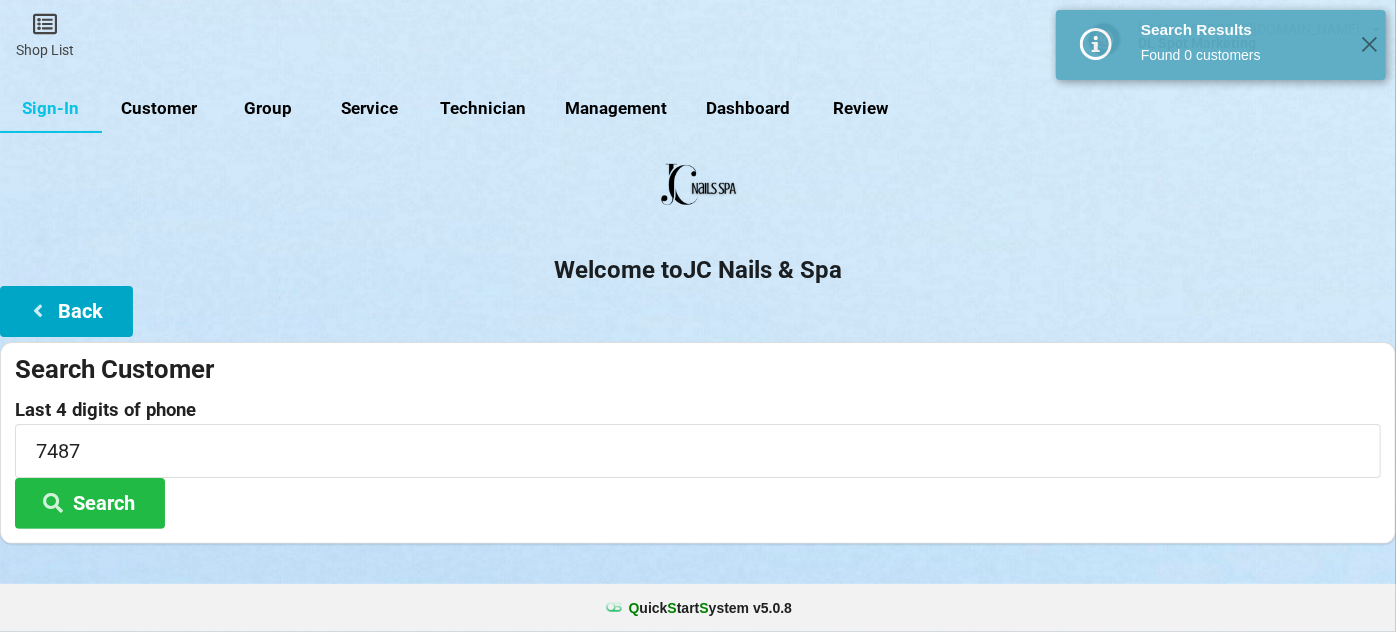 click on "Back" at bounding box center [66, 311] 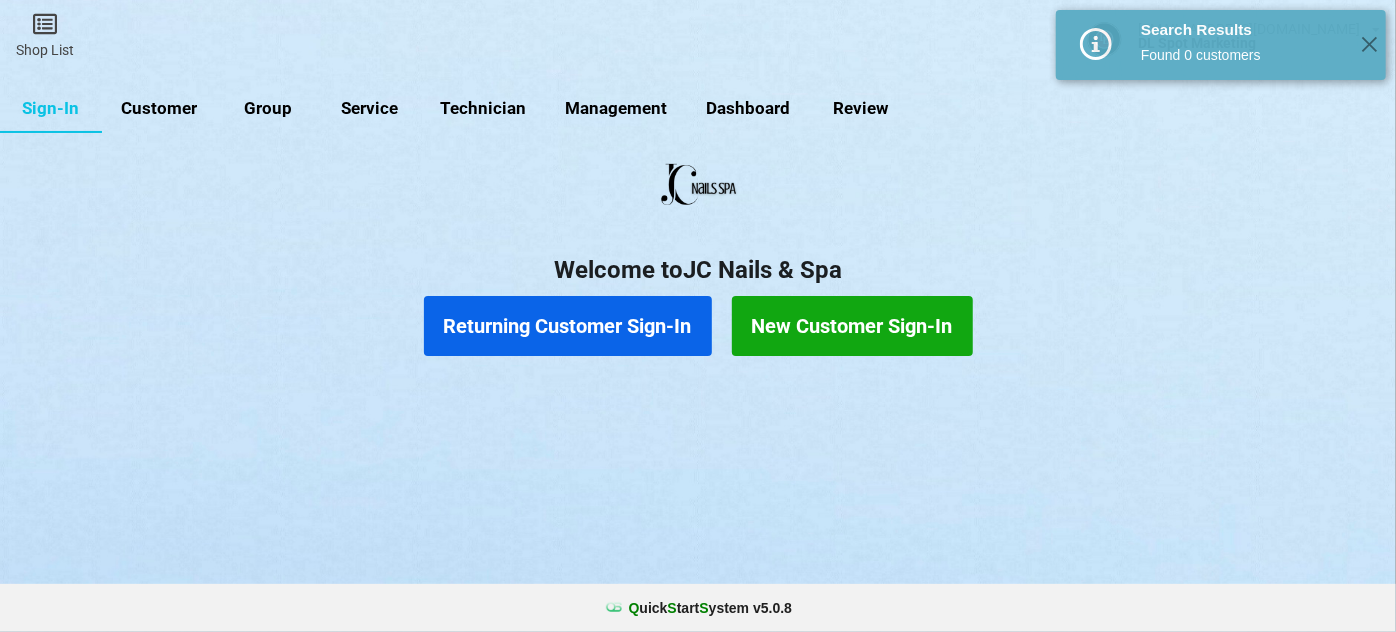 click on "New Customer Sign-In" at bounding box center [852, 326] 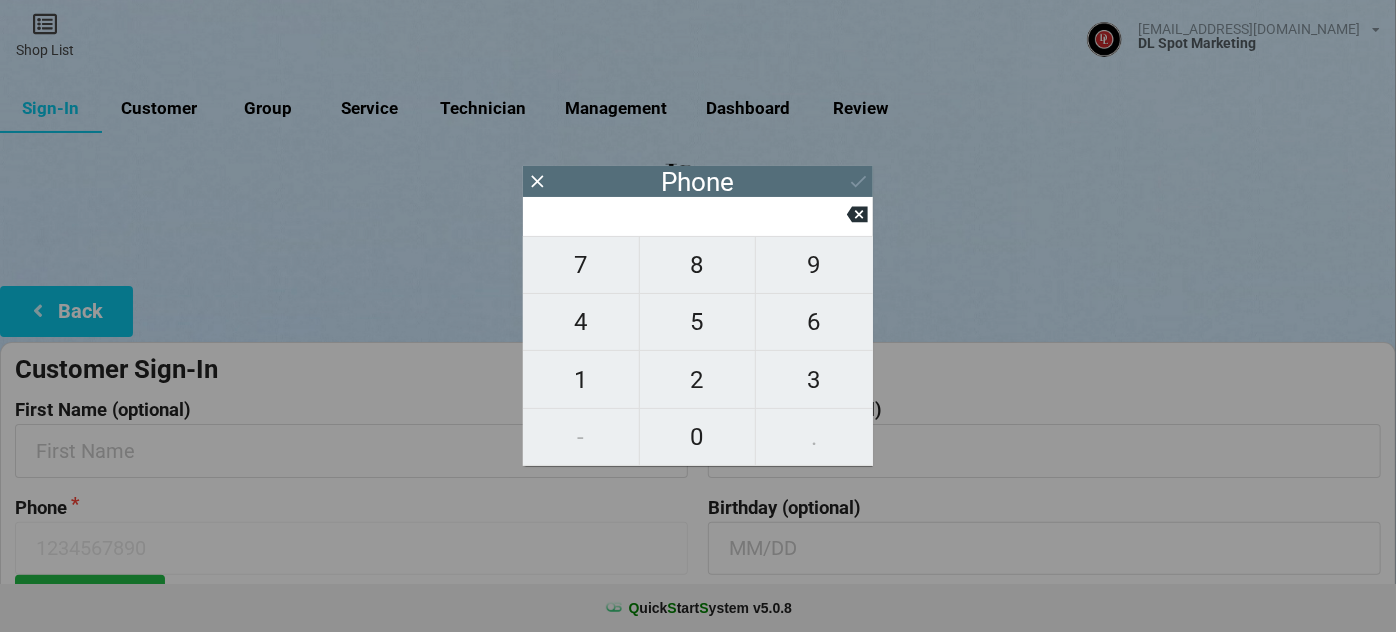 type on "5" 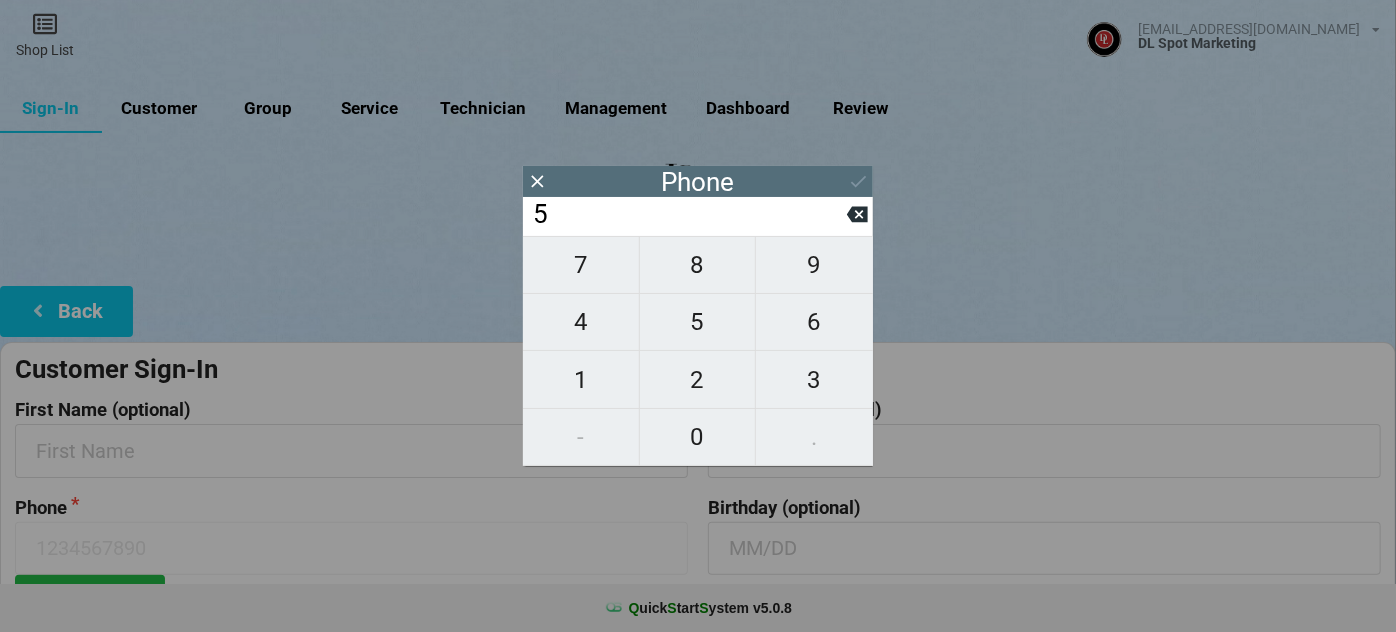 type on "5" 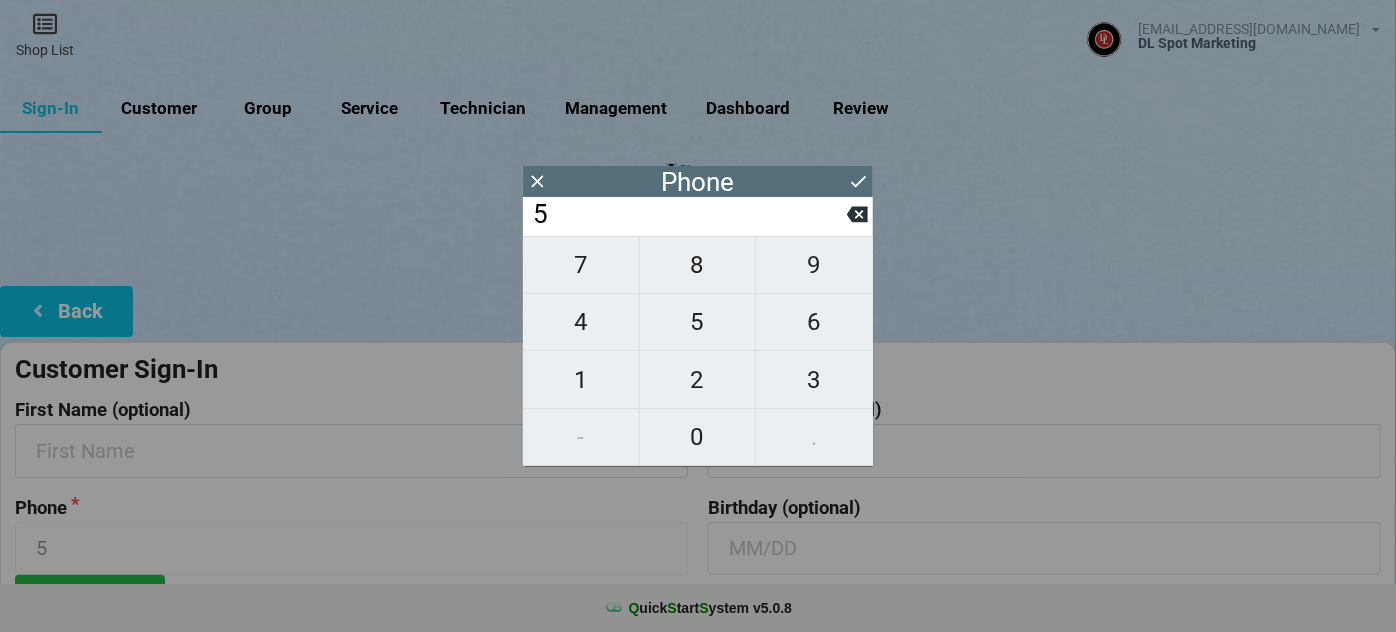 type on "51" 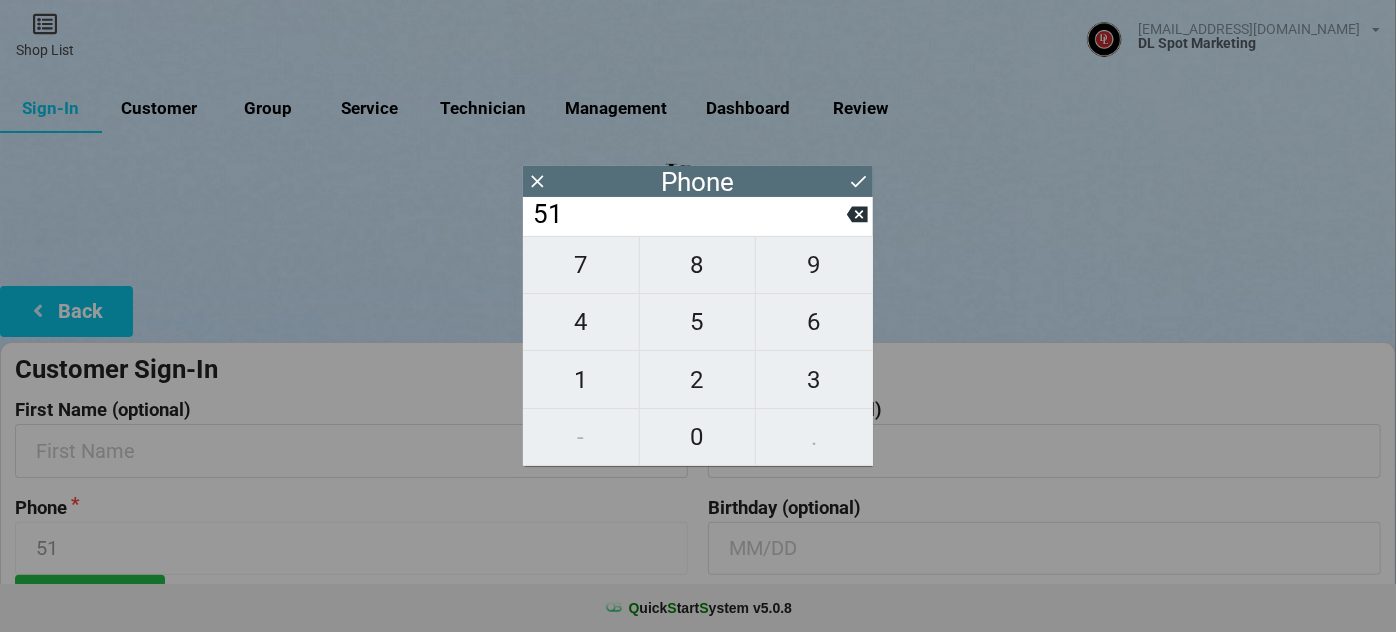 type on "510" 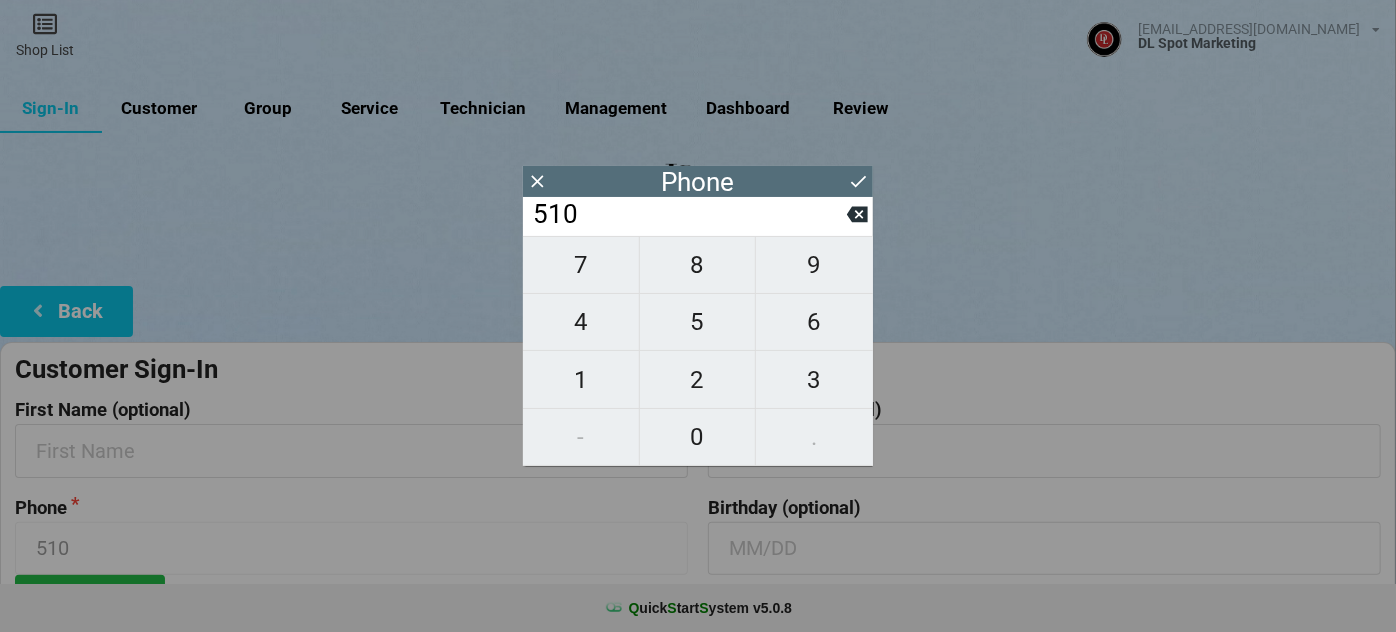 type on "5104" 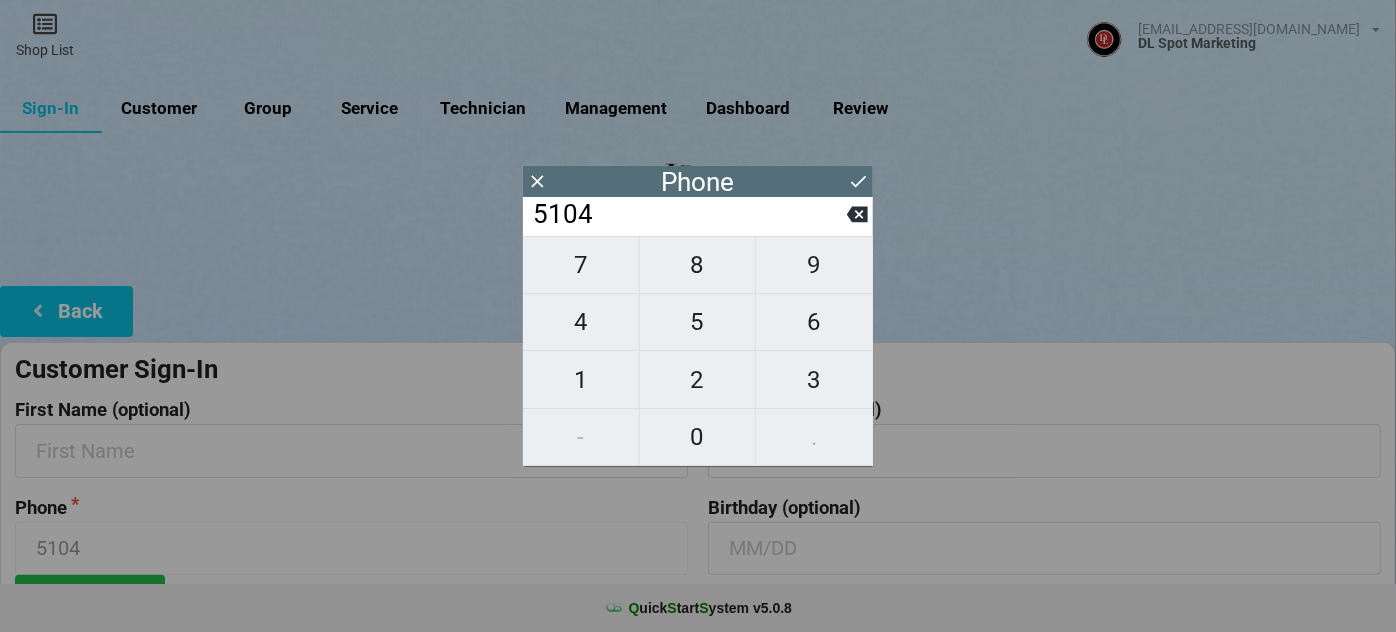 type on "51049" 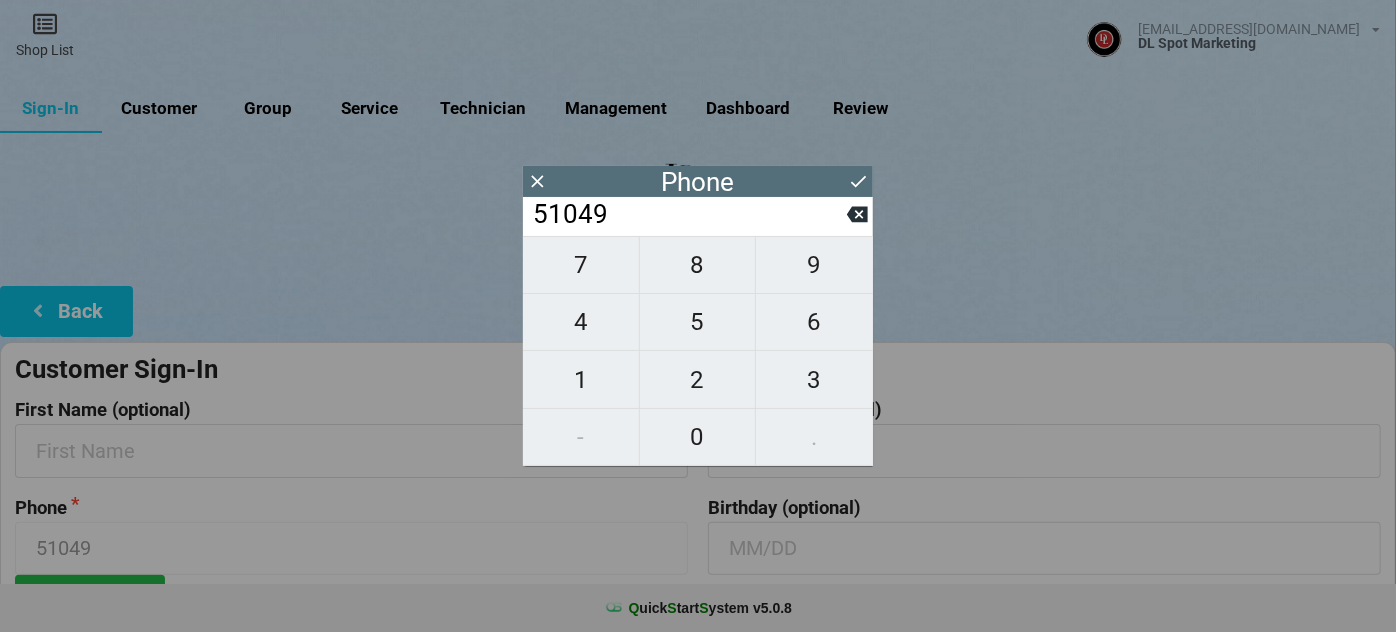 type on "510499" 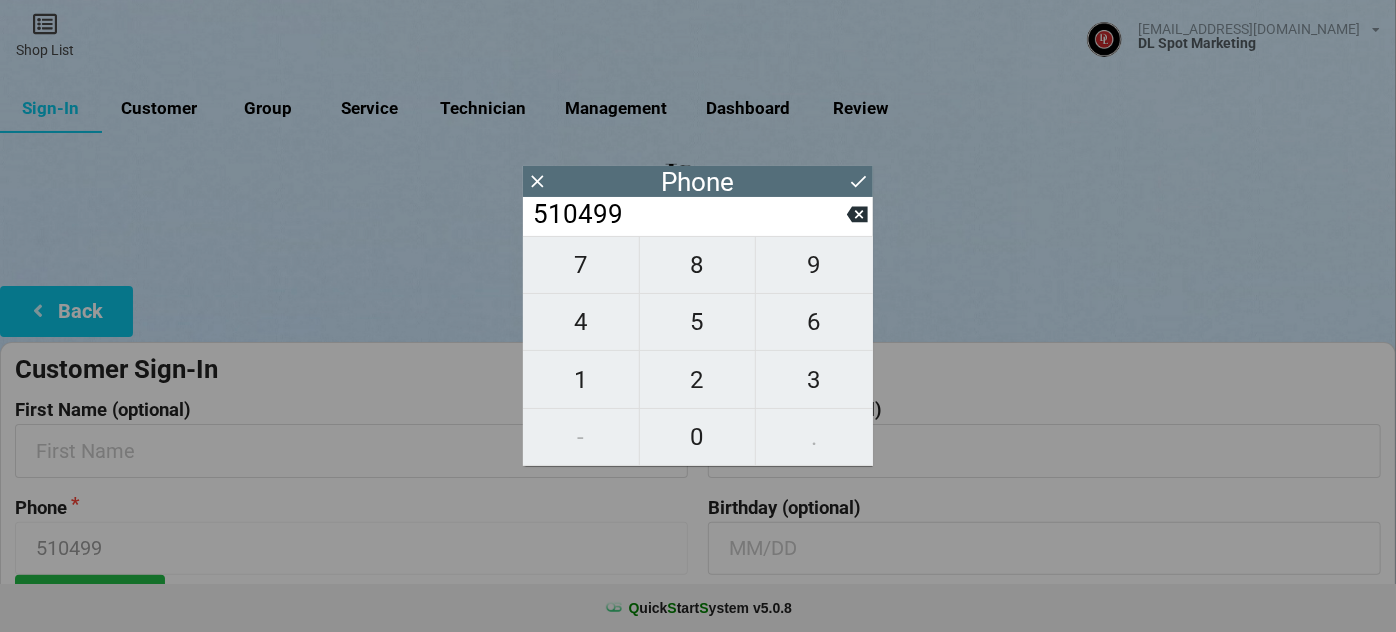 type on "5104997" 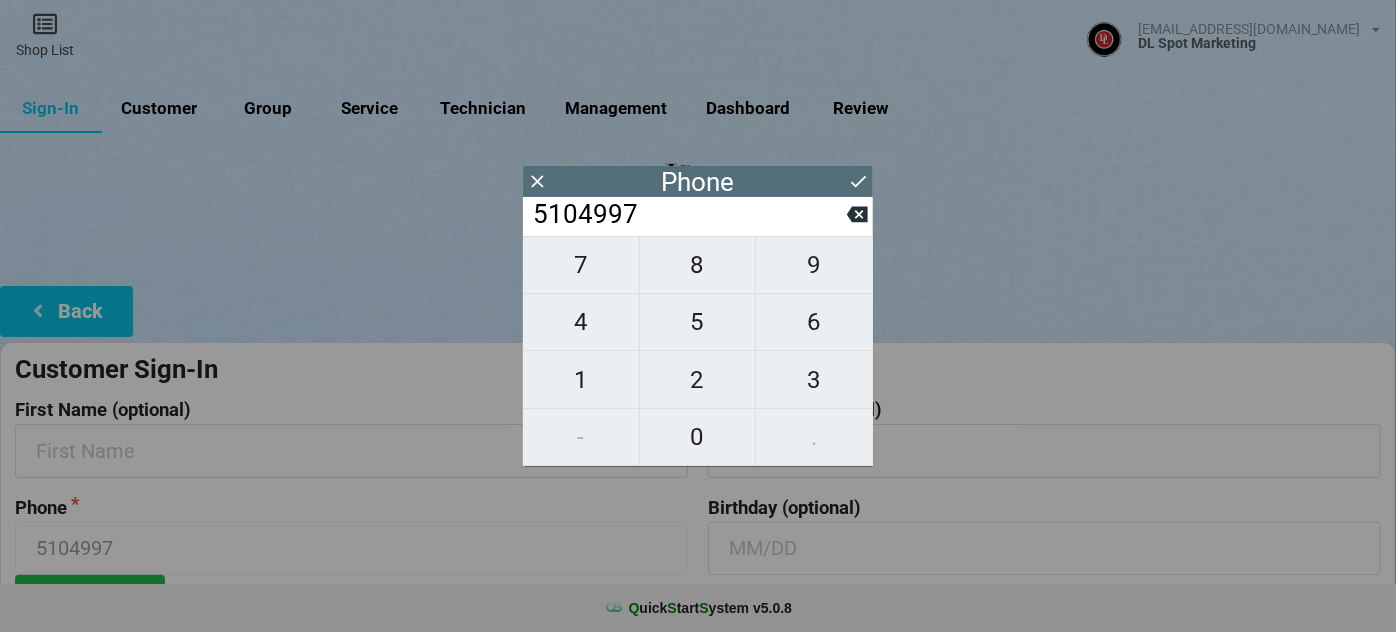 type on "51049974" 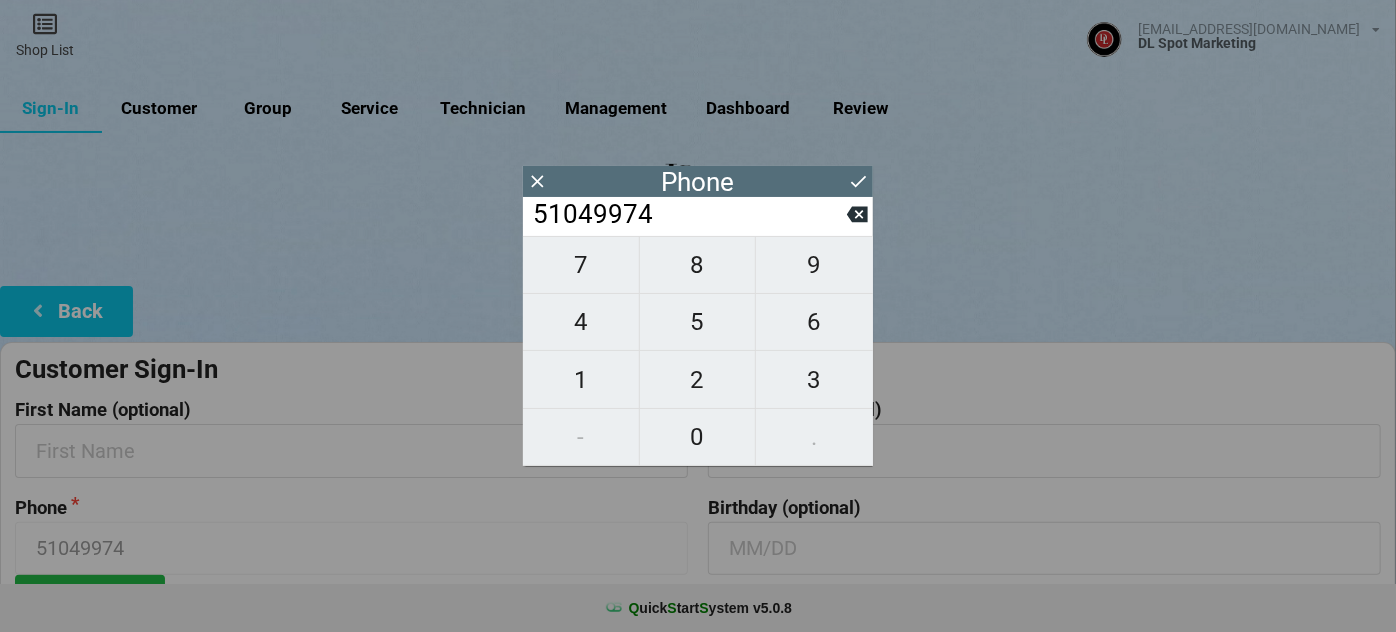type on "510499748" 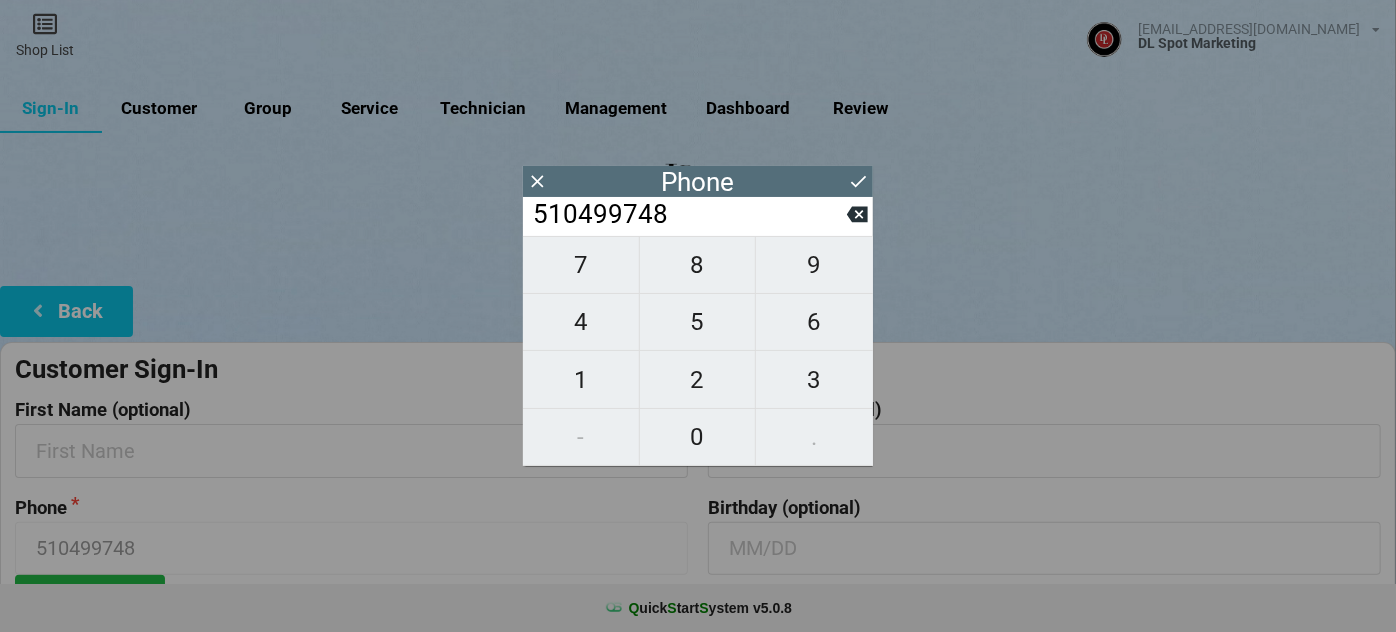 type on "5104997487" 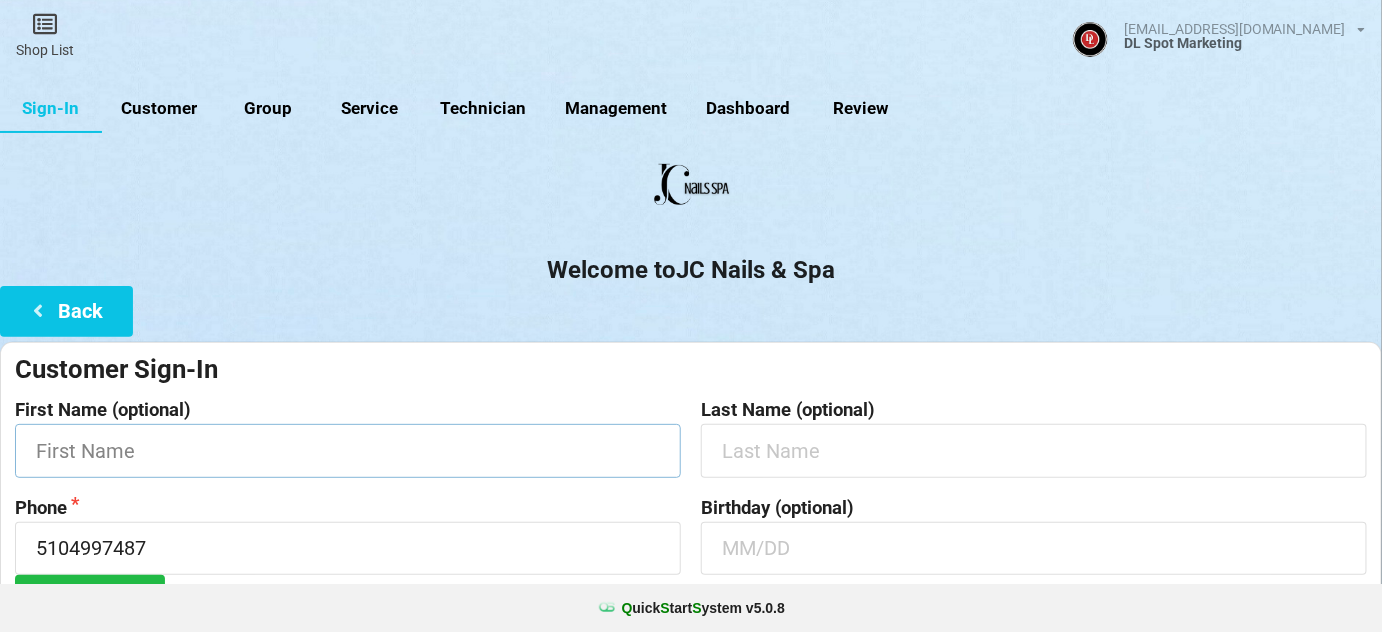 click at bounding box center (348, 450) 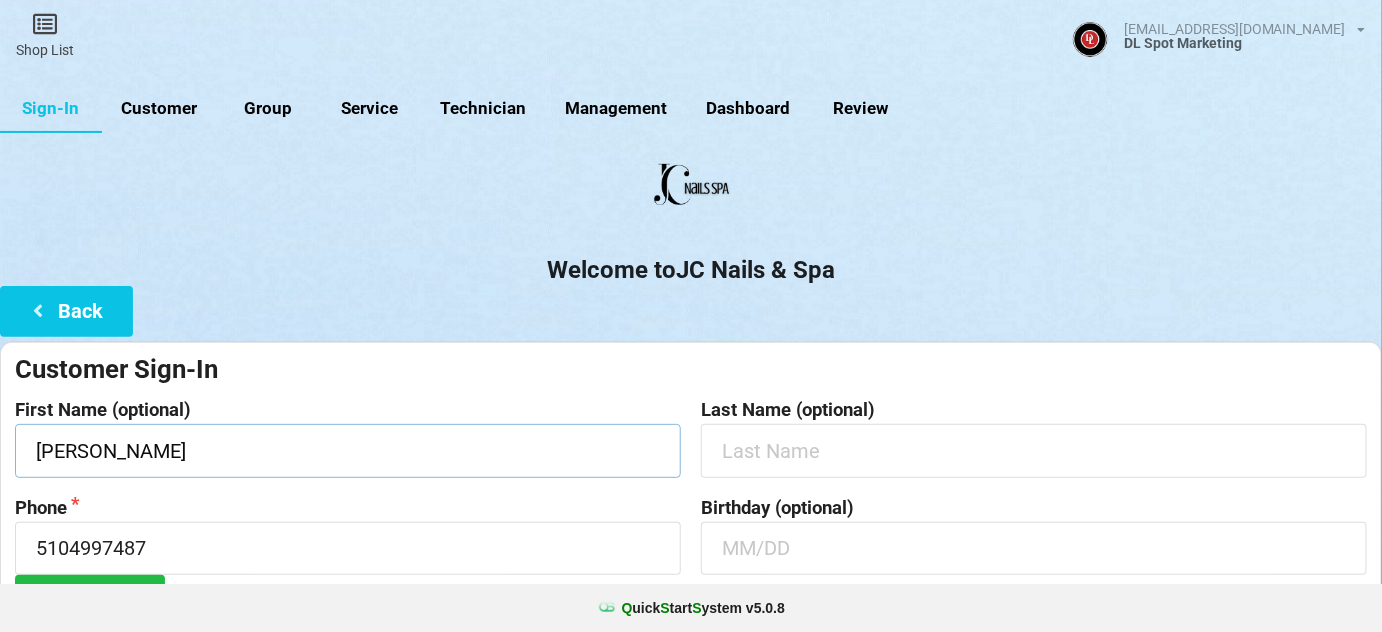 type on "[PERSON_NAME]" 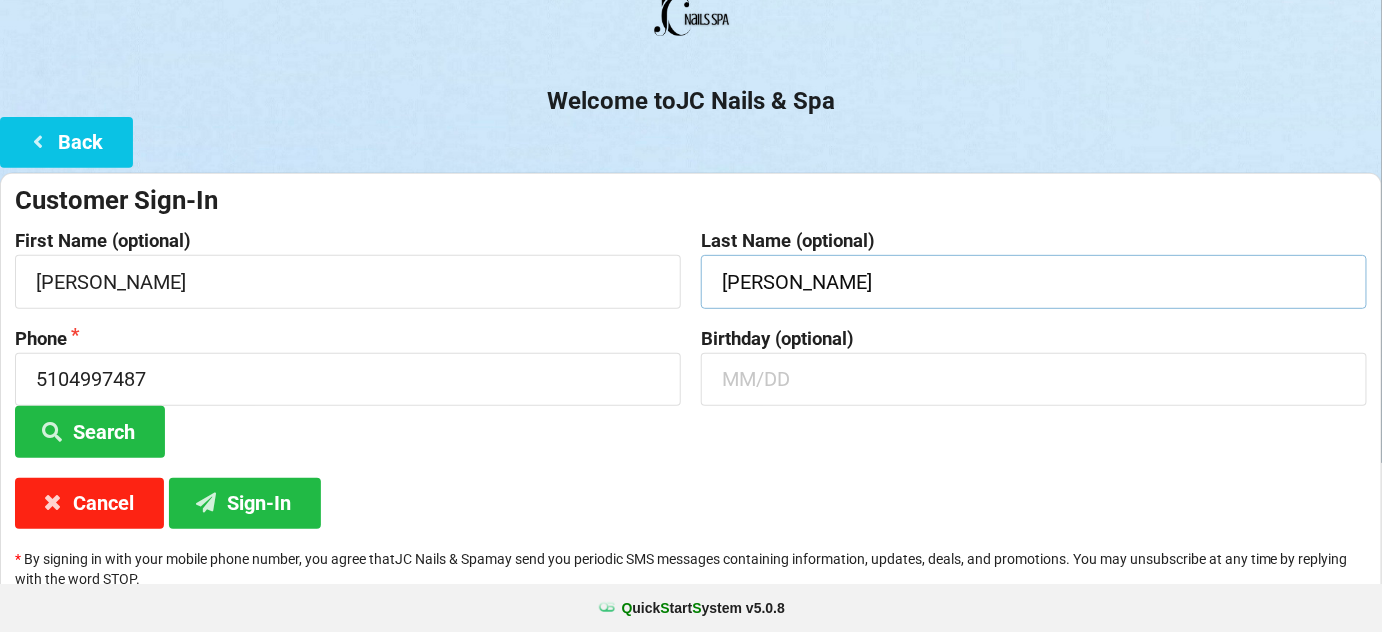 scroll, scrollTop: 191, scrollLeft: 0, axis: vertical 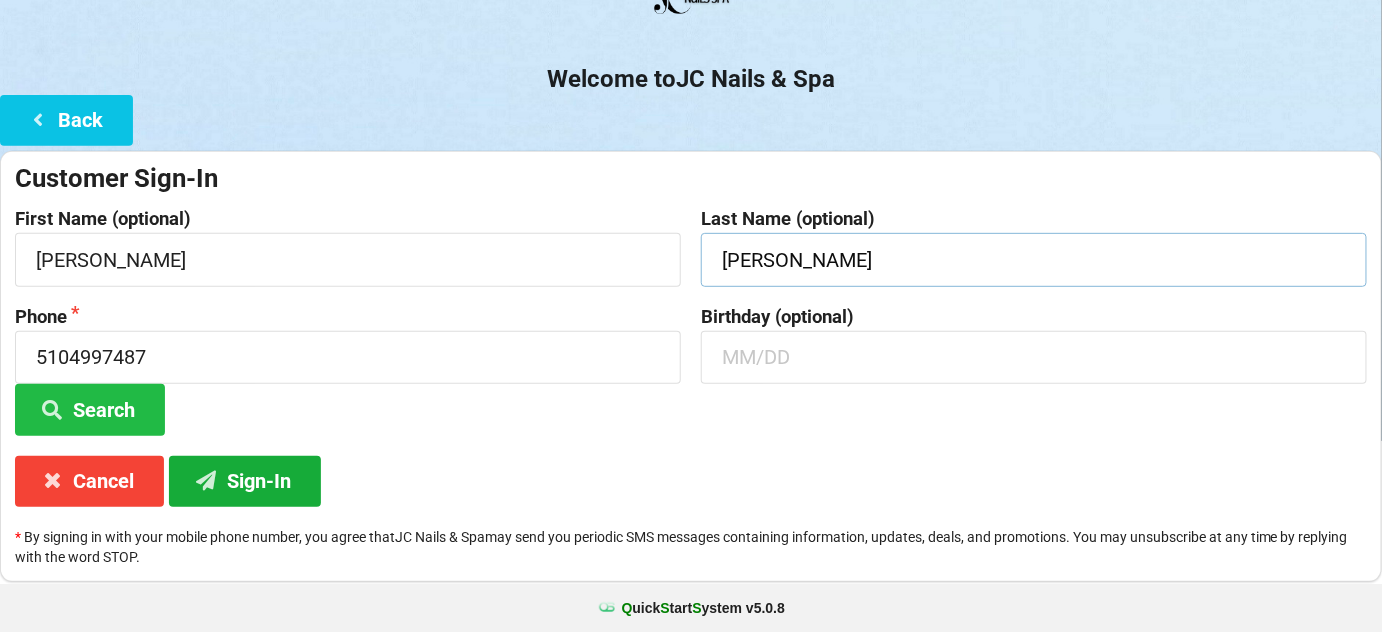type on "[PERSON_NAME]" 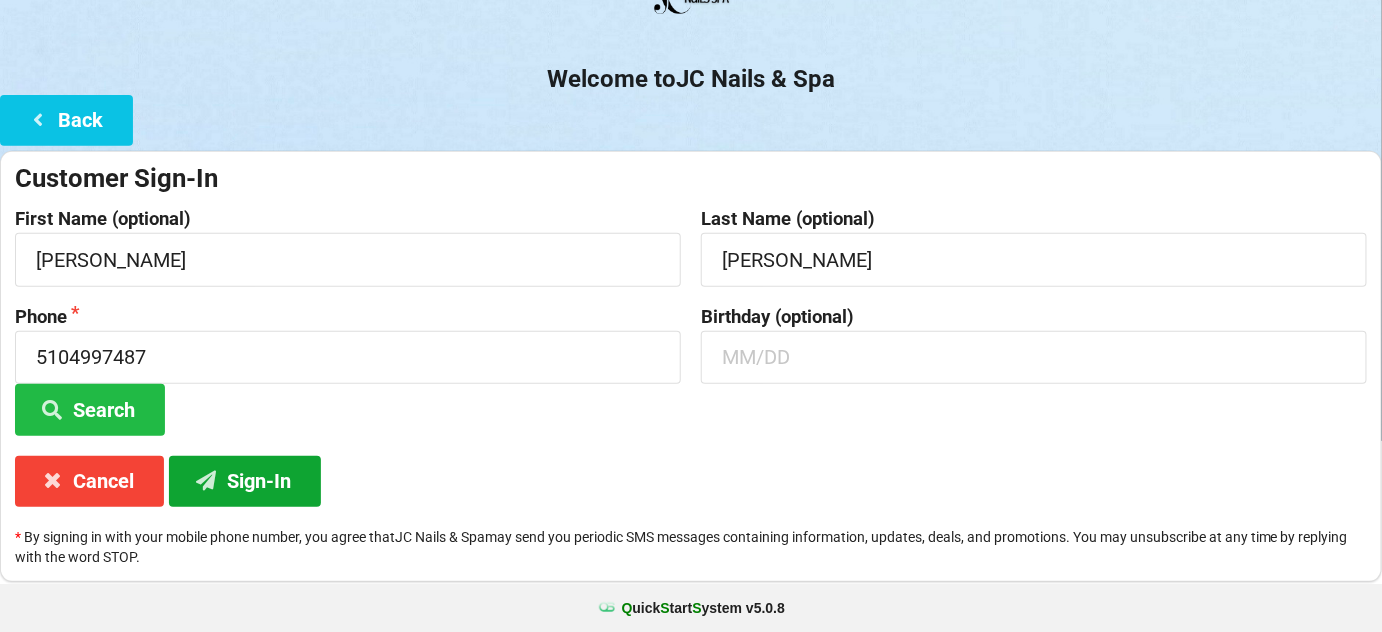 click on "Sign-In" at bounding box center [245, 481] 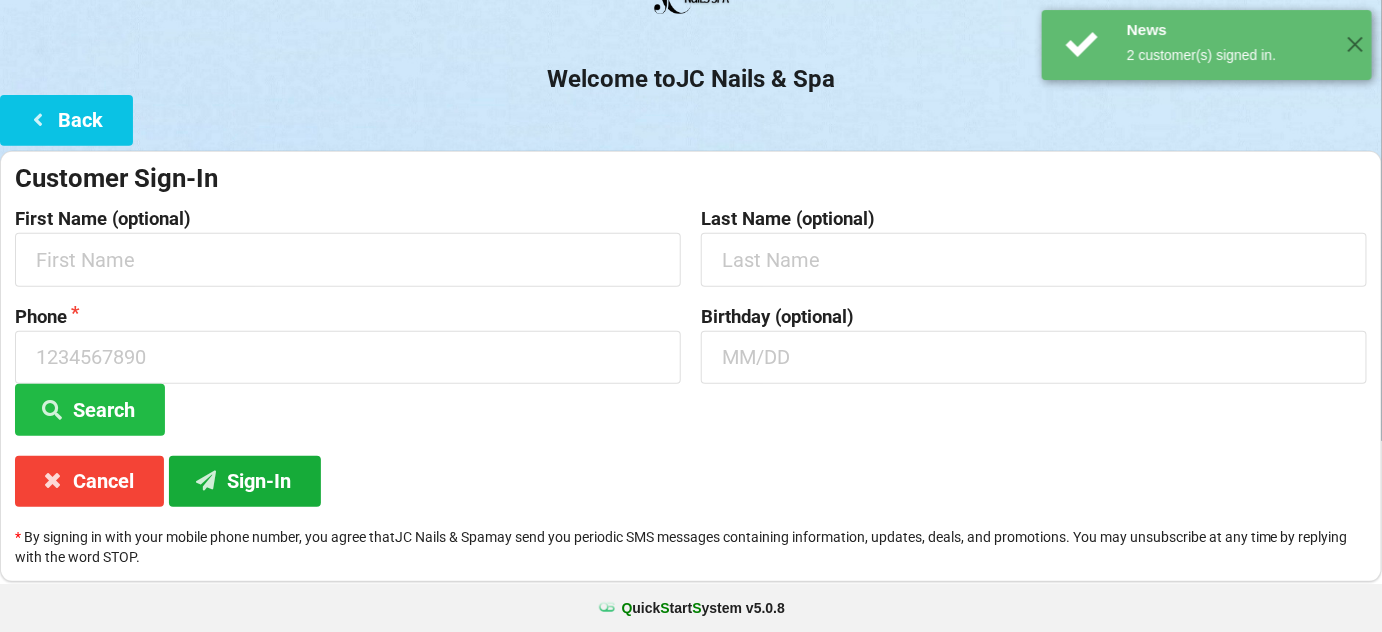 scroll, scrollTop: 0, scrollLeft: 0, axis: both 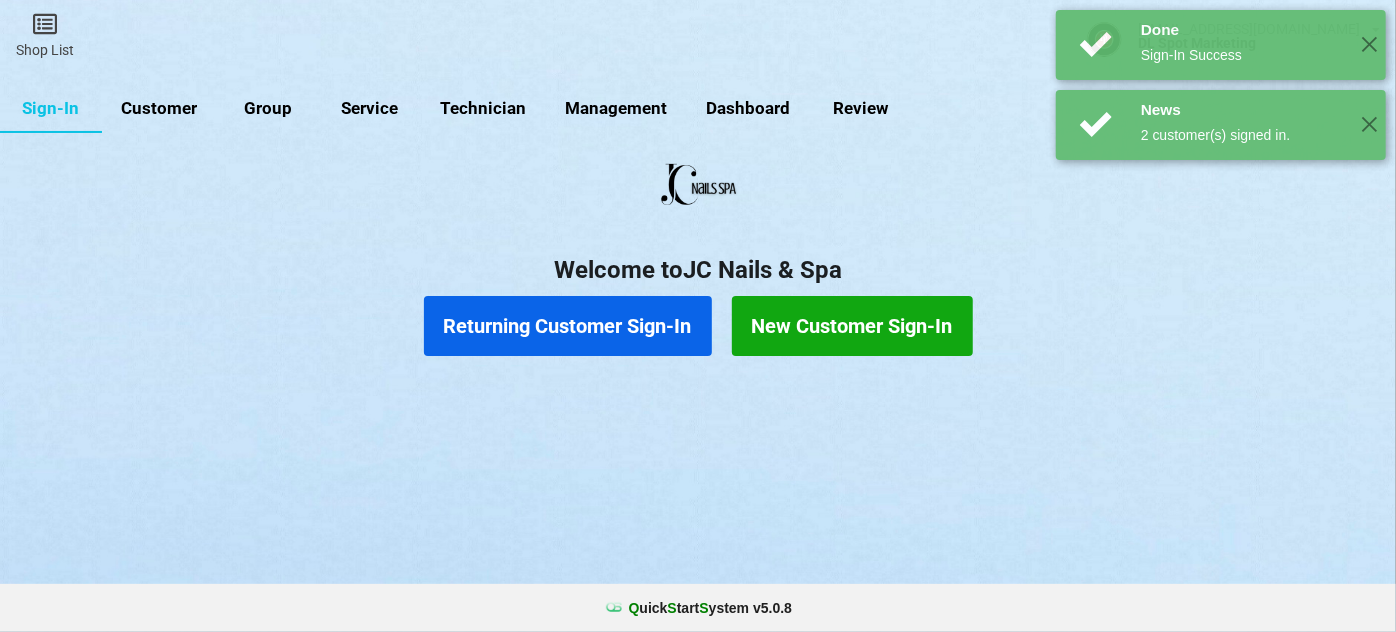 click on "Returning Customer Sign-In" at bounding box center (568, 326) 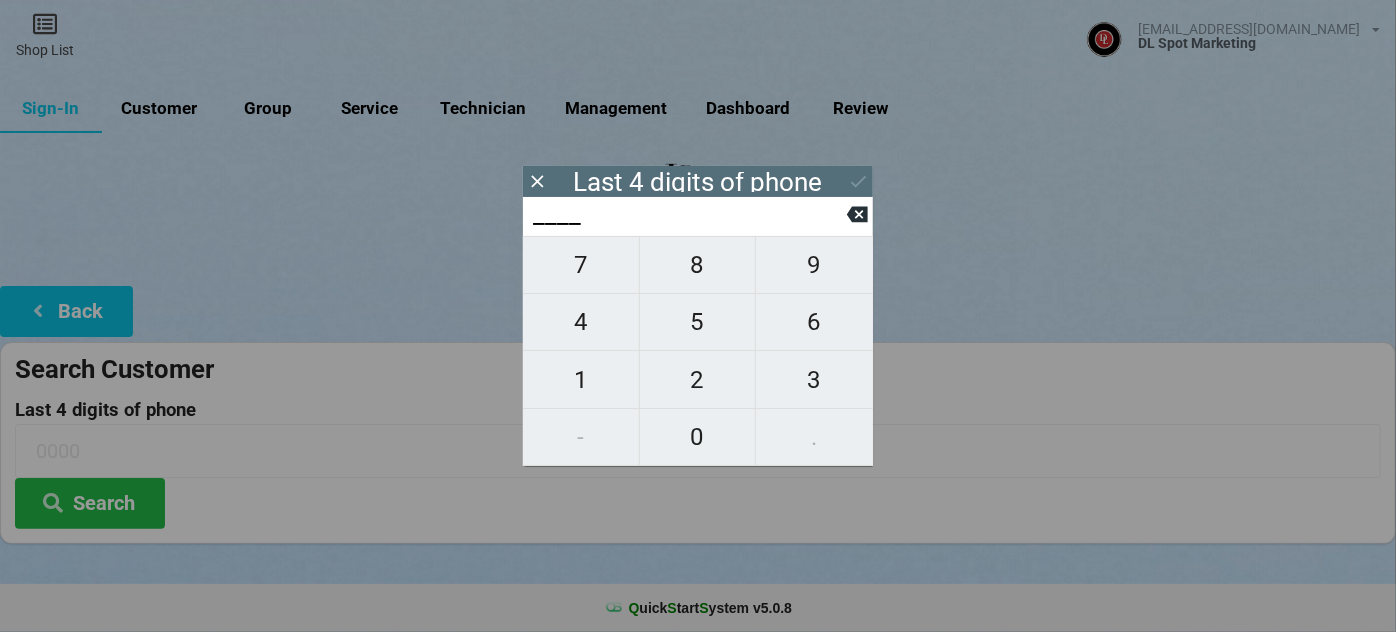 type on "7___" 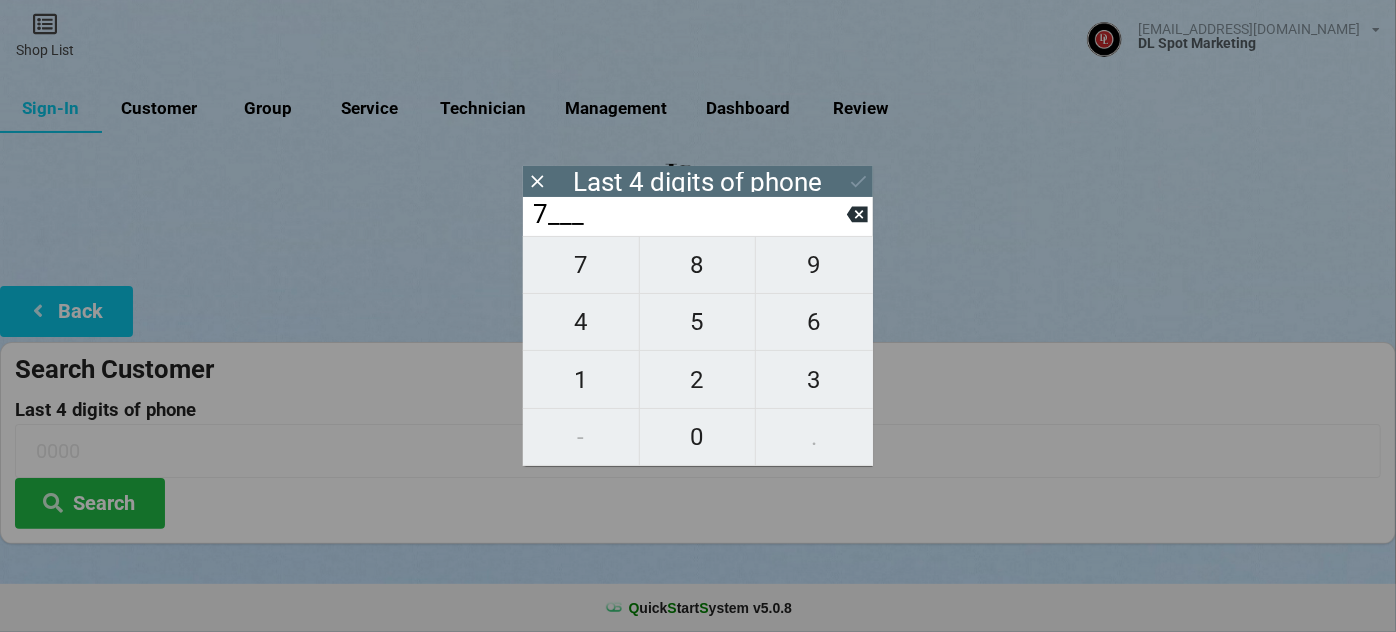 type on "7___" 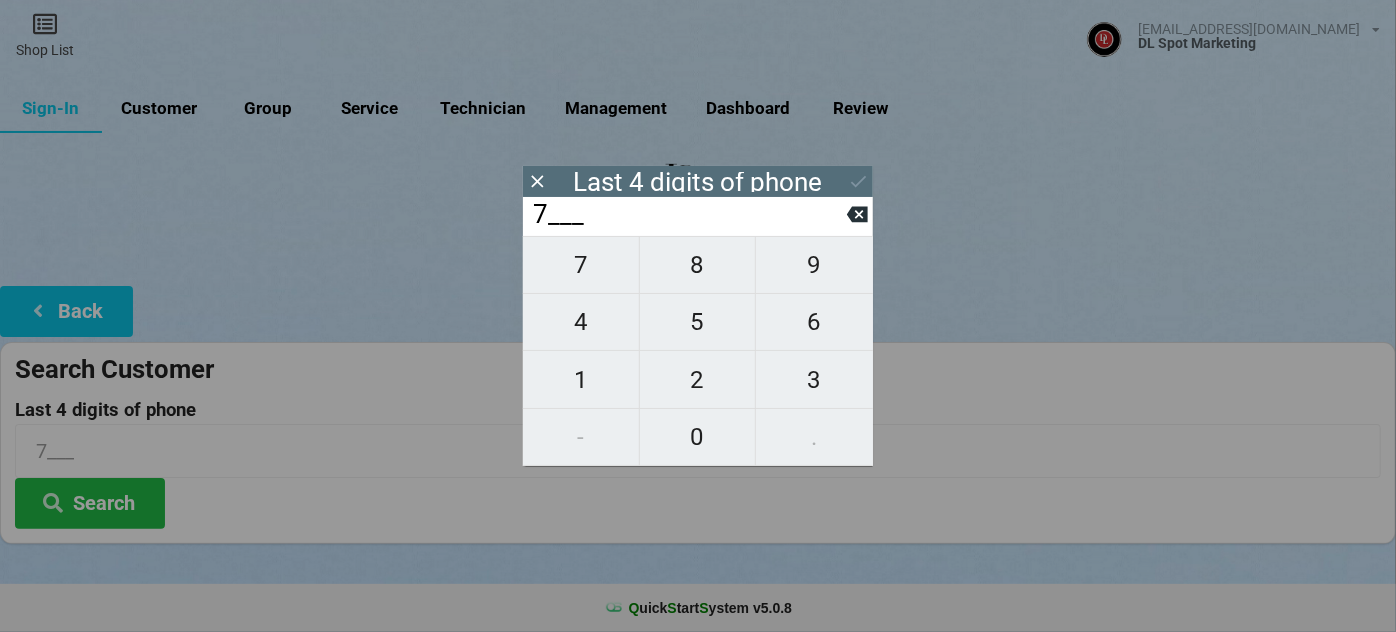 type on "75__" 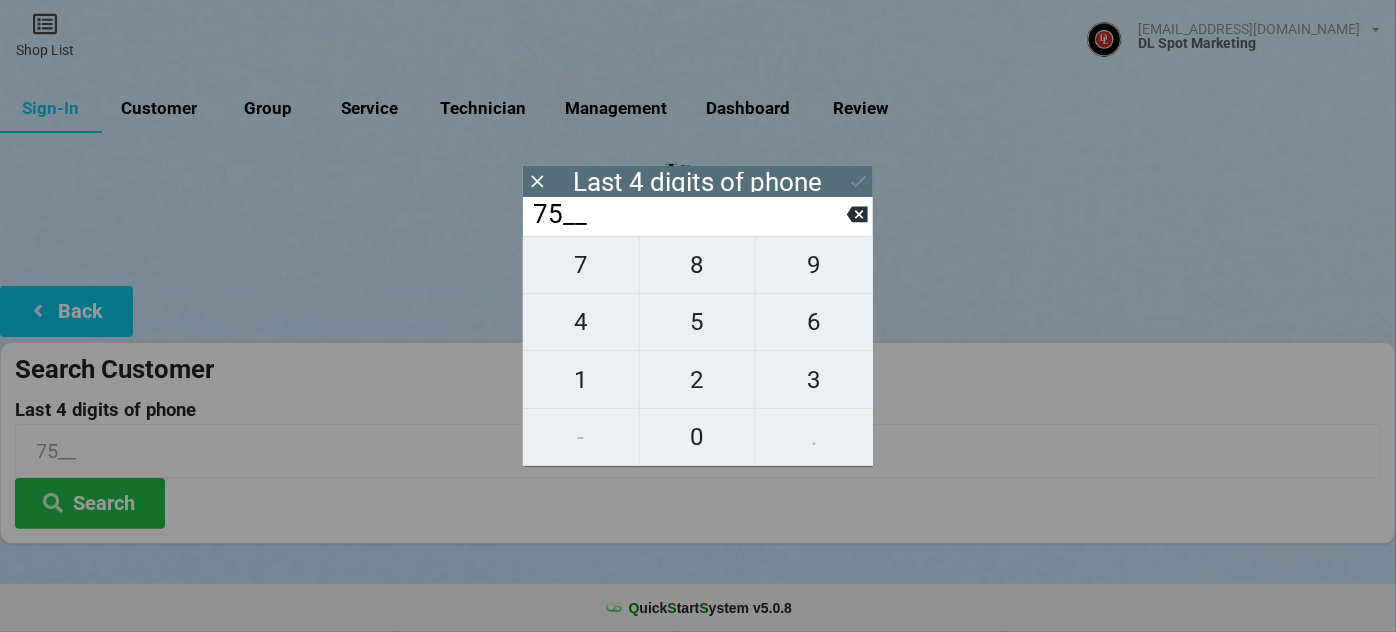 type on "750_" 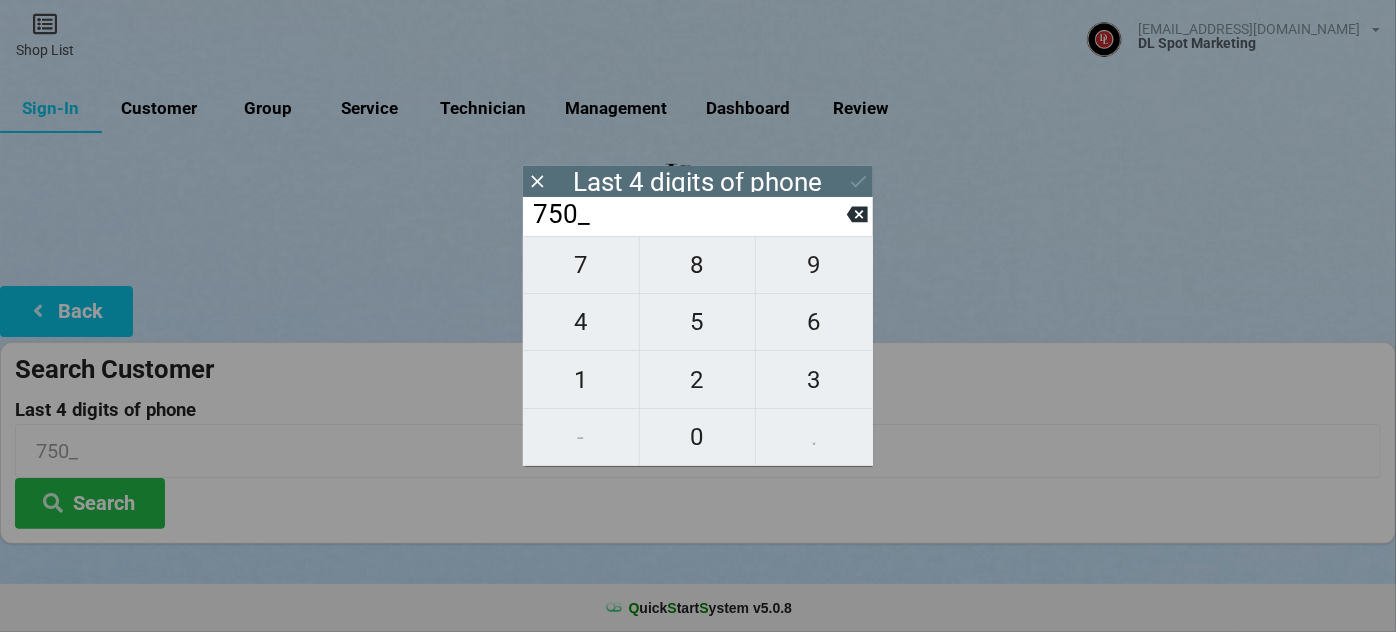 type on "7506" 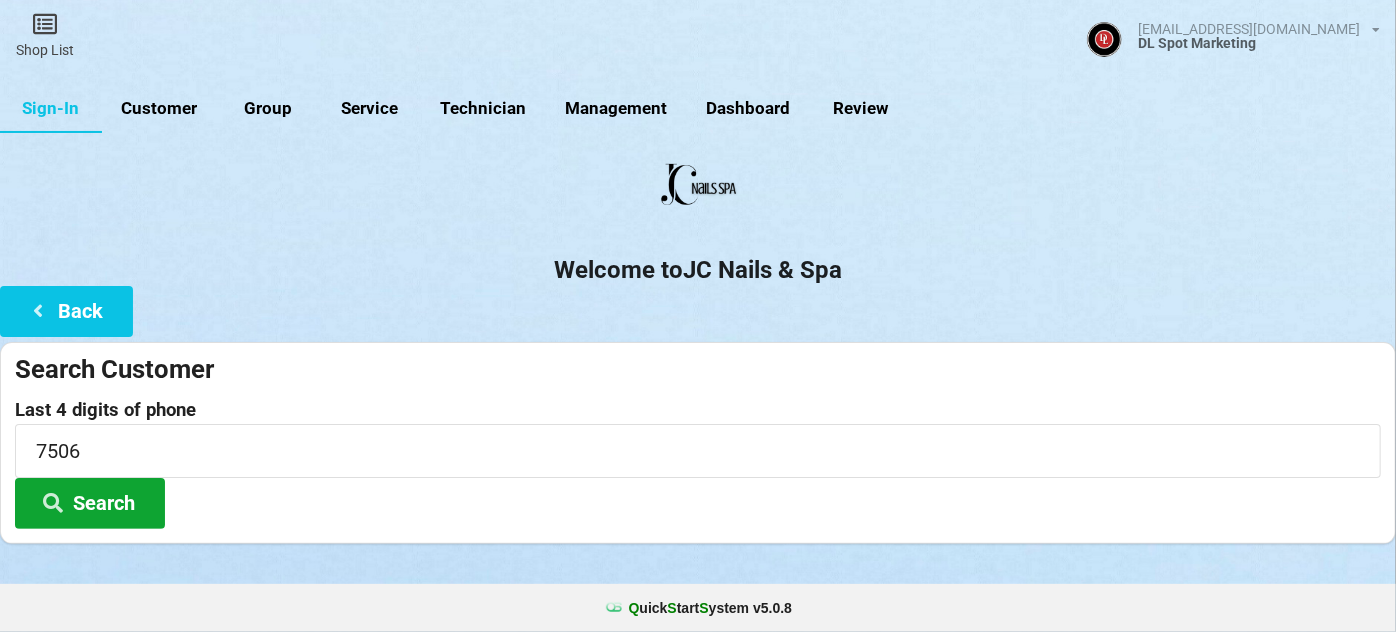 click on "Search" at bounding box center [90, 503] 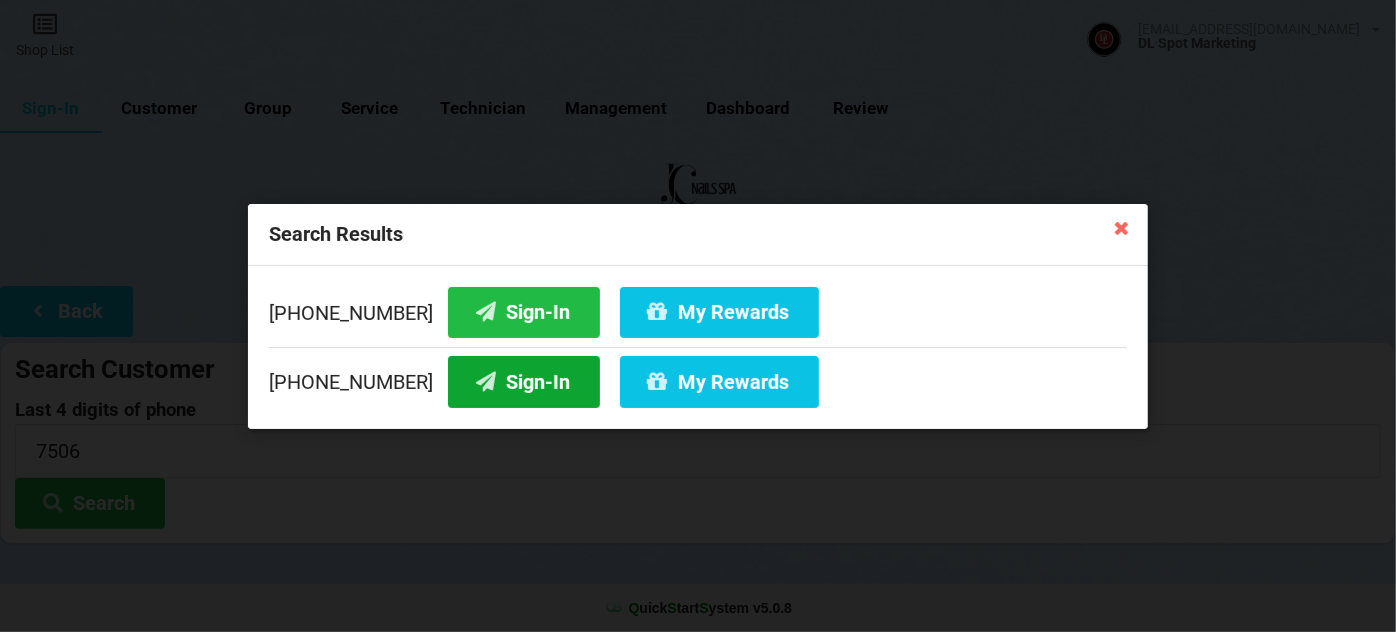 click on "Sign-In" at bounding box center (524, 381) 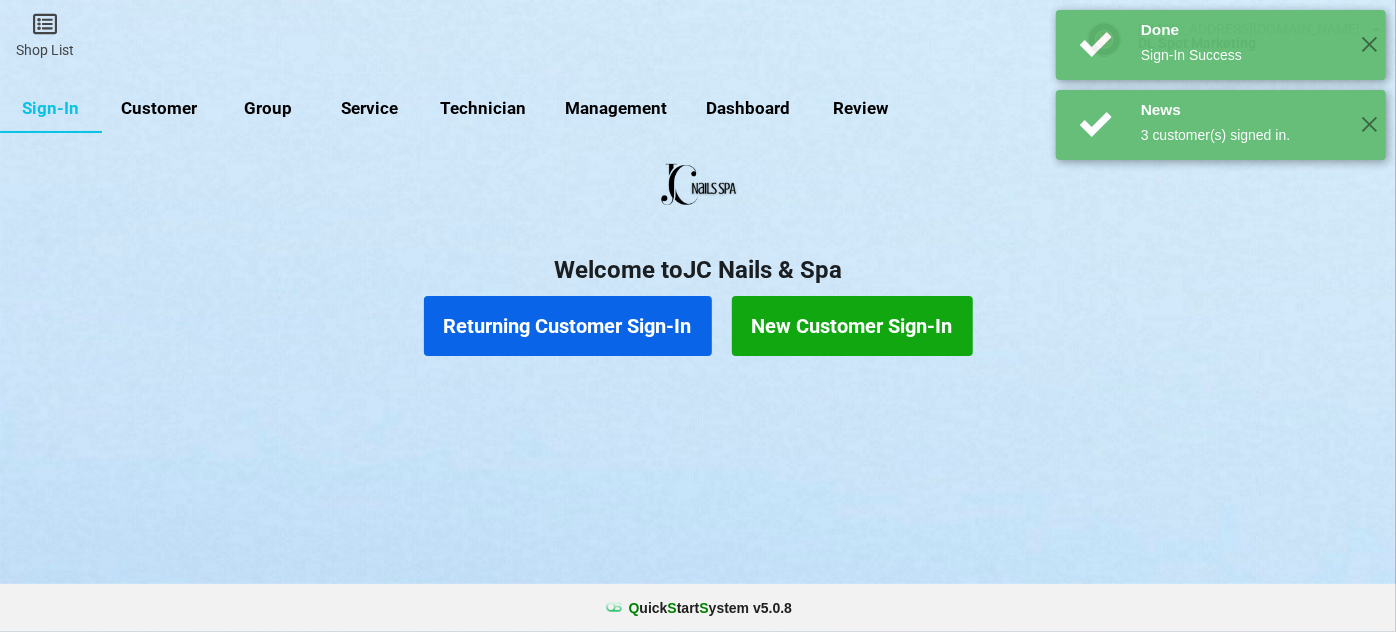 click on "Returning Customer Sign-In" at bounding box center [568, 326] 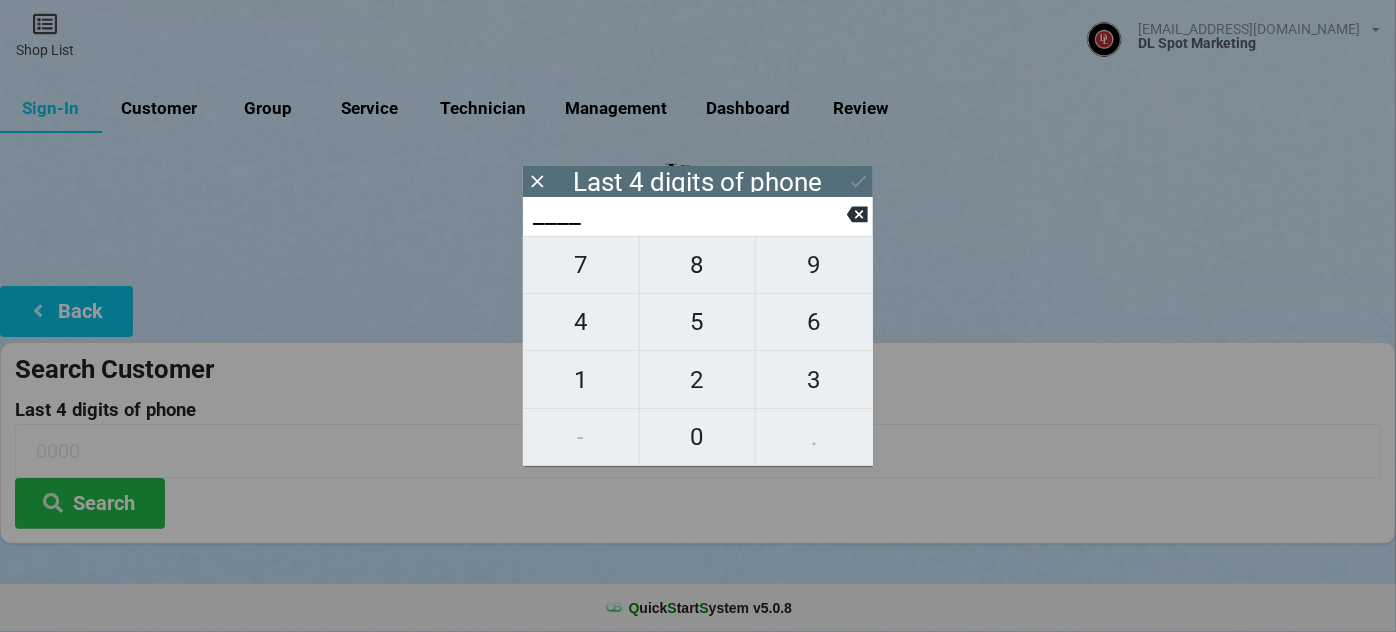 type on "3___" 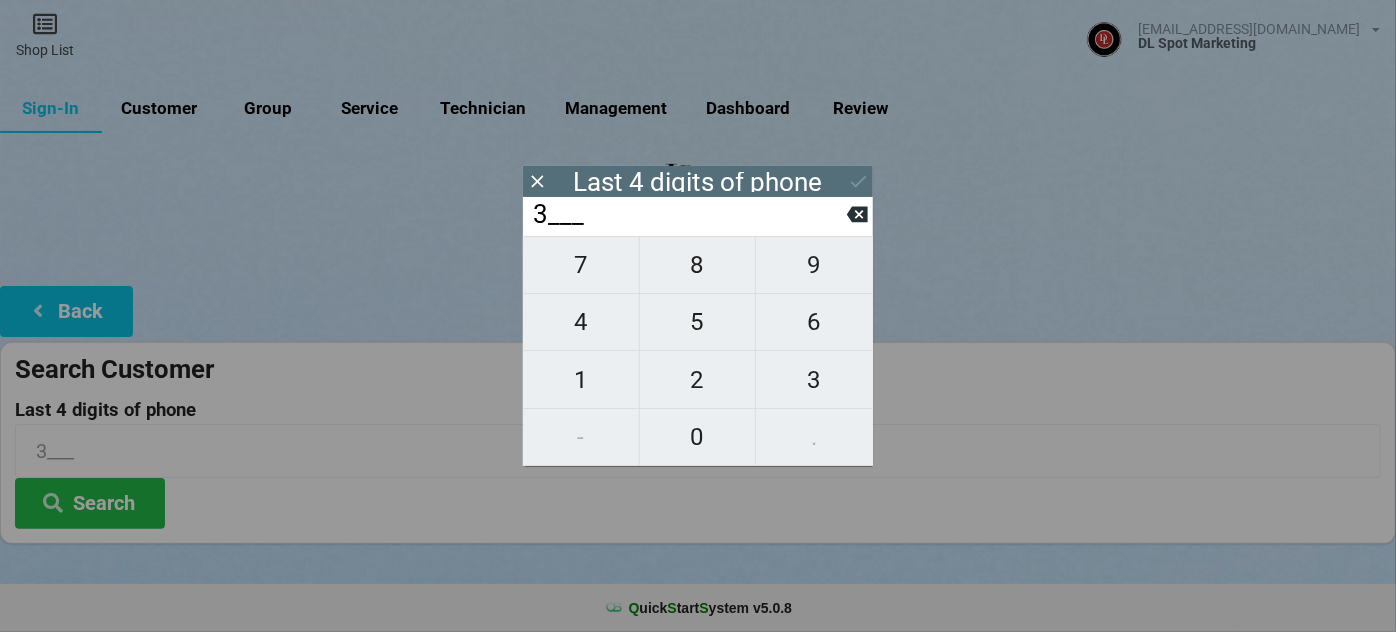 type on "37__" 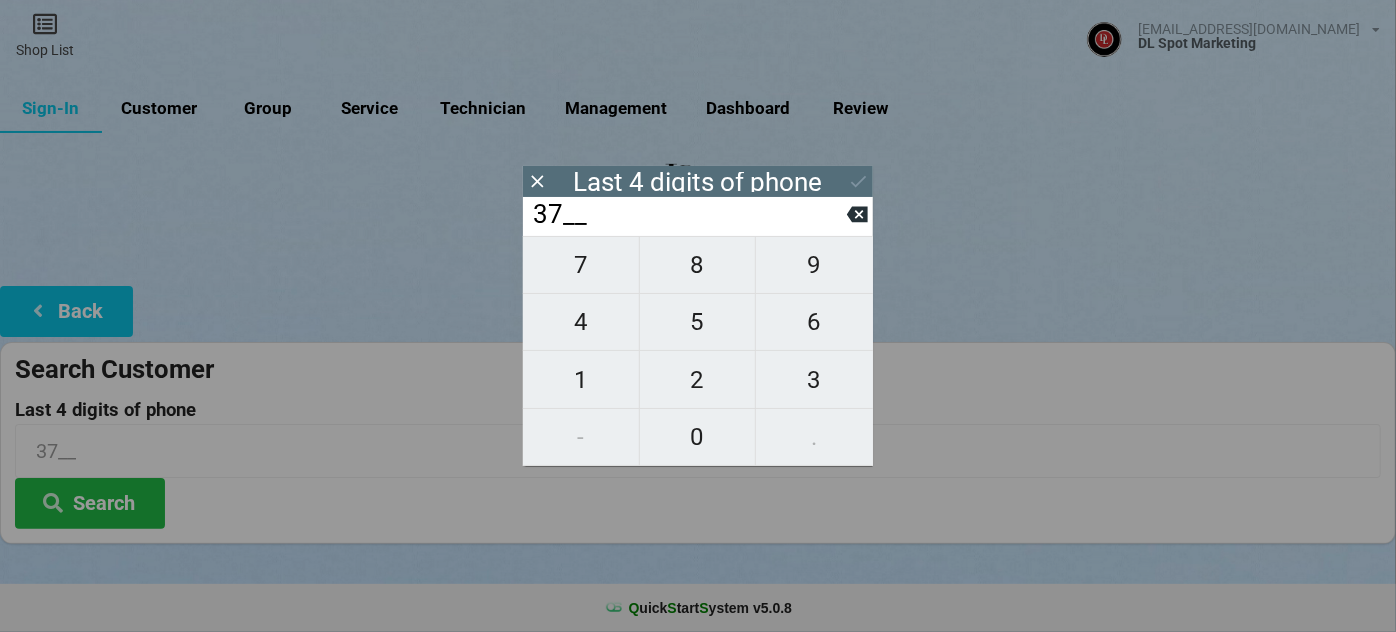 type on "379_" 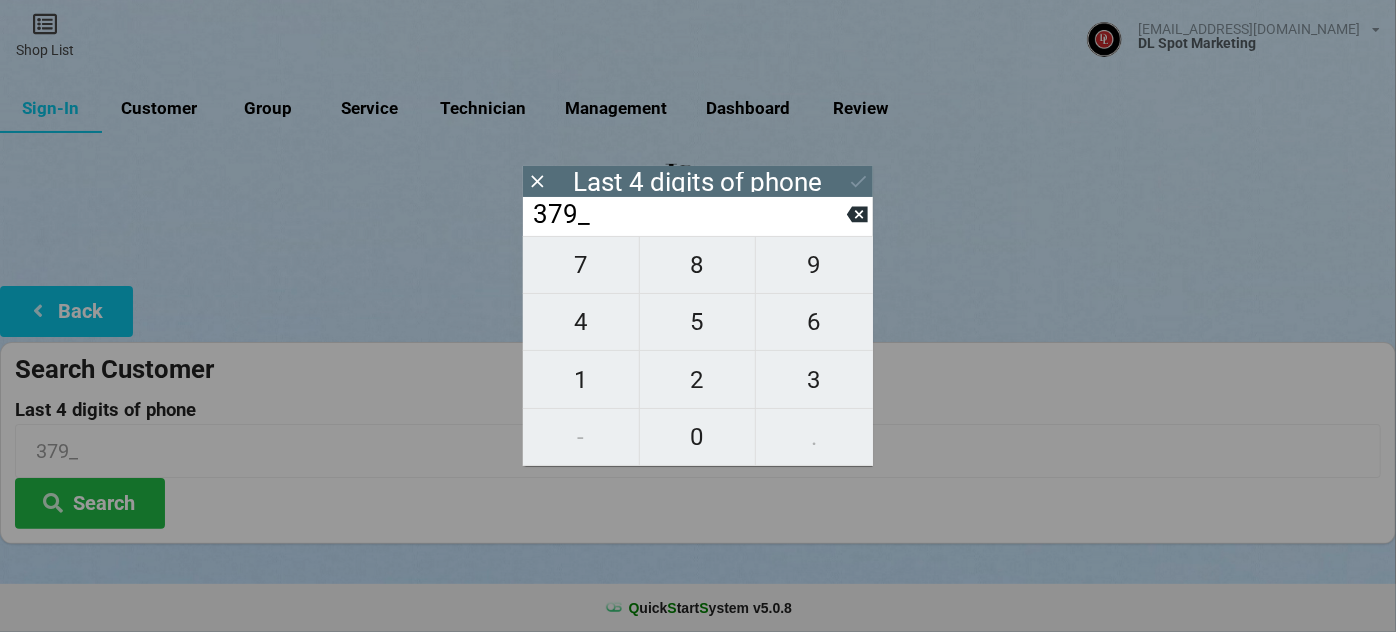 type on "3794" 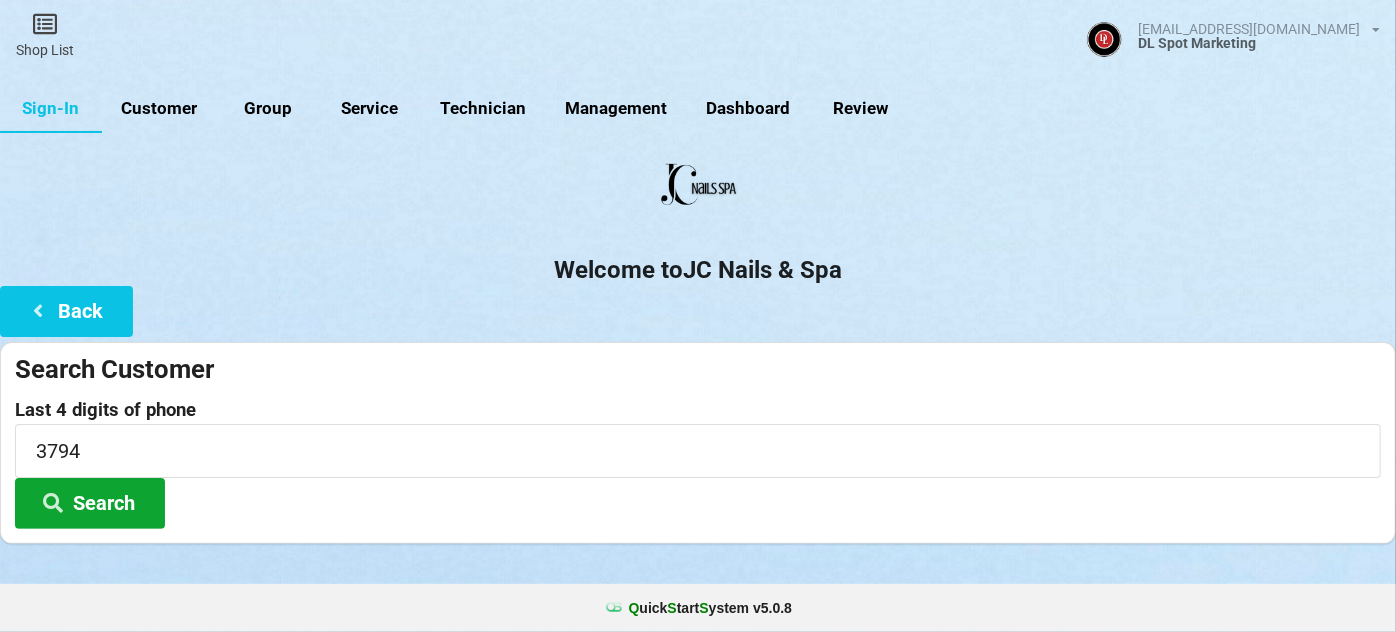 click on "Search" at bounding box center (90, 503) 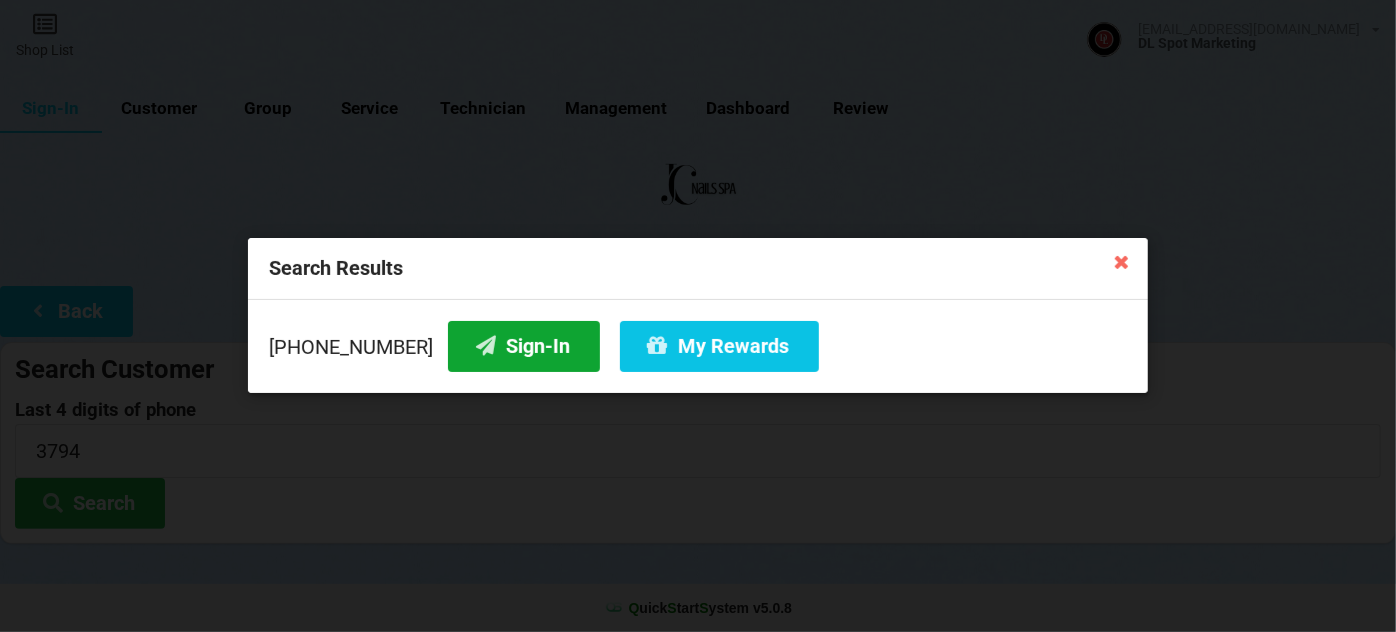 click on "Sign-In" at bounding box center (524, 346) 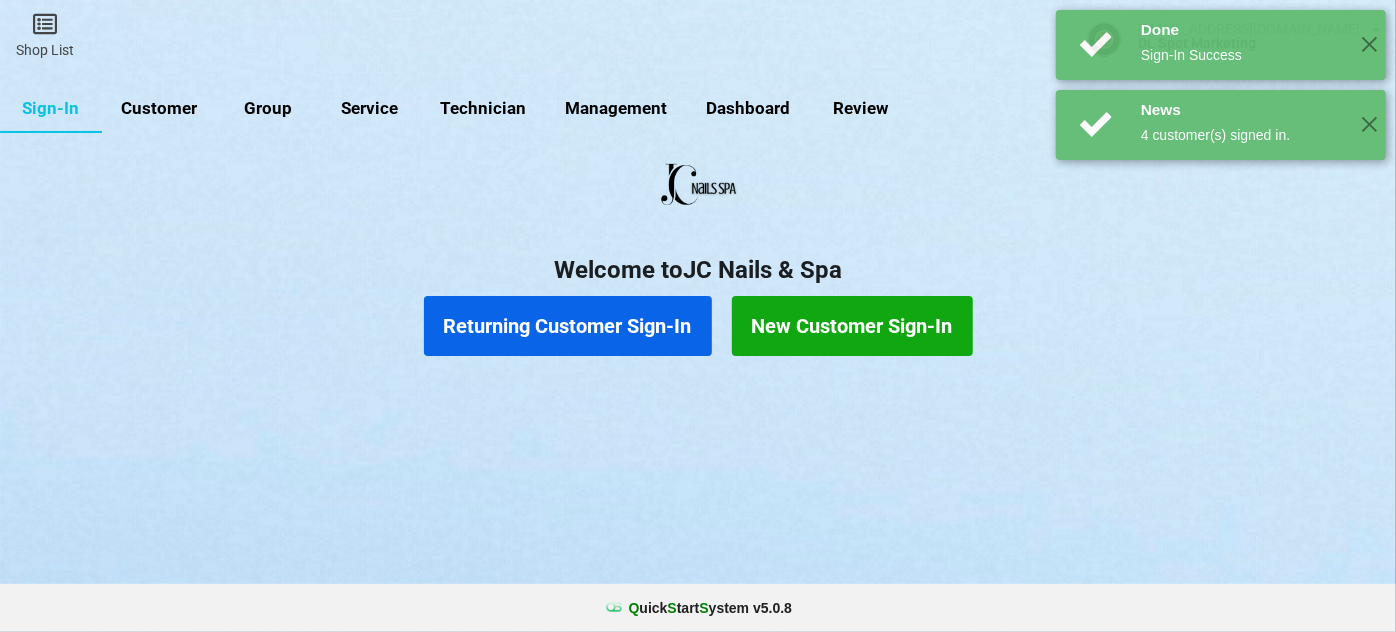 click on "Returning Customer Sign-In" at bounding box center [568, 326] 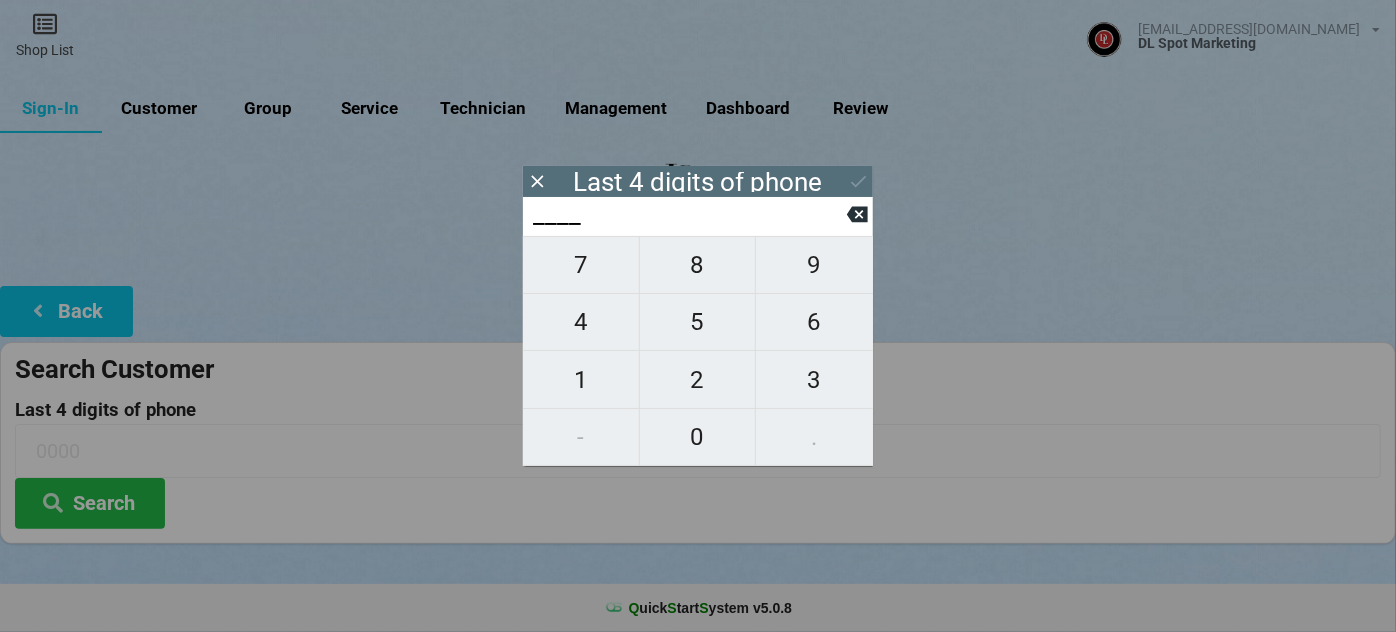 type on "4___" 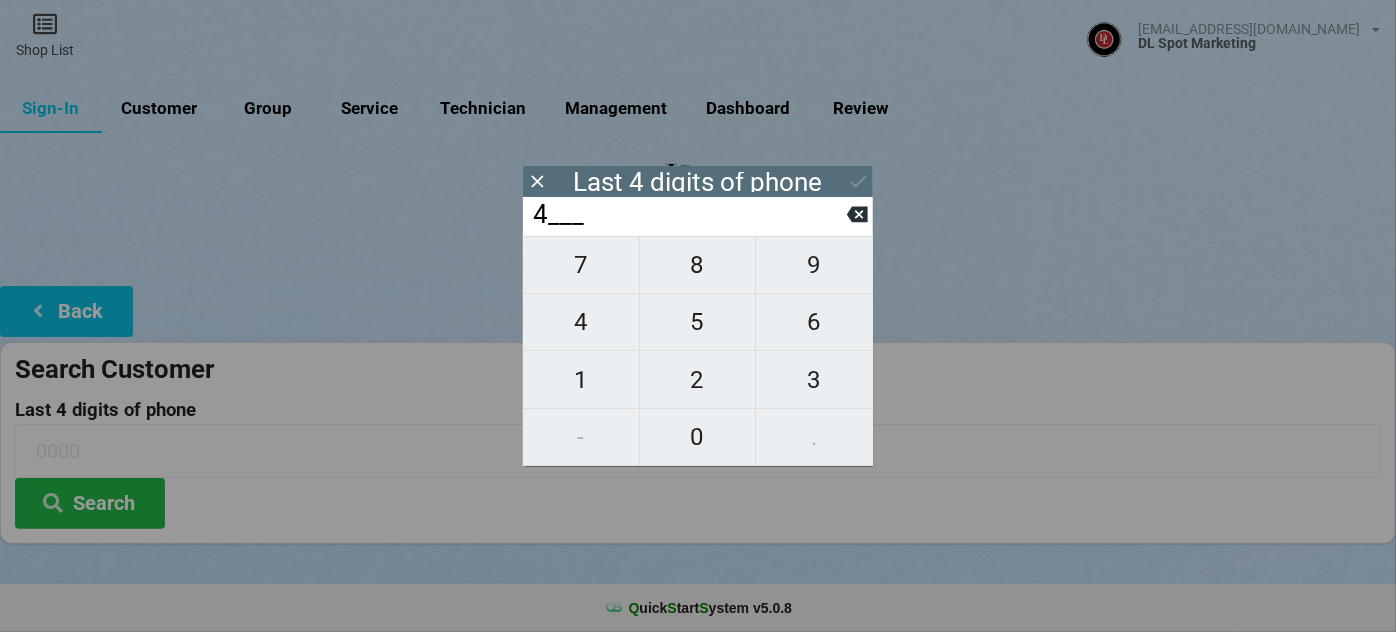 type on "4___" 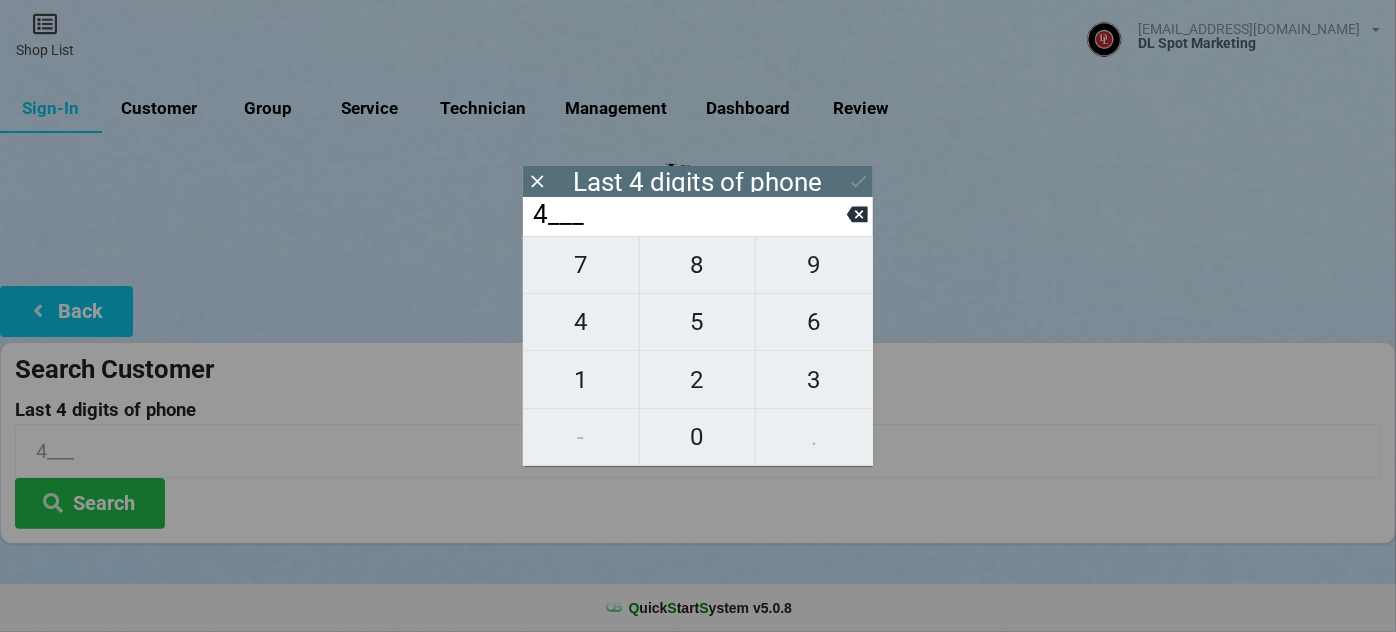 type on "44__" 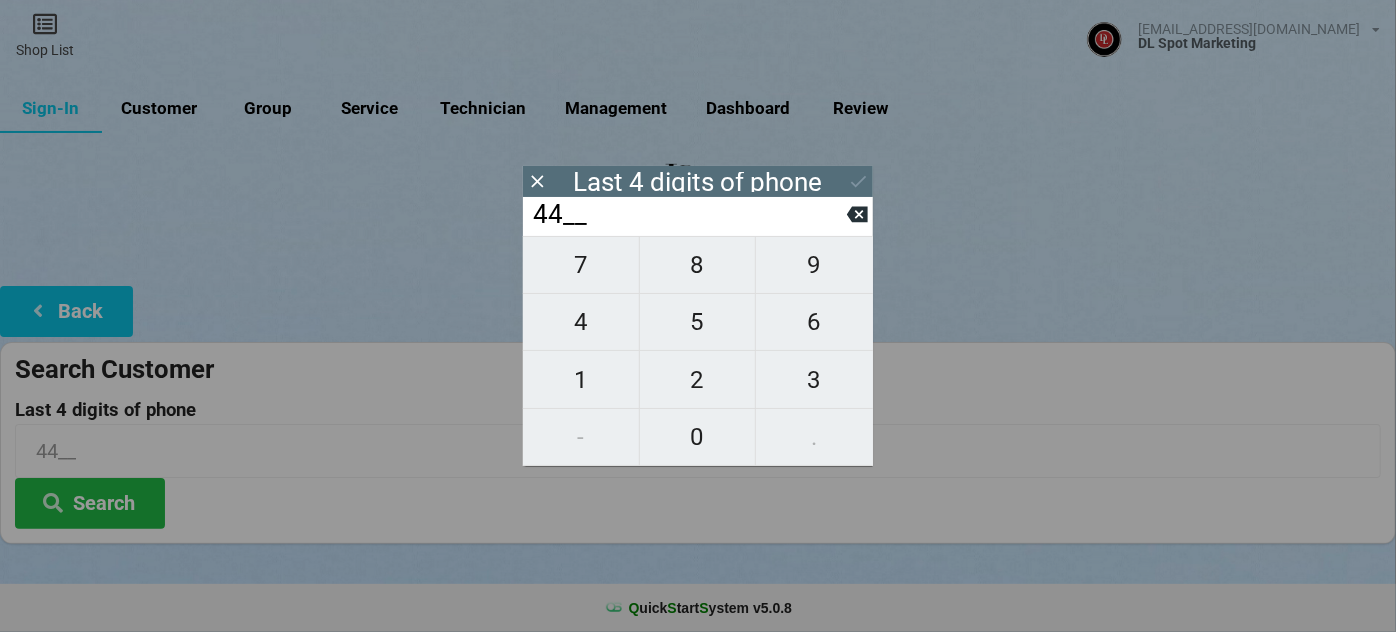 type on "445_" 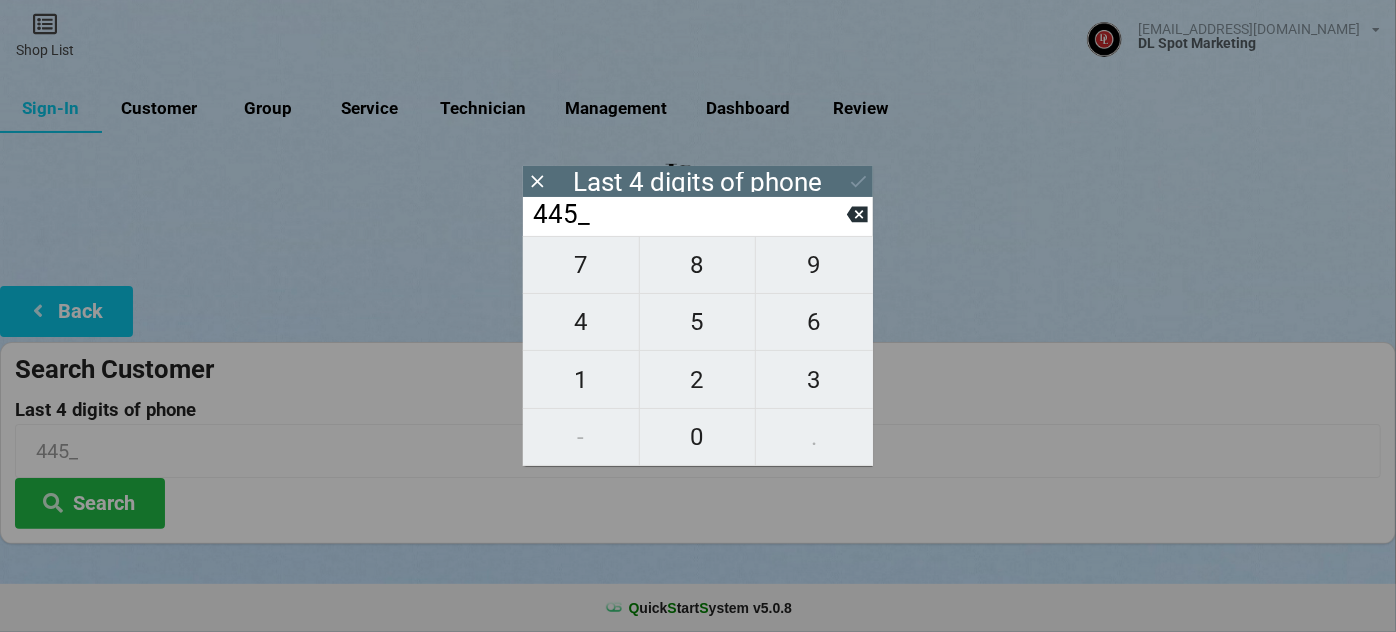 type on "4454" 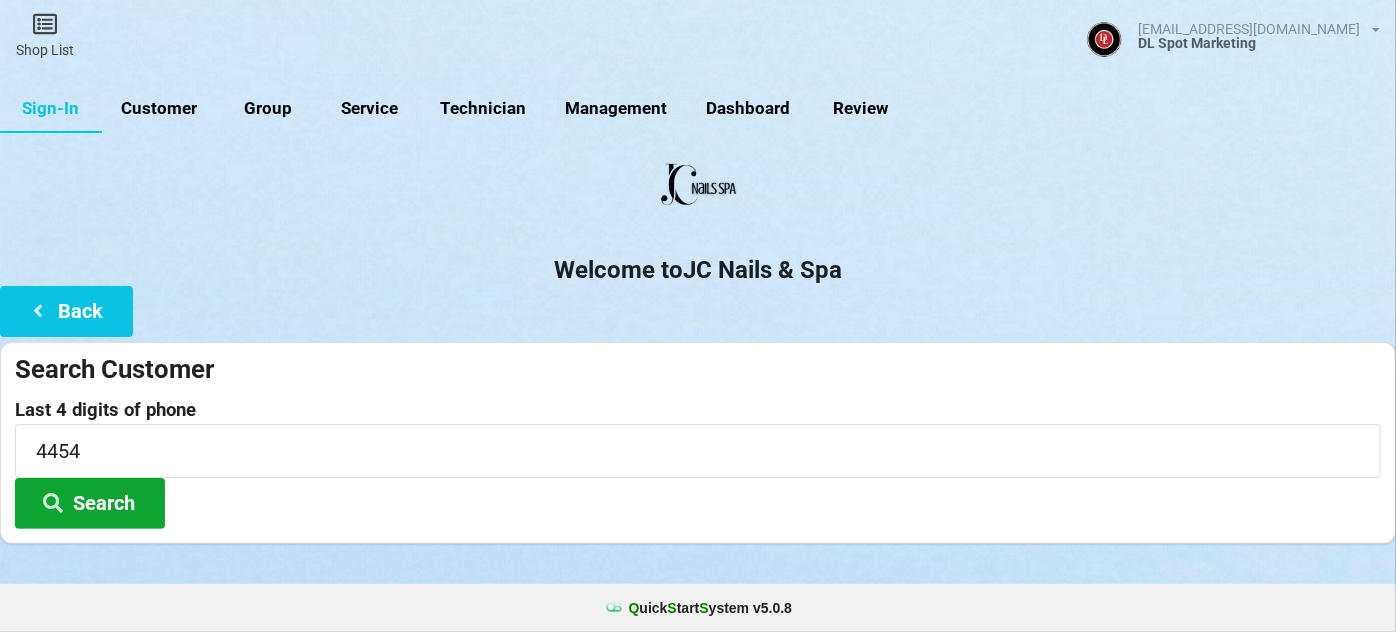 click on "Search" at bounding box center [90, 503] 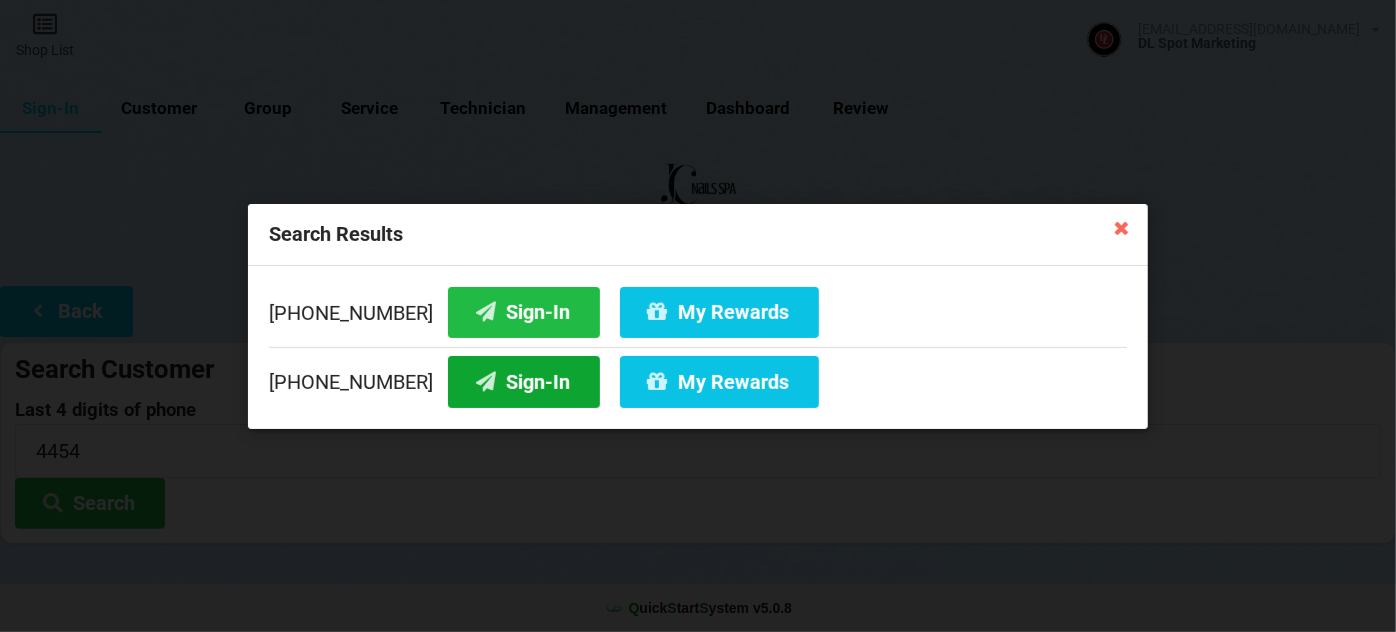 click on "Sign-In" at bounding box center [524, 381] 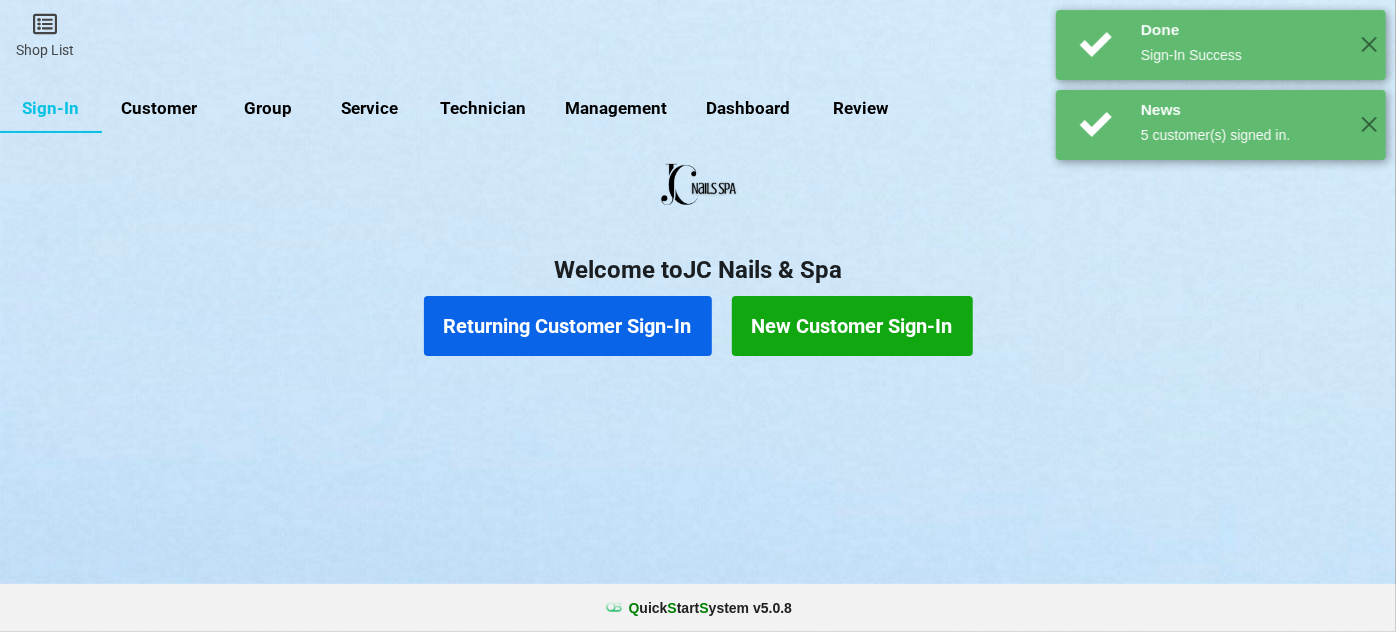 click on "Returning Customer Sign-In" at bounding box center (568, 326) 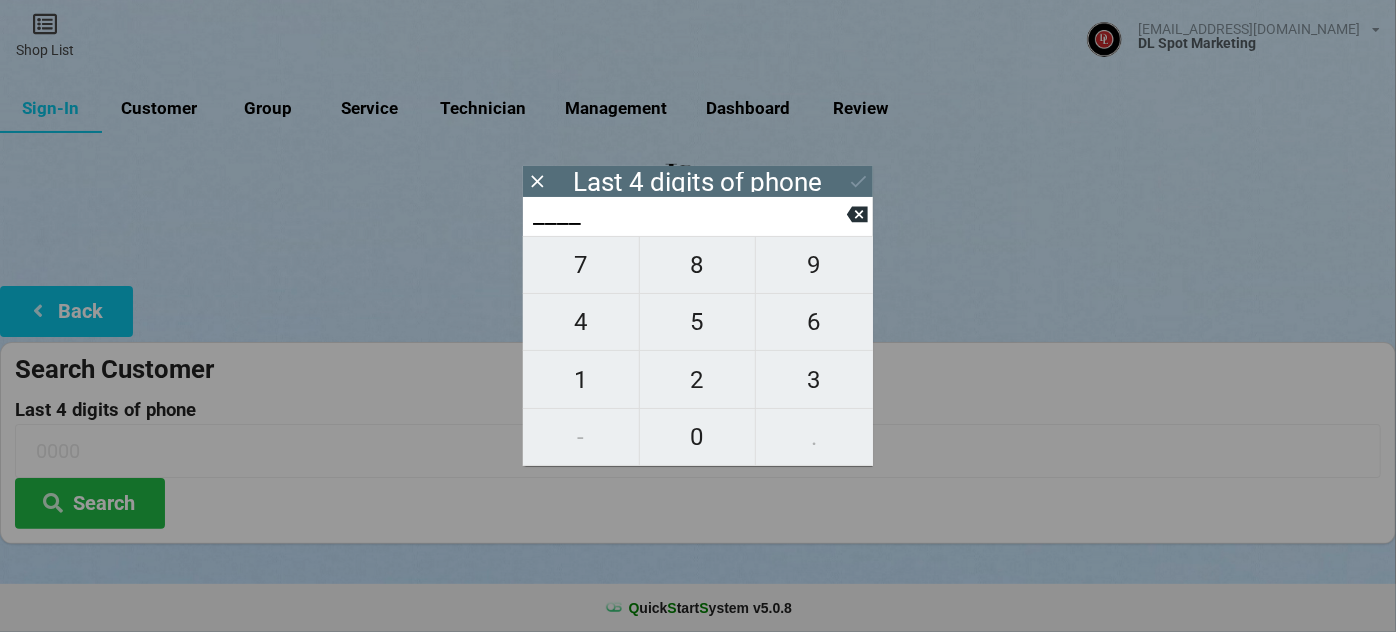 type on "6___" 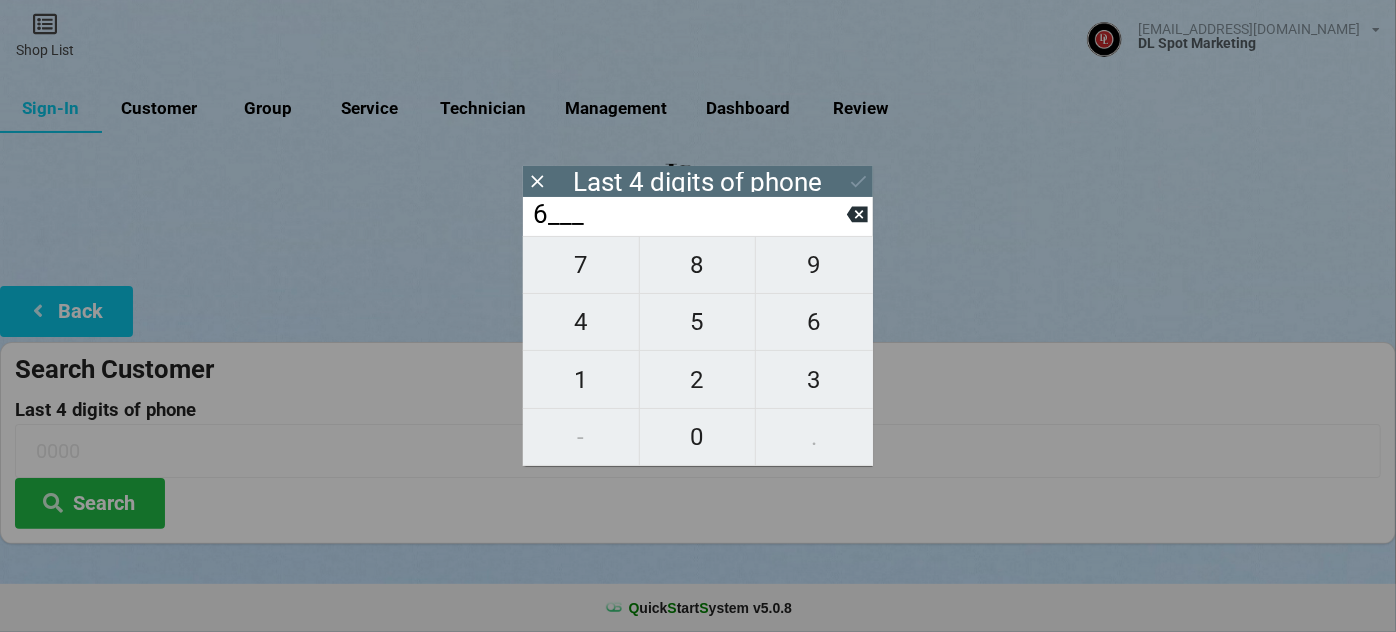 type on "6___" 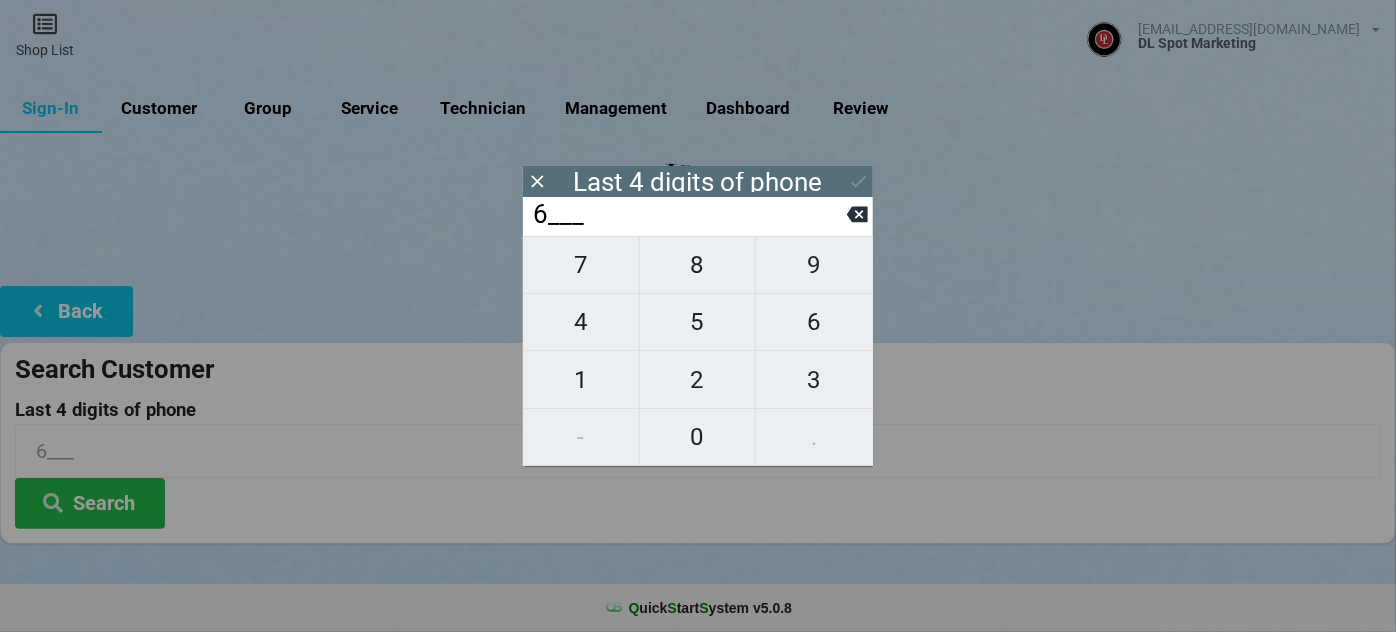 type on "64__" 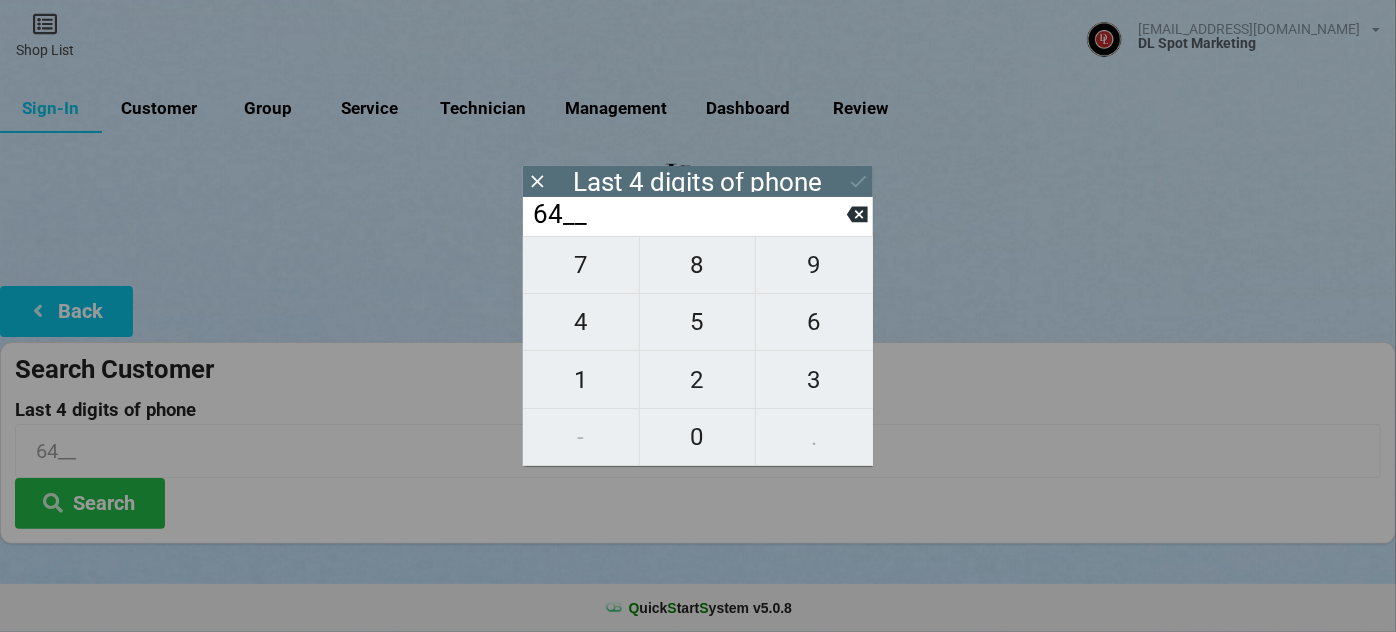 type on "644_" 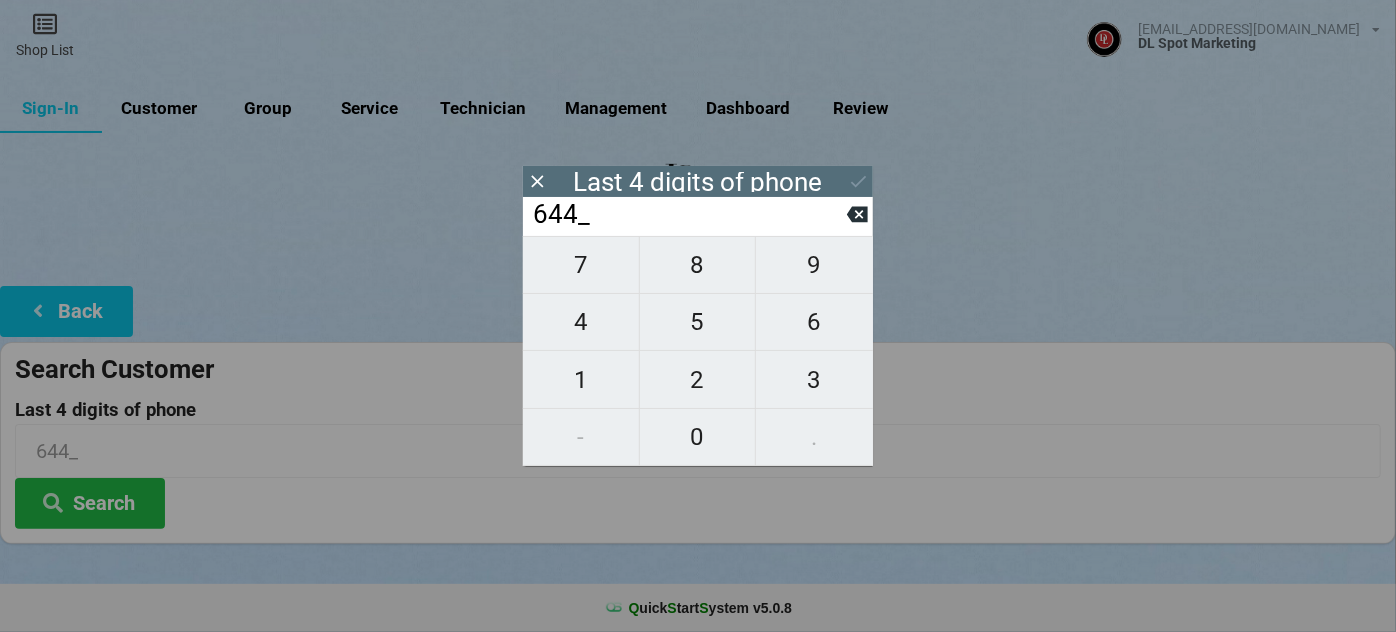 type on "6446" 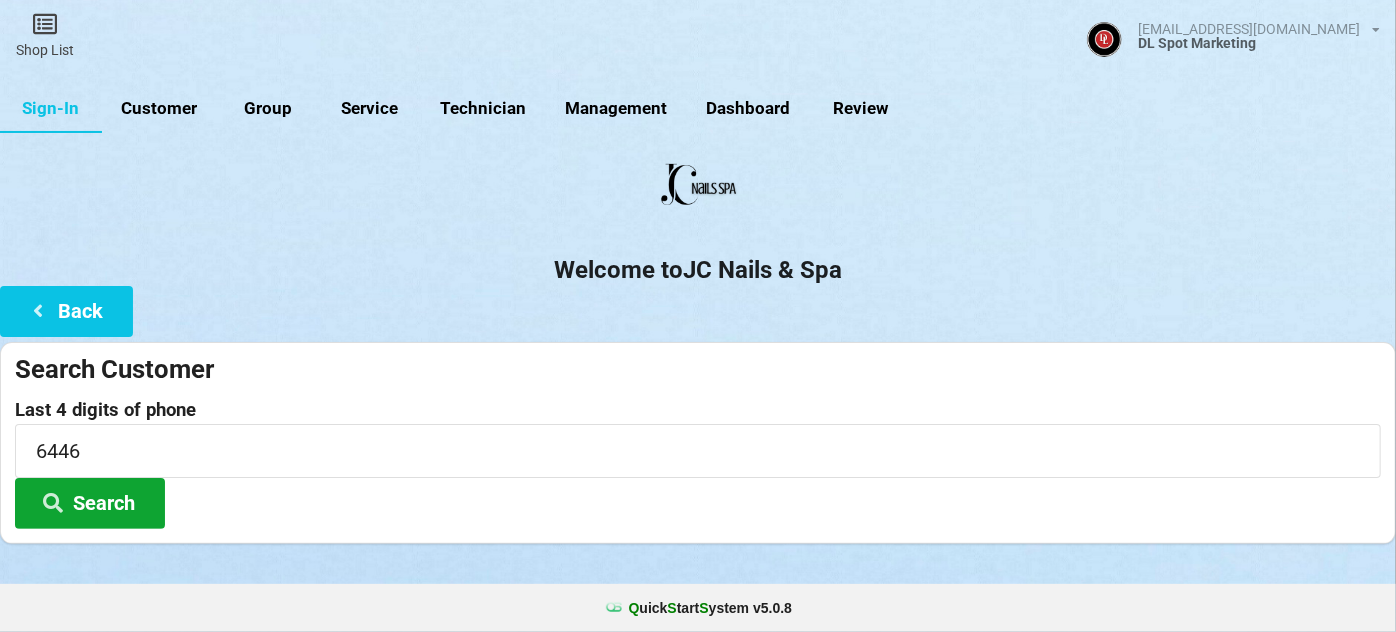 click on "Search" at bounding box center [90, 503] 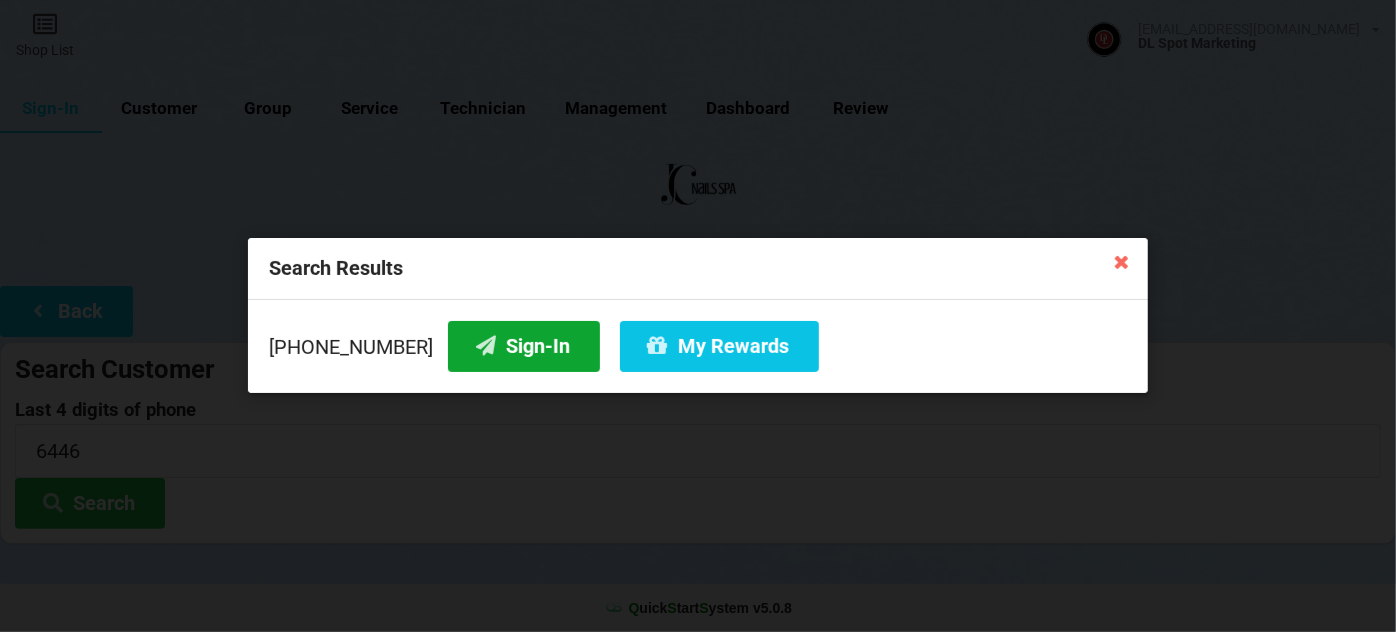 click on "Sign-In" at bounding box center [524, 346] 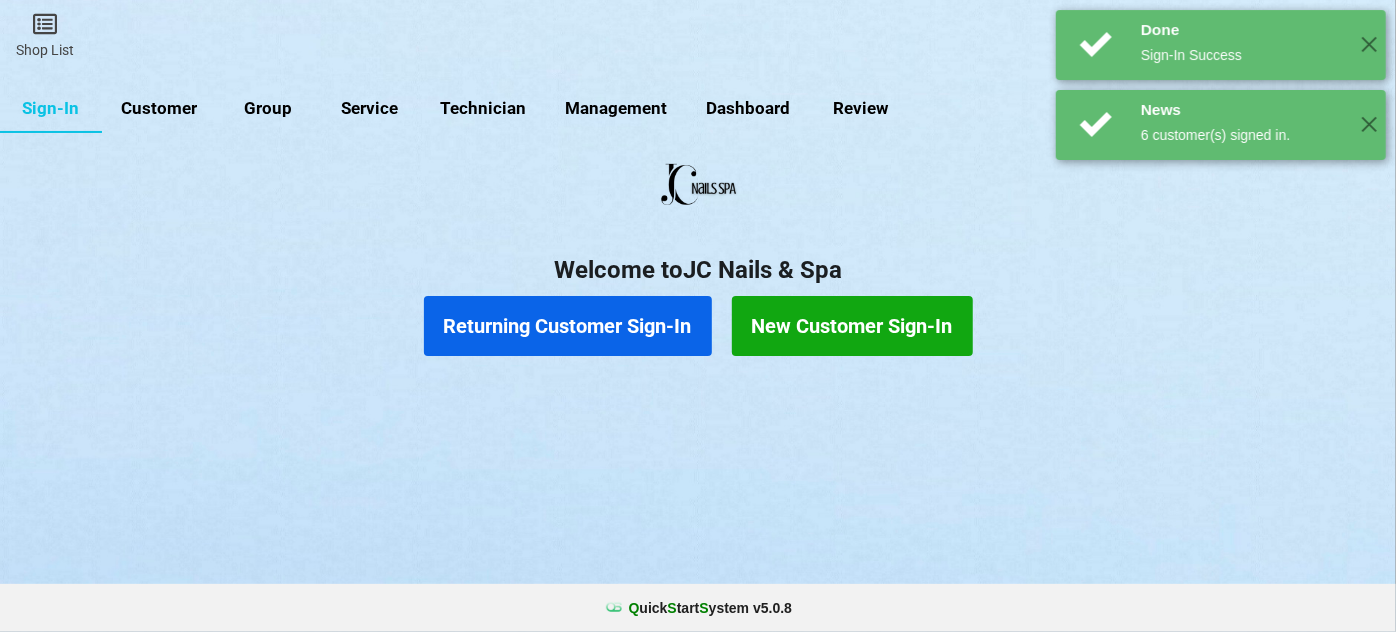 click on "Returning Customer Sign-In" at bounding box center [568, 326] 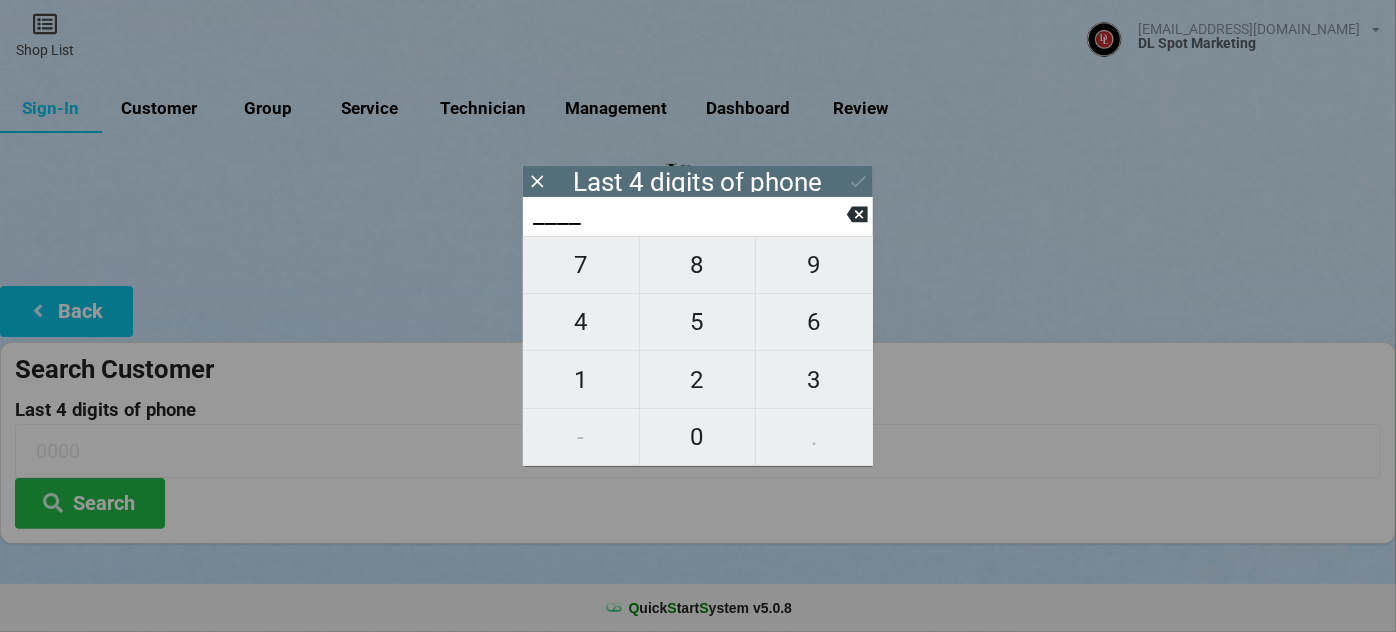 type on "6___" 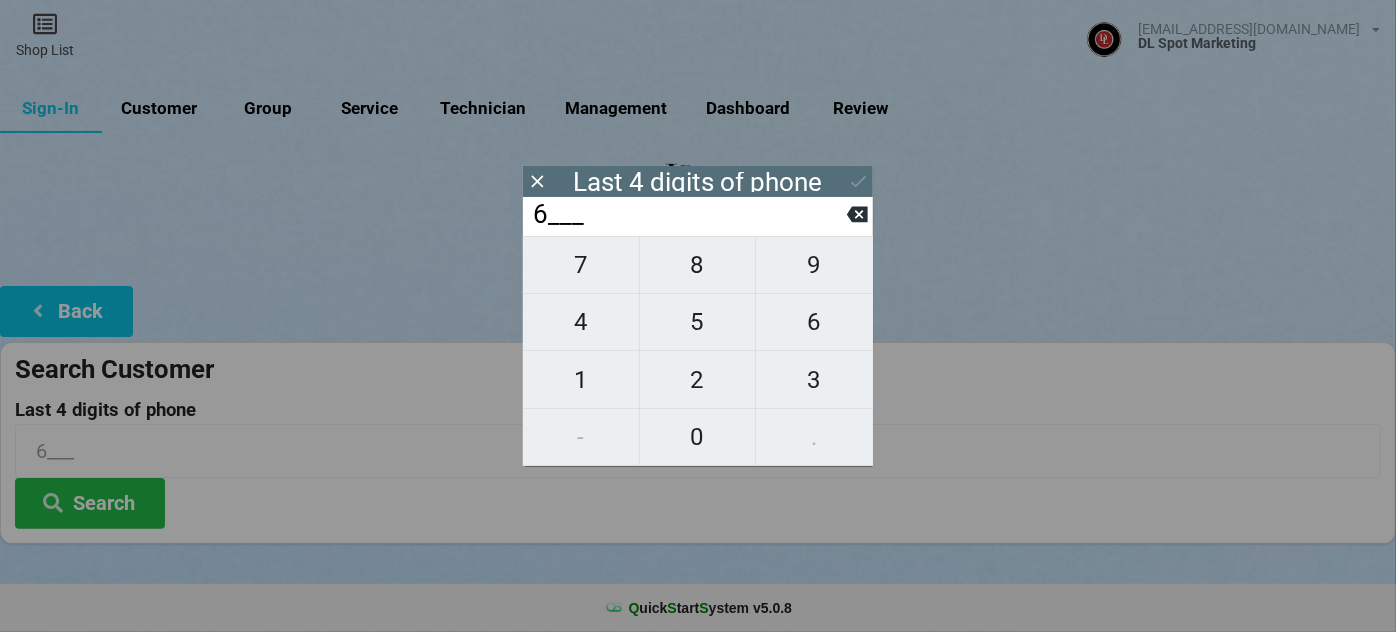 type on "67__" 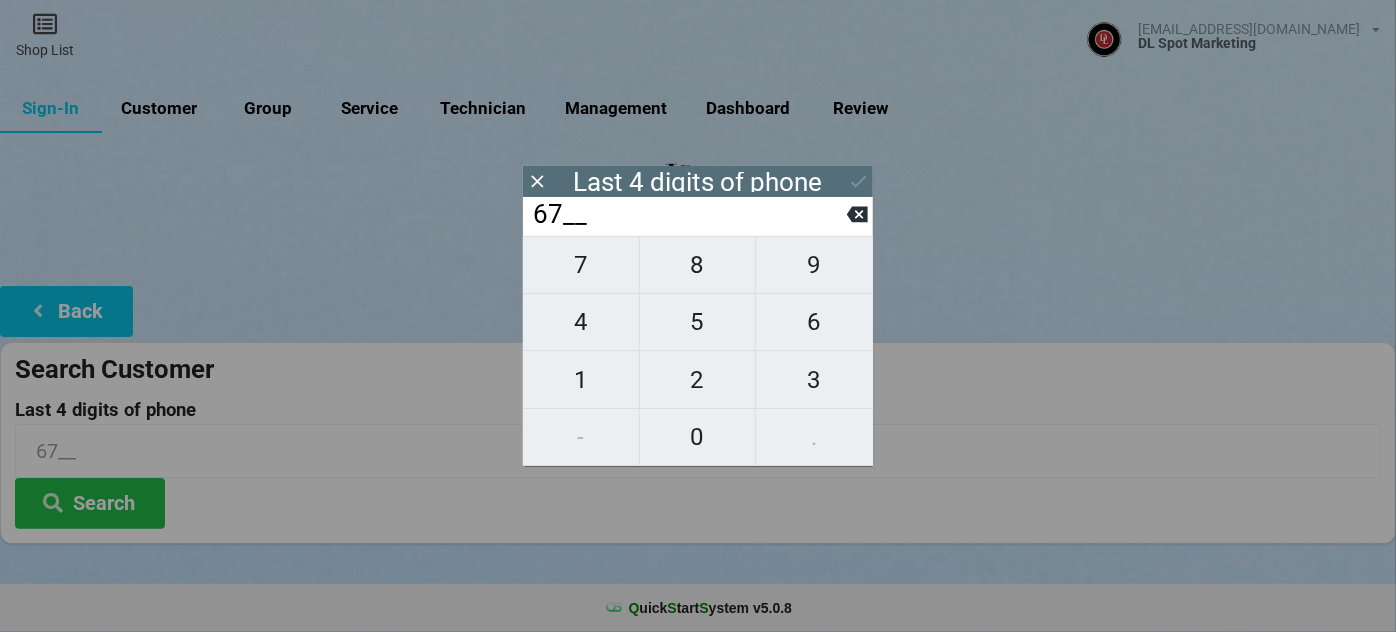 type on "678_" 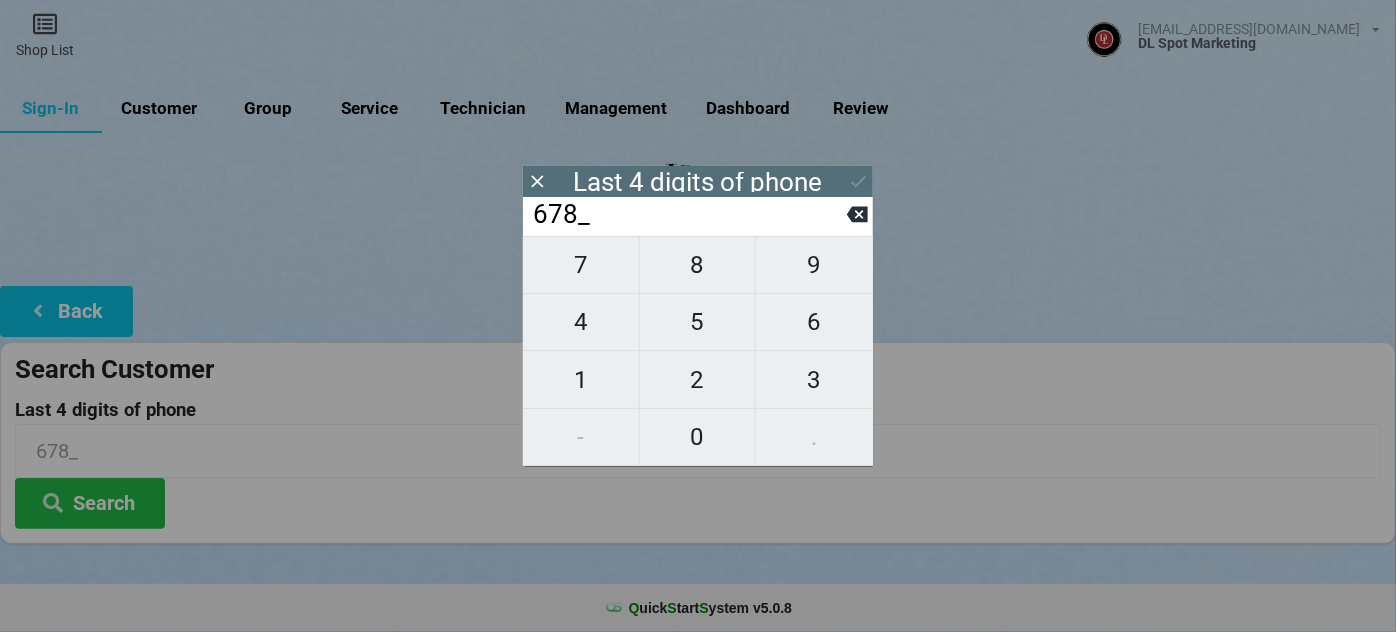 type on "6786" 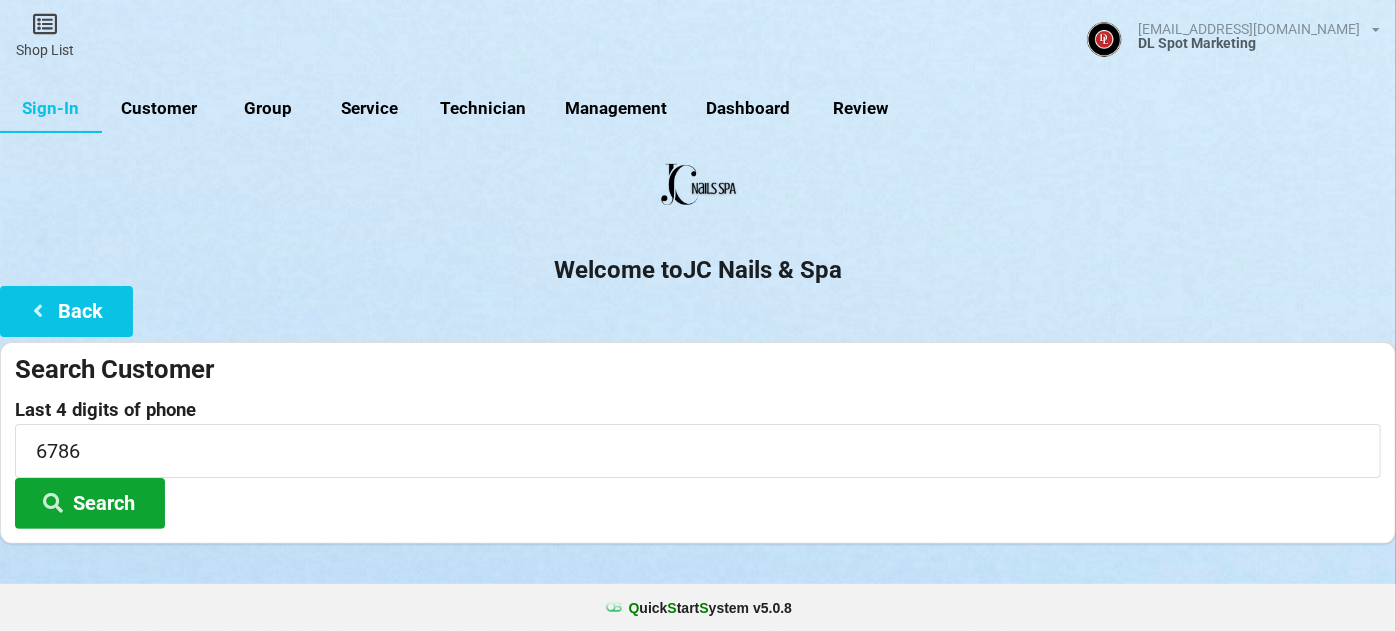 click on "Search" at bounding box center [90, 503] 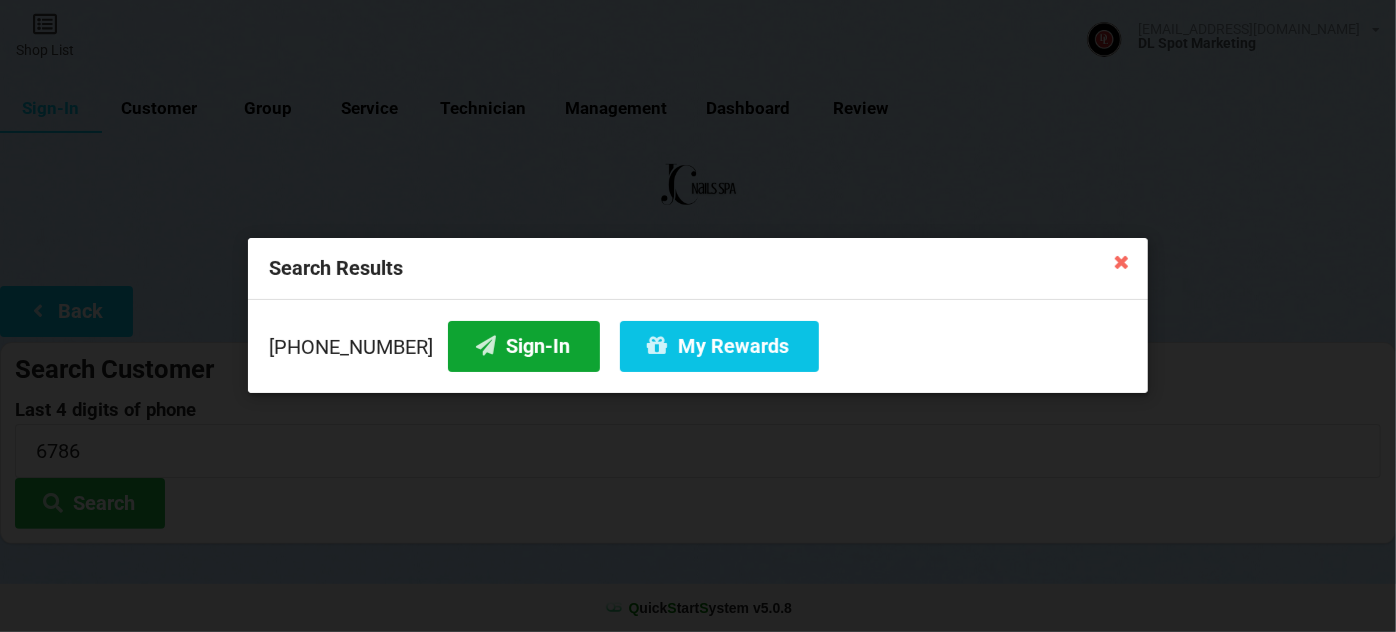 click on "Sign-In" at bounding box center [524, 346] 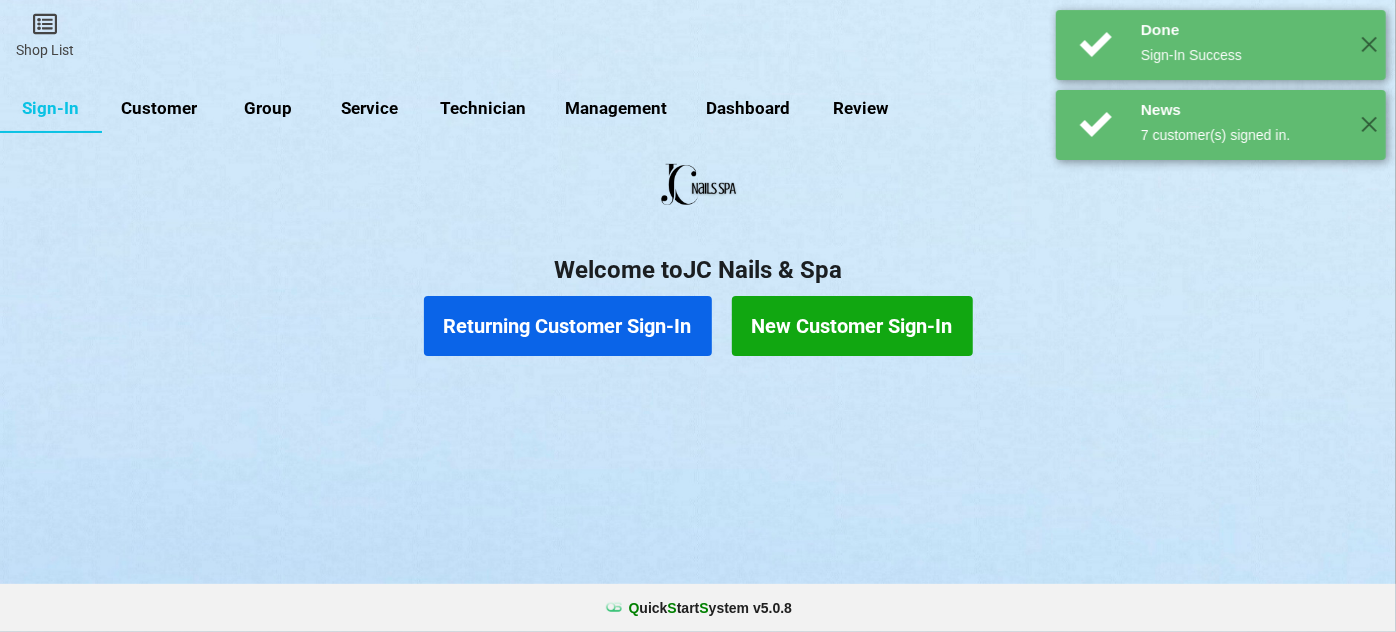 click on "Returning Customer Sign-In" at bounding box center (568, 326) 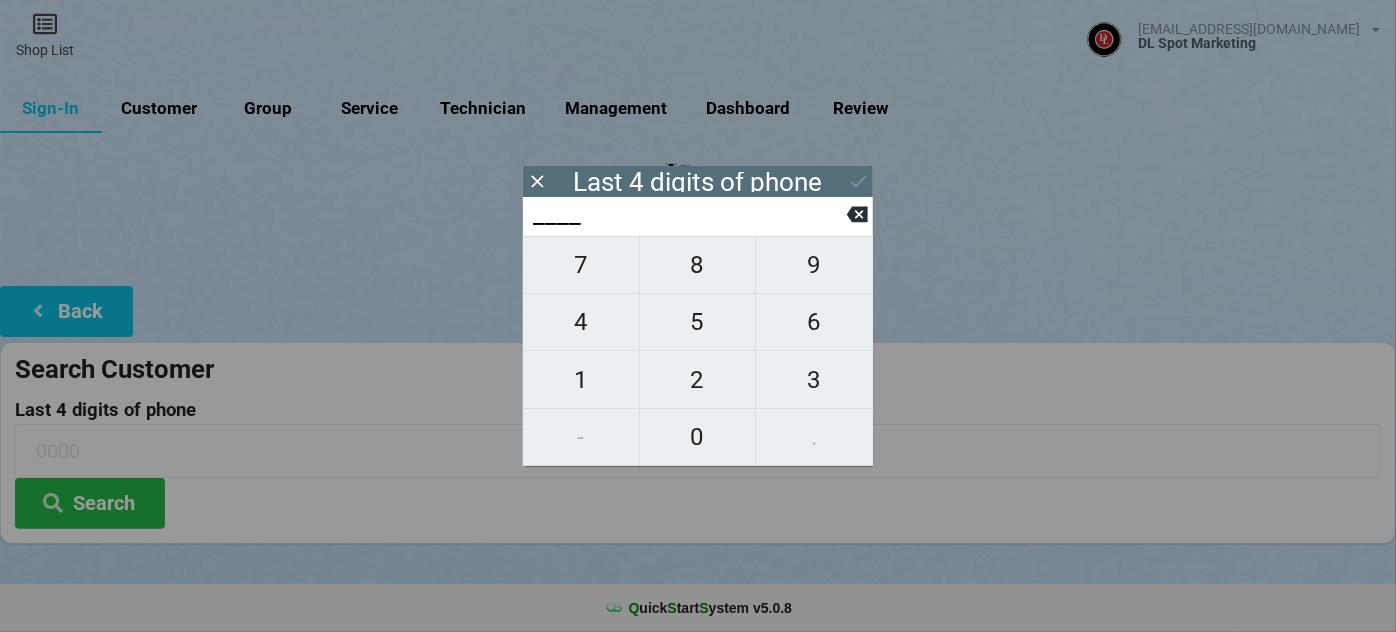 type on "1___" 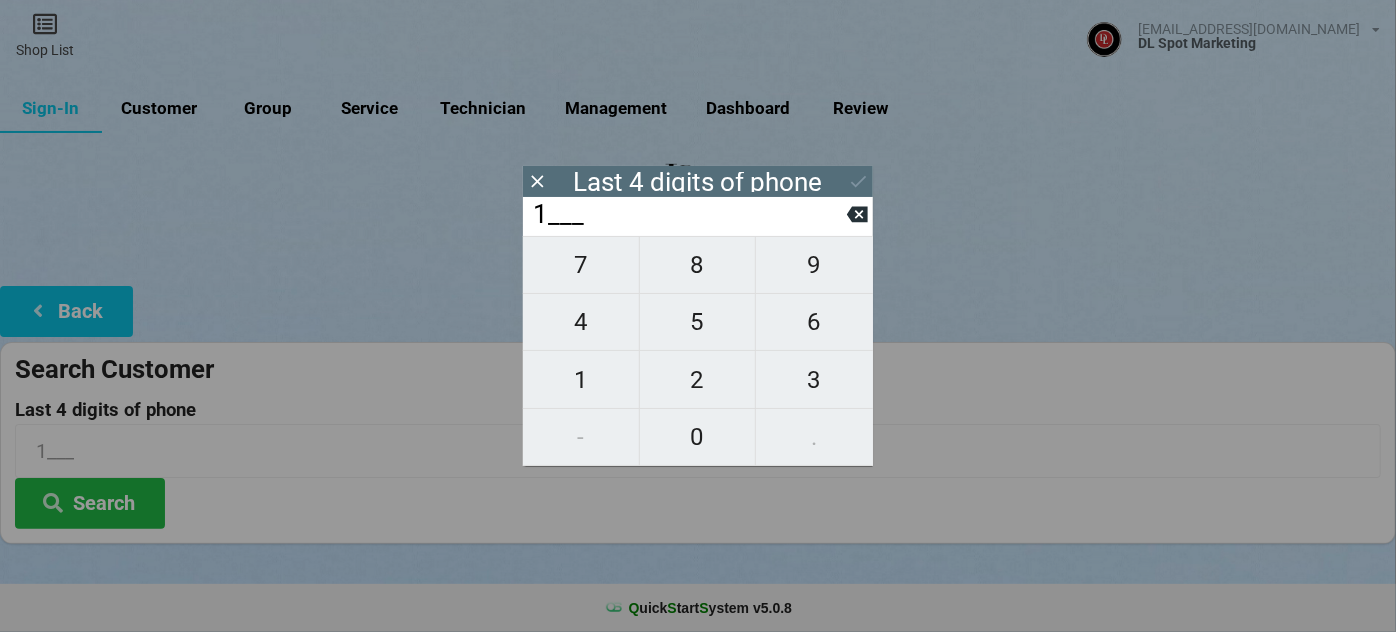 type on "16__" 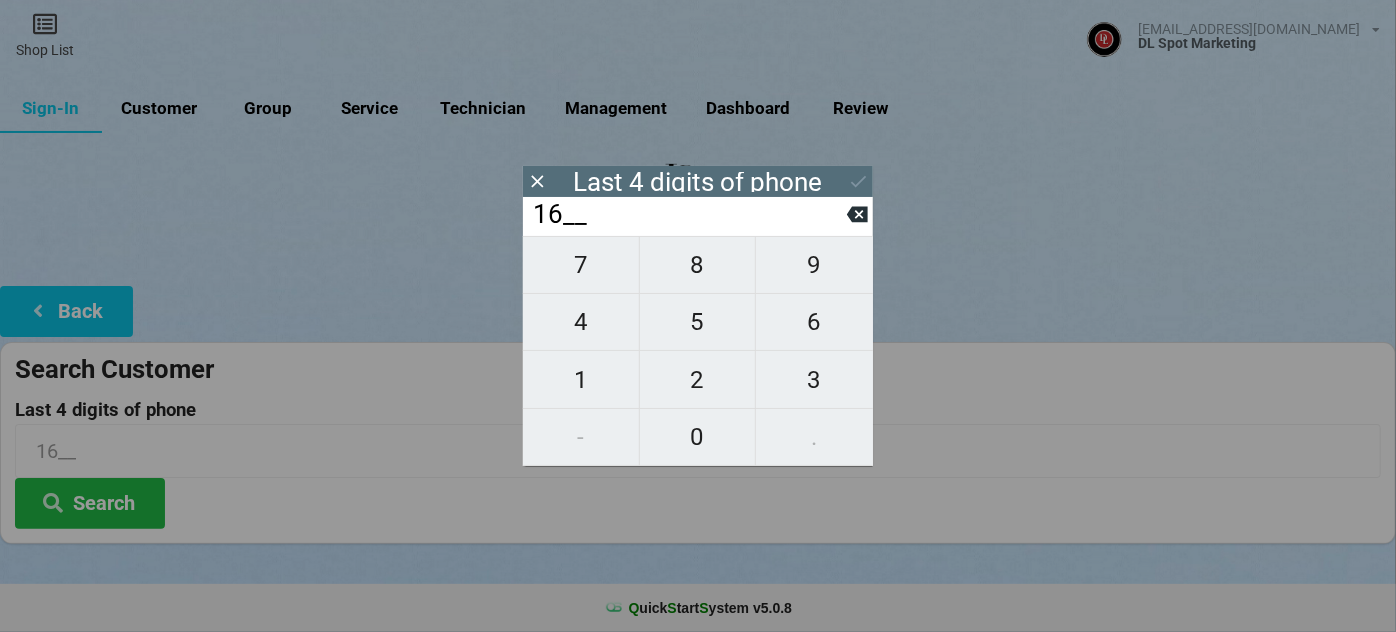 type on "168_" 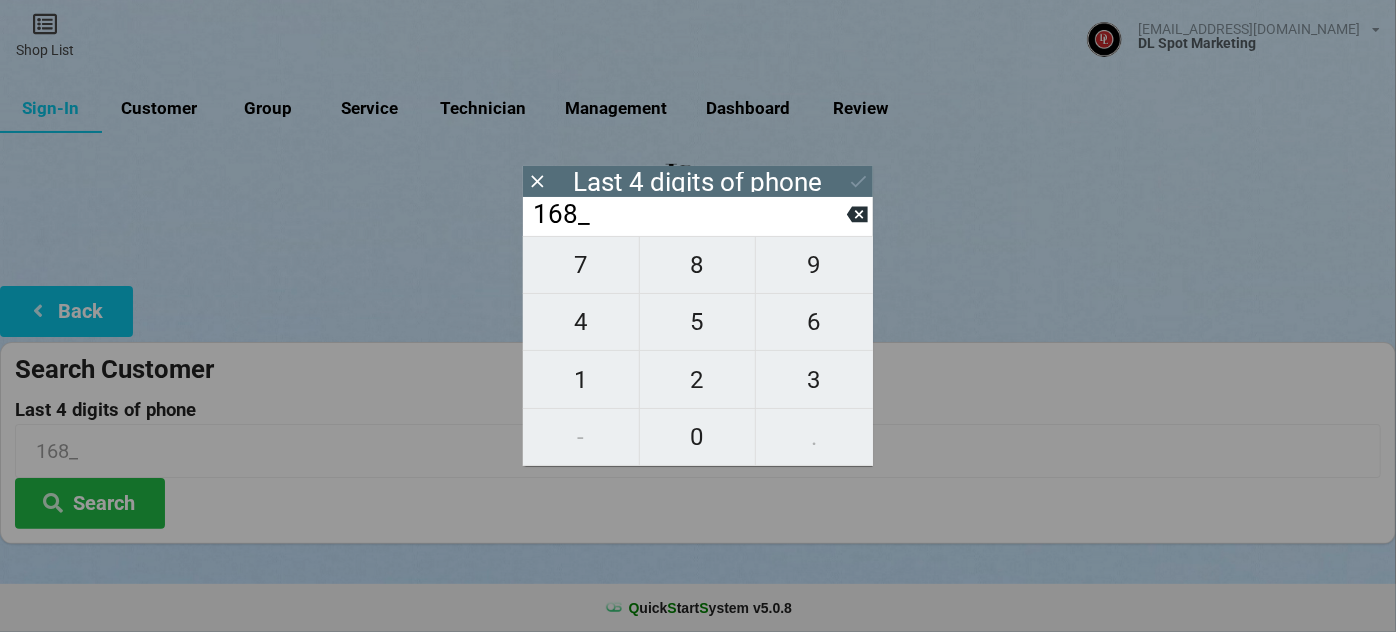 type on "1685" 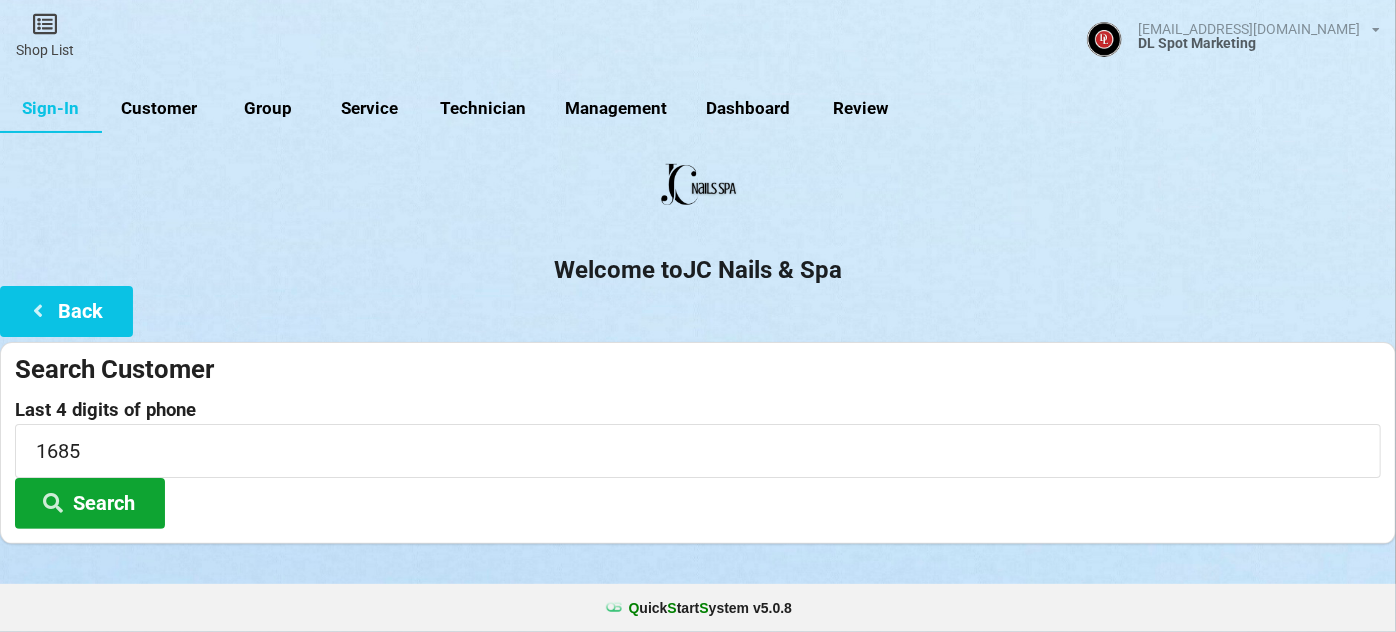 click on "Search" at bounding box center (90, 503) 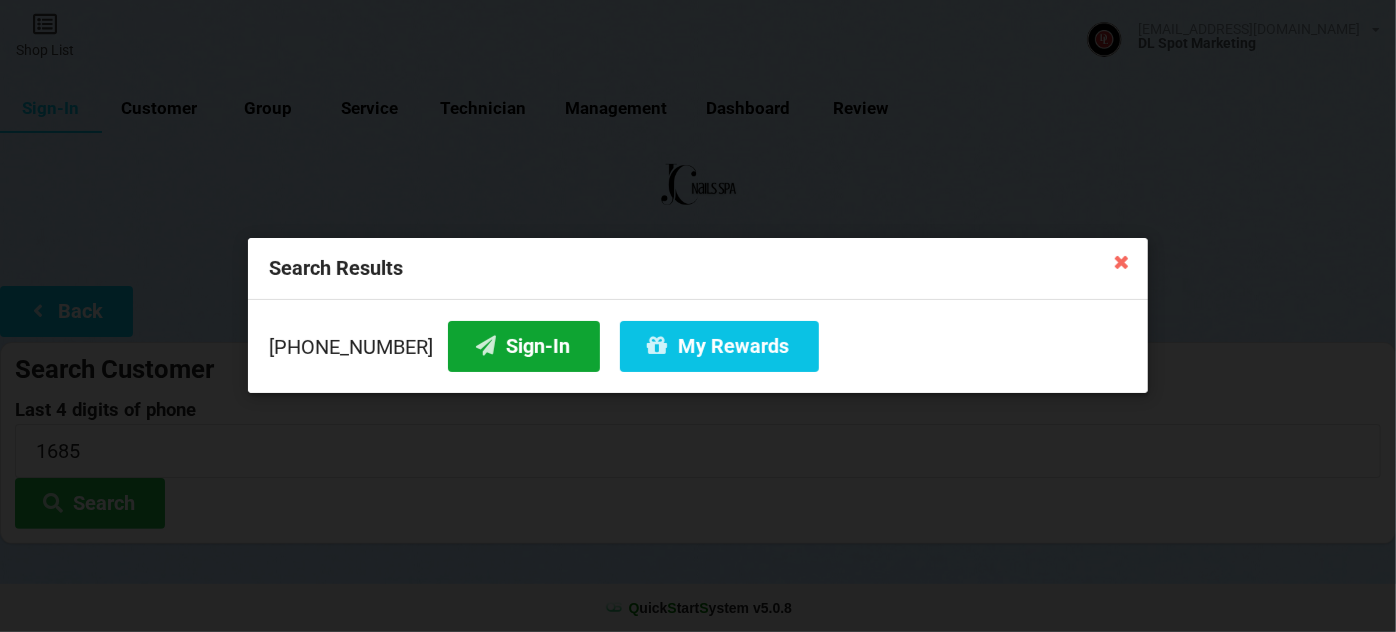 click on "Sign-In" at bounding box center [524, 346] 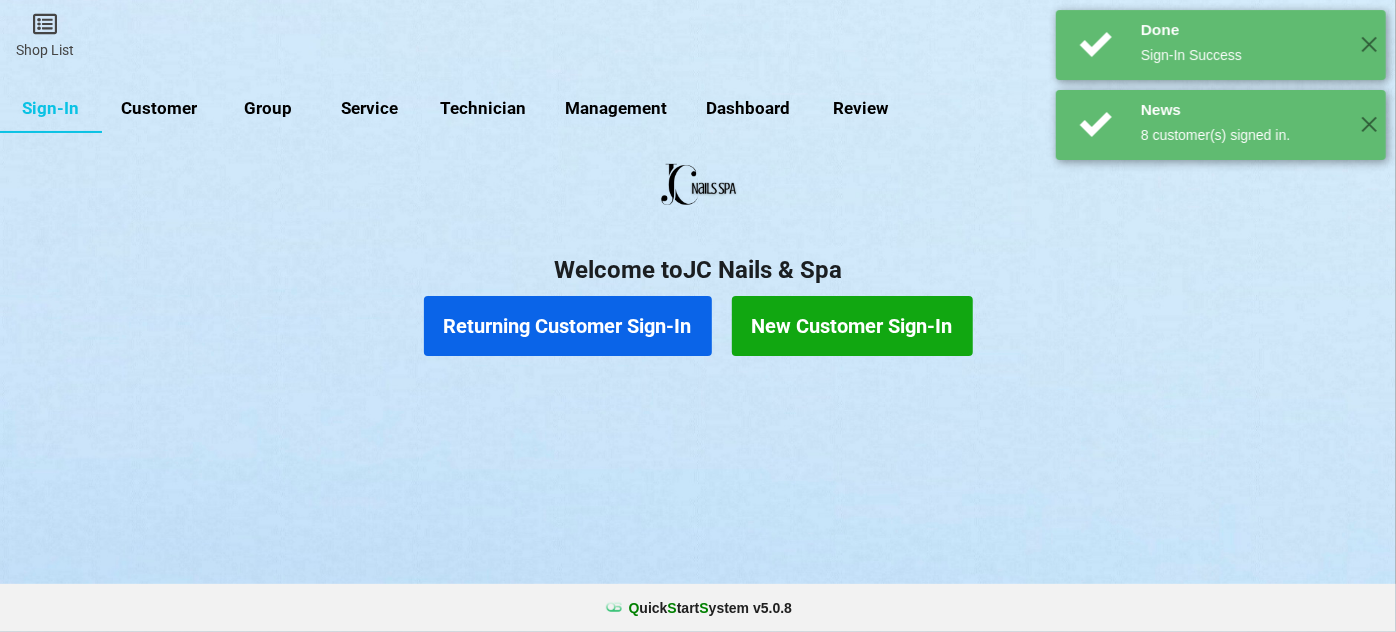 click on "Returning Customer Sign-In" at bounding box center [568, 326] 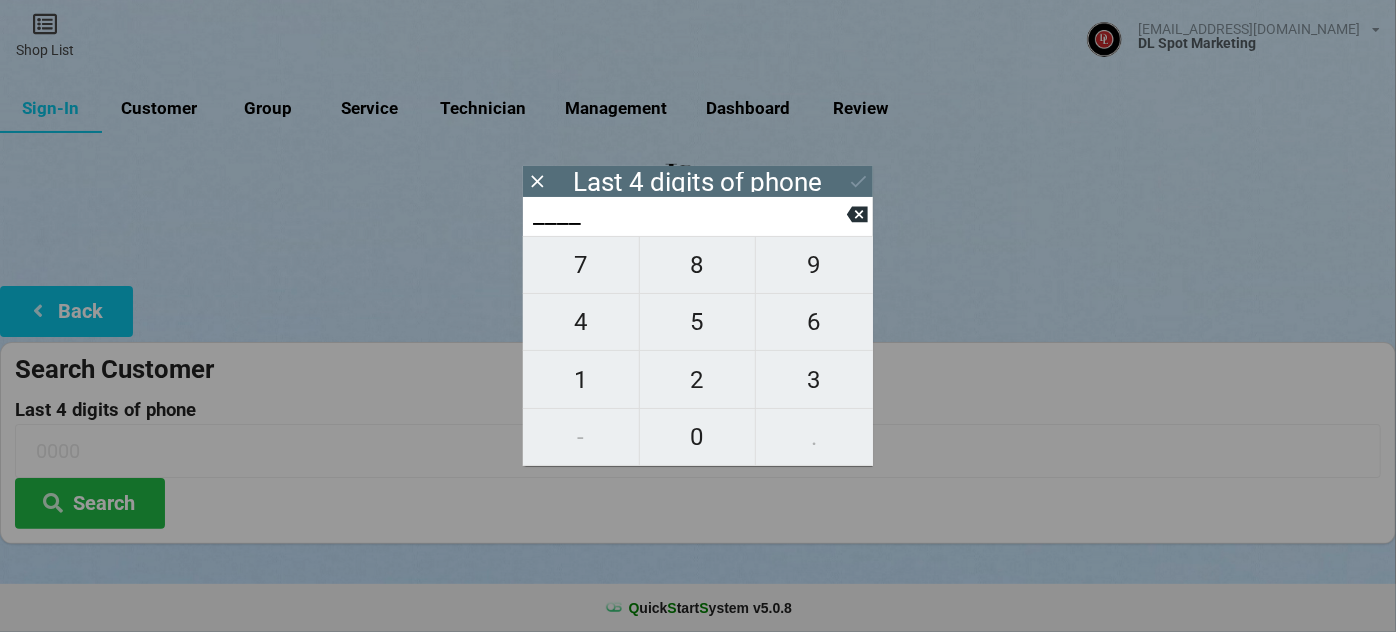 type on "4___" 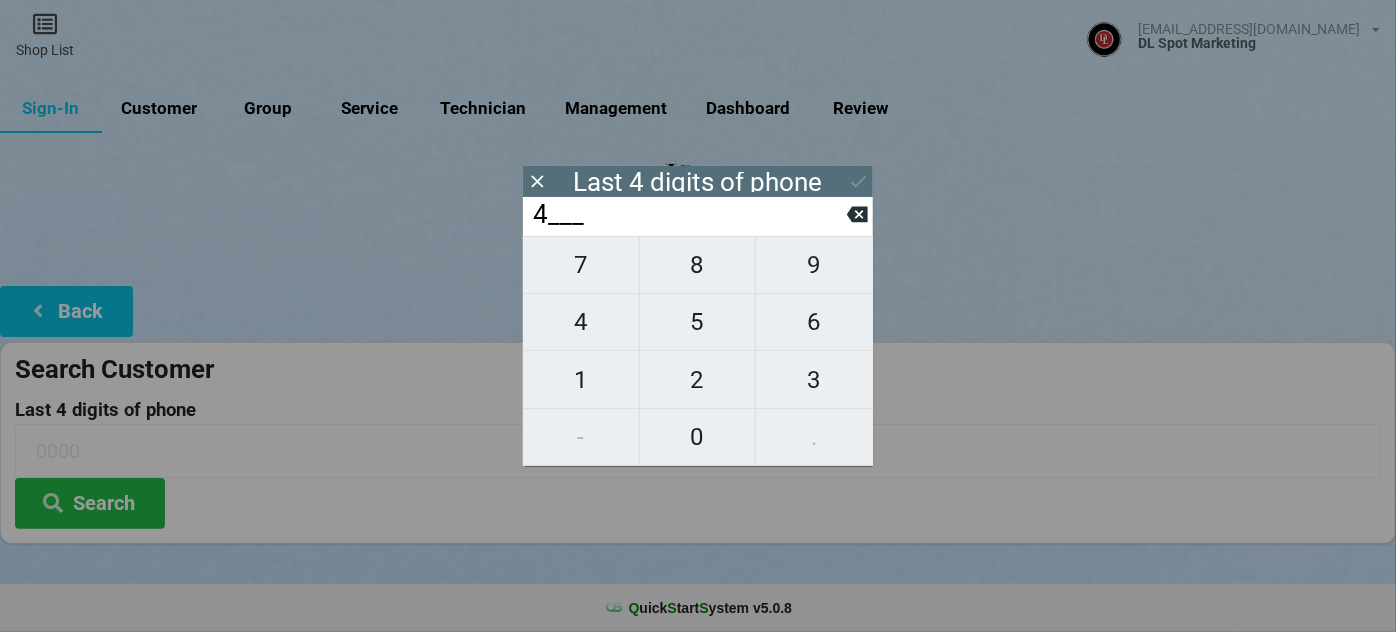 type on "4___" 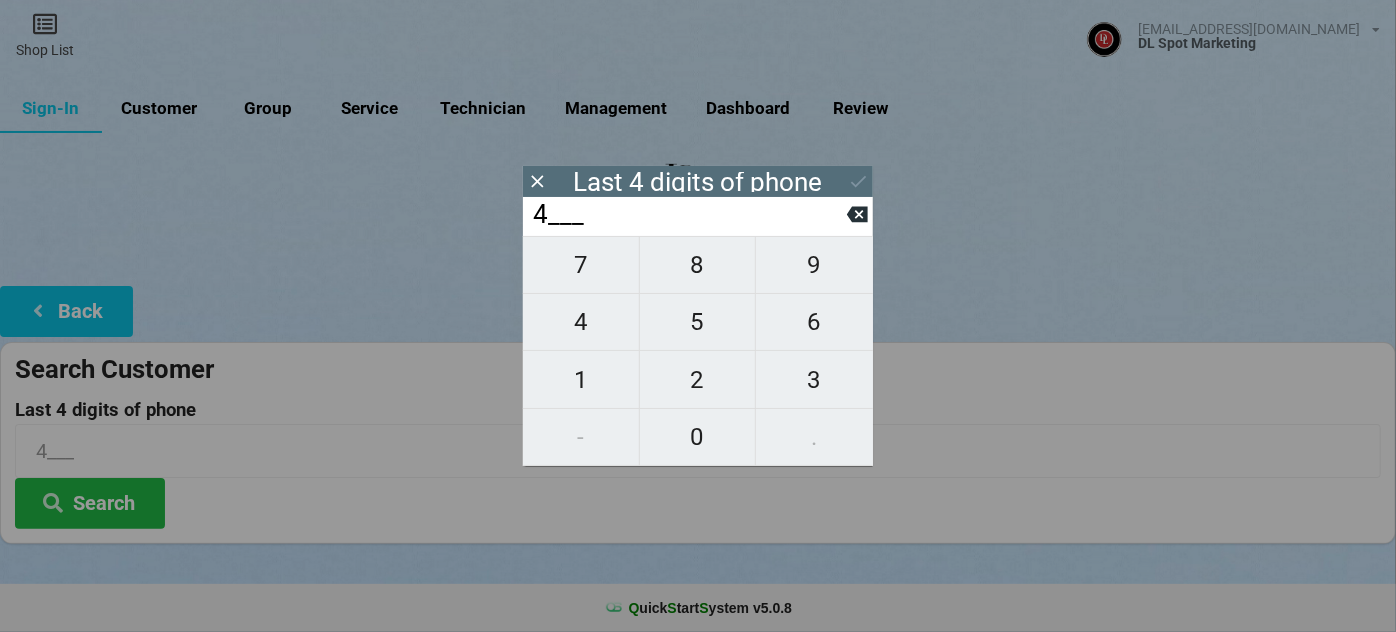 type on "42__" 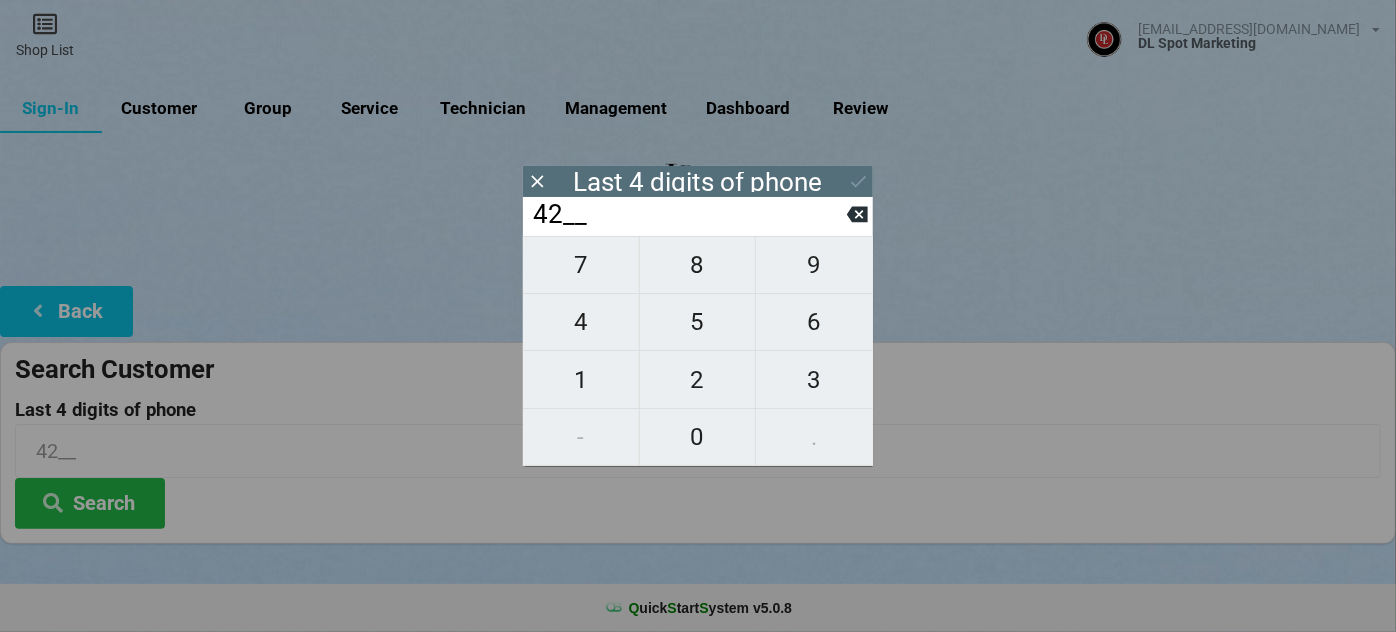 type on "421_" 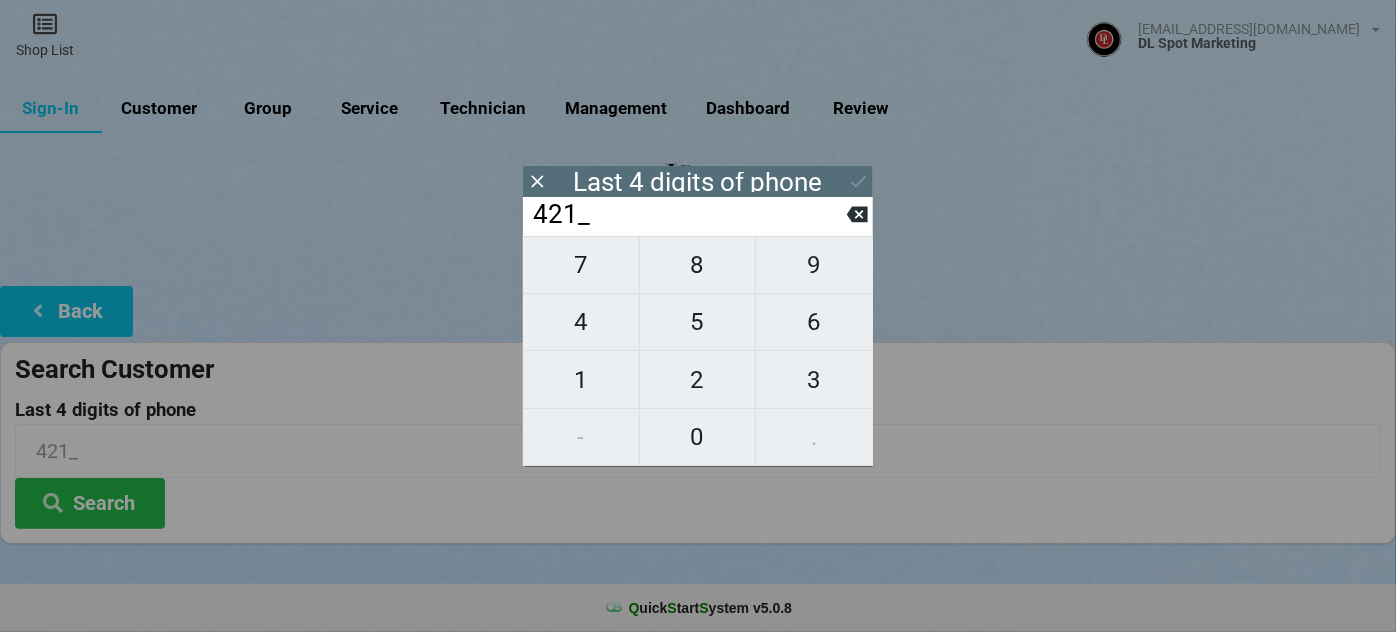type on "4218" 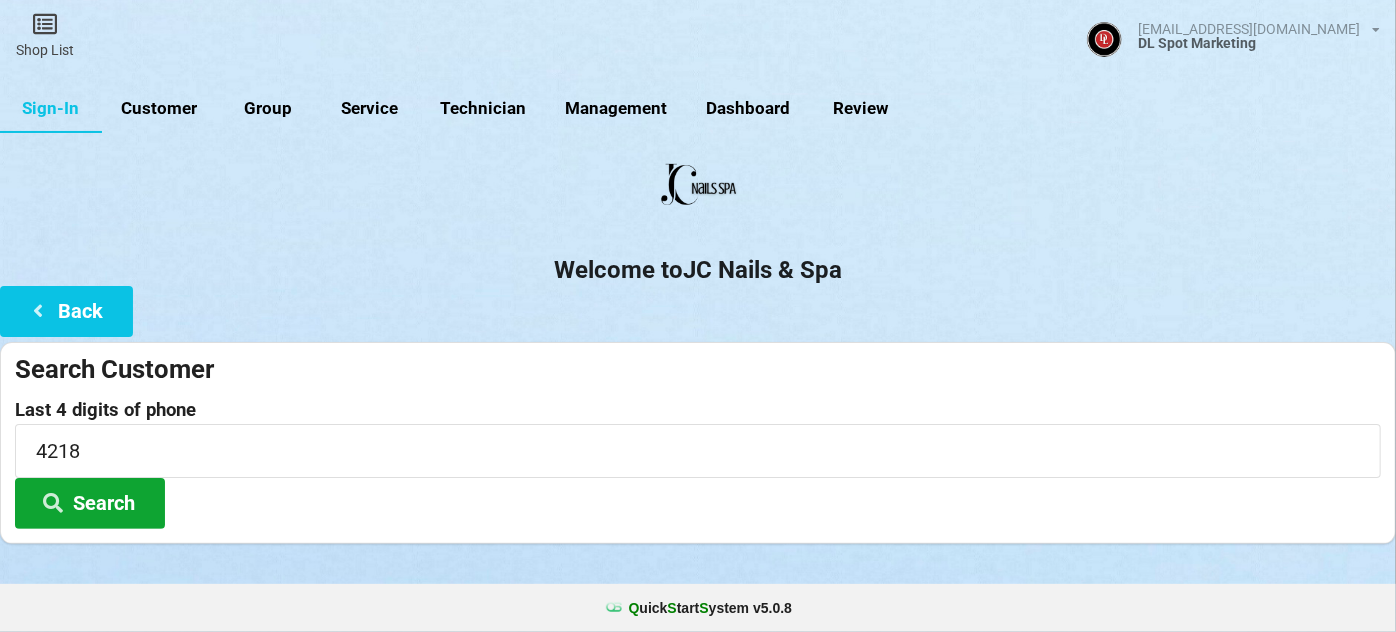click on "Search" at bounding box center (90, 503) 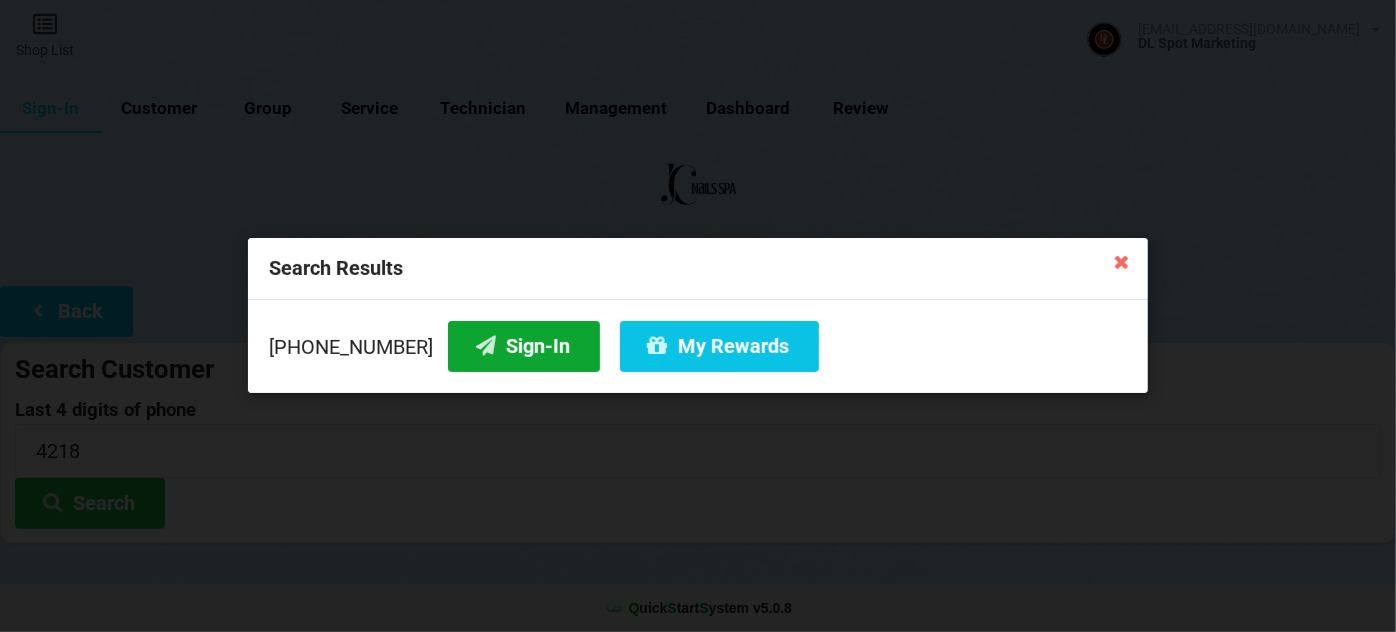 click on "Sign-In" at bounding box center [524, 346] 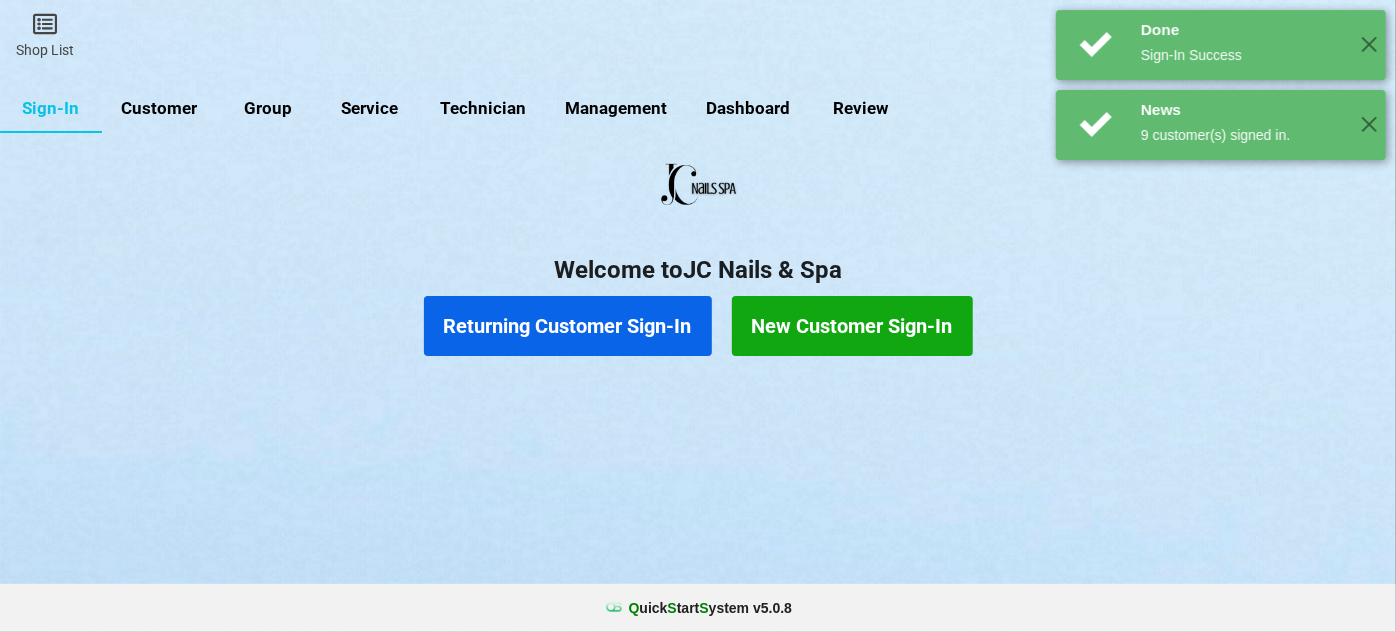 click on "Returning Customer Sign-In" at bounding box center [568, 326] 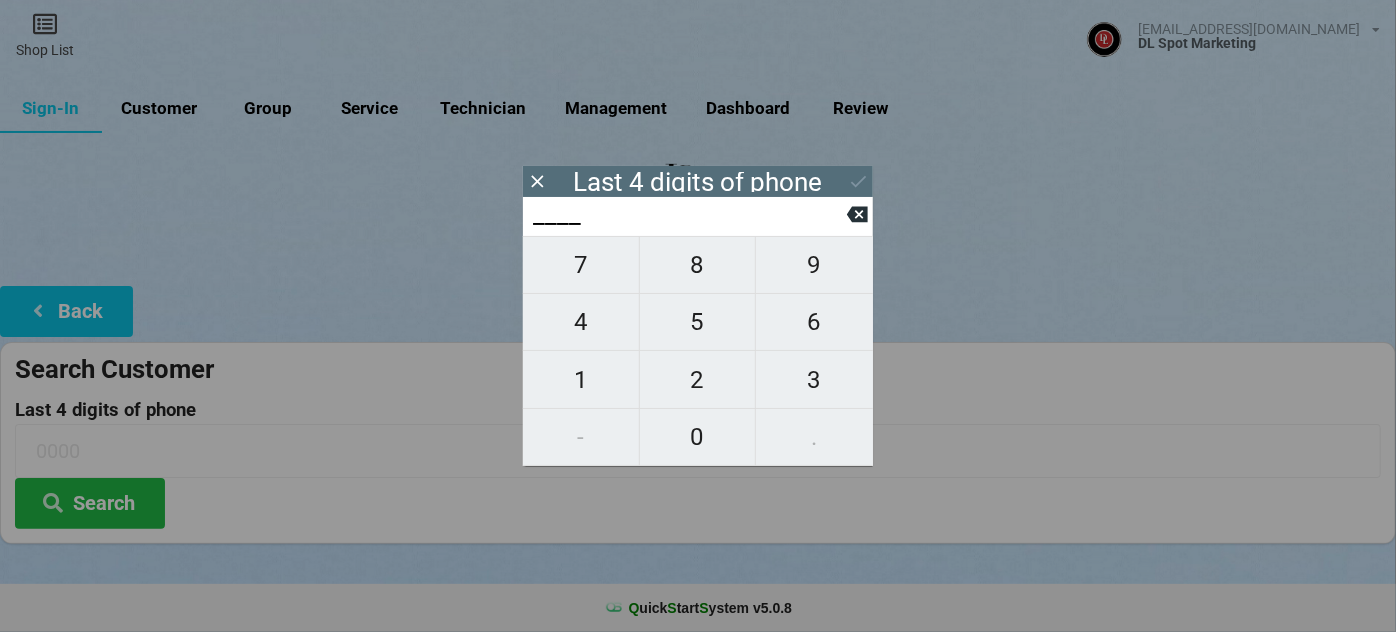 type on "1___" 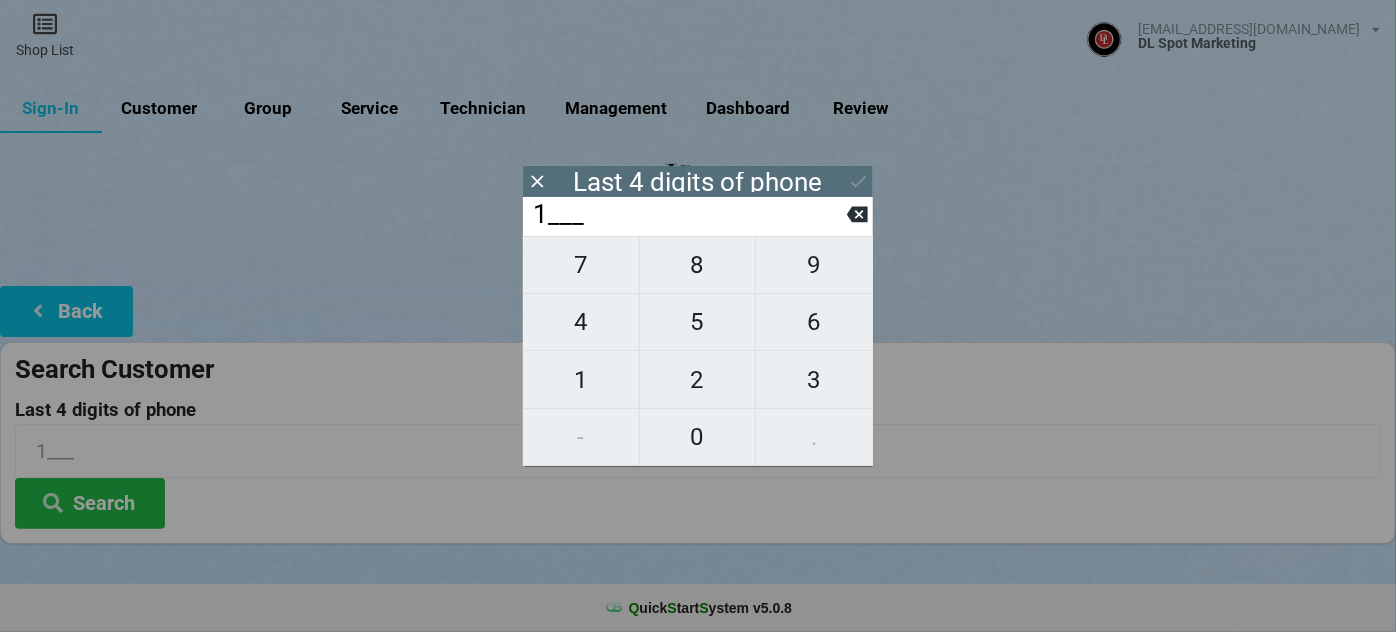 type on "13__" 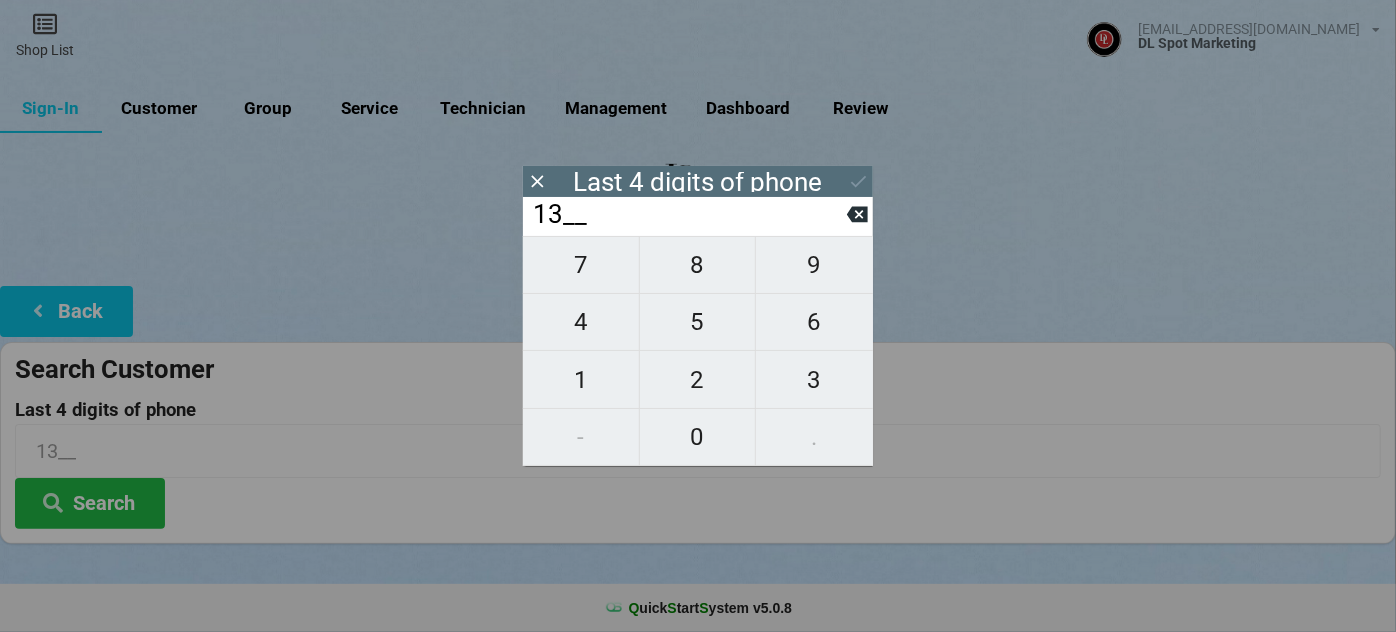type on "139_" 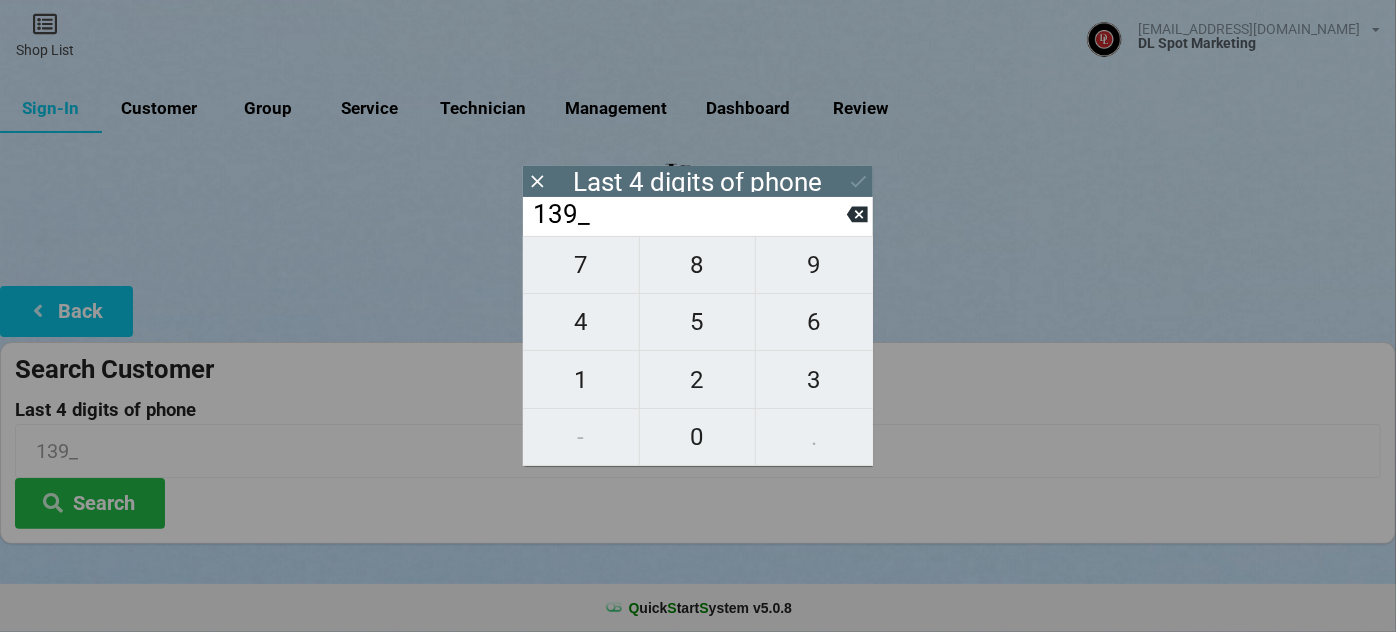 type on "1391" 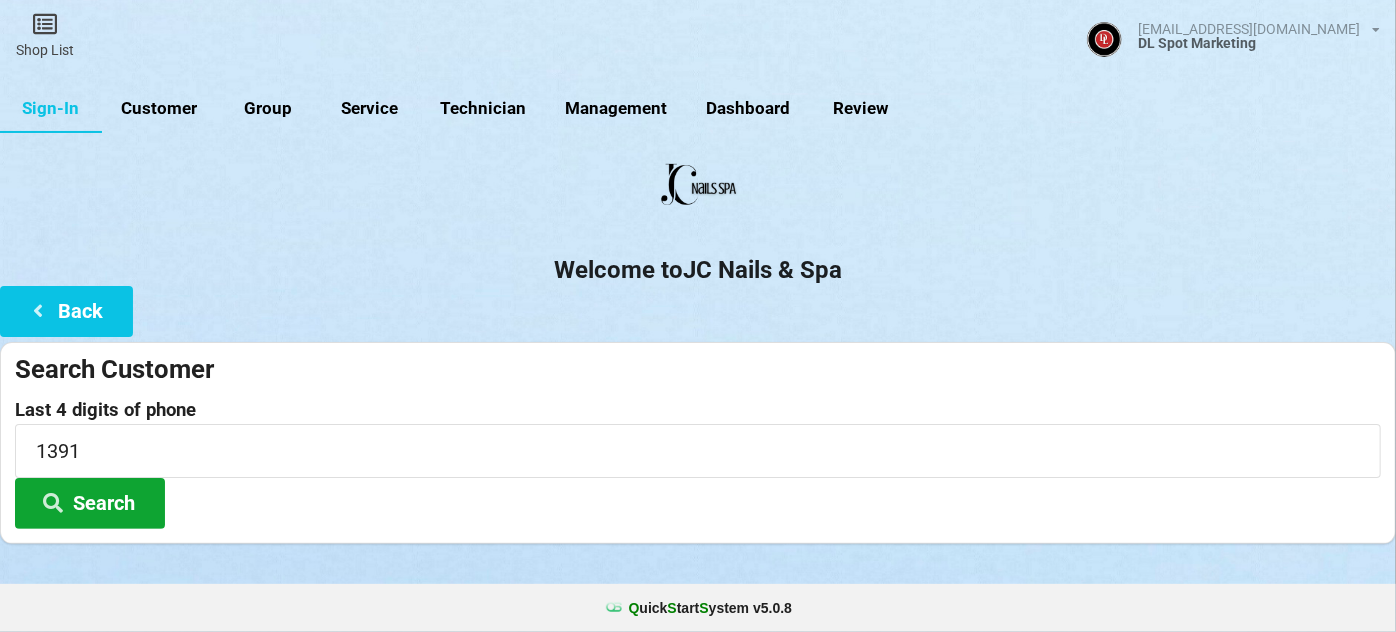 click on "Search" at bounding box center [90, 503] 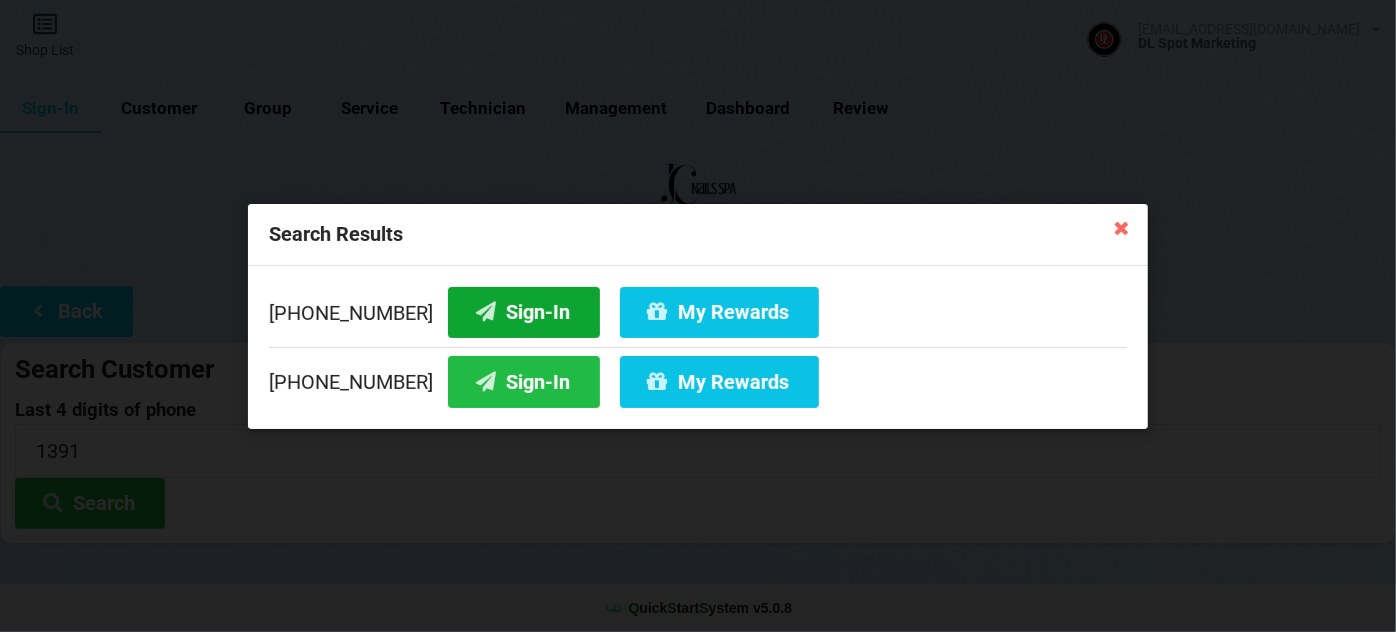 click on "Sign-In" at bounding box center (524, 311) 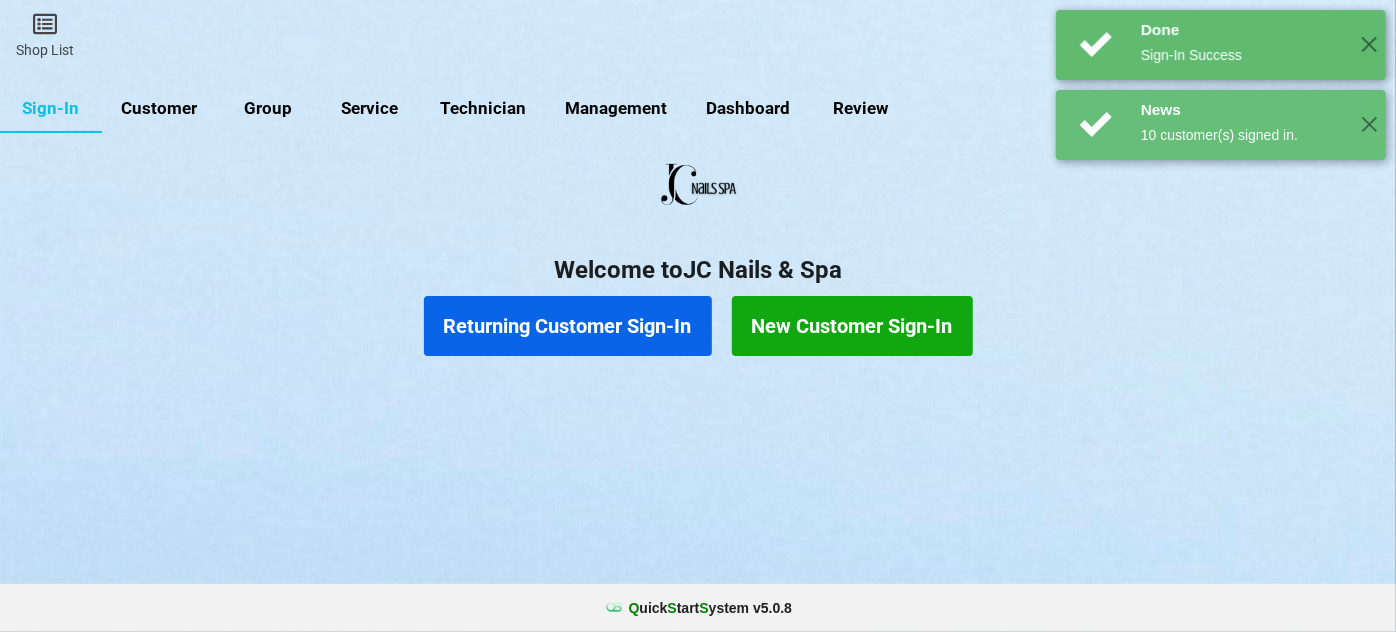 click on "Returning Customer Sign-In" at bounding box center (568, 326) 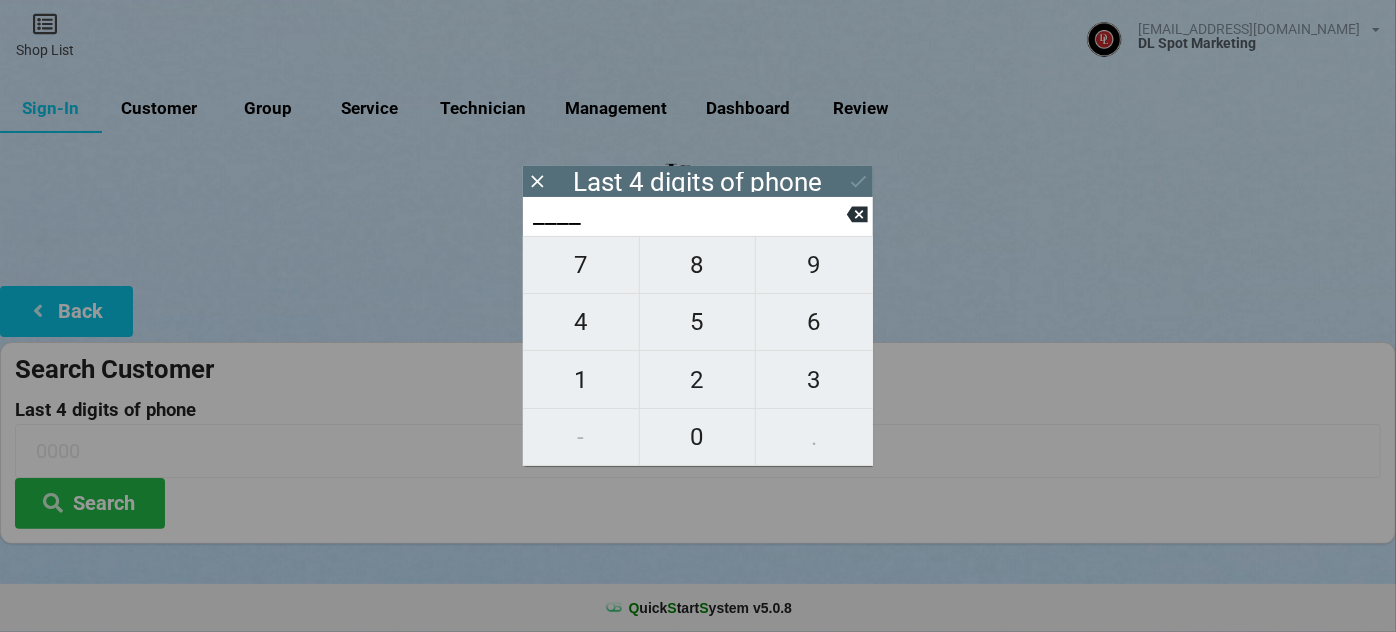 type on "4___" 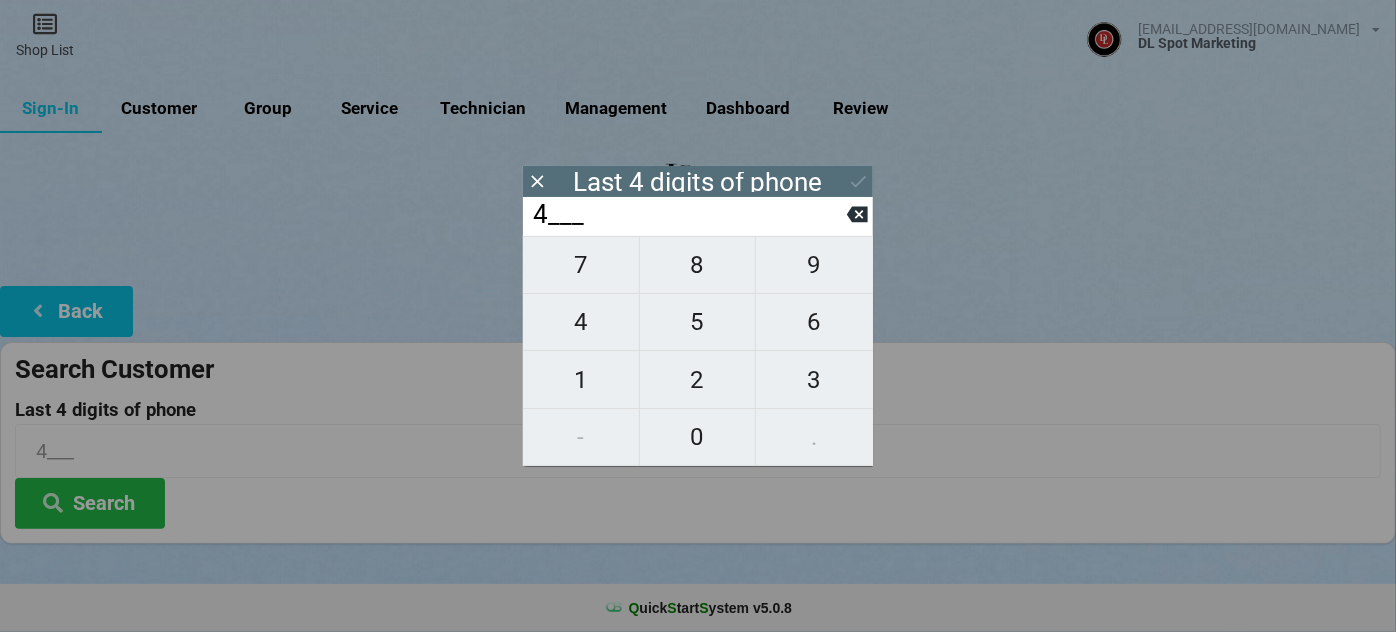 type on "47__" 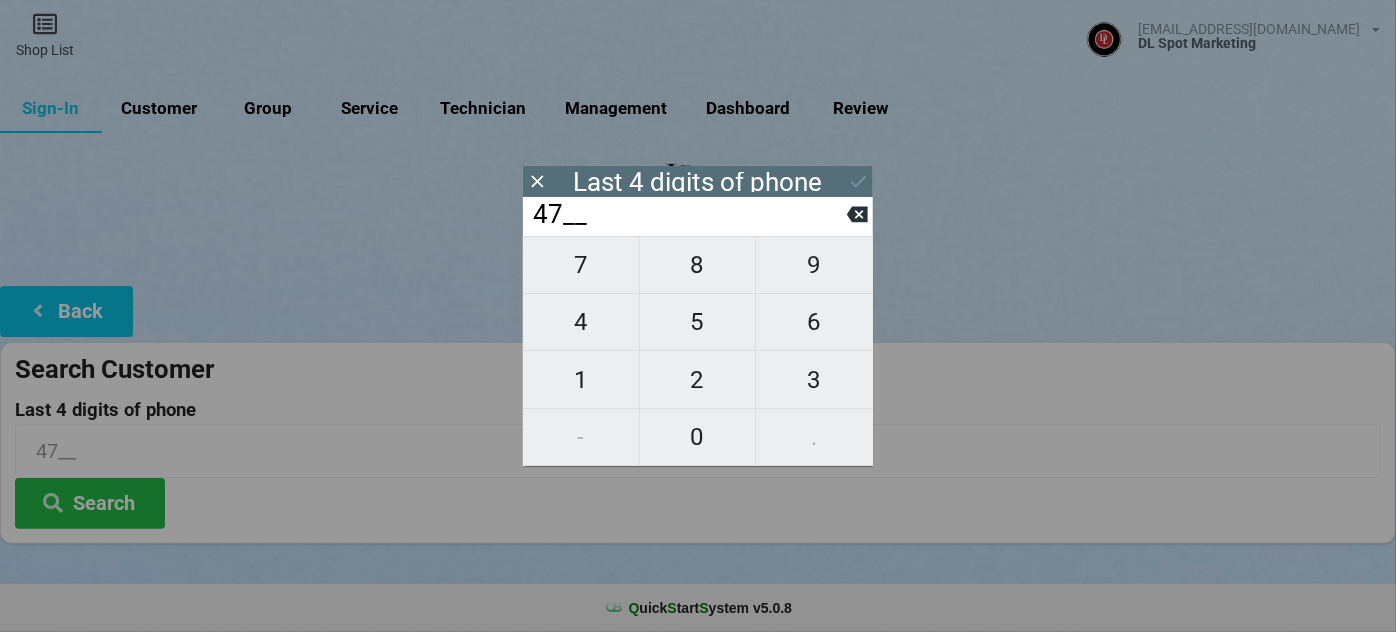 type on "476_" 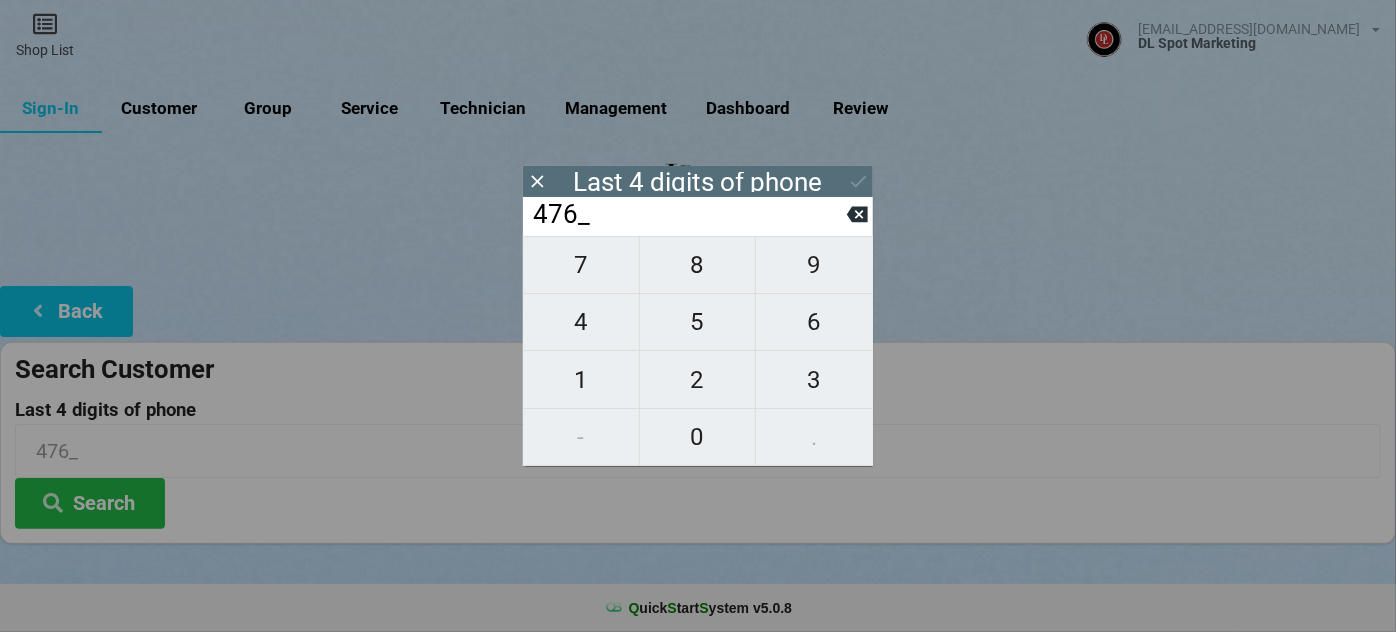 type on "4762" 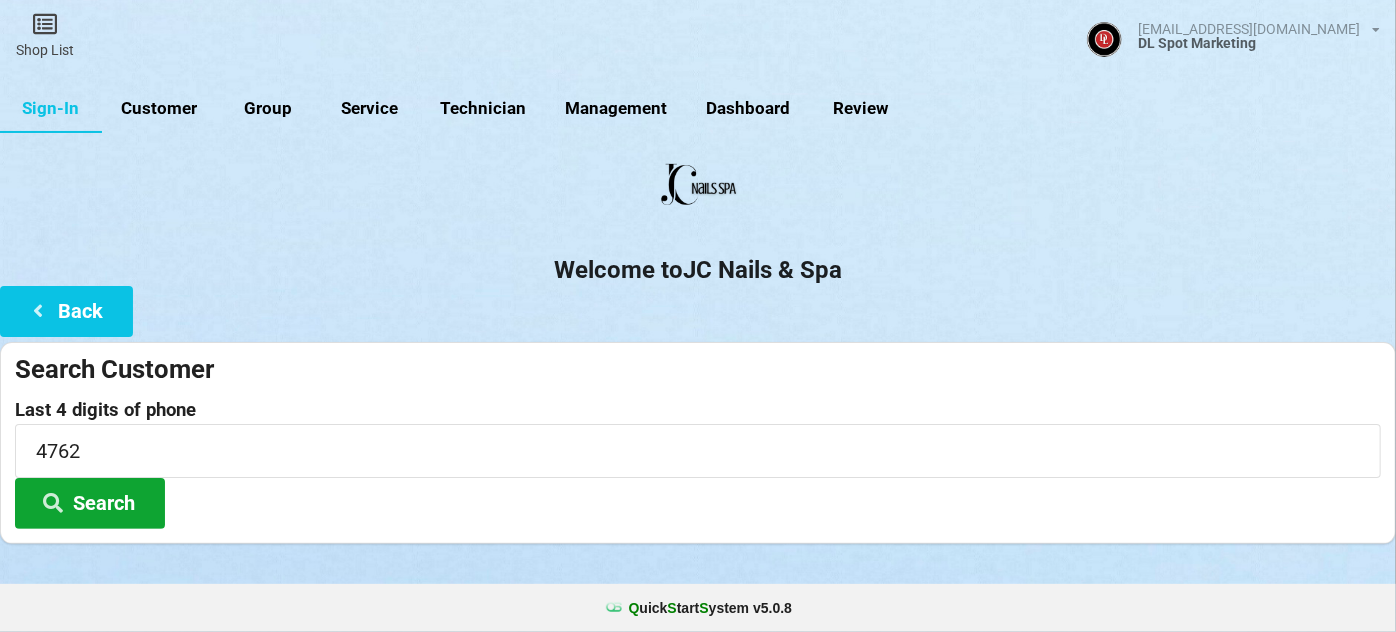 click on "Search" at bounding box center [90, 503] 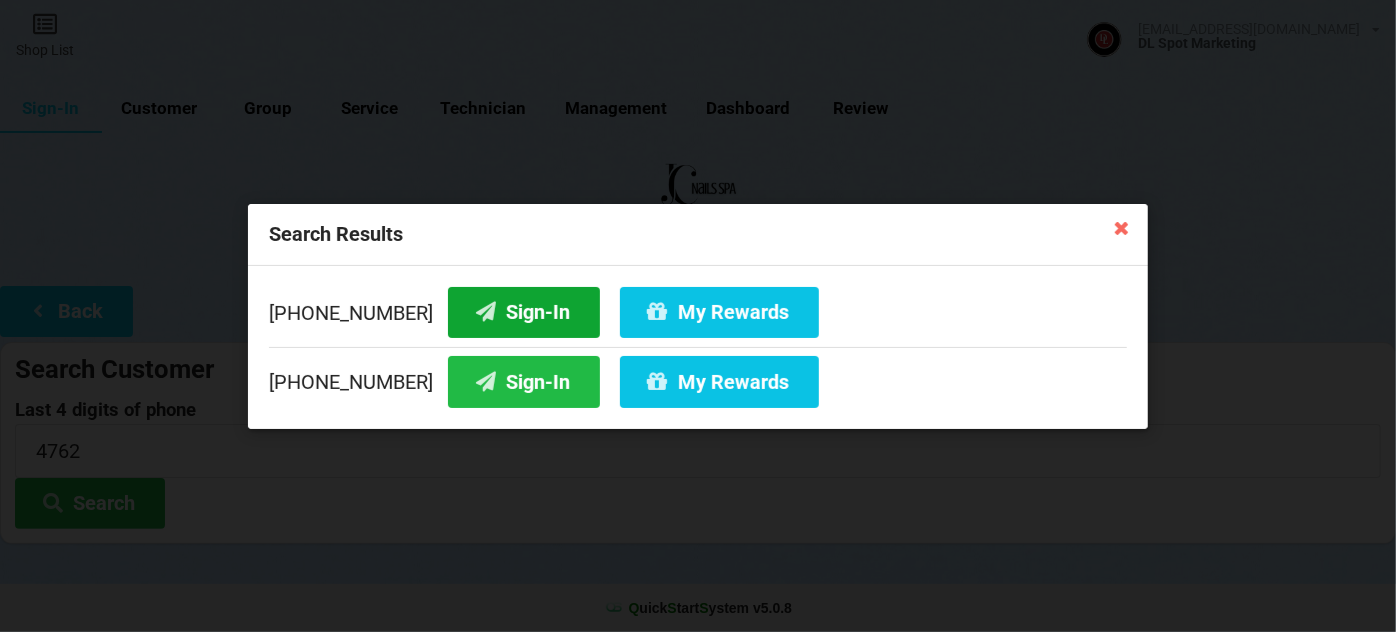 click on "Sign-In" at bounding box center [524, 311] 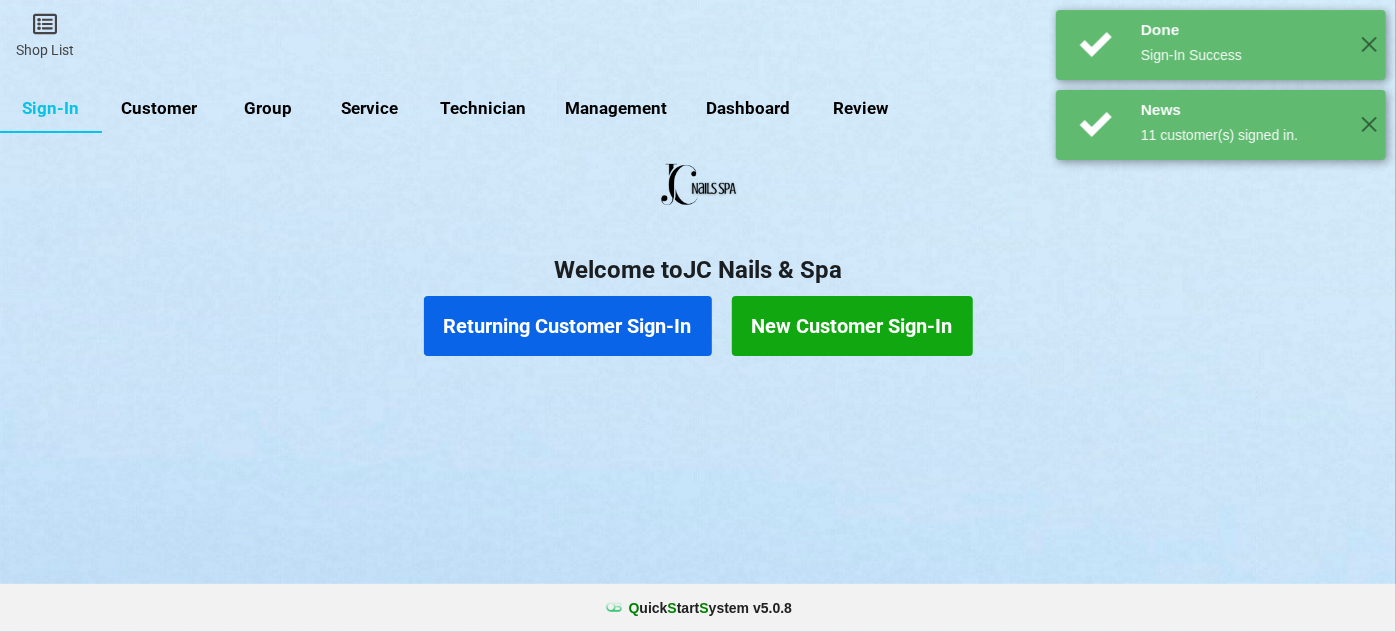 click on "Returning Customer Sign-In" at bounding box center (568, 326) 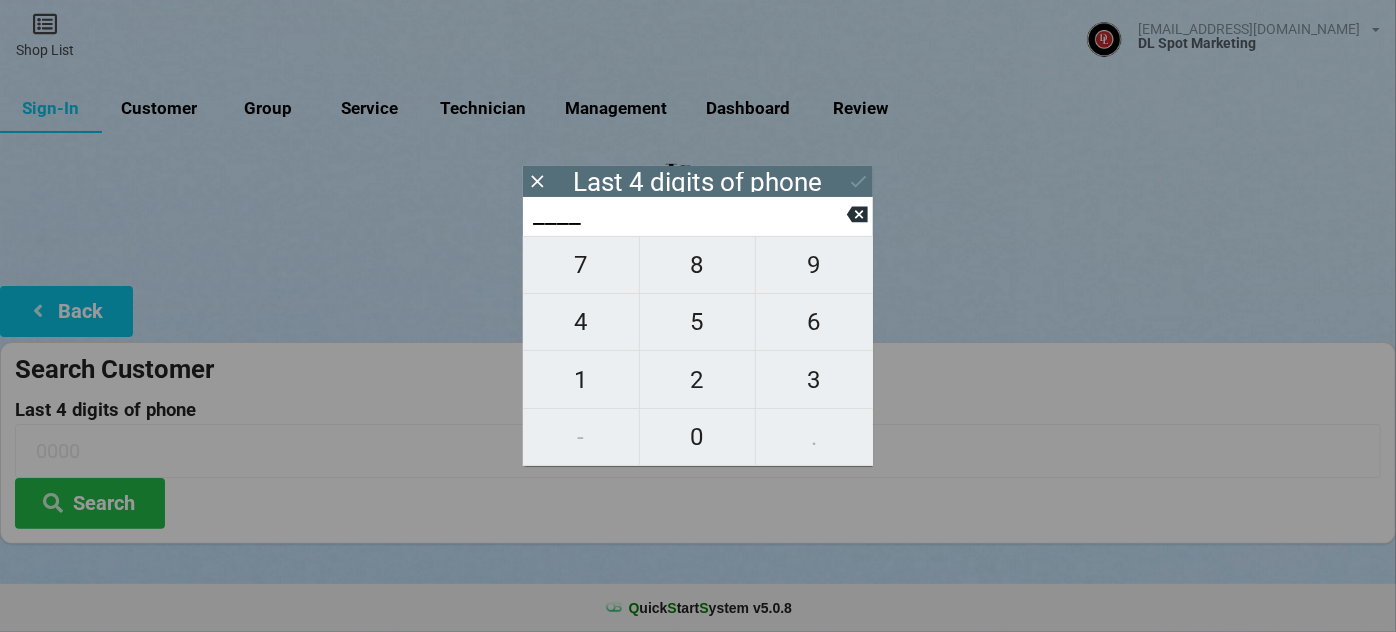 type on "1___" 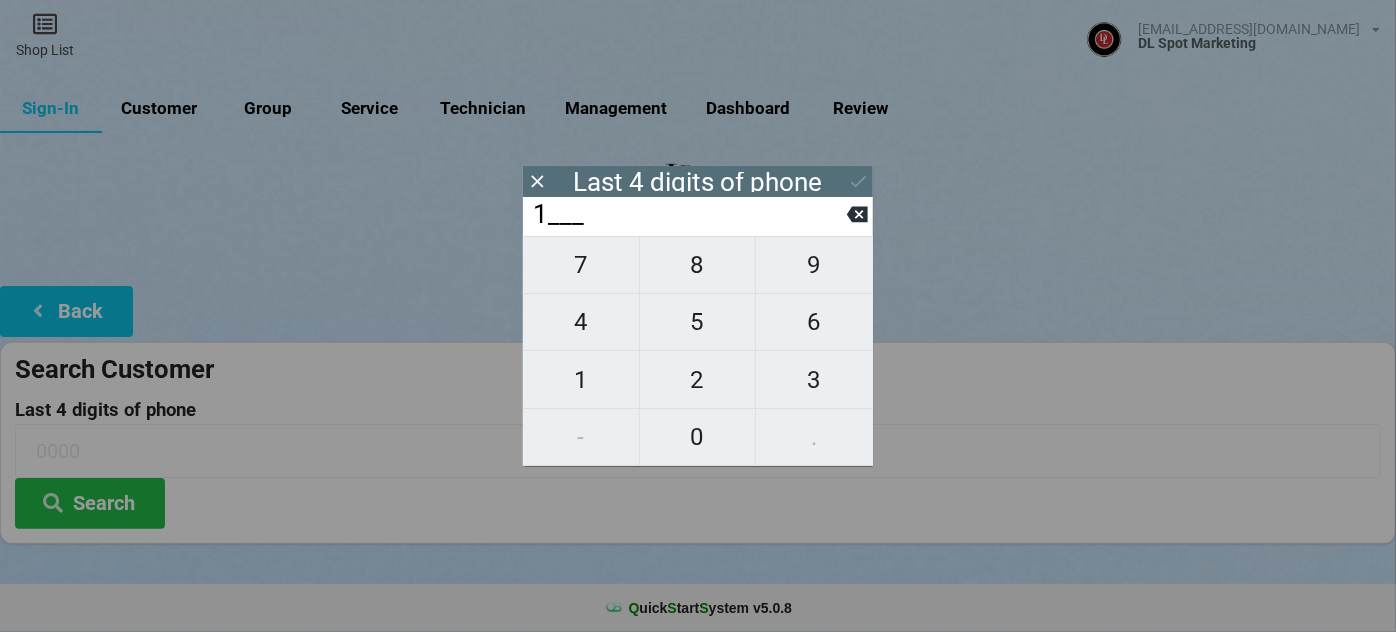 type on "1___" 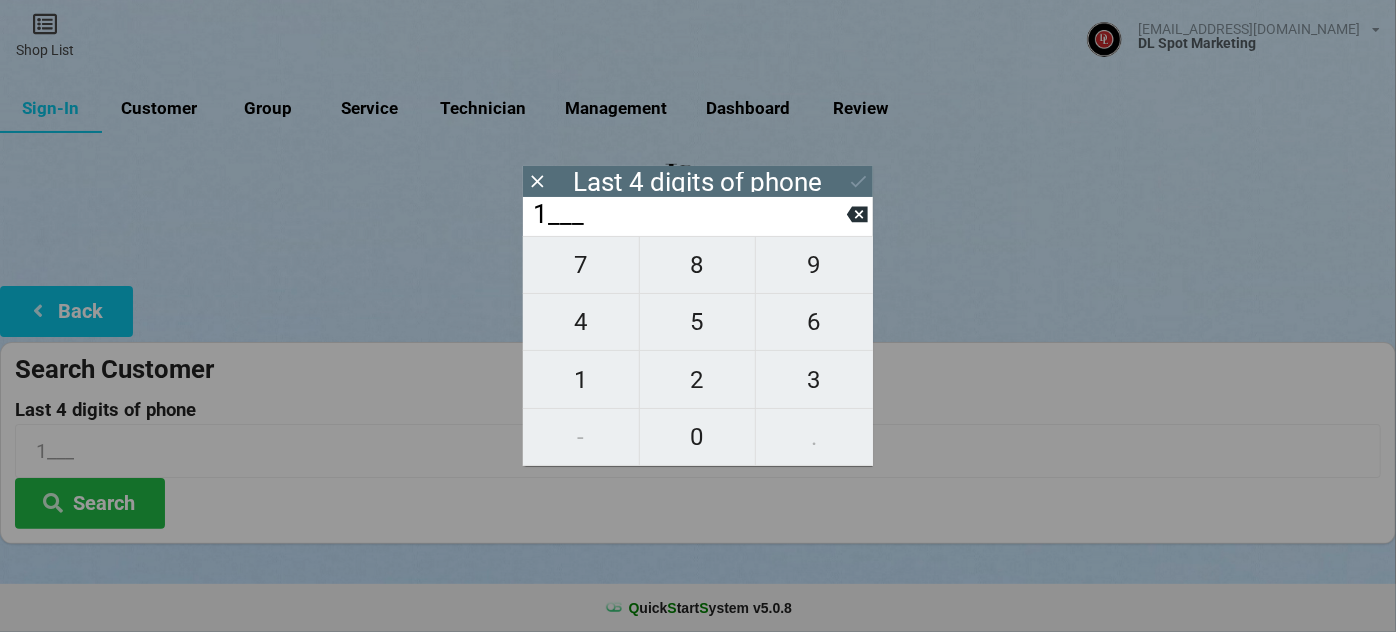 type on "11__" 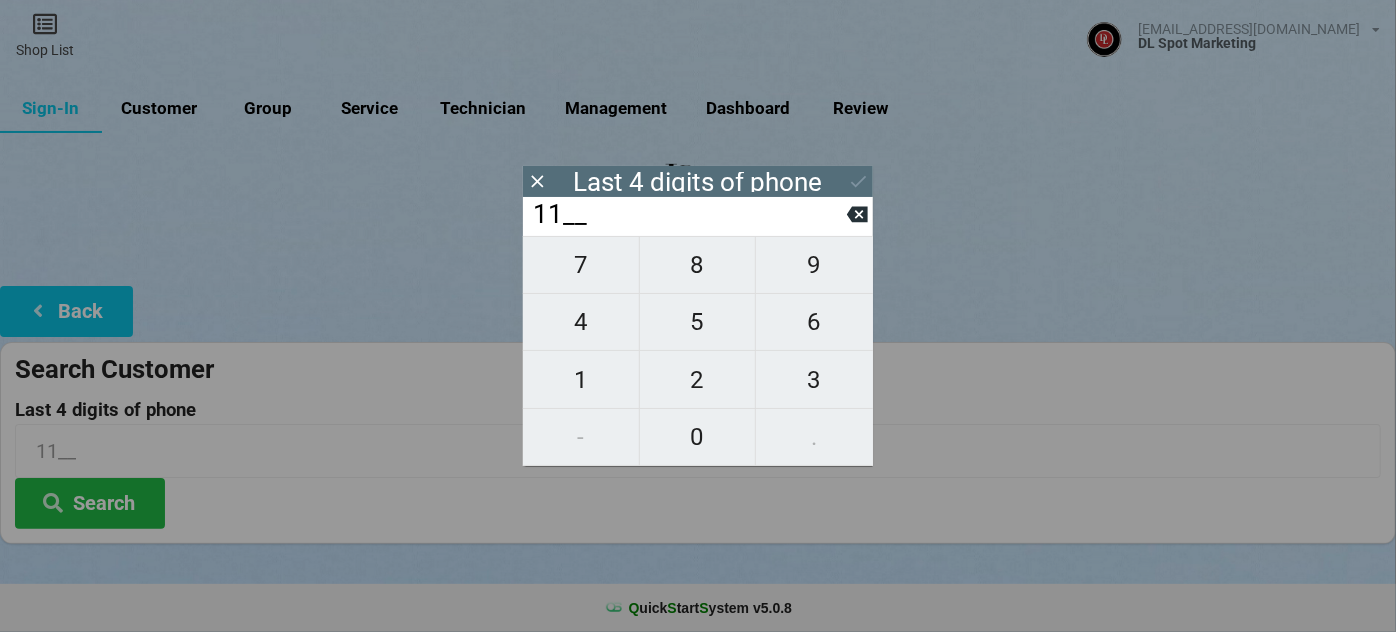 type on "118_" 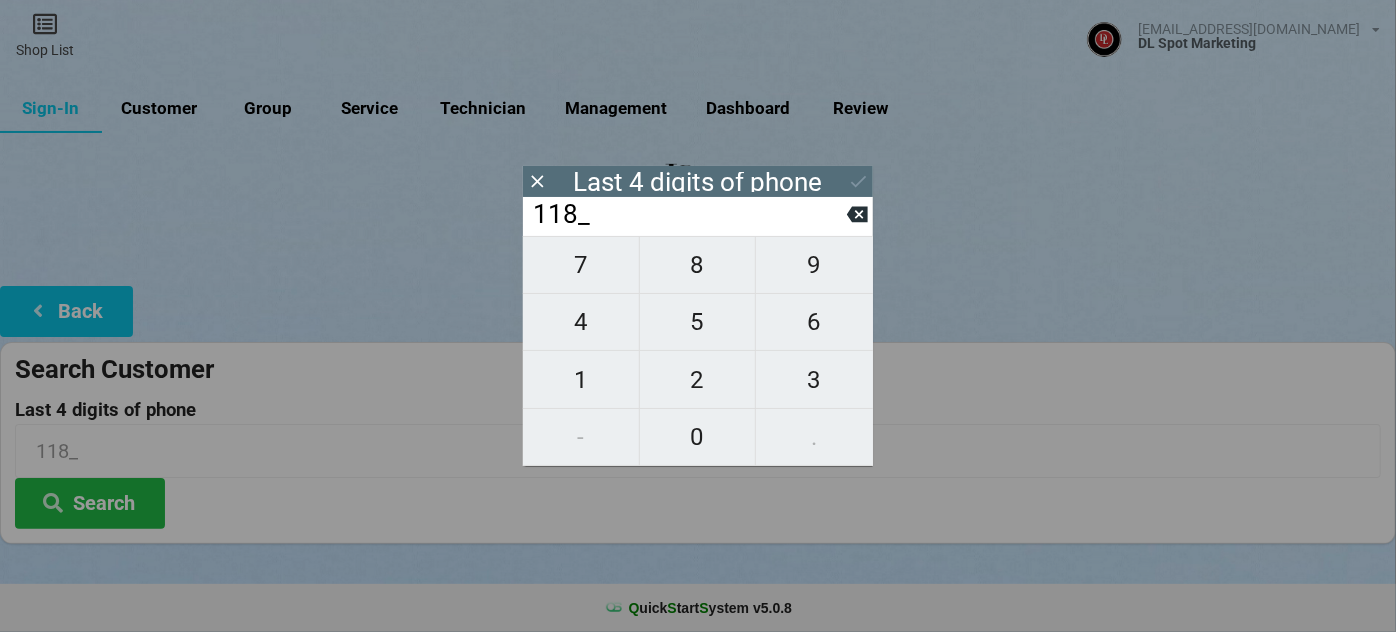 type on "1186" 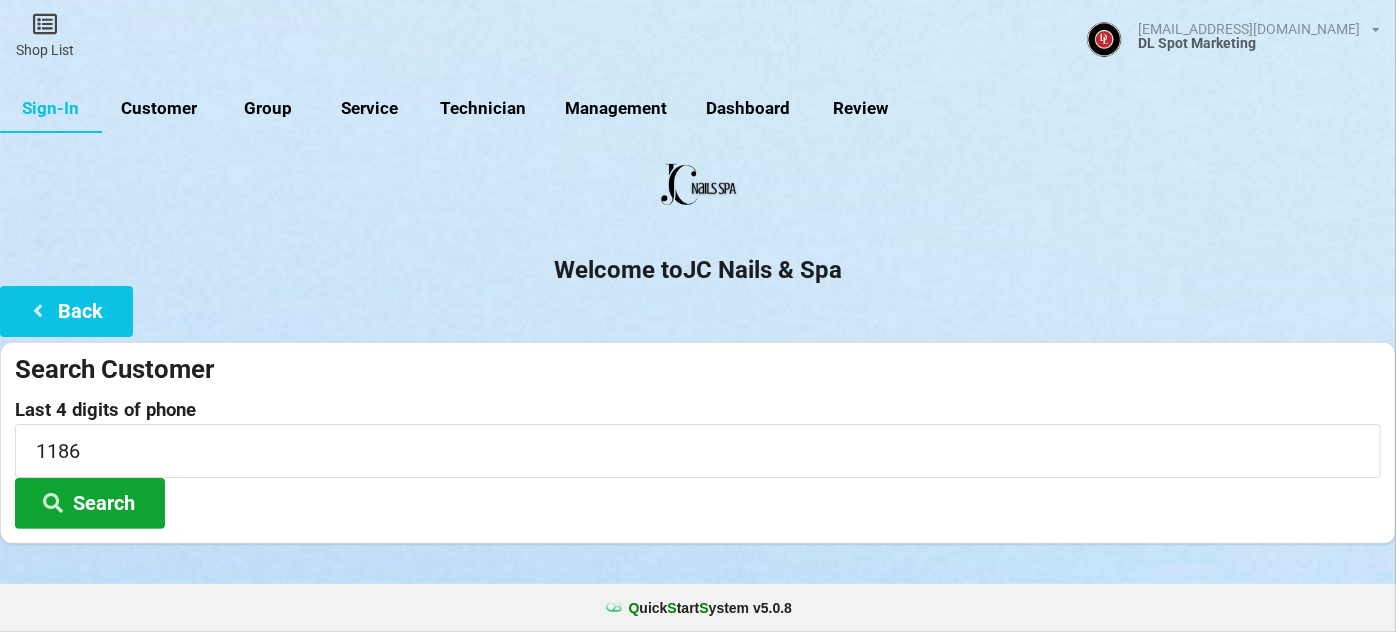 click on "Search" at bounding box center (90, 503) 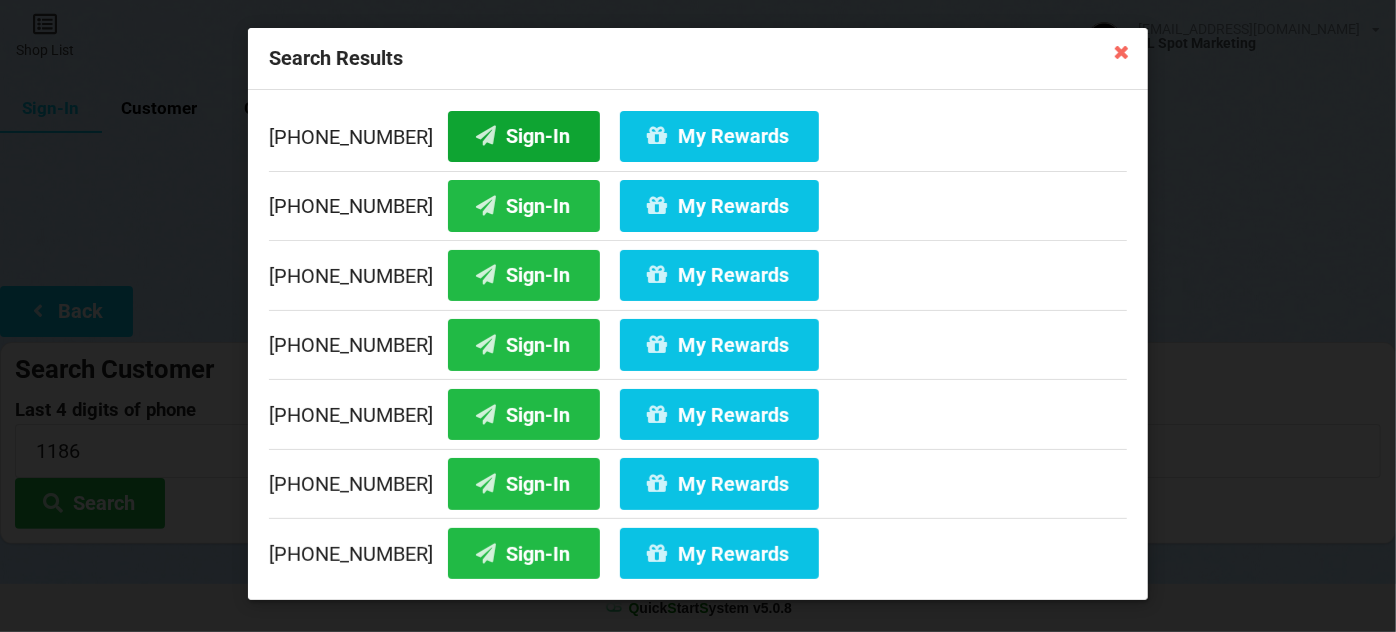 click on "Sign-In" at bounding box center (524, 136) 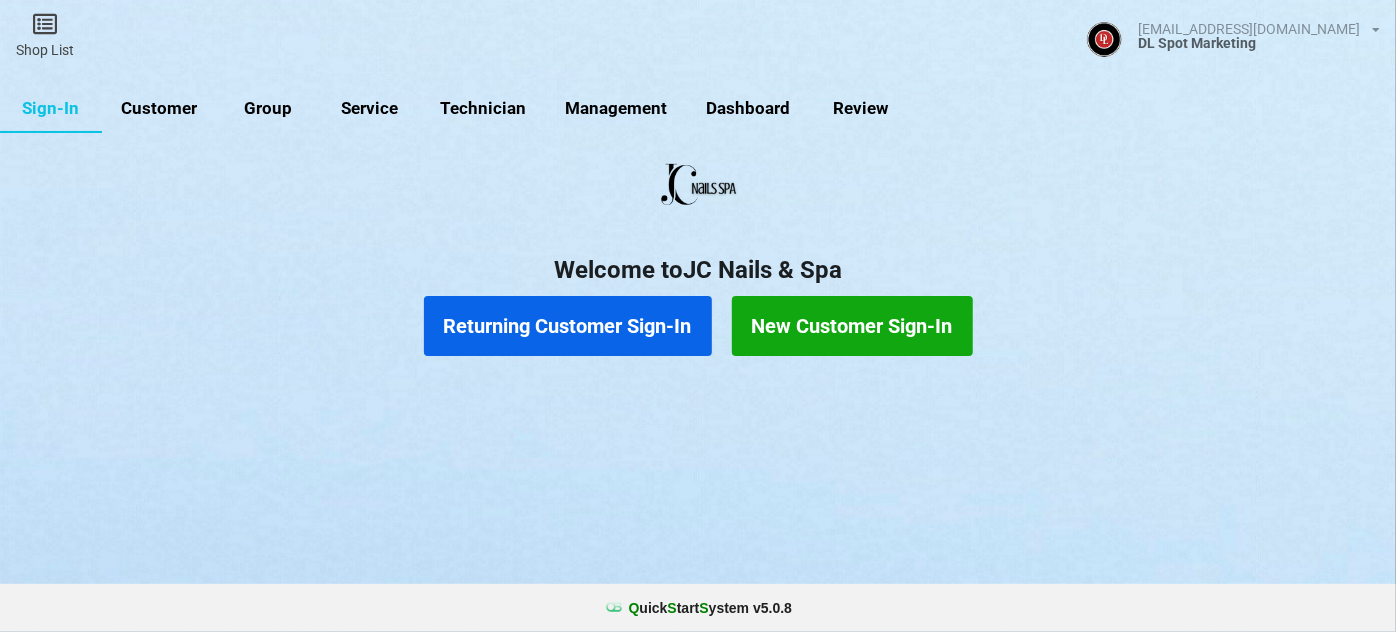 click on "Returning Customer Sign-In" at bounding box center (568, 326) 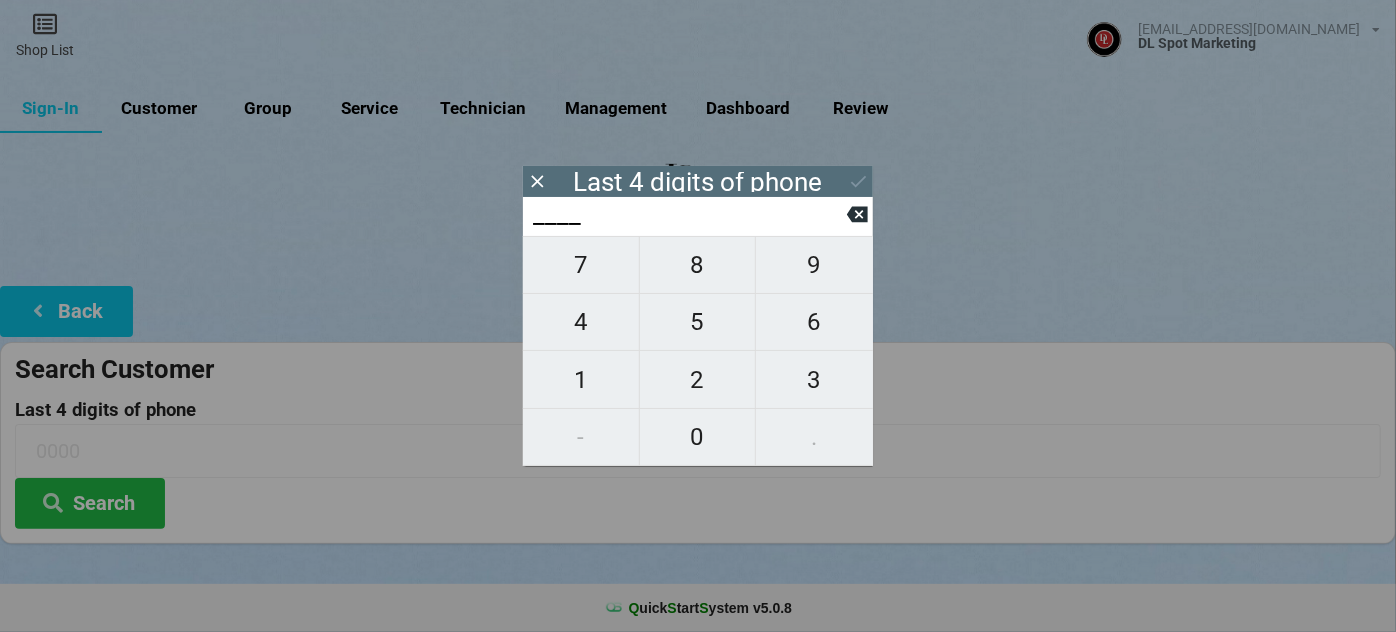type on "6___" 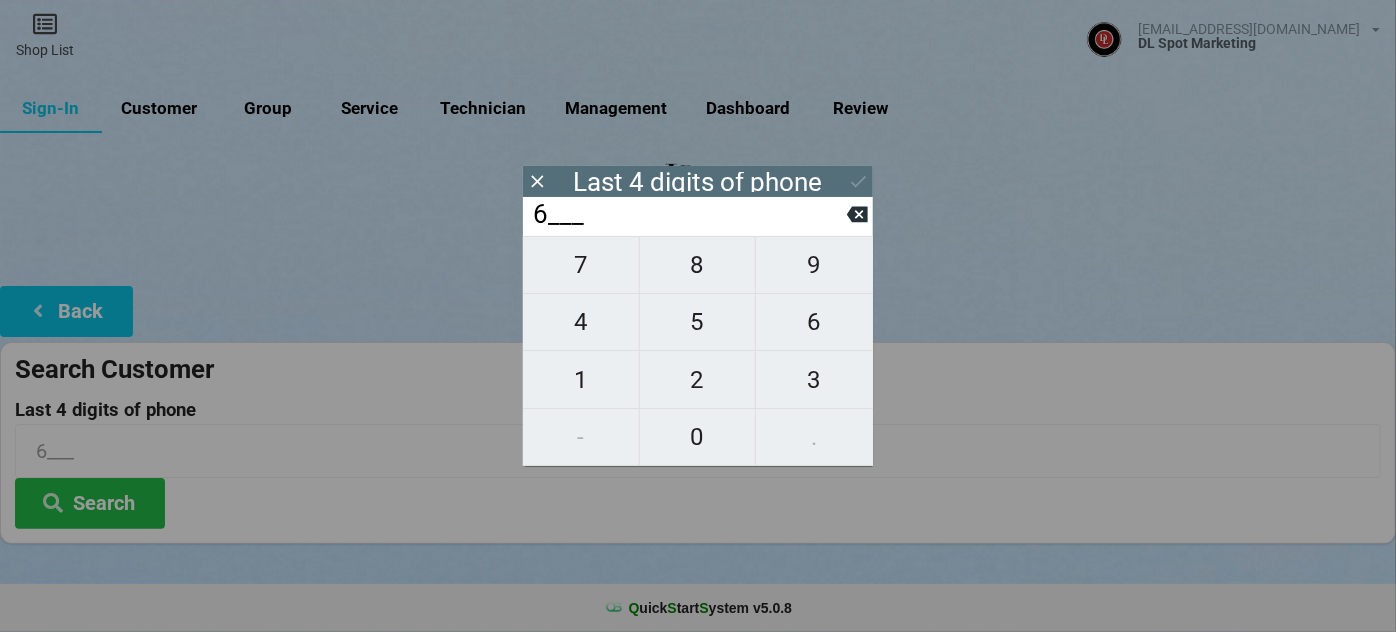 type on "67__" 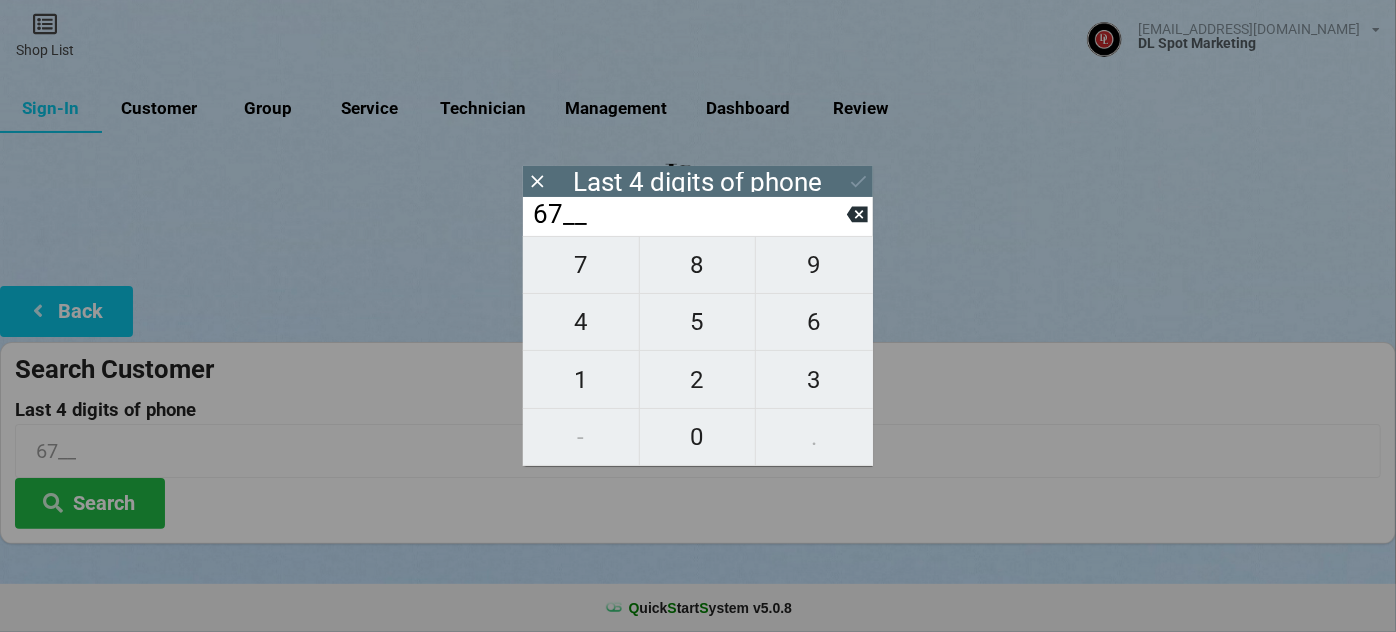 type on "676_" 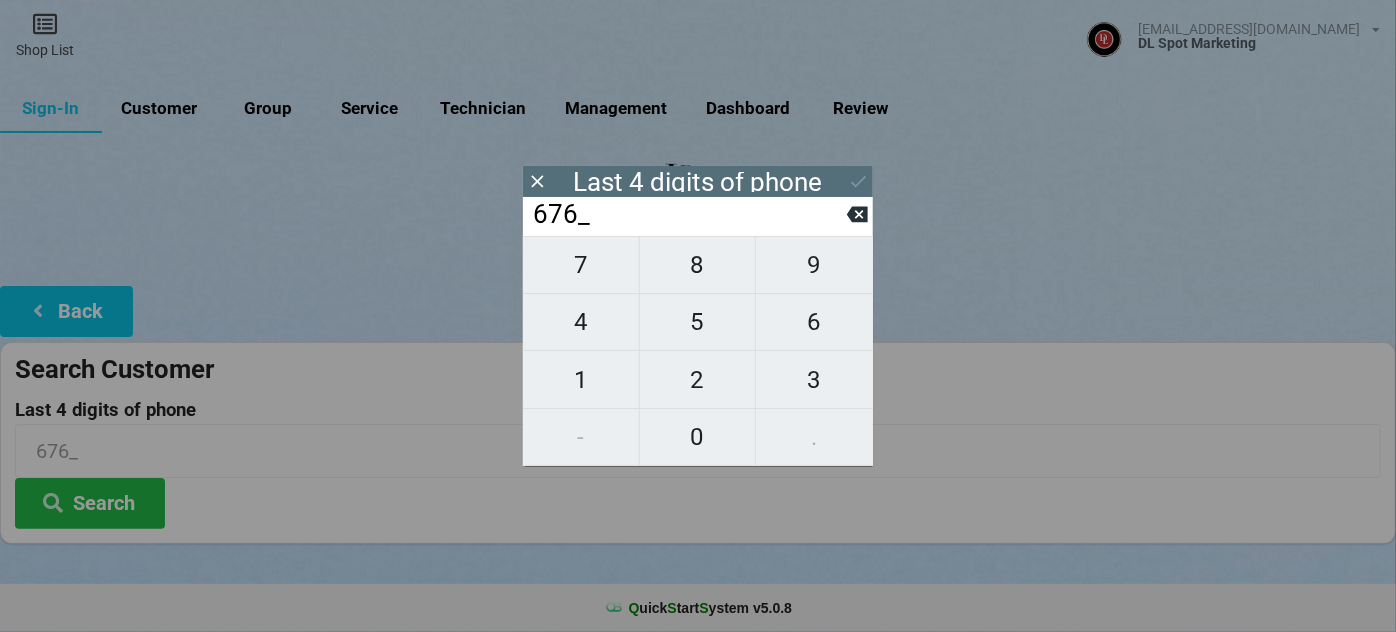type on "6760" 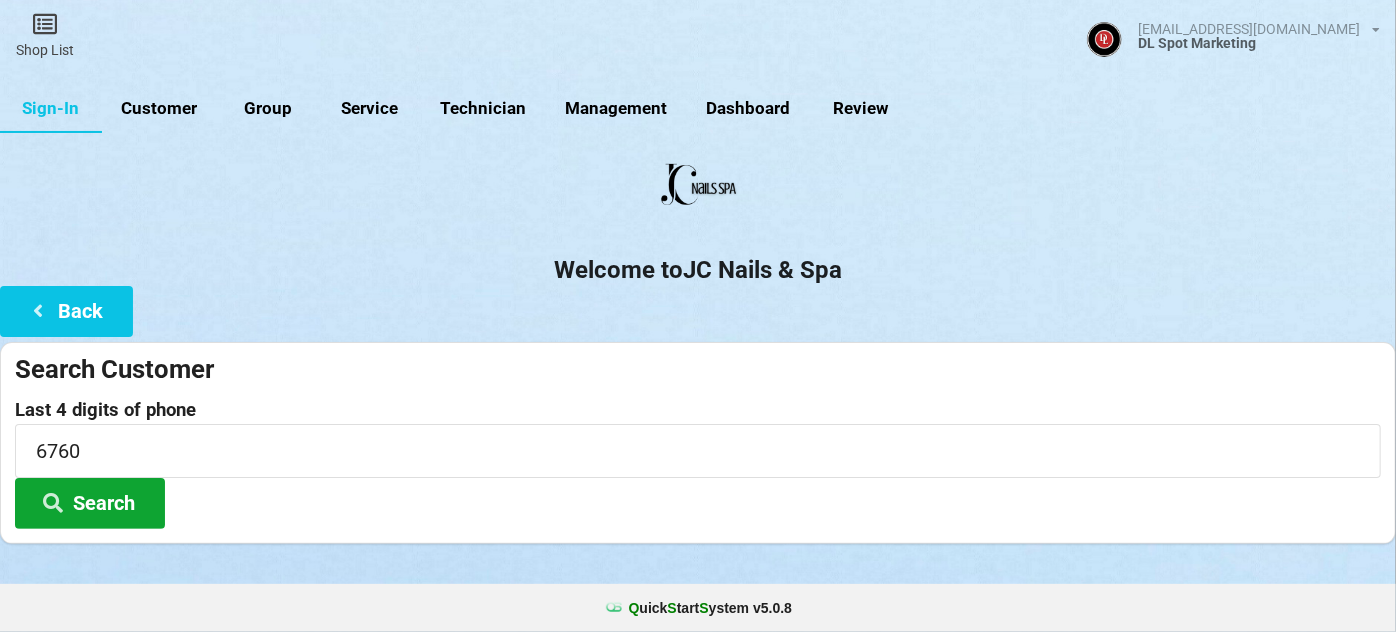 click on "Search" at bounding box center (90, 503) 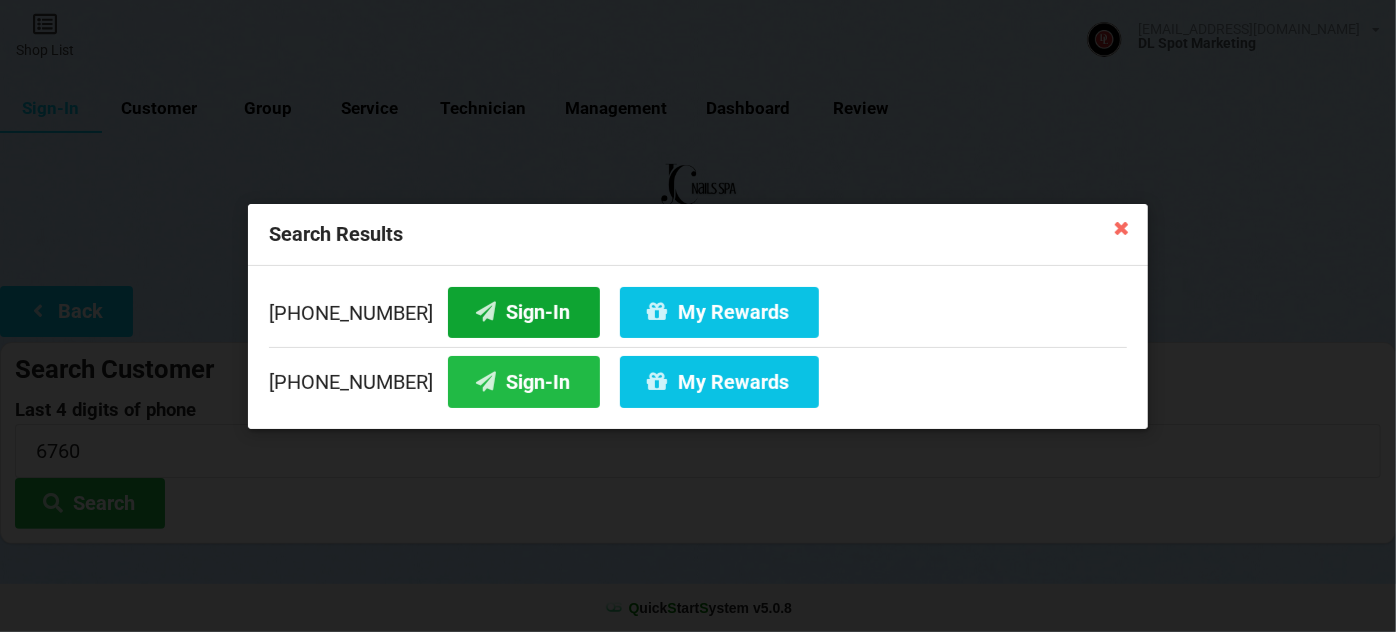 click on "Sign-In" at bounding box center [524, 311] 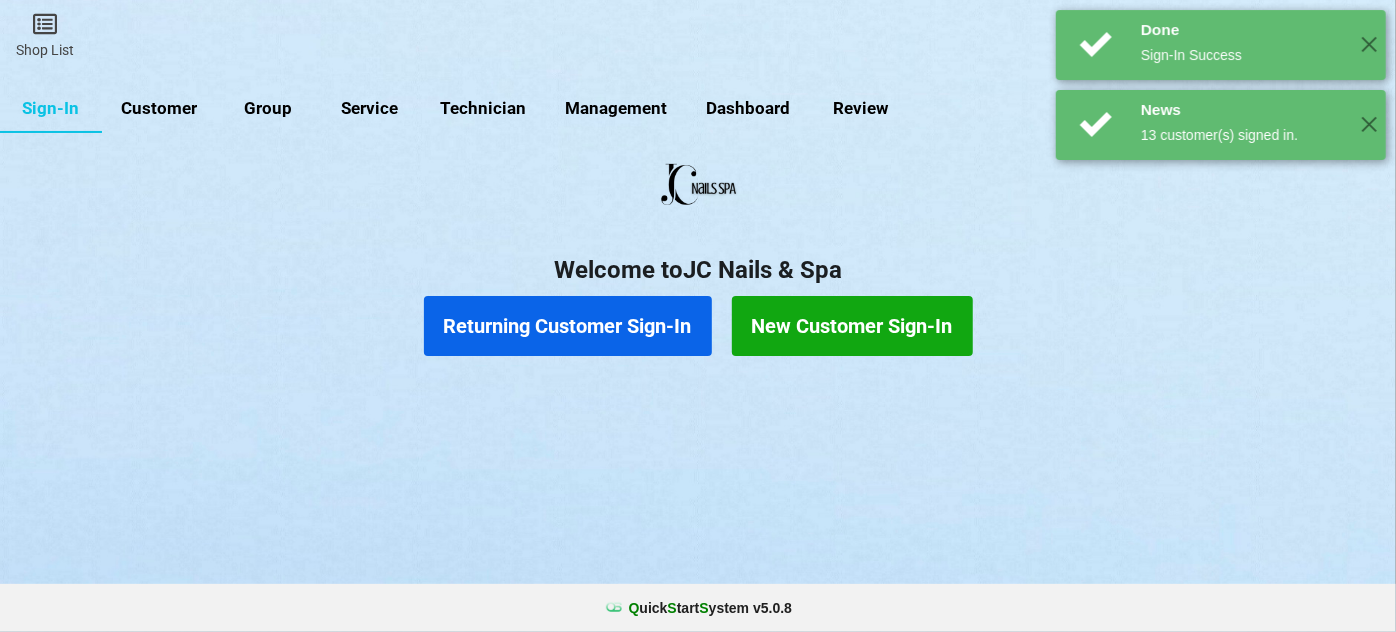 click on "Returning Customer Sign-In" at bounding box center (568, 326) 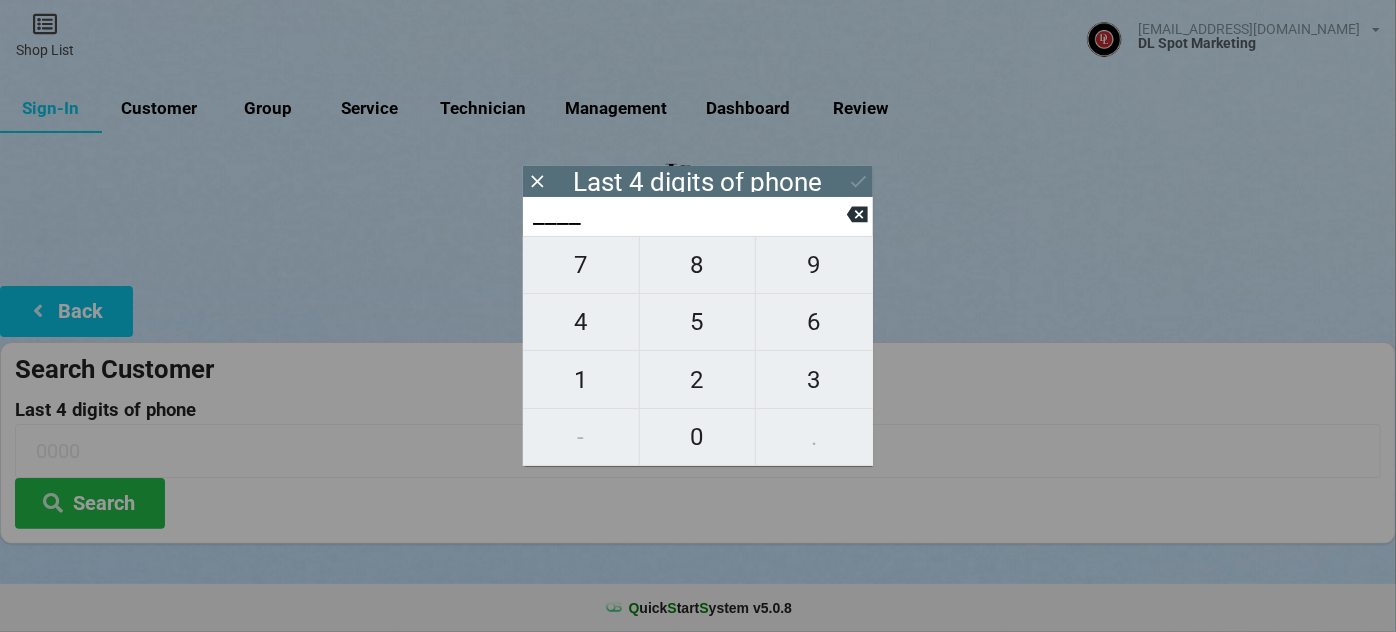 type on "7___" 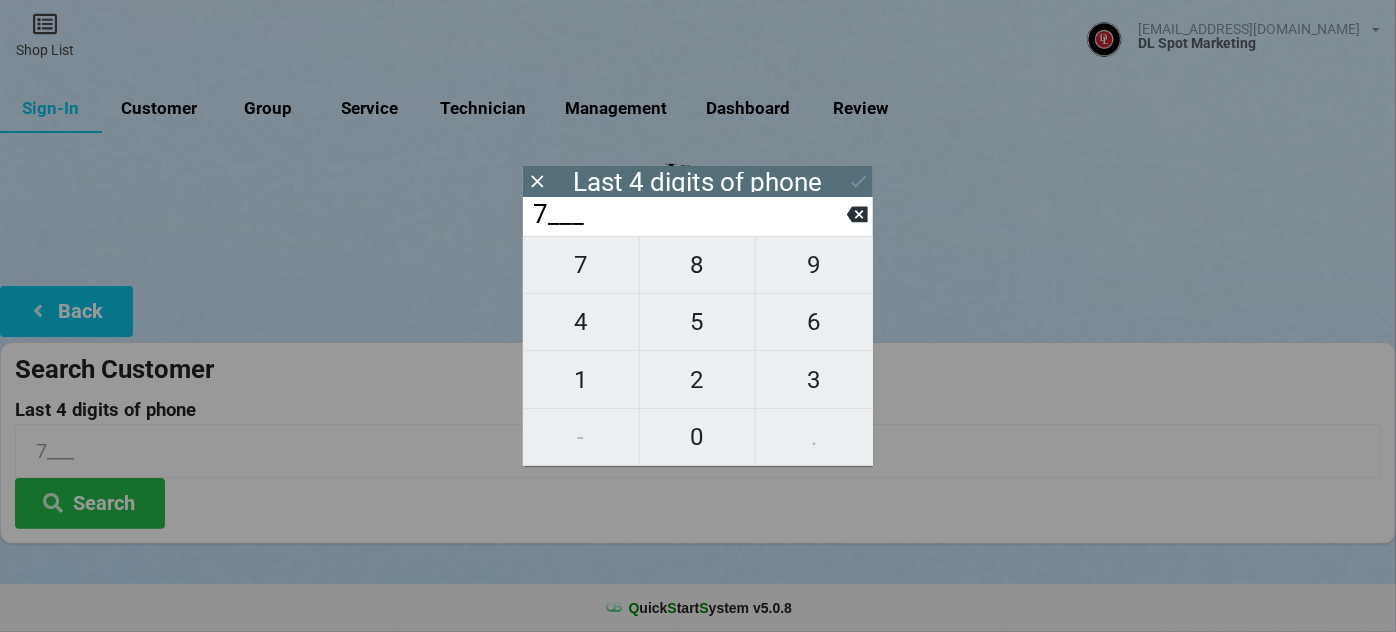 type on "77__" 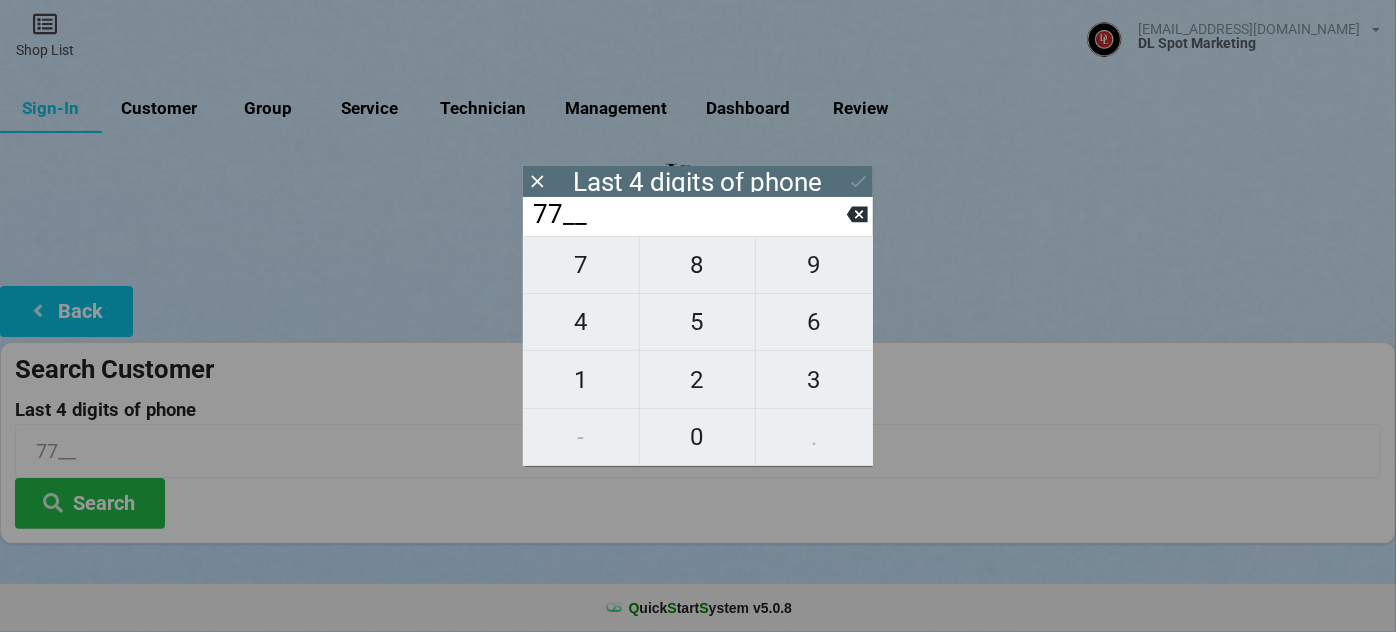 type on "774_" 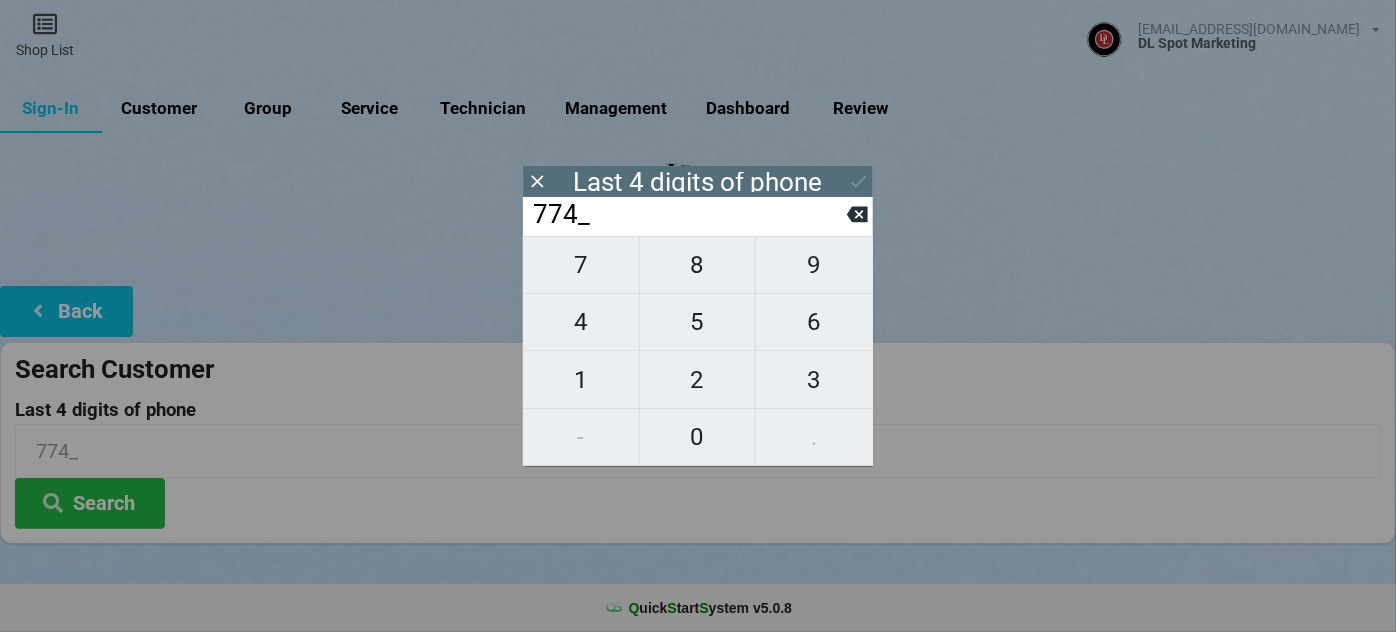 type on "7740" 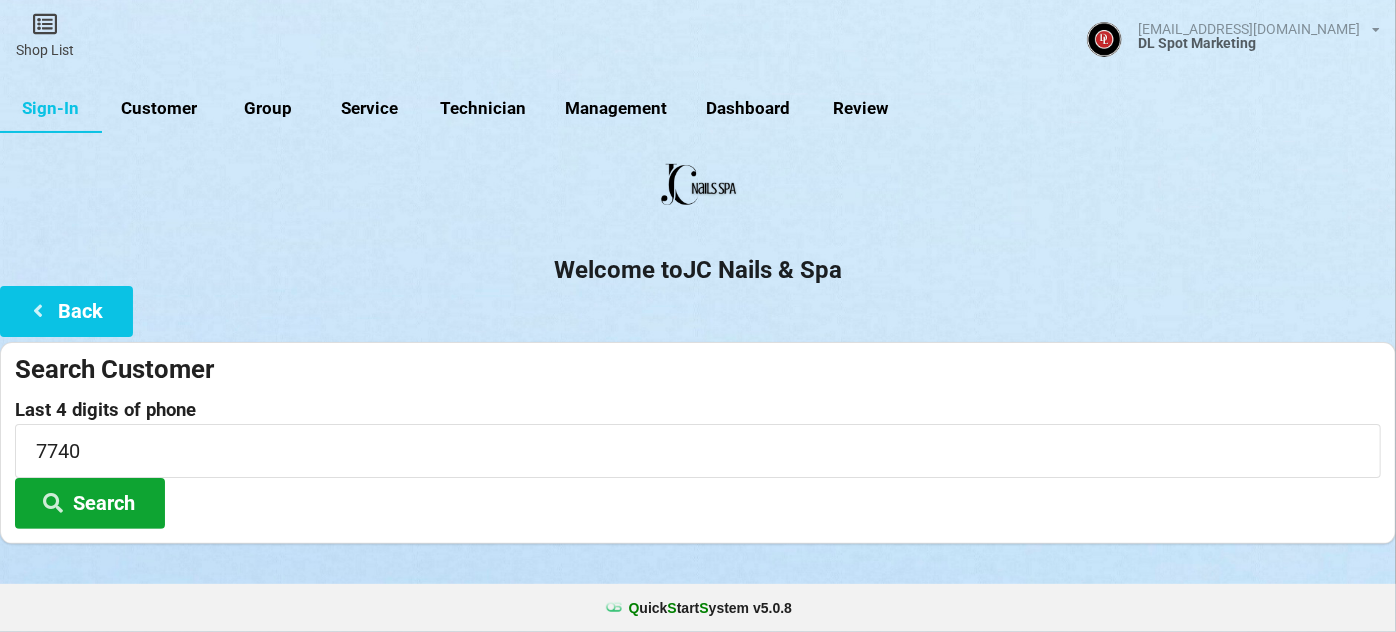 click on "Search" at bounding box center (90, 503) 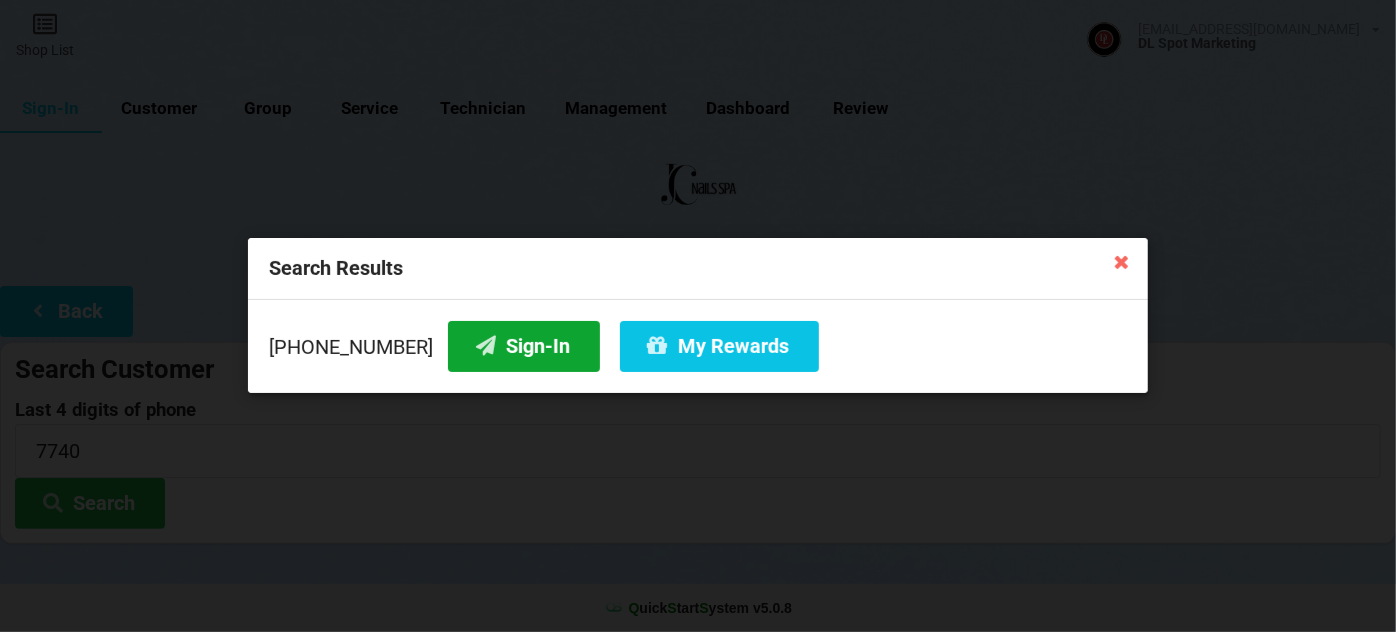 click on "Sign-In" at bounding box center (524, 346) 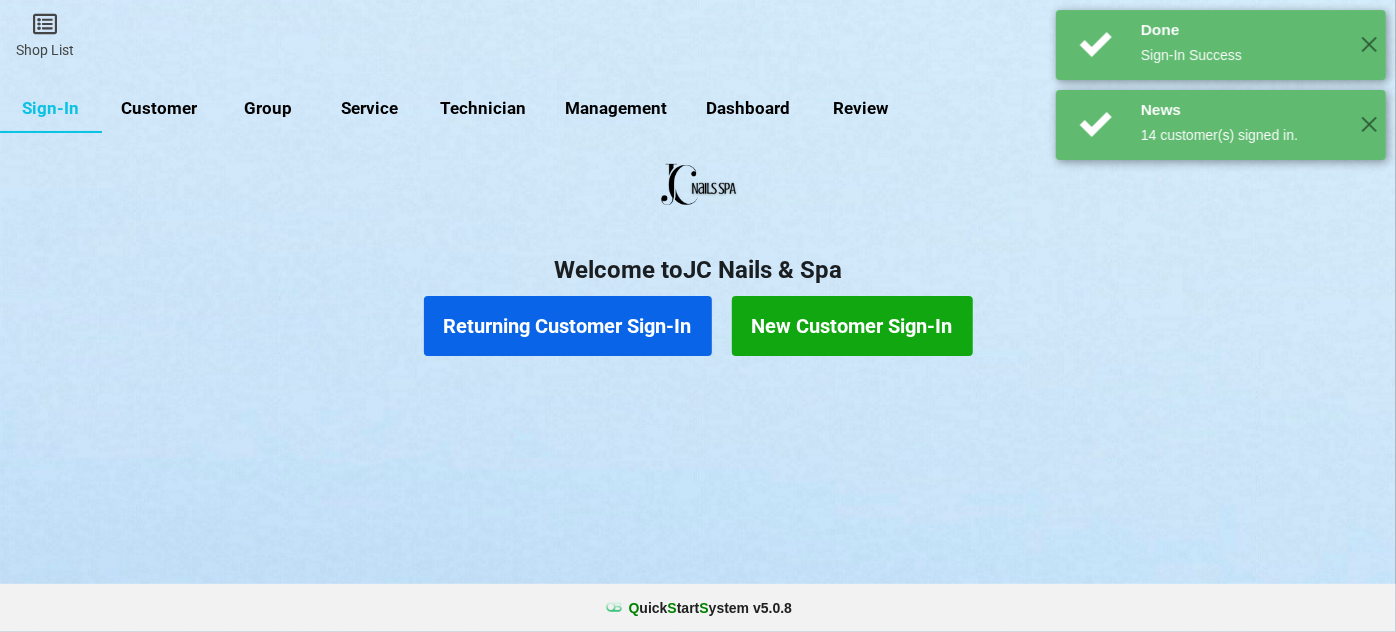 click on "Returning Customer Sign-In" at bounding box center (568, 326) 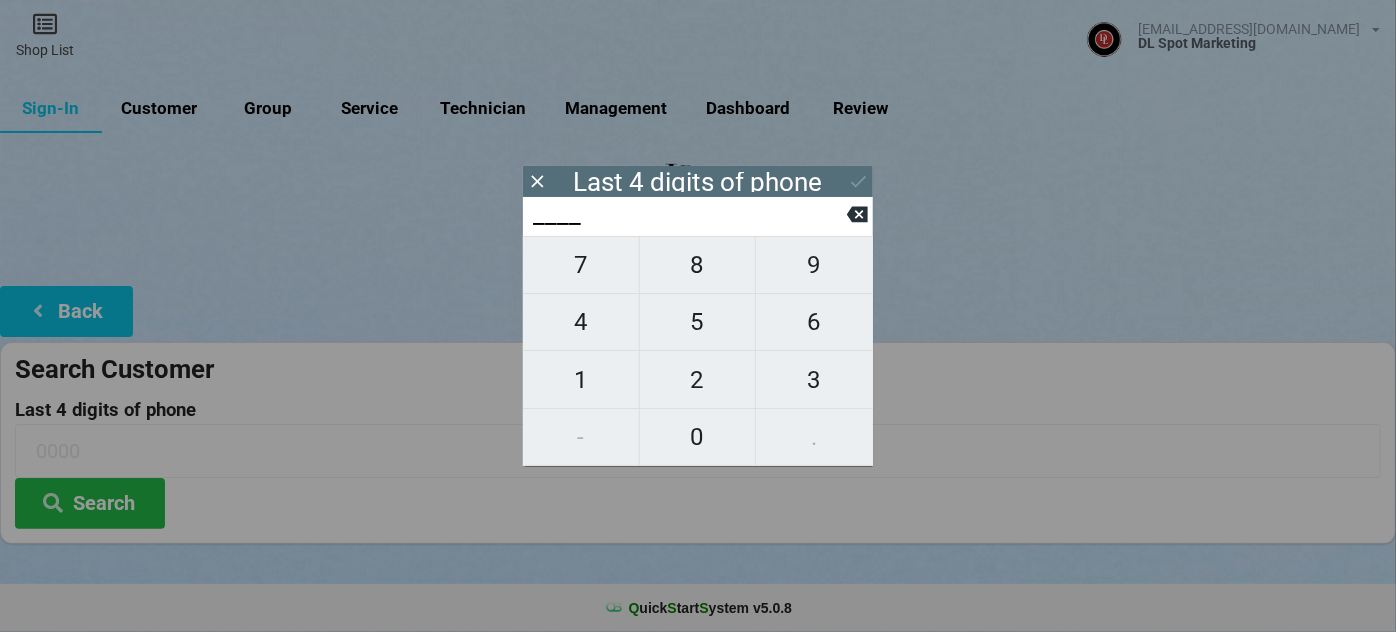 type on "9___" 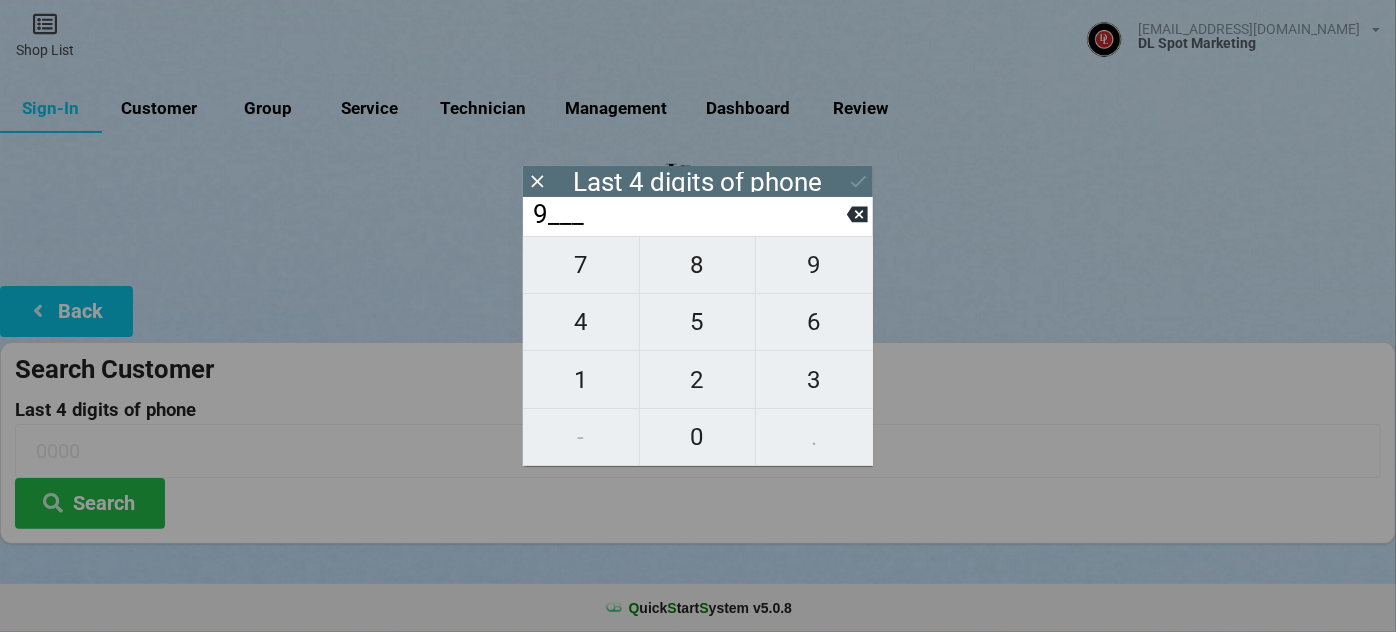 type on "9___" 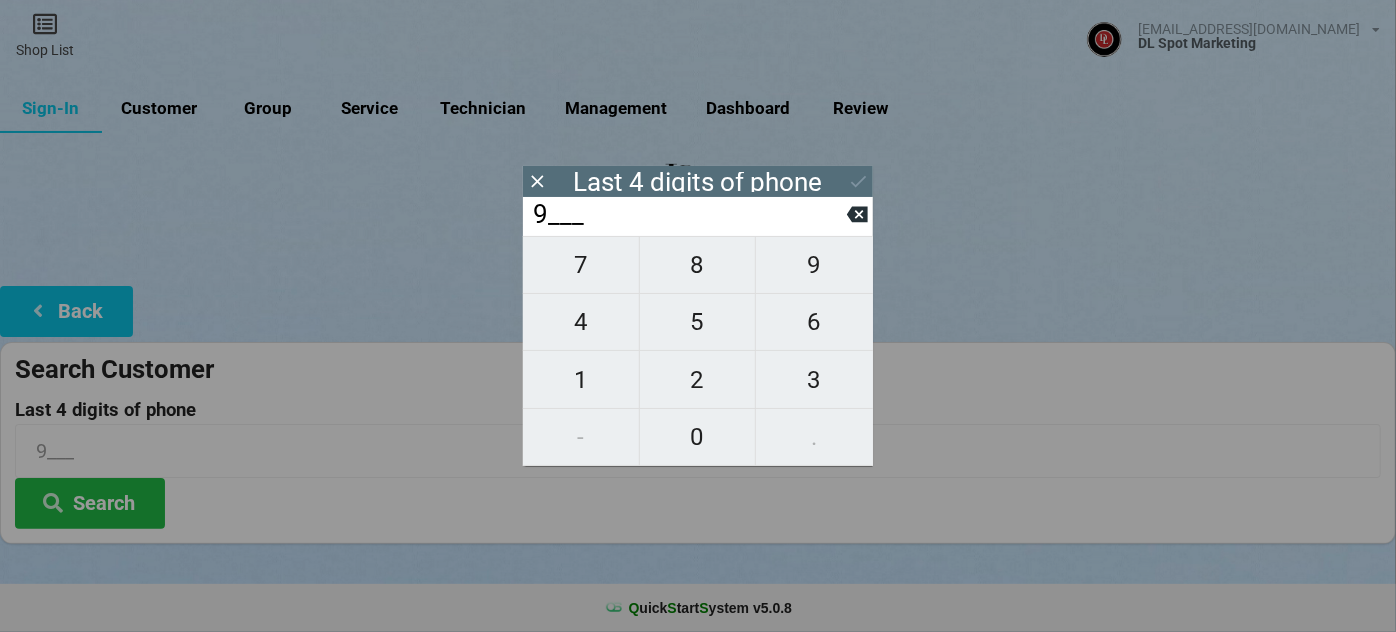 type on "96__" 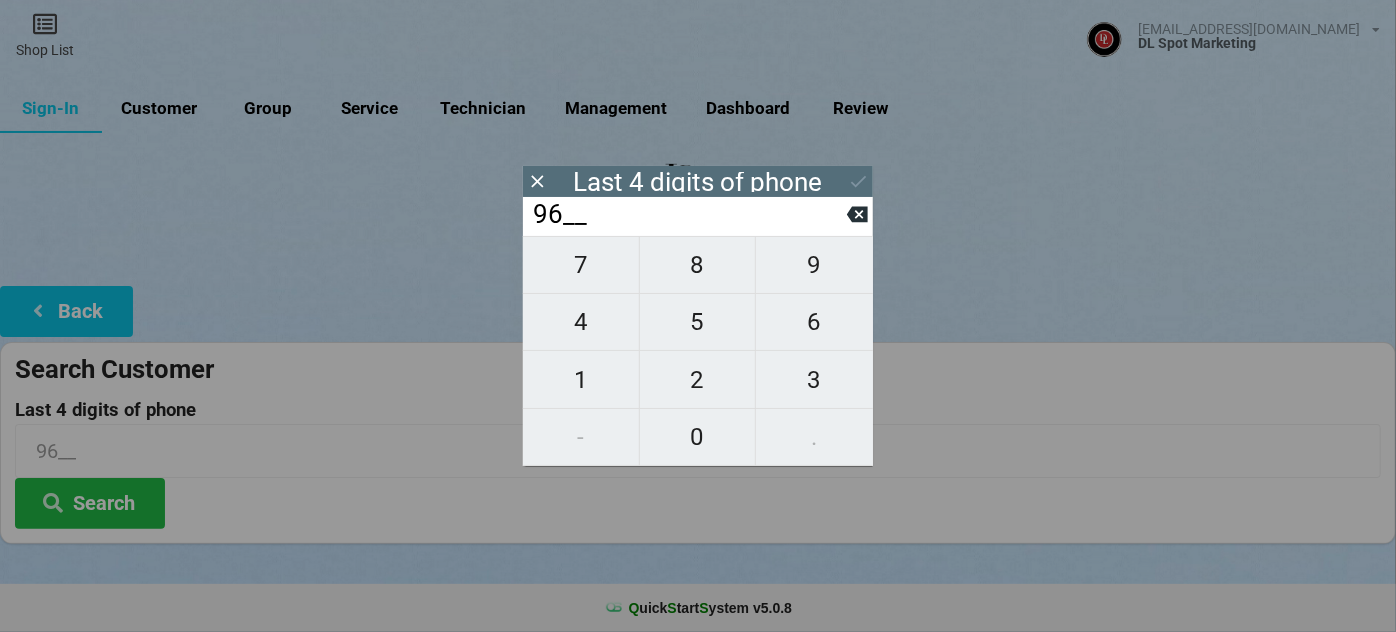 type on "966_" 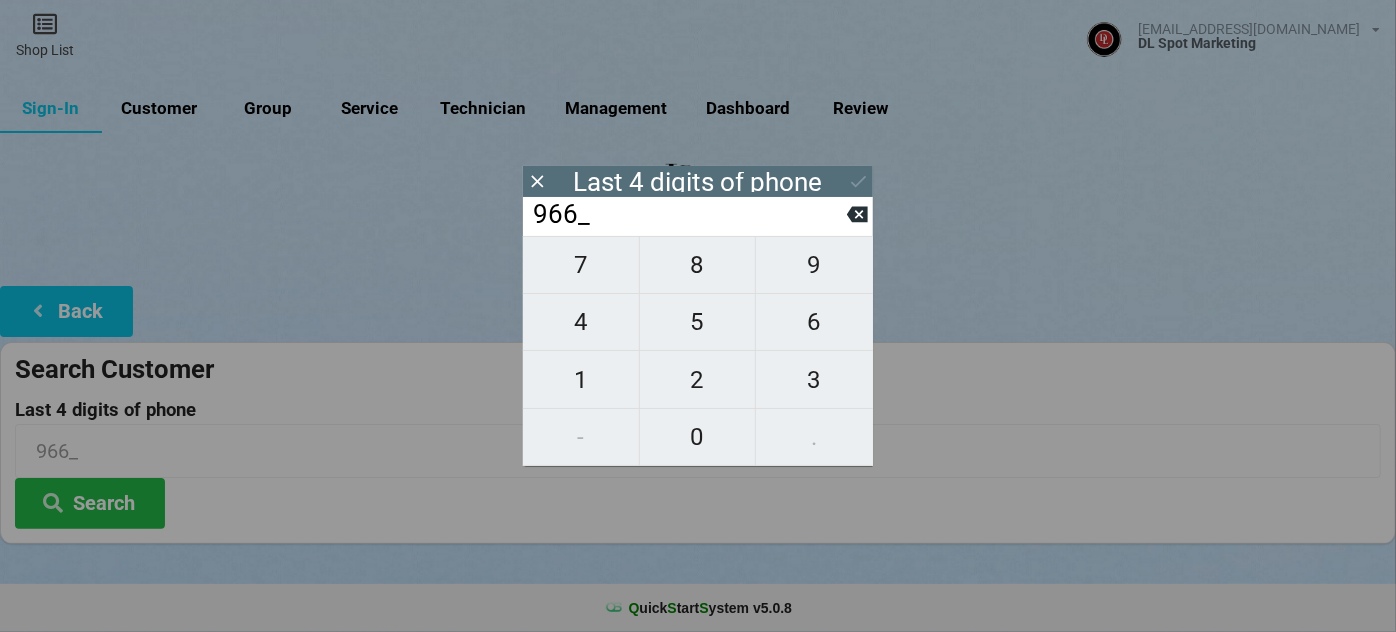 type on "9664" 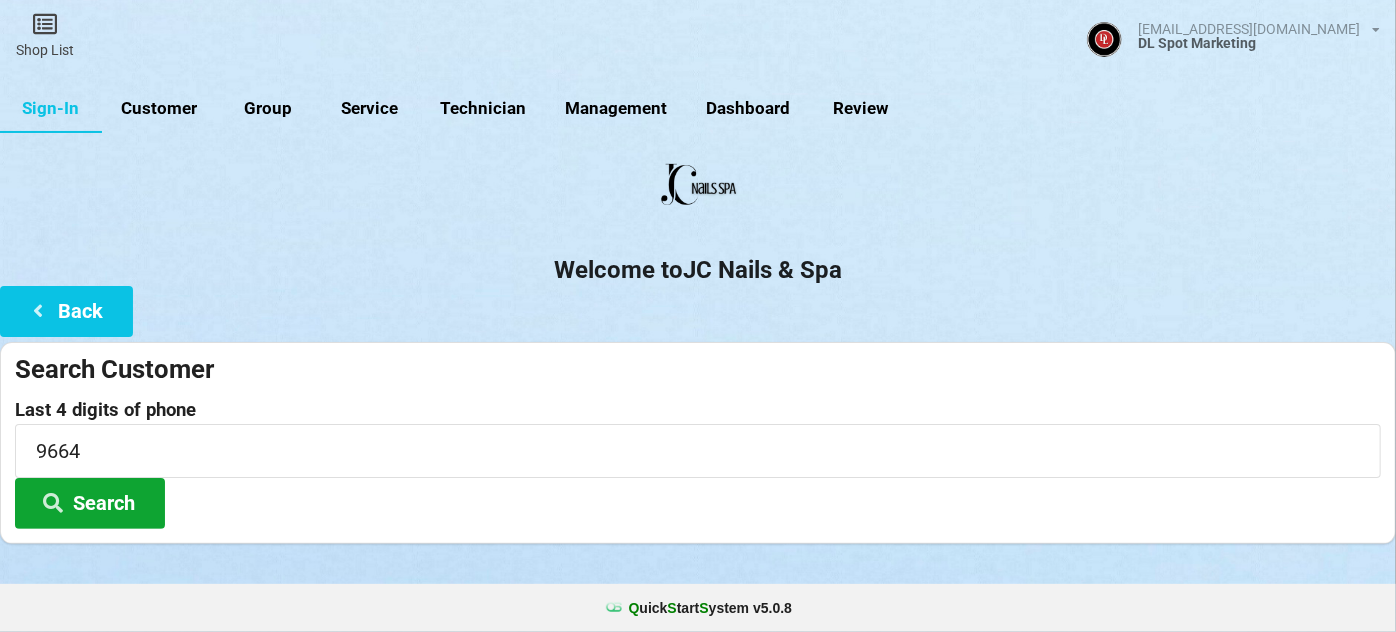 click on "Search" at bounding box center (90, 503) 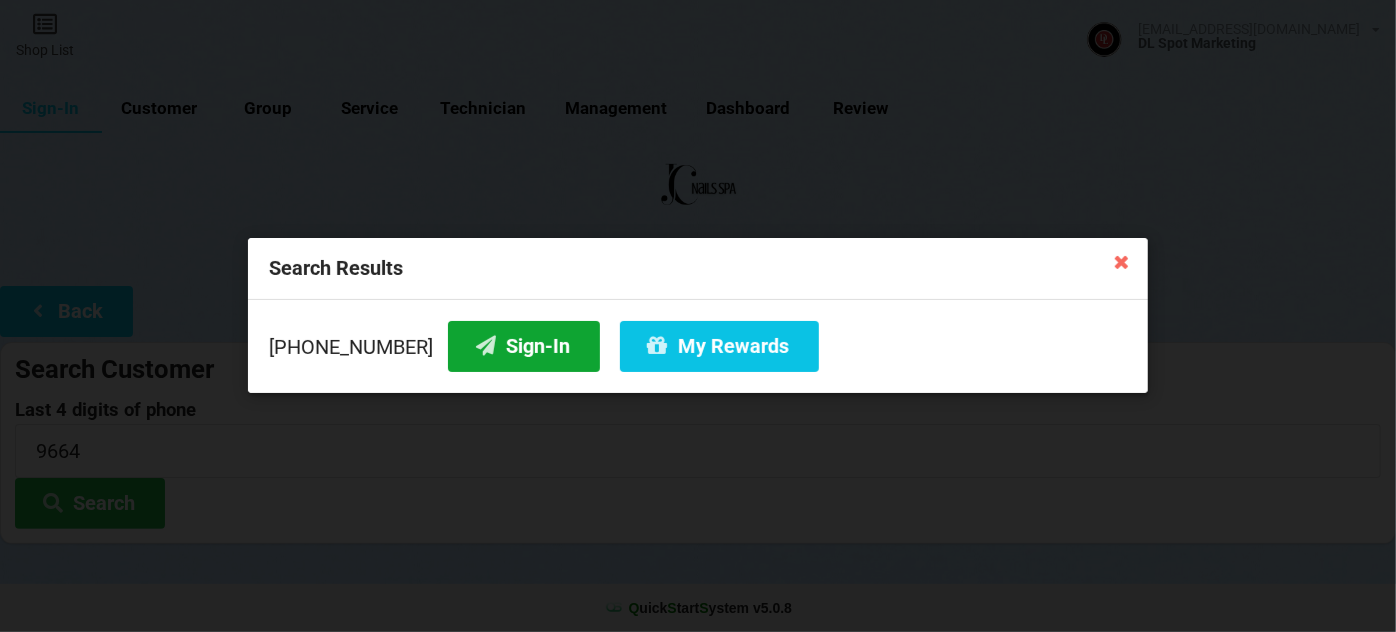 click on "Sign-In" at bounding box center (524, 346) 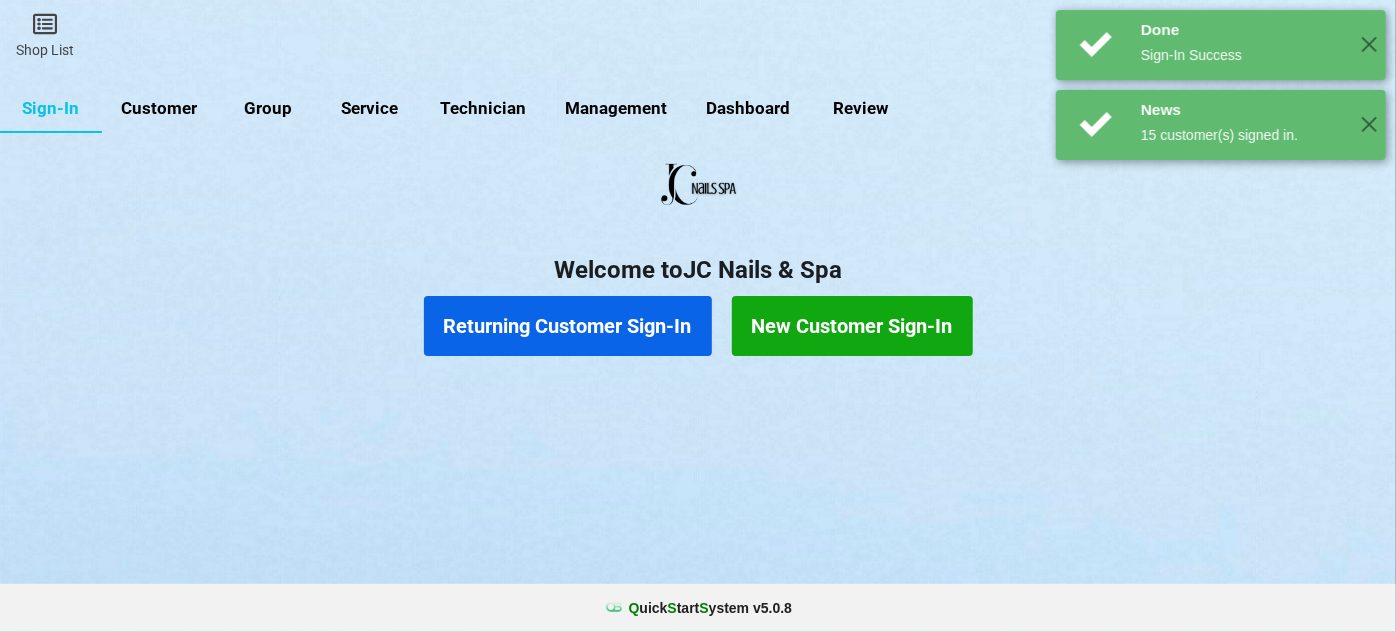 click on "Returning Customer Sign-In" at bounding box center (568, 326) 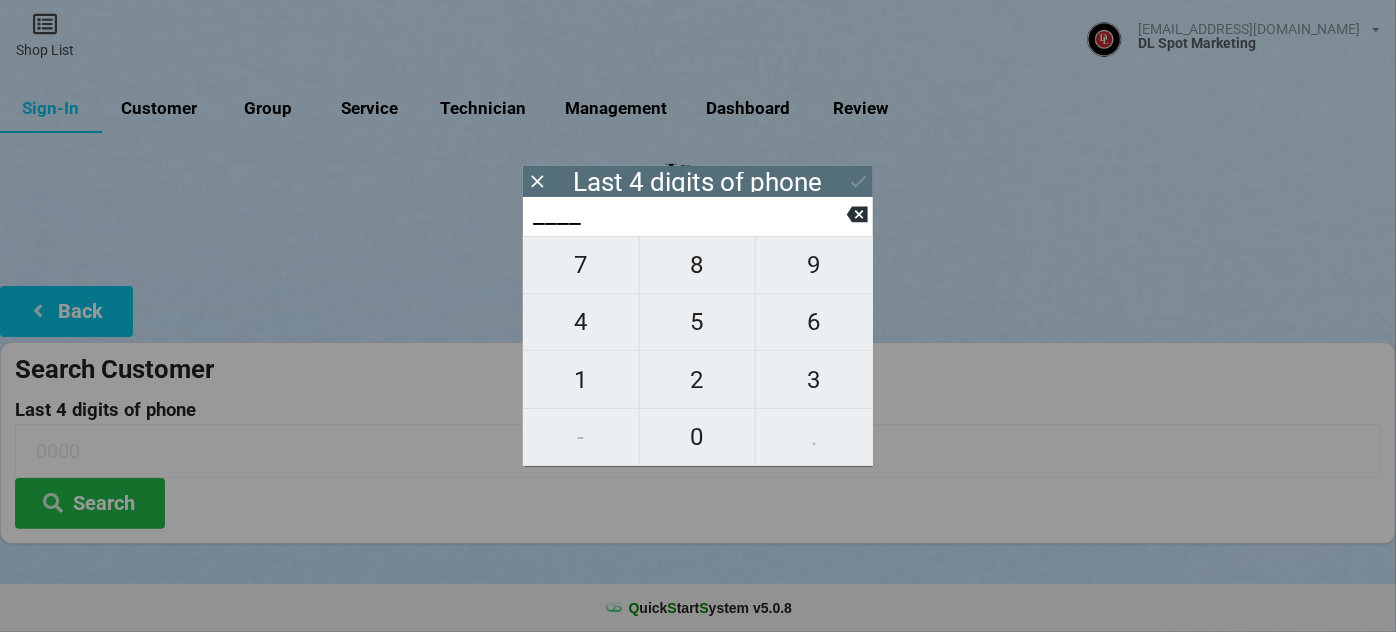 type on "9___" 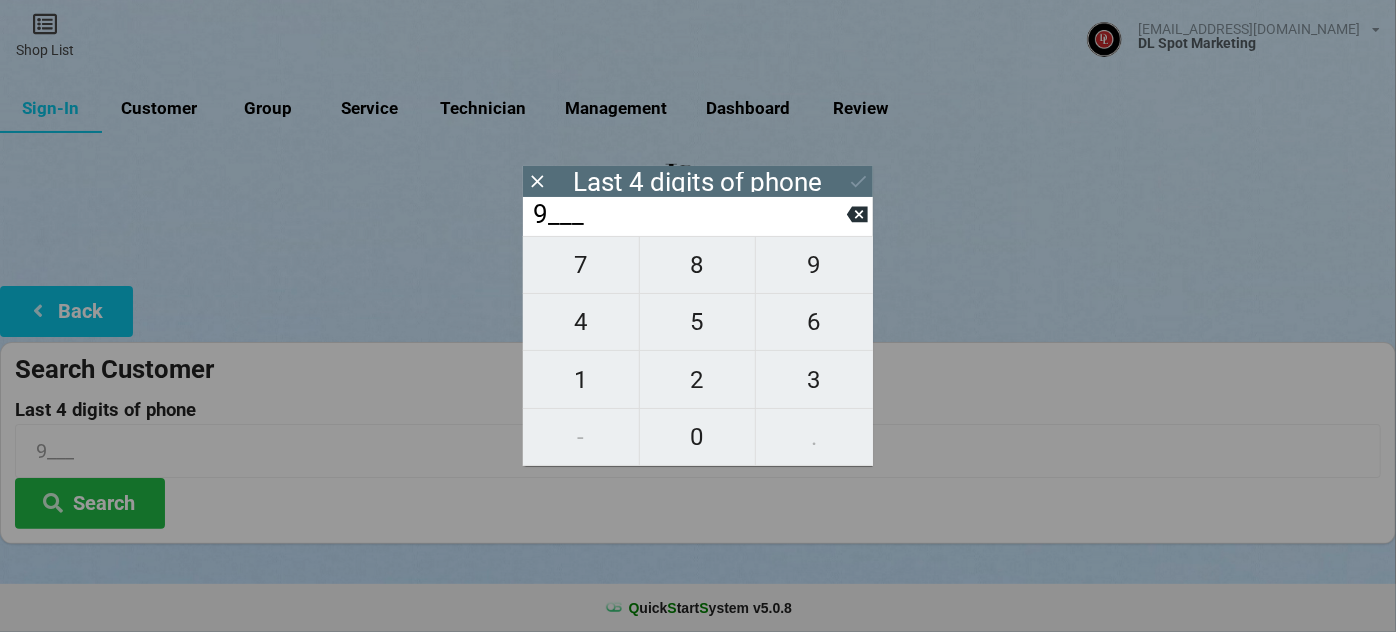 type on "97__" 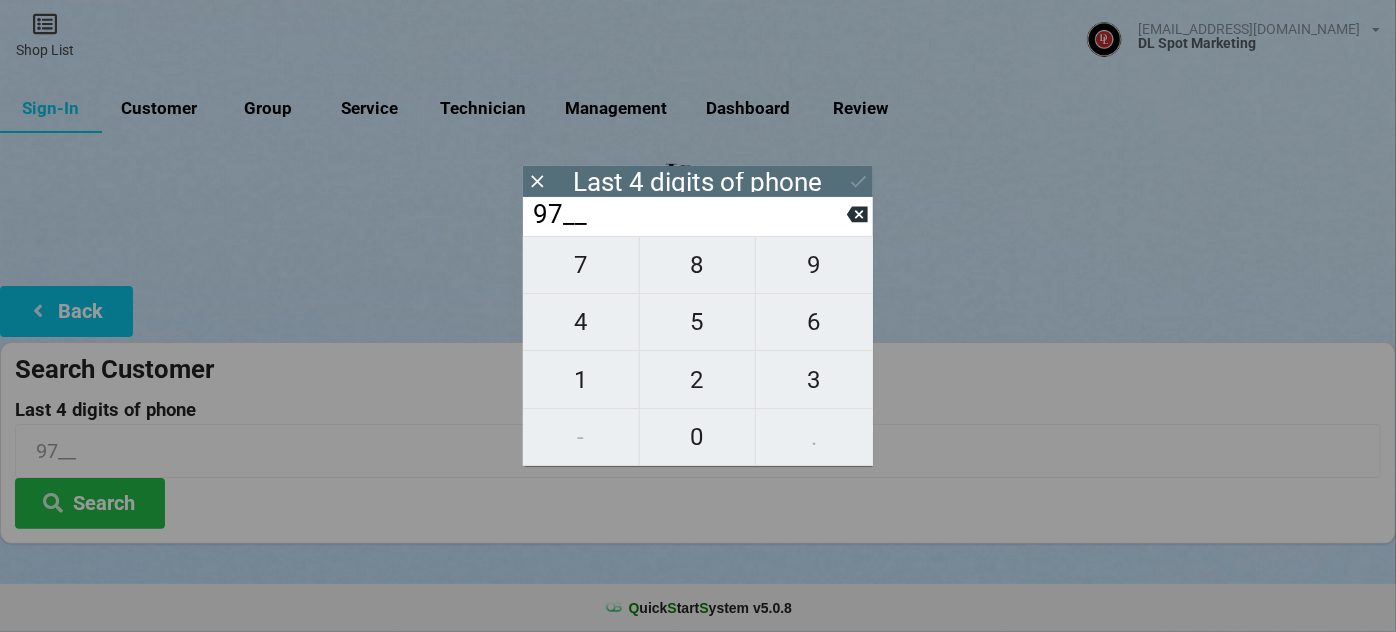 type on "970_" 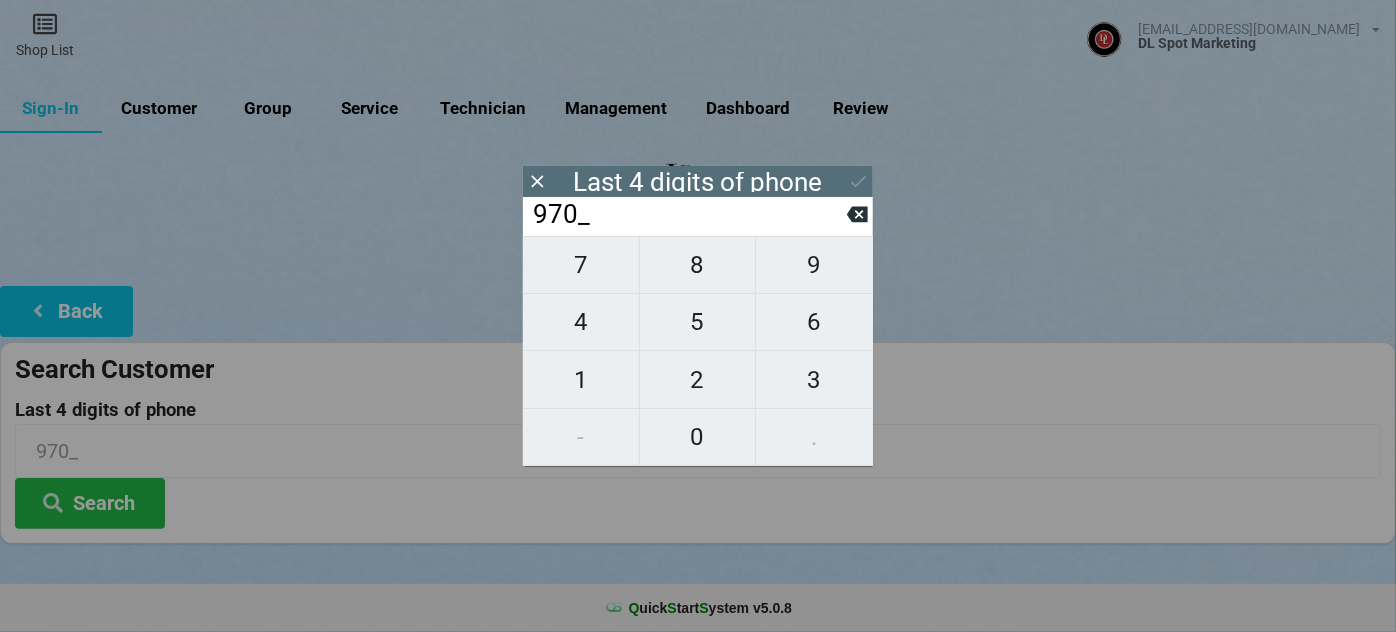 type on "9705" 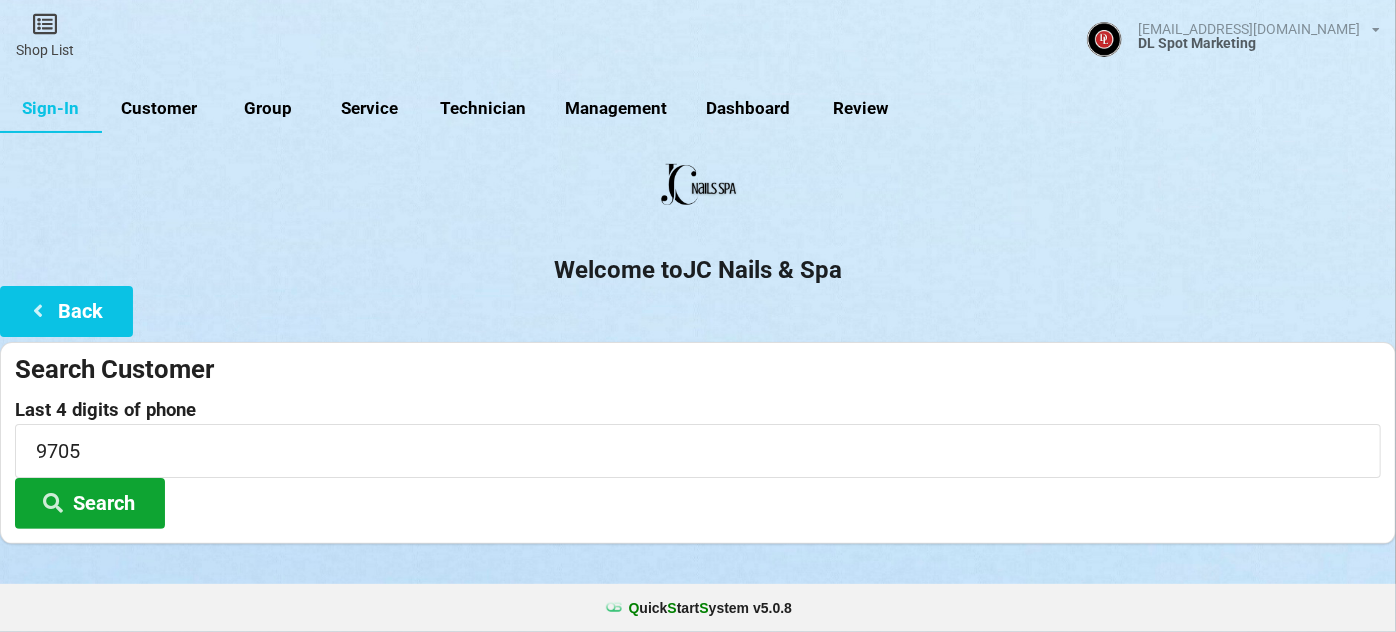 click on "Search" at bounding box center [90, 503] 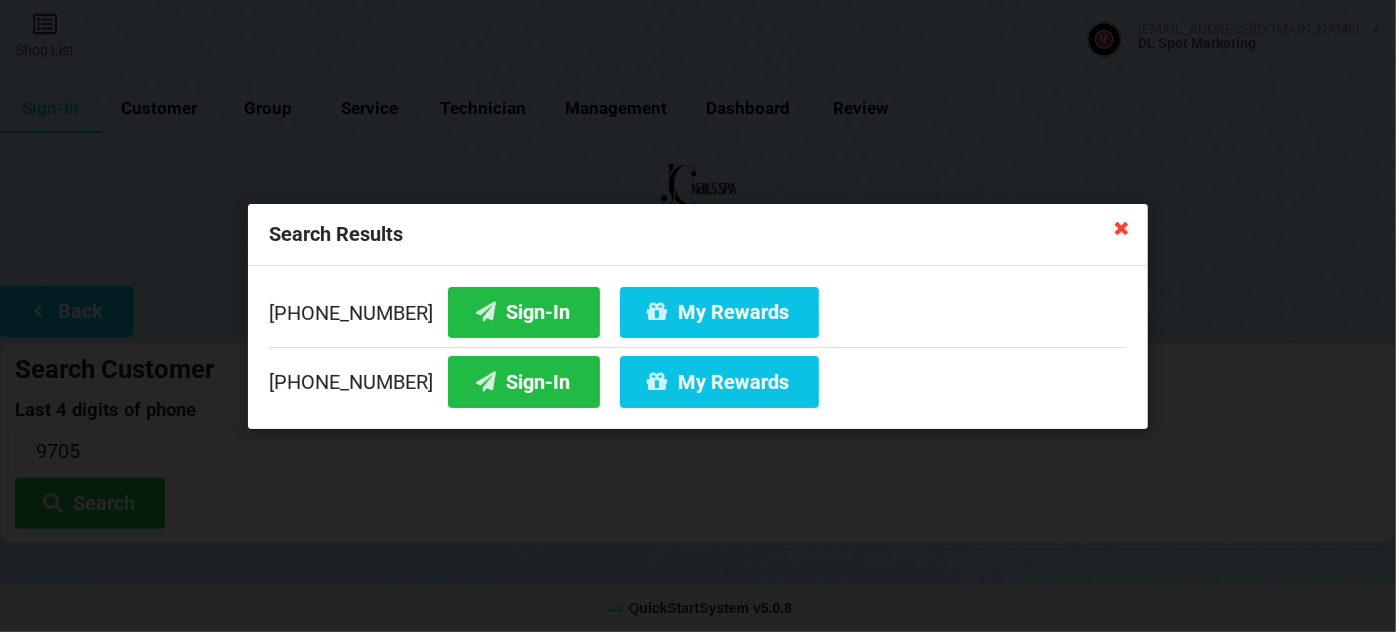 click at bounding box center [1122, 227] 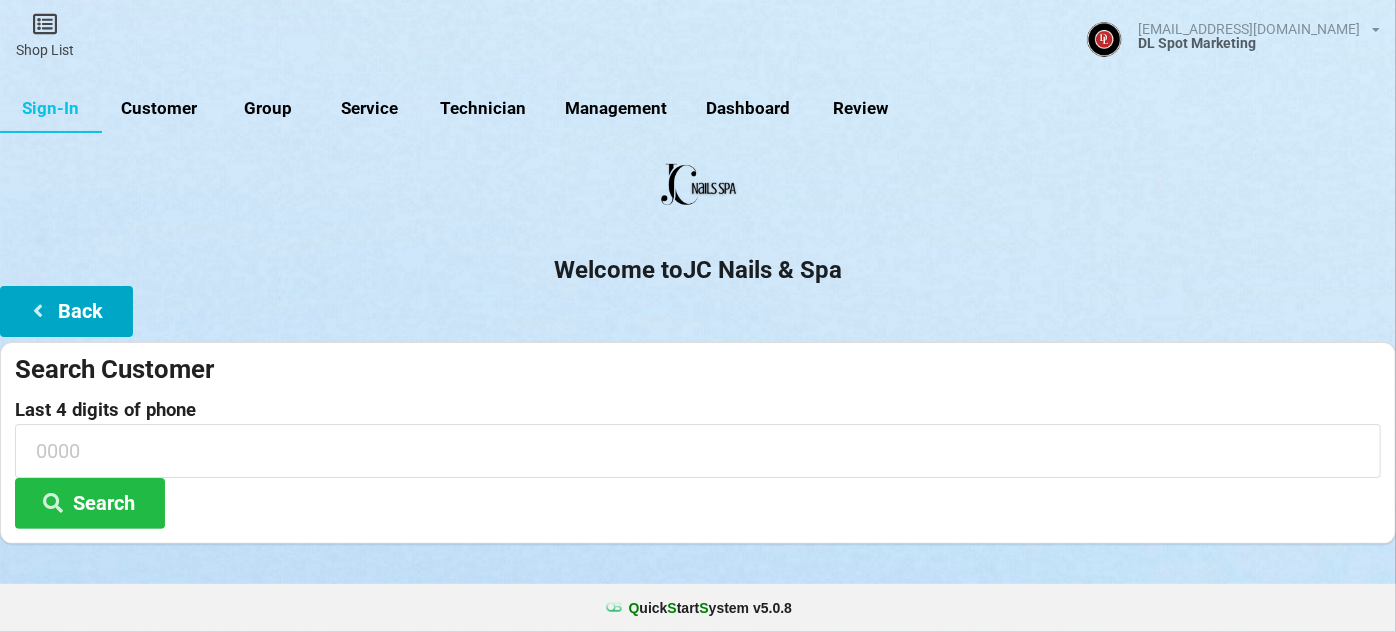 click on "Back" at bounding box center [66, 311] 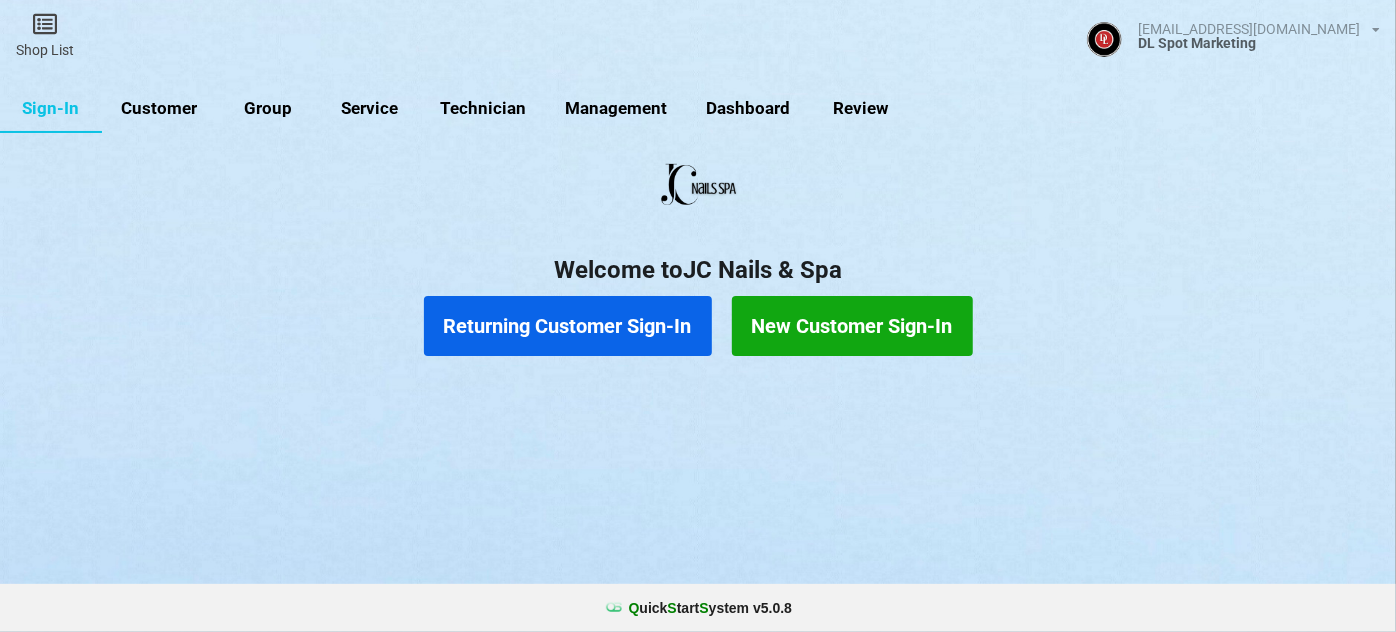 click on "New Customer Sign-In" at bounding box center (852, 326) 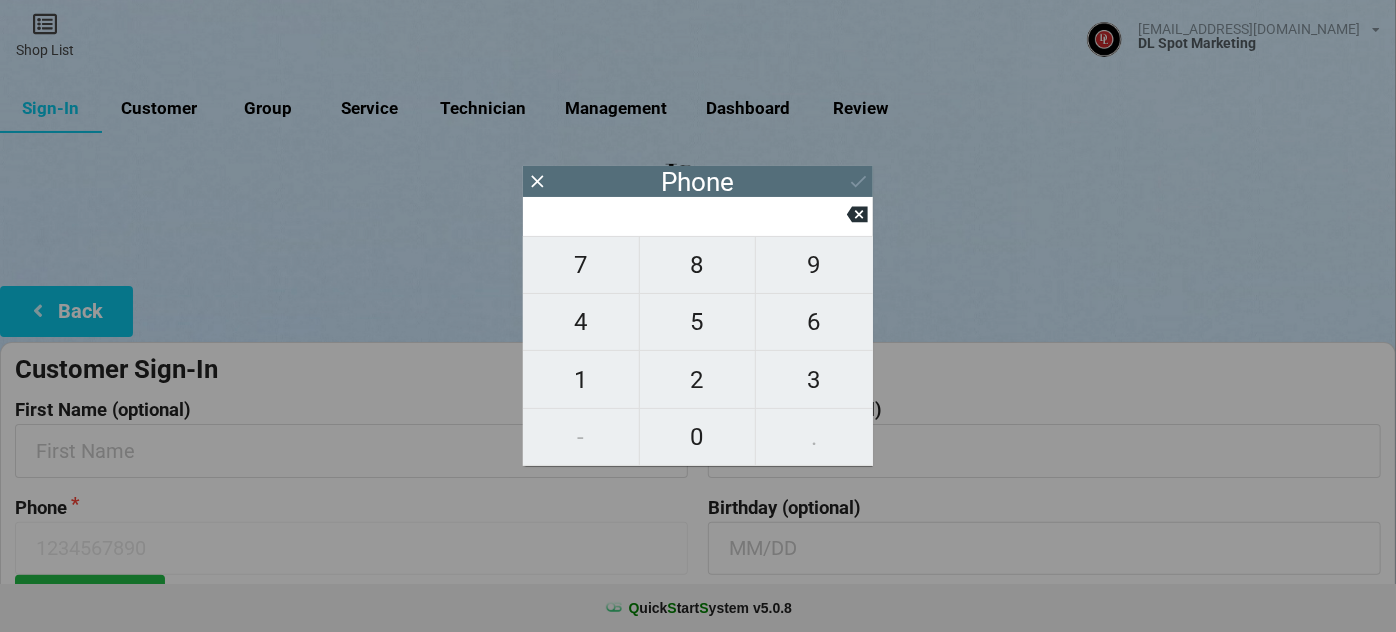 type on "5" 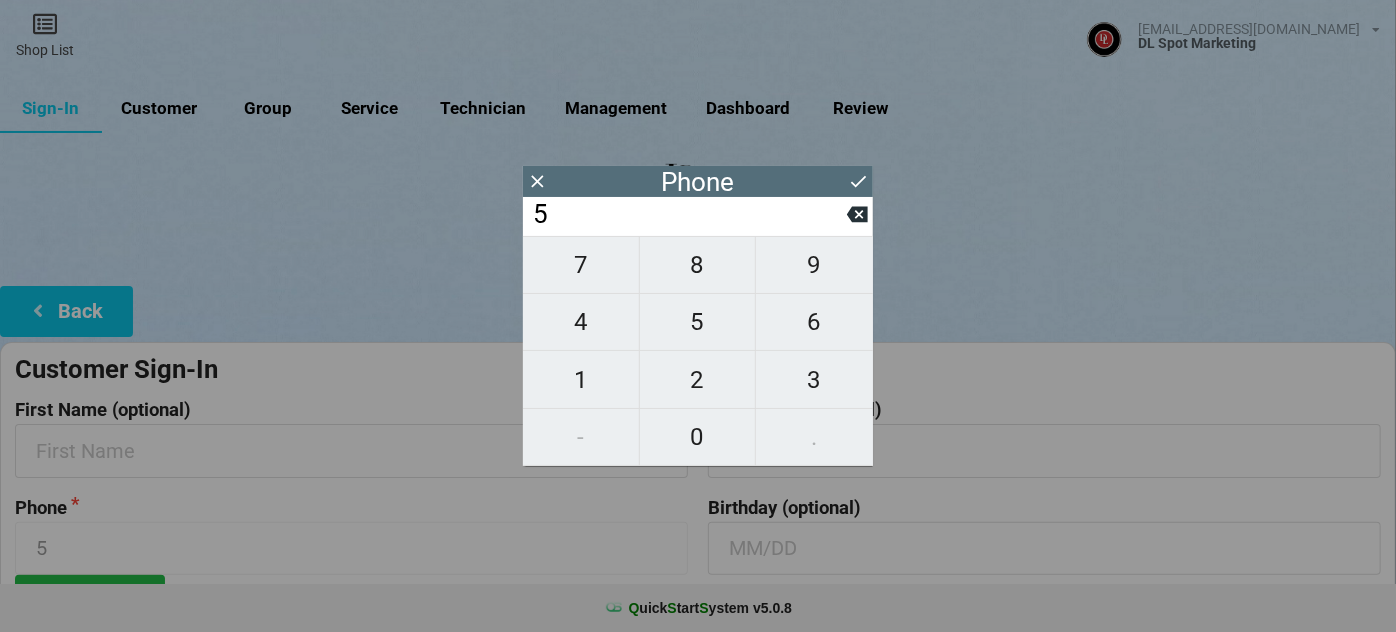 type on "5" 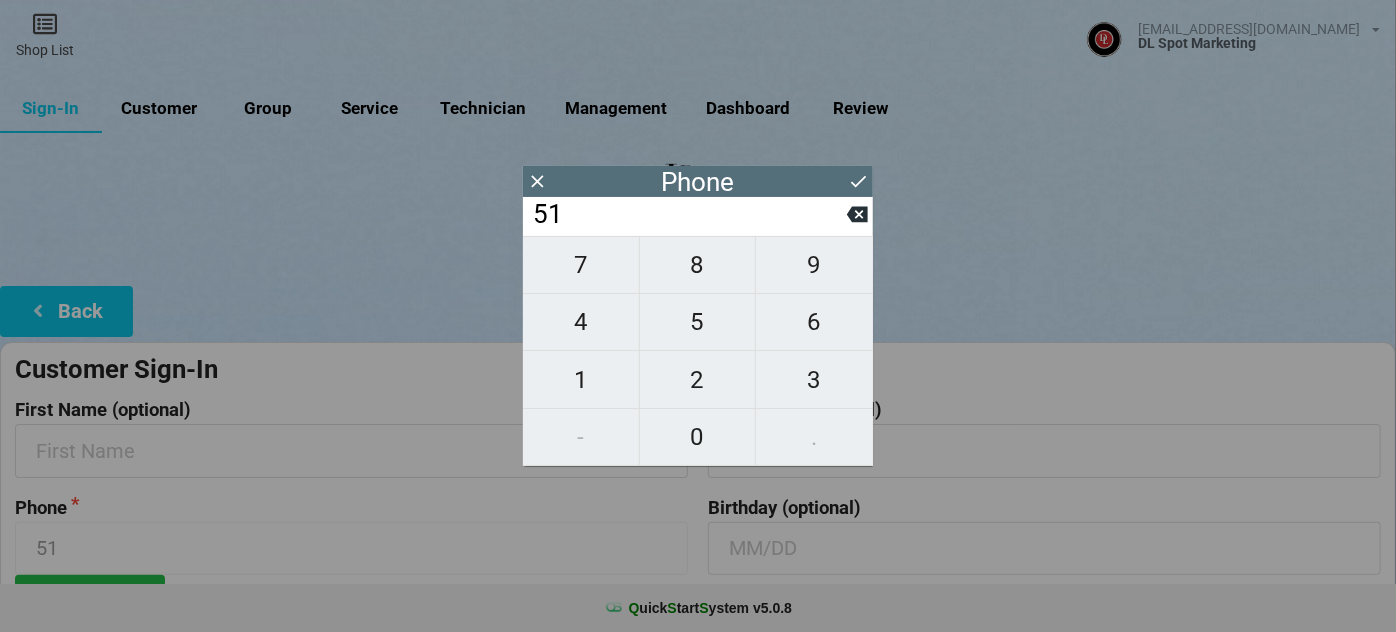 type on "510" 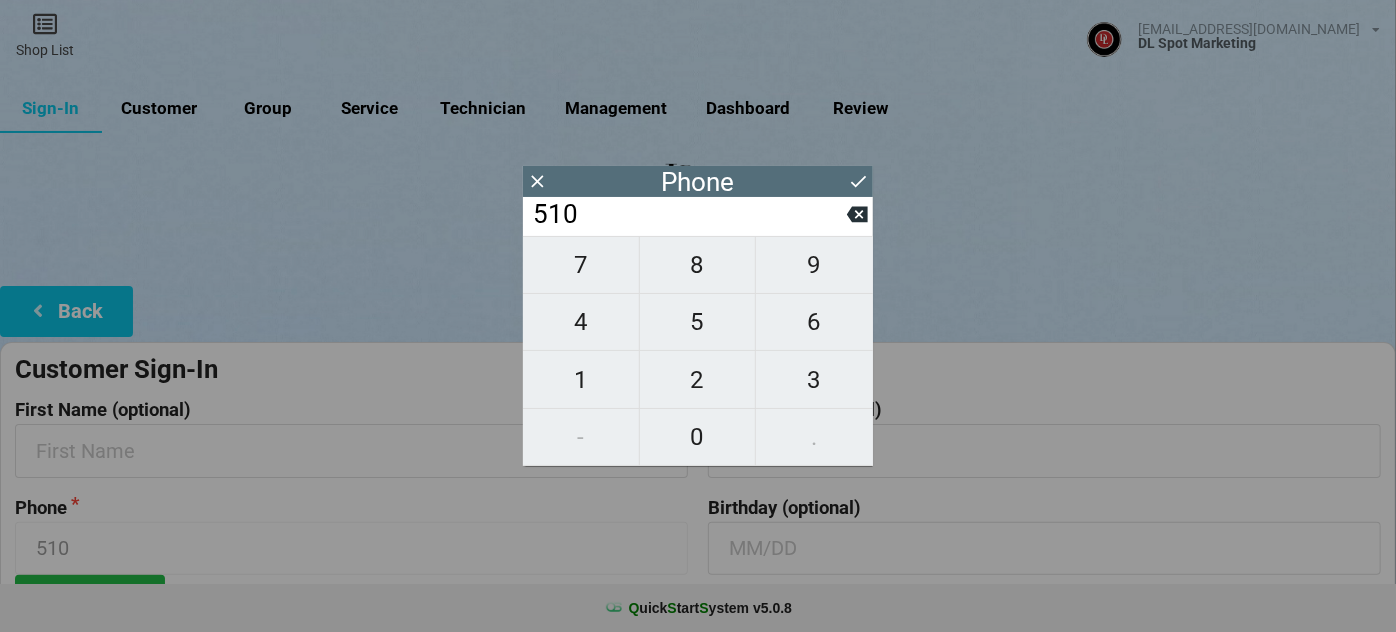 type on "5104" 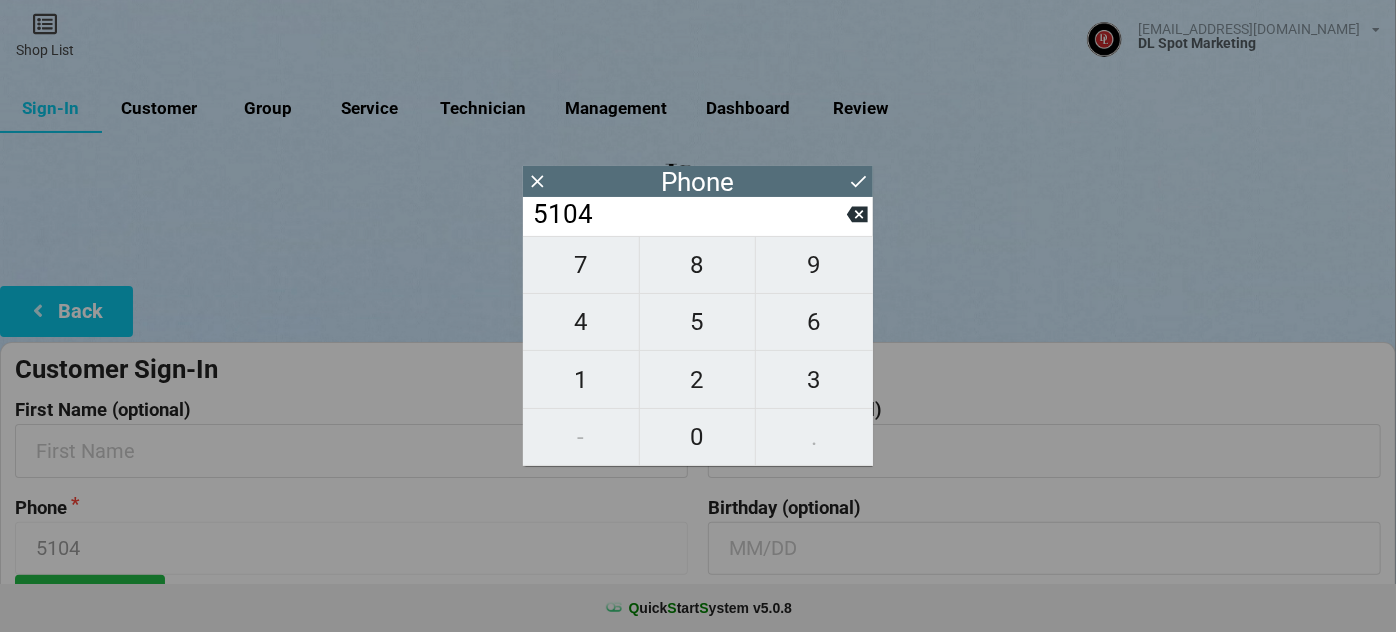 type on "51040" 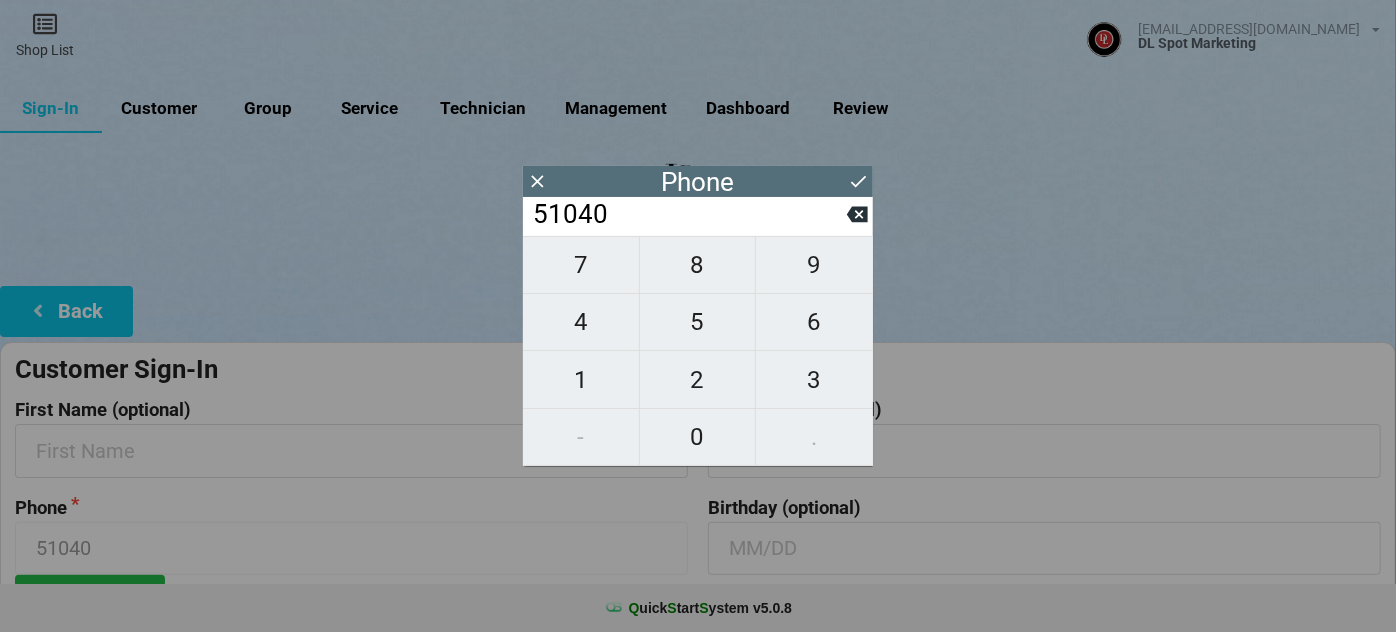 type on "510402" 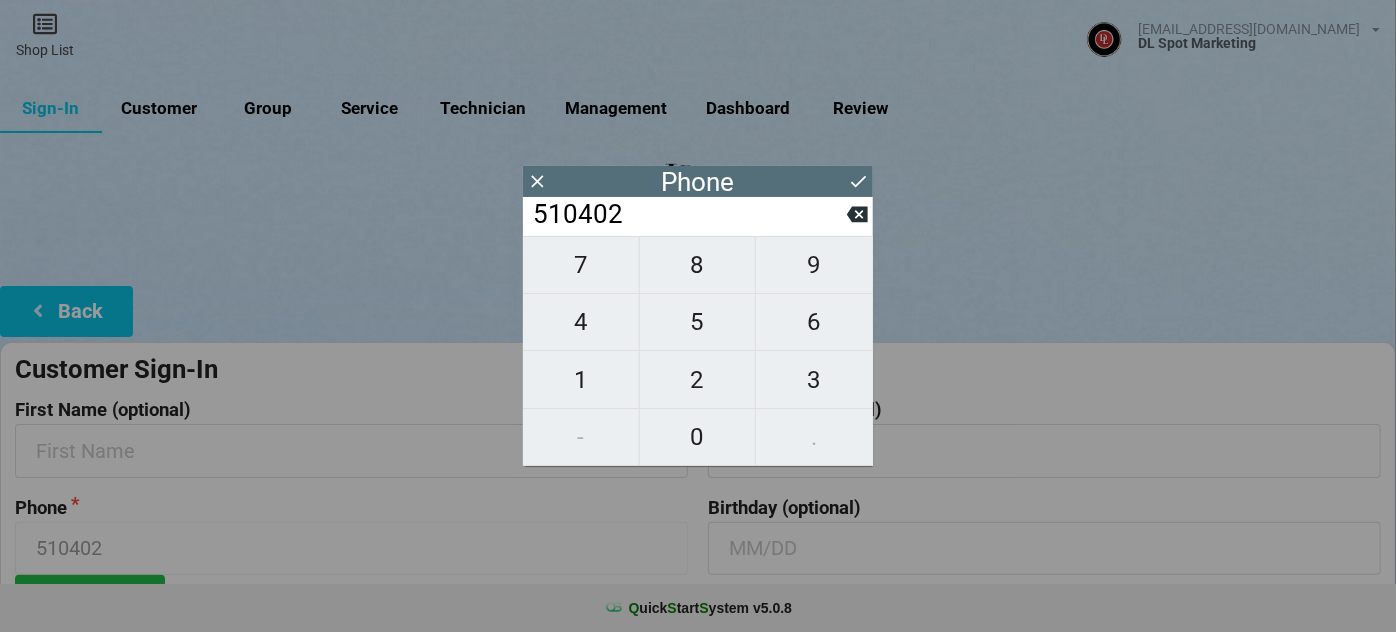 type on "5104029" 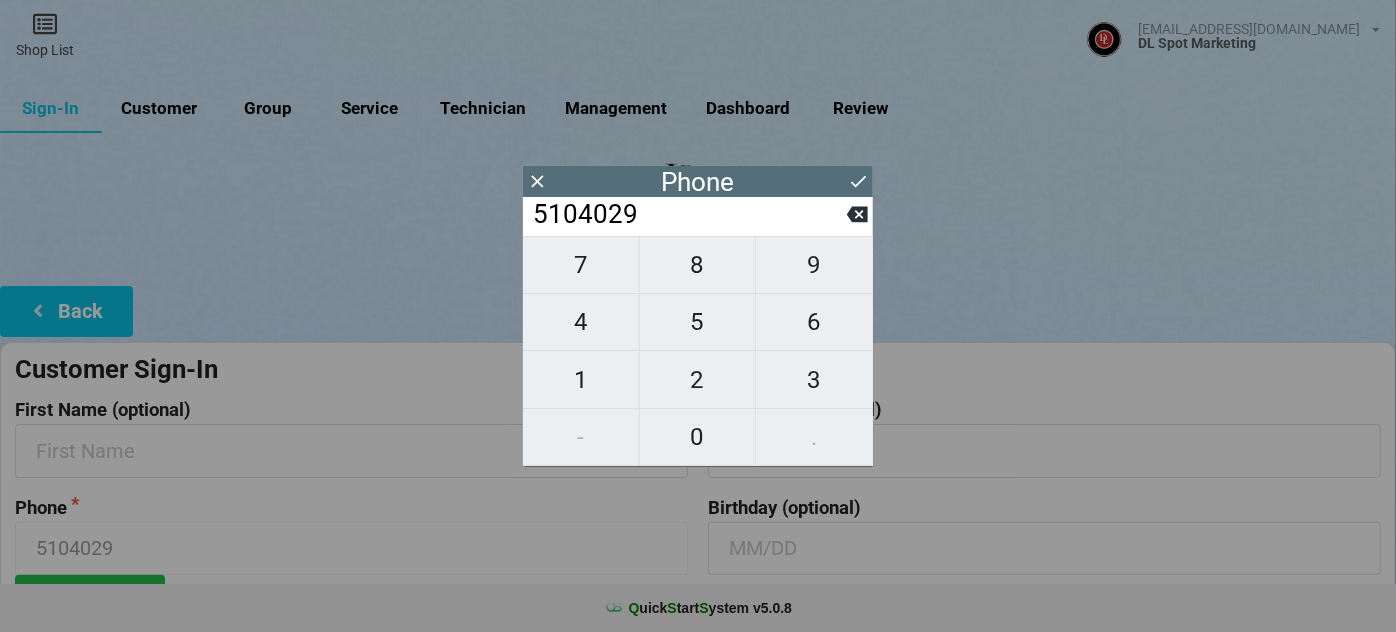 type on "51040297" 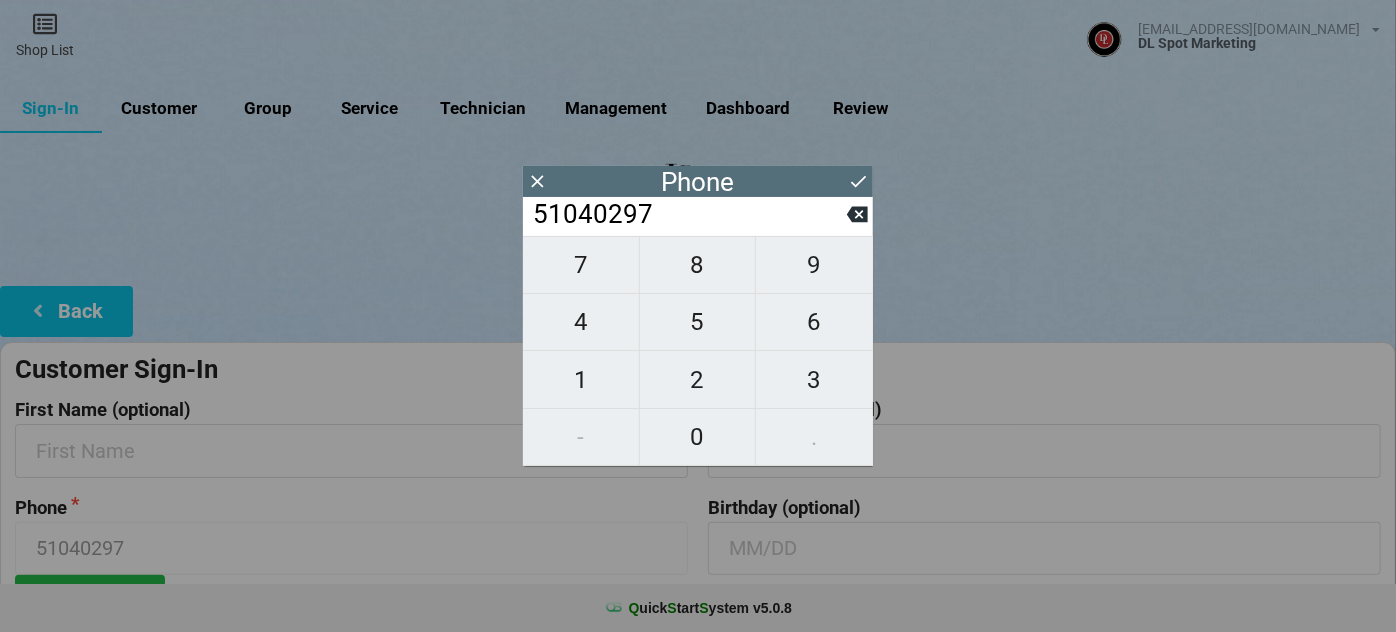 type on "510402970" 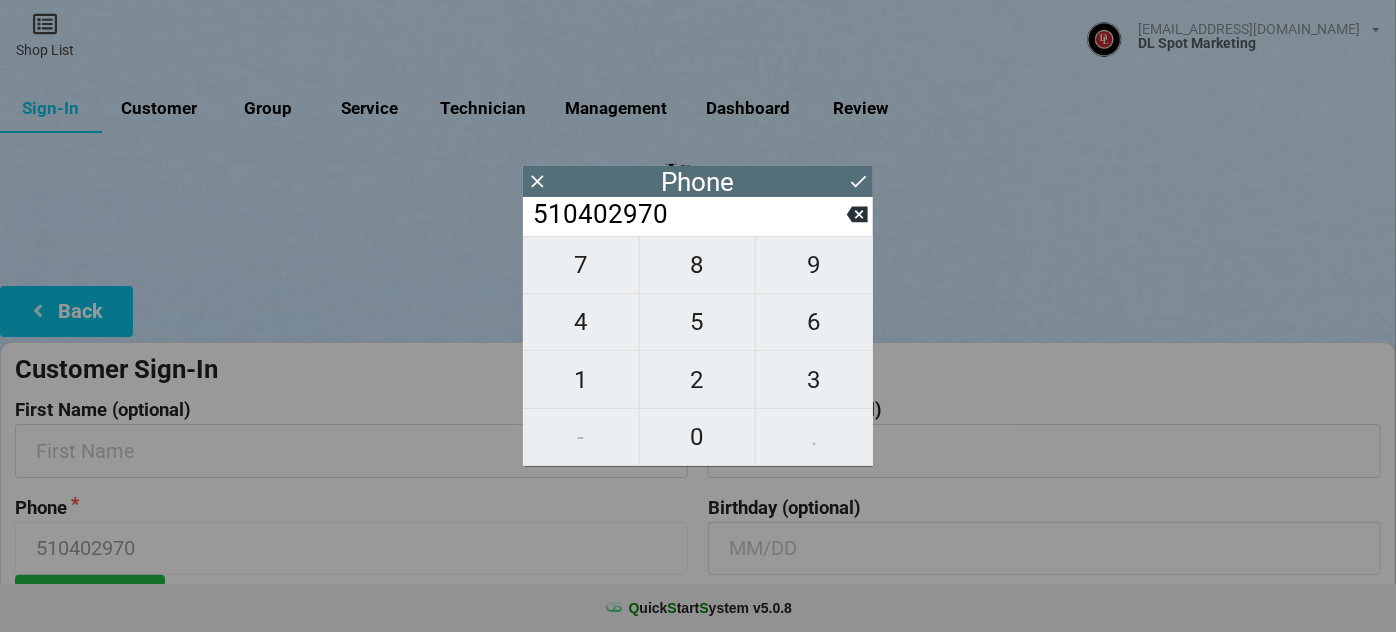 type on "5104029705" 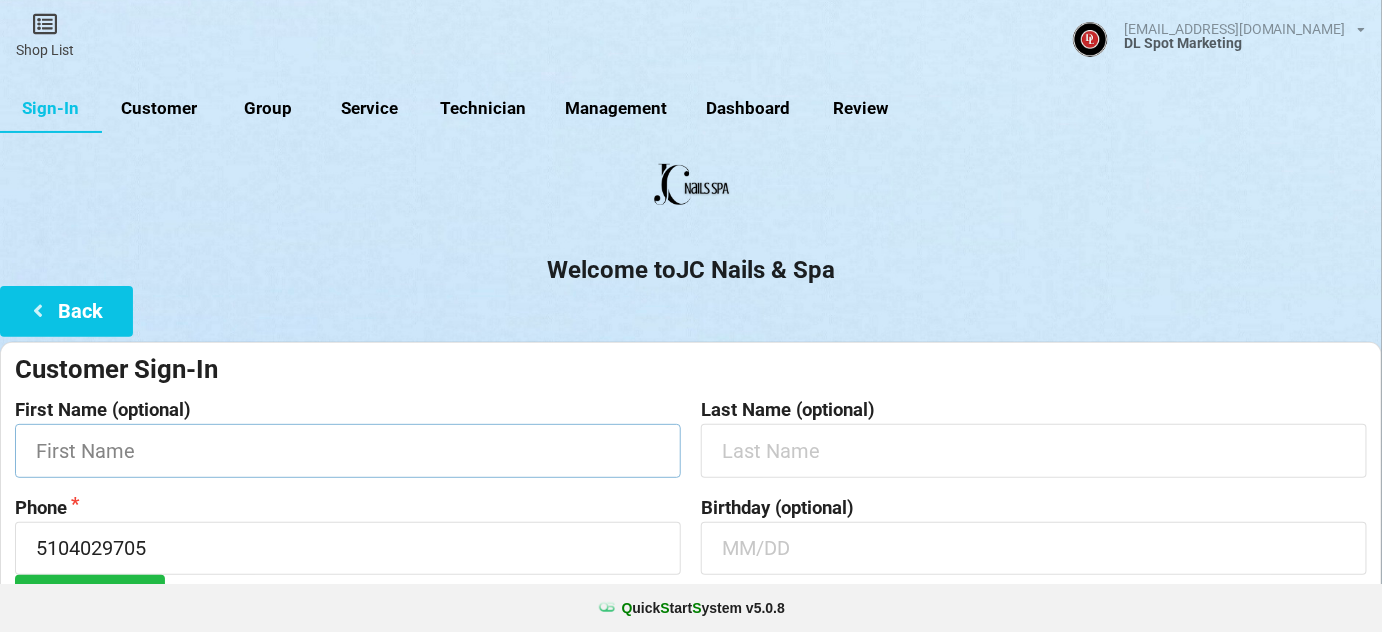 click at bounding box center [348, 450] 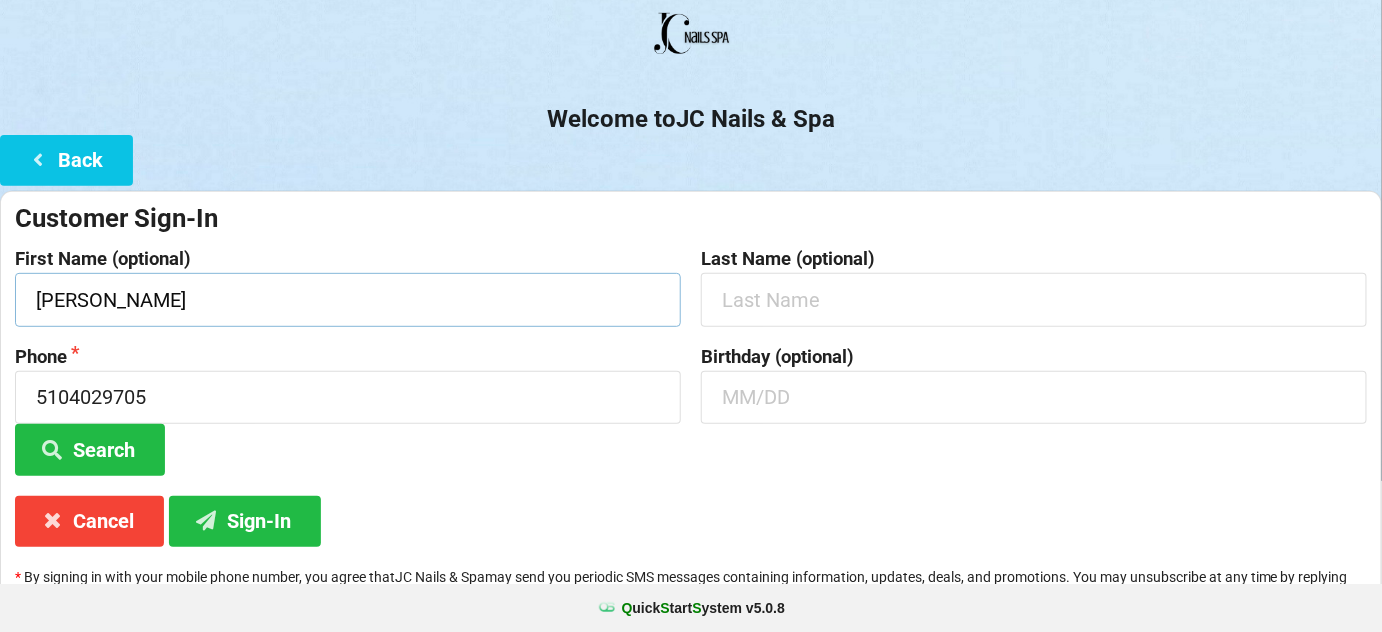 scroll, scrollTop: 191, scrollLeft: 0, axis: vertical 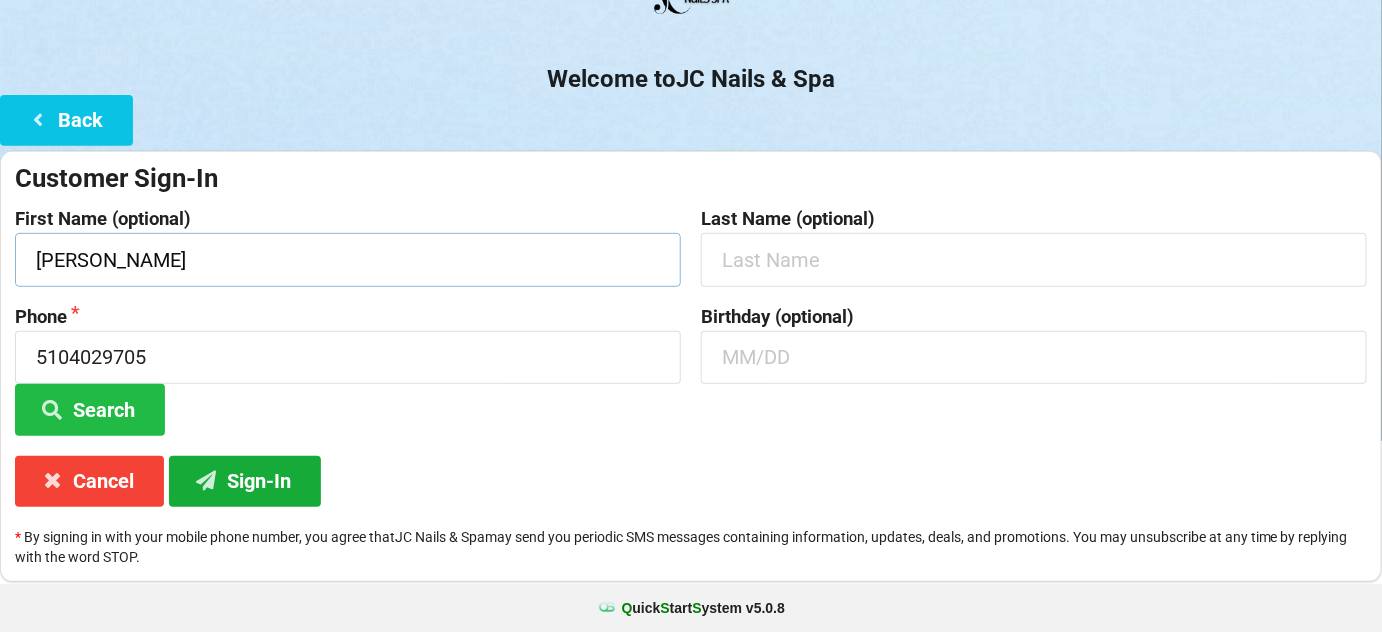 type on "[PERSON_NAME]" 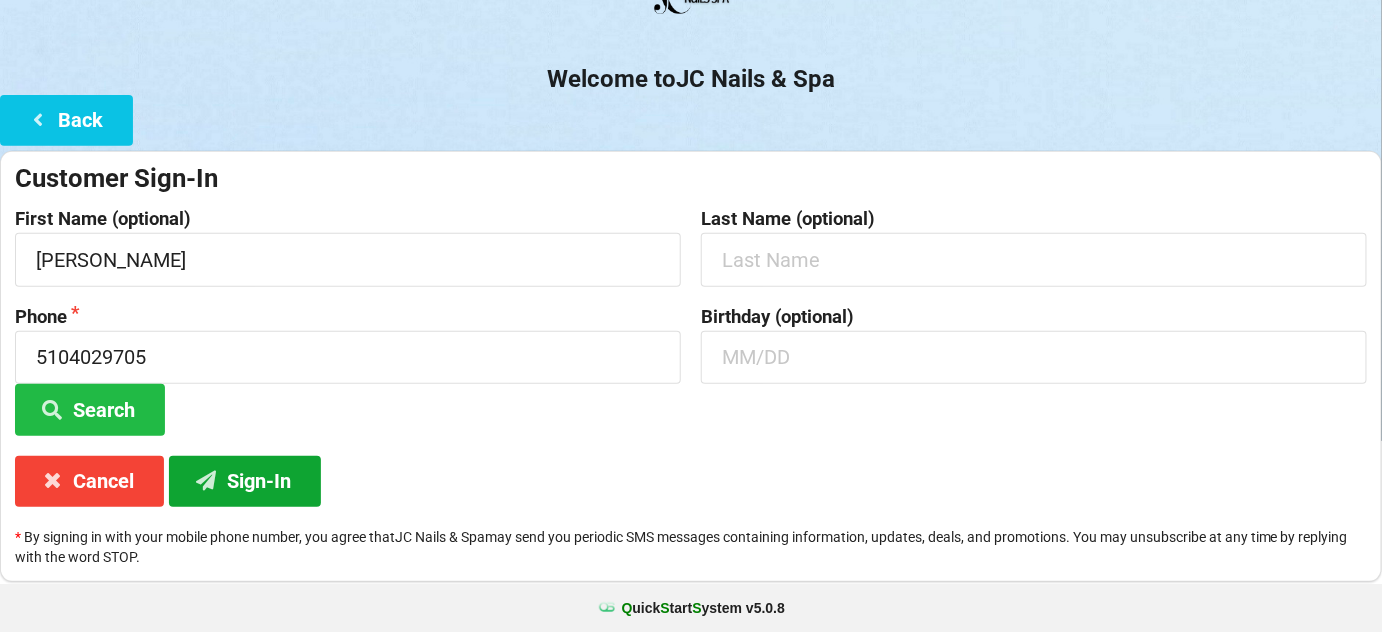 click on "Sign-In" at bounding box center [245, 481] 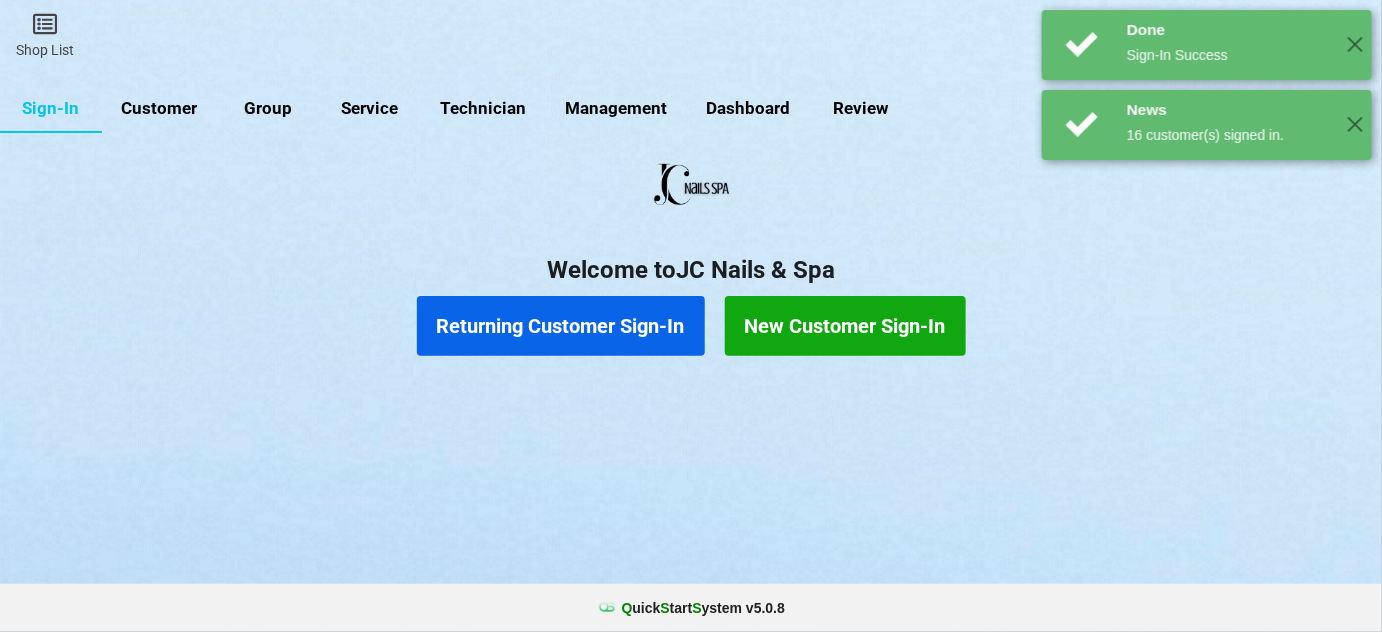 scroll, scrollTop: 0, scrollLeft: 0, axis: both 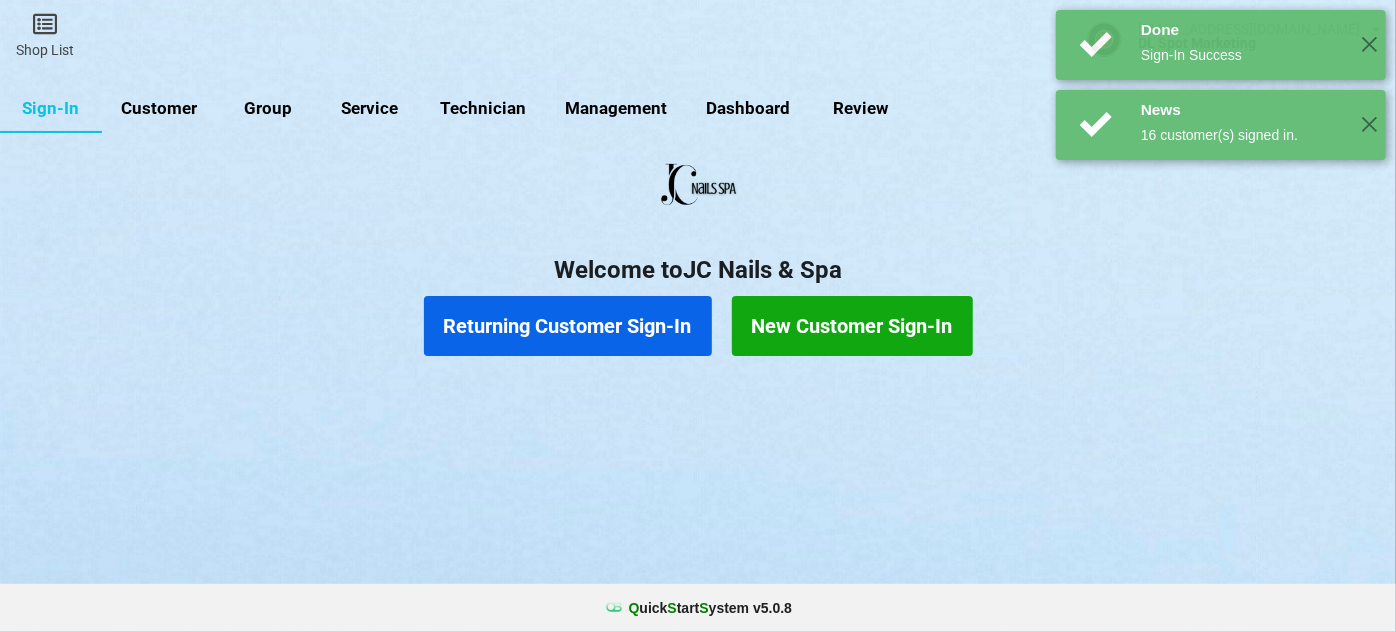 click on "Returning Customer Sign-In" at bounding box center (568, 326) 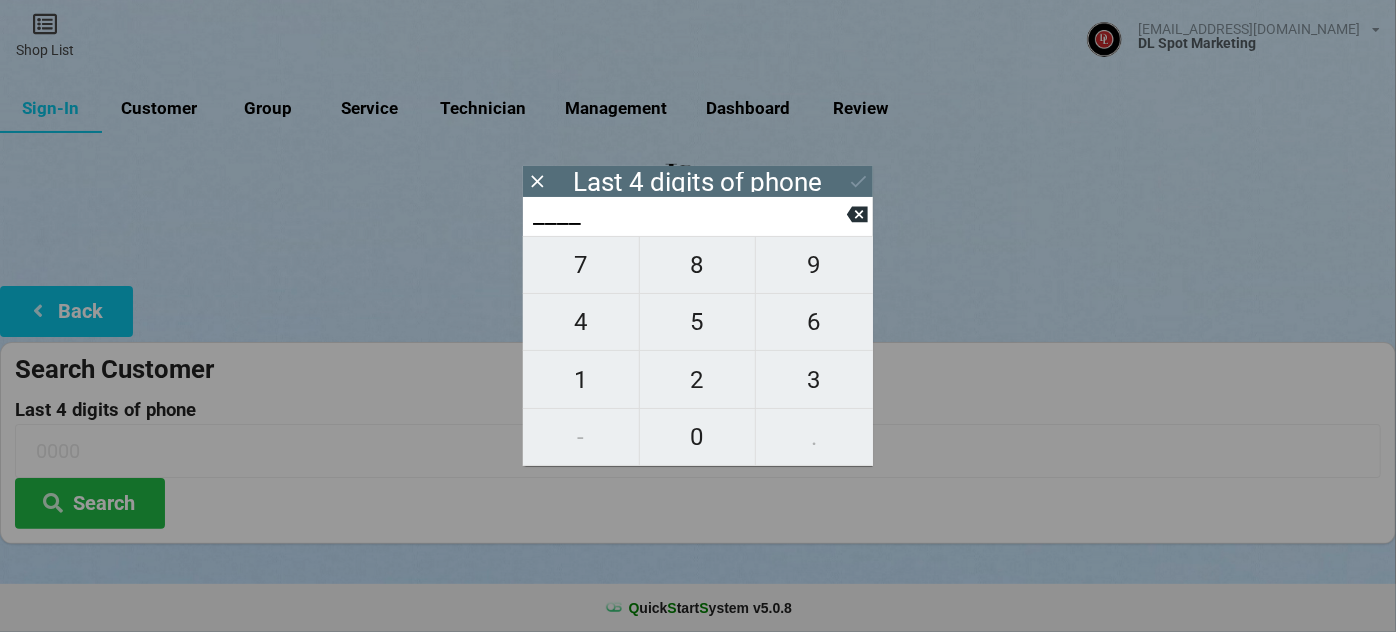 type on "8___" 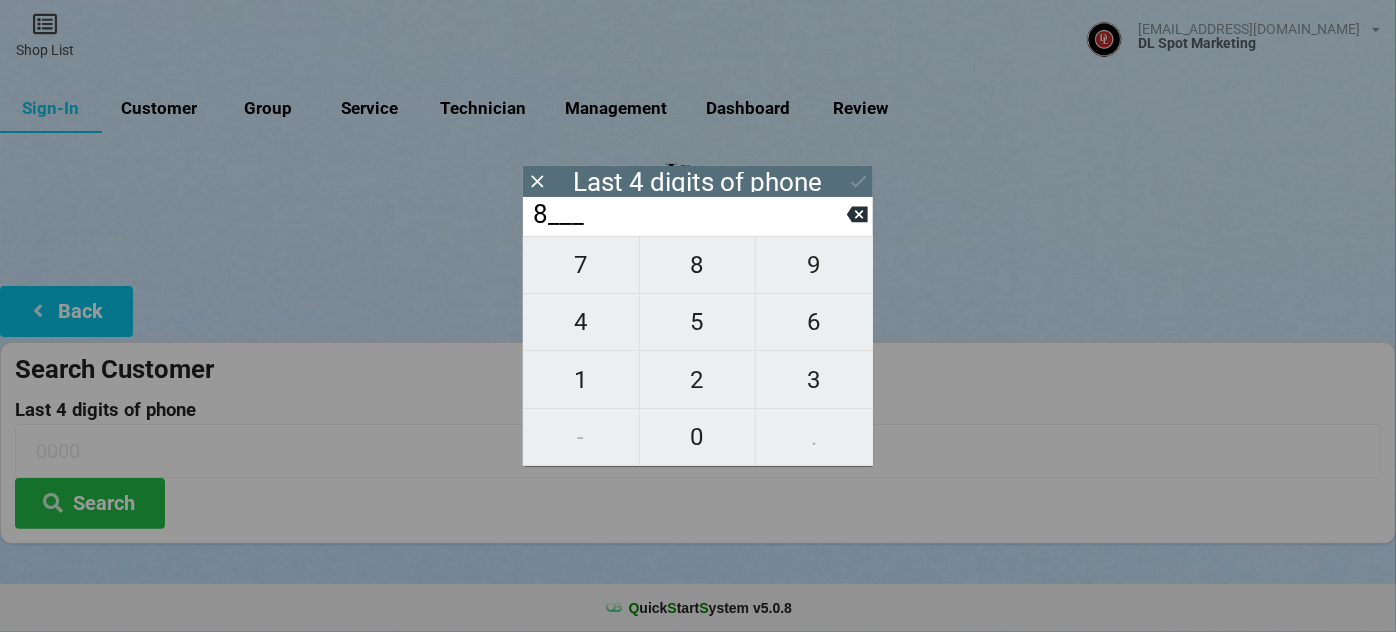 type on "8___" 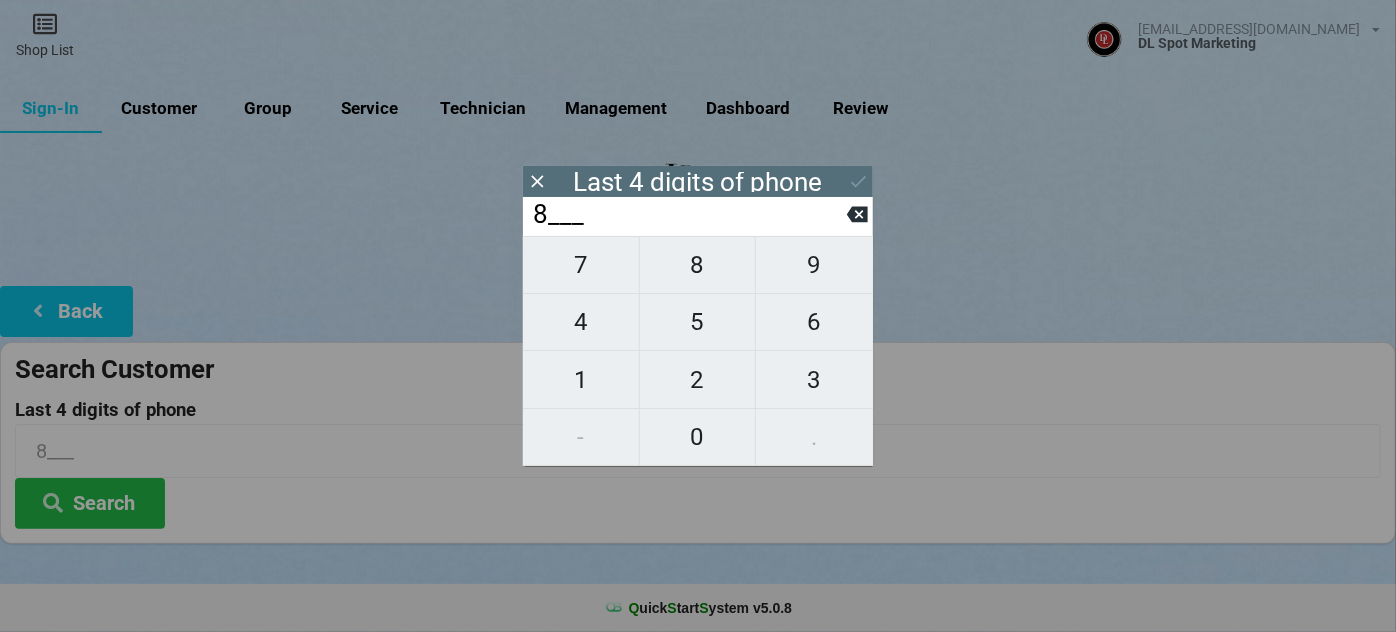 type on "80__" 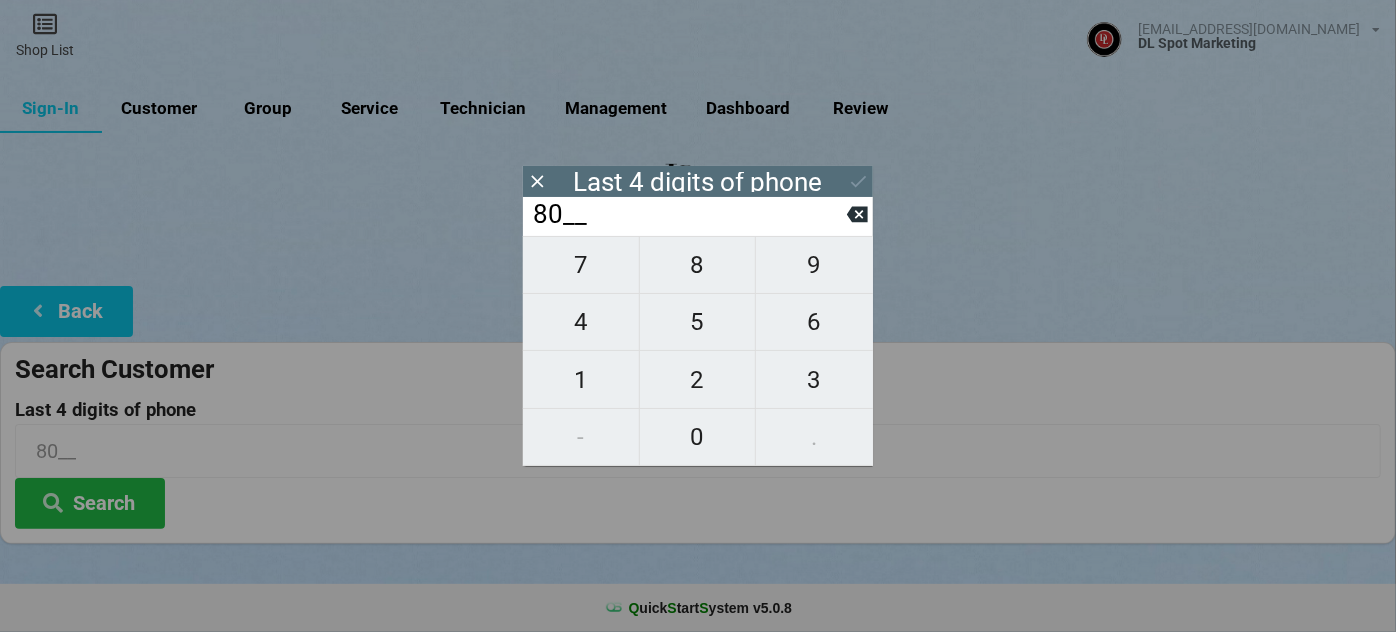 type on "802_" 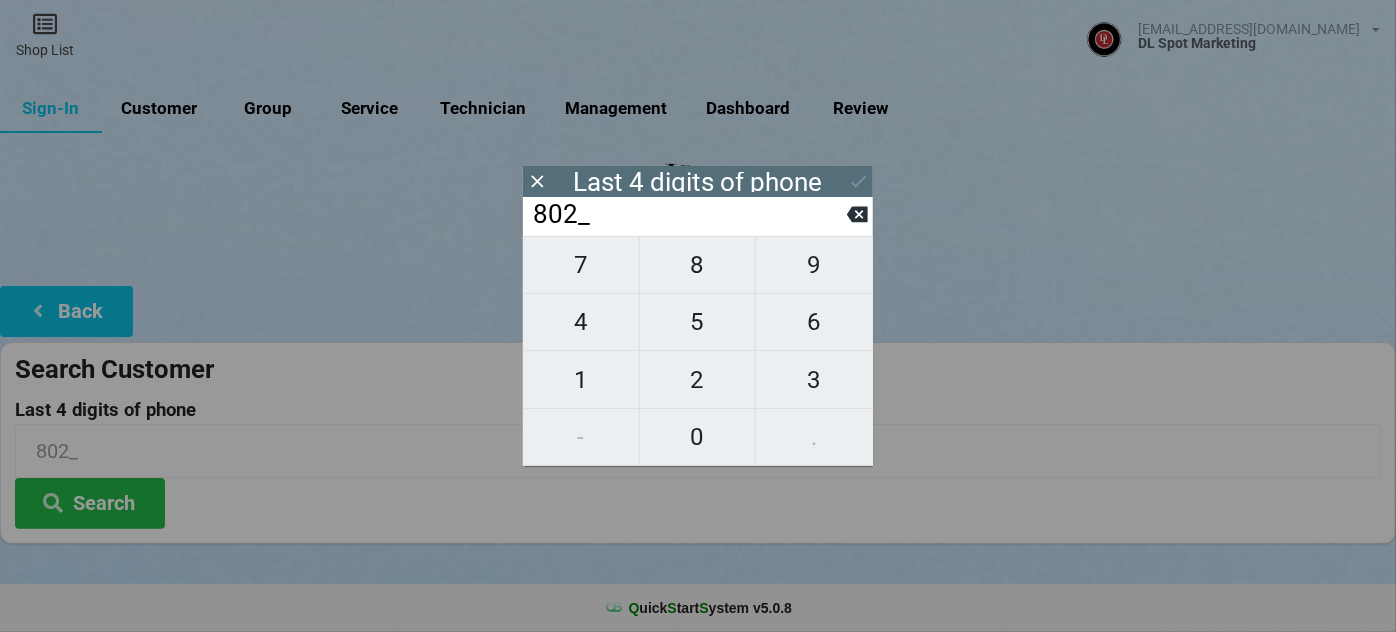 type 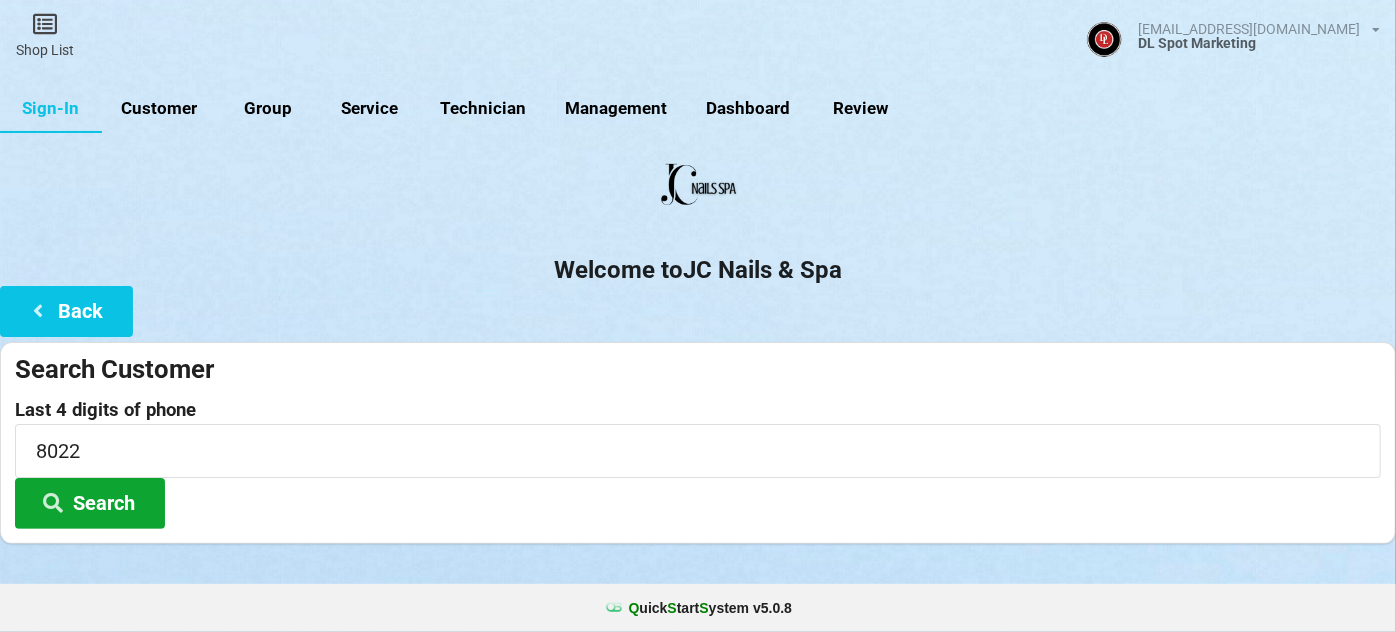 click on "Search" at bounding box center (90, 503) 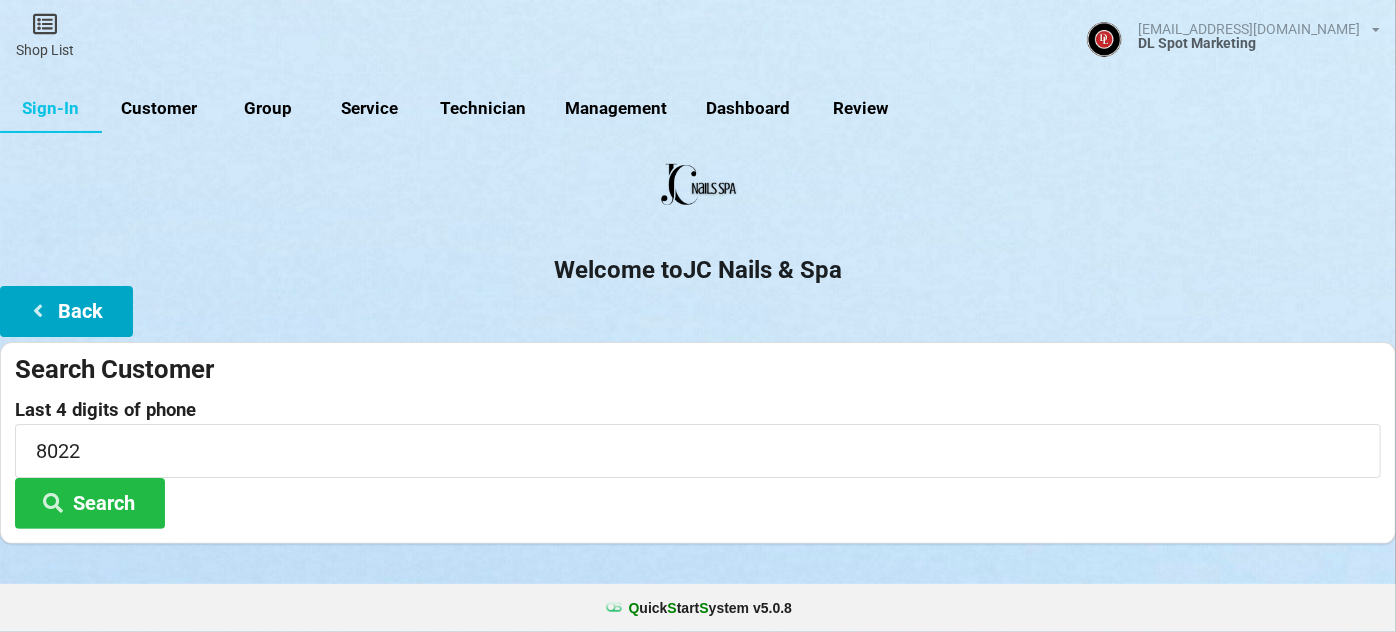 click on "Back" at bounding box center [66, 311] 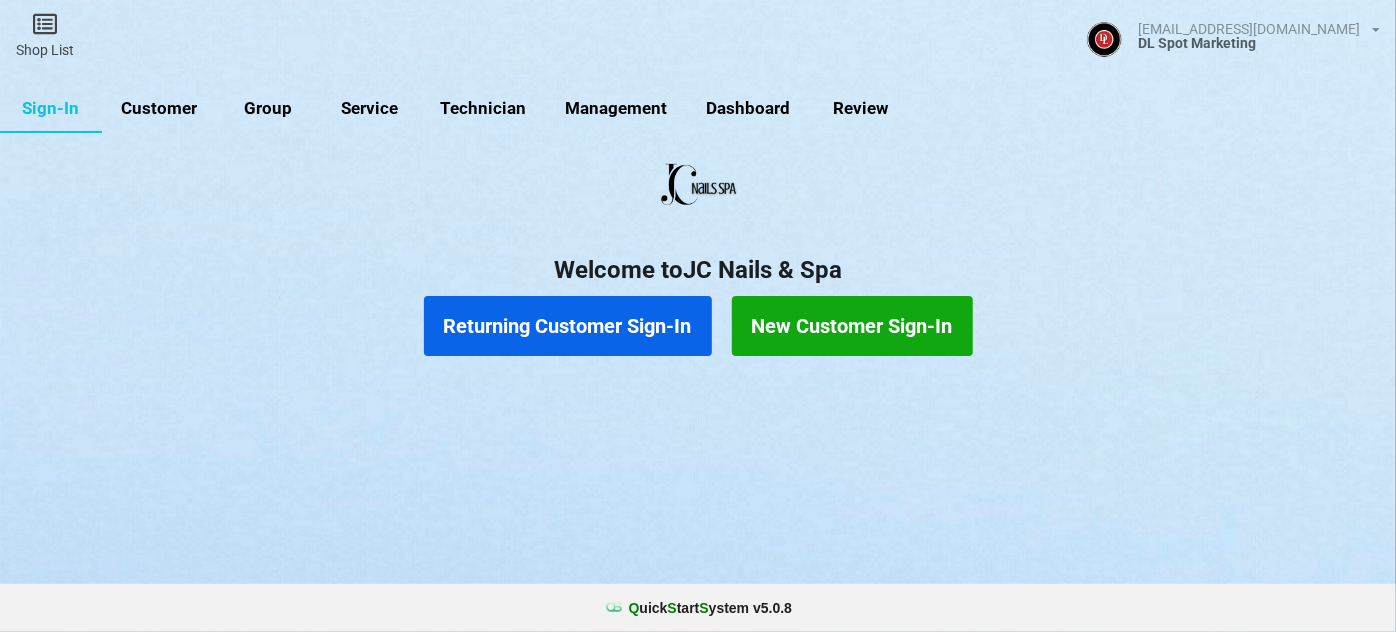 click on "New Customer Sign-In" at bounding box center [852, 326] 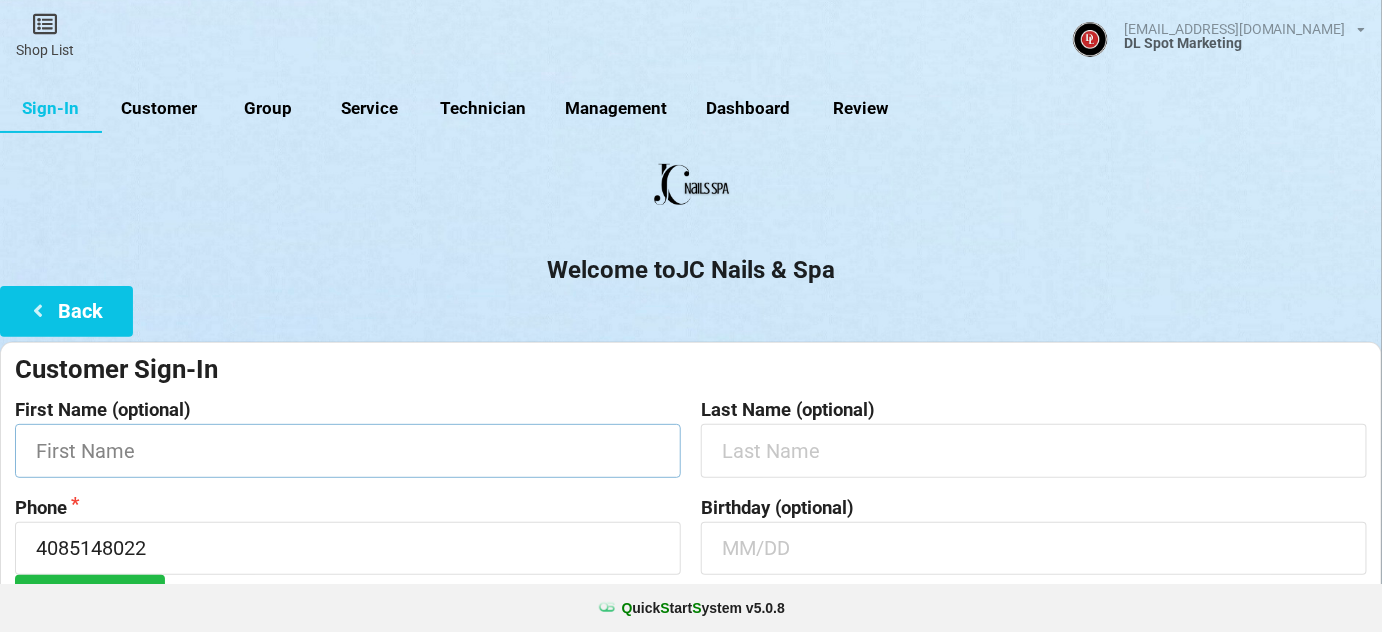 click at bounding box center (348, 450) 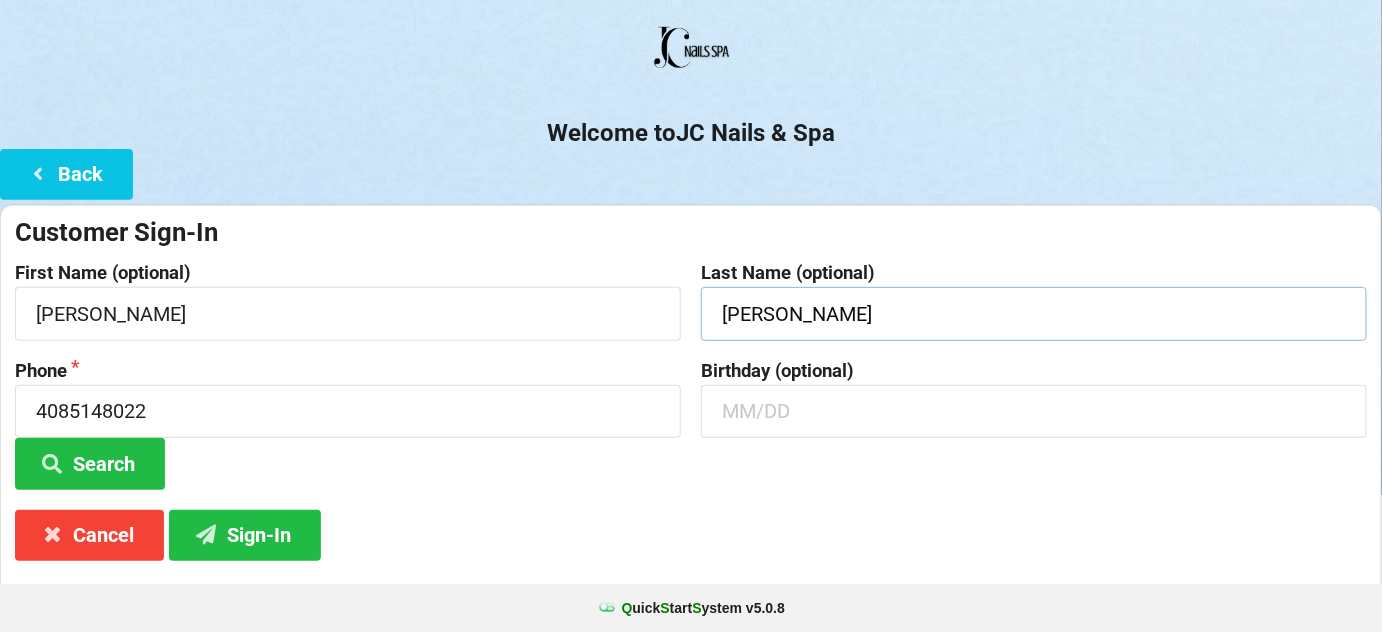 scroll, scrollTop: 191, scrollLeft: 0, axis: vertical 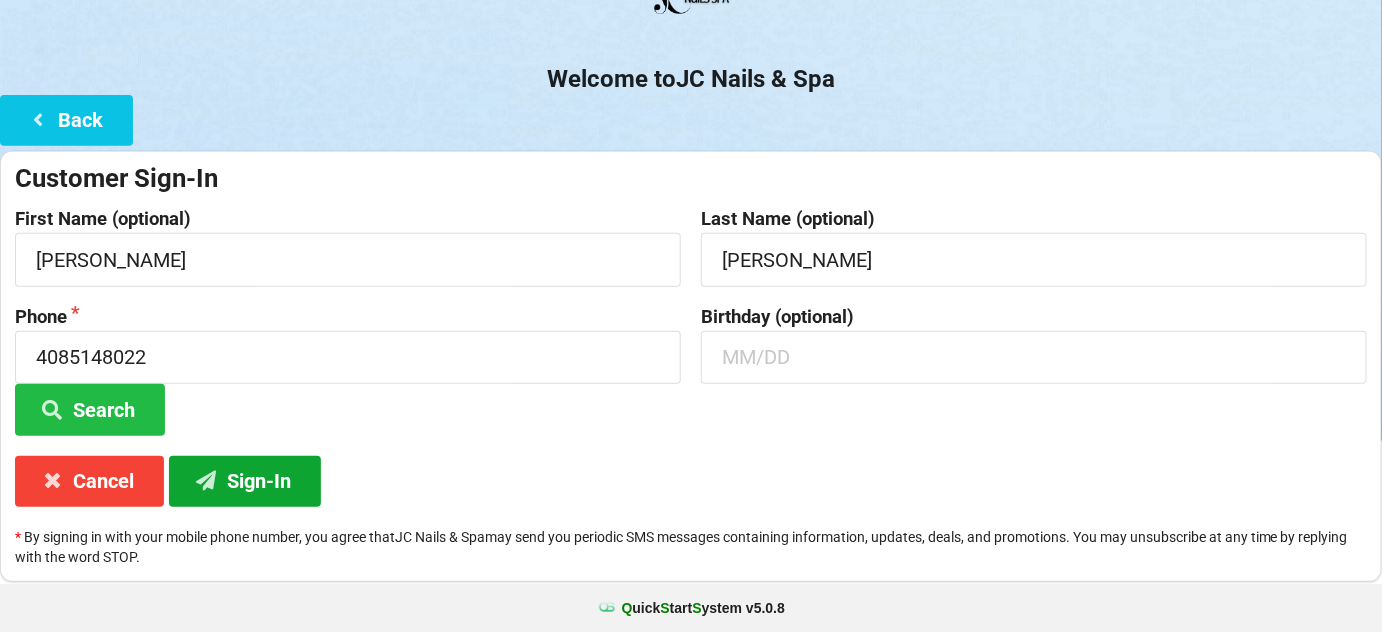 click on "Sign-In" at bounding box center (245, 481) 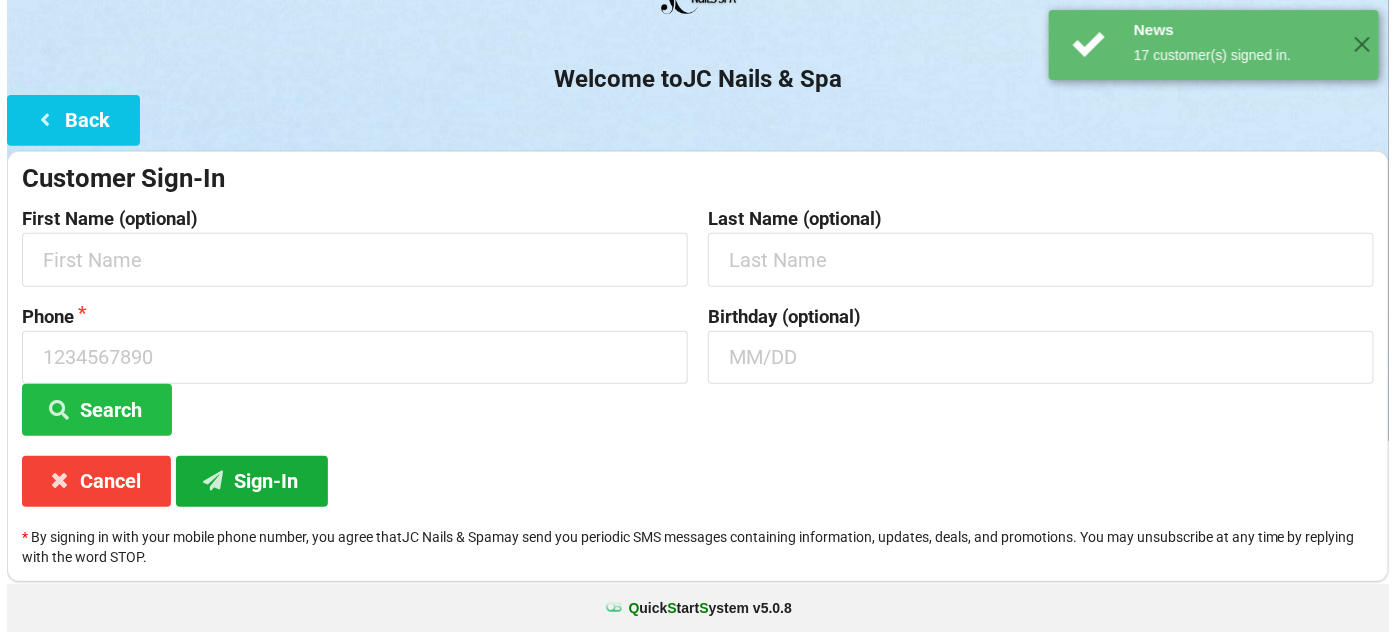 scroll, scrollTop: 0, scrollLeft: 0, axis: both 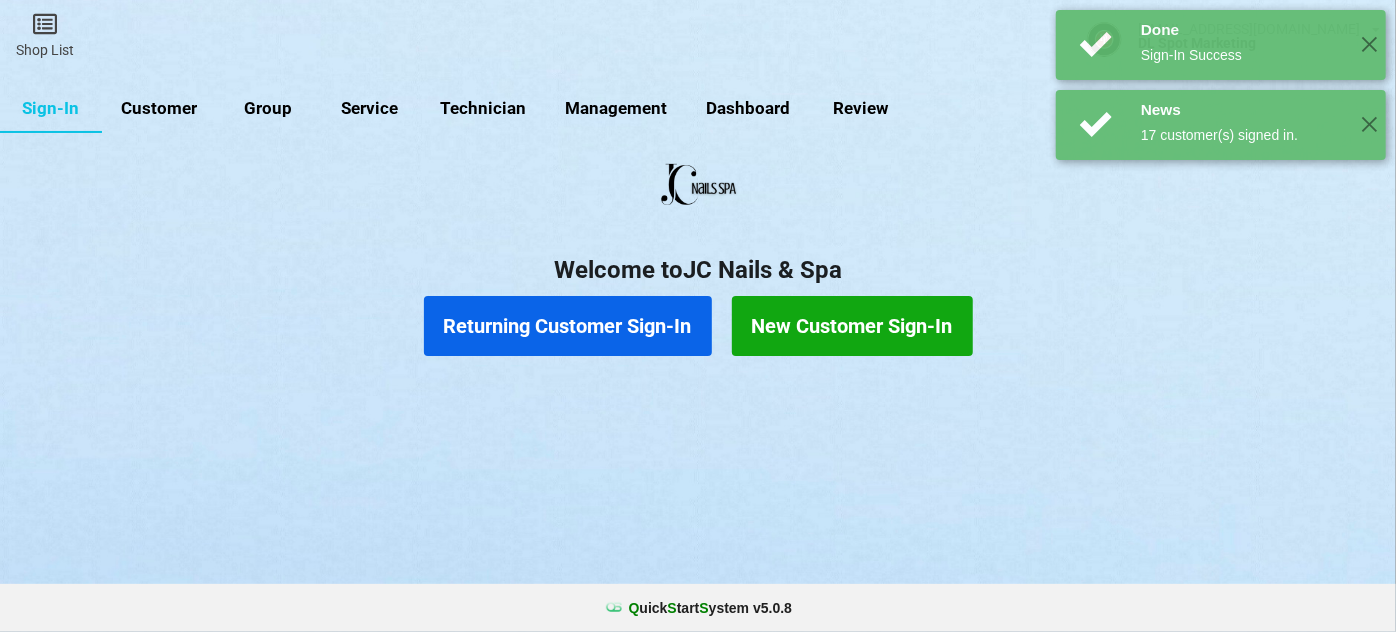 click on "Returning Customer Sign-In" at bounding box center (568, 326) 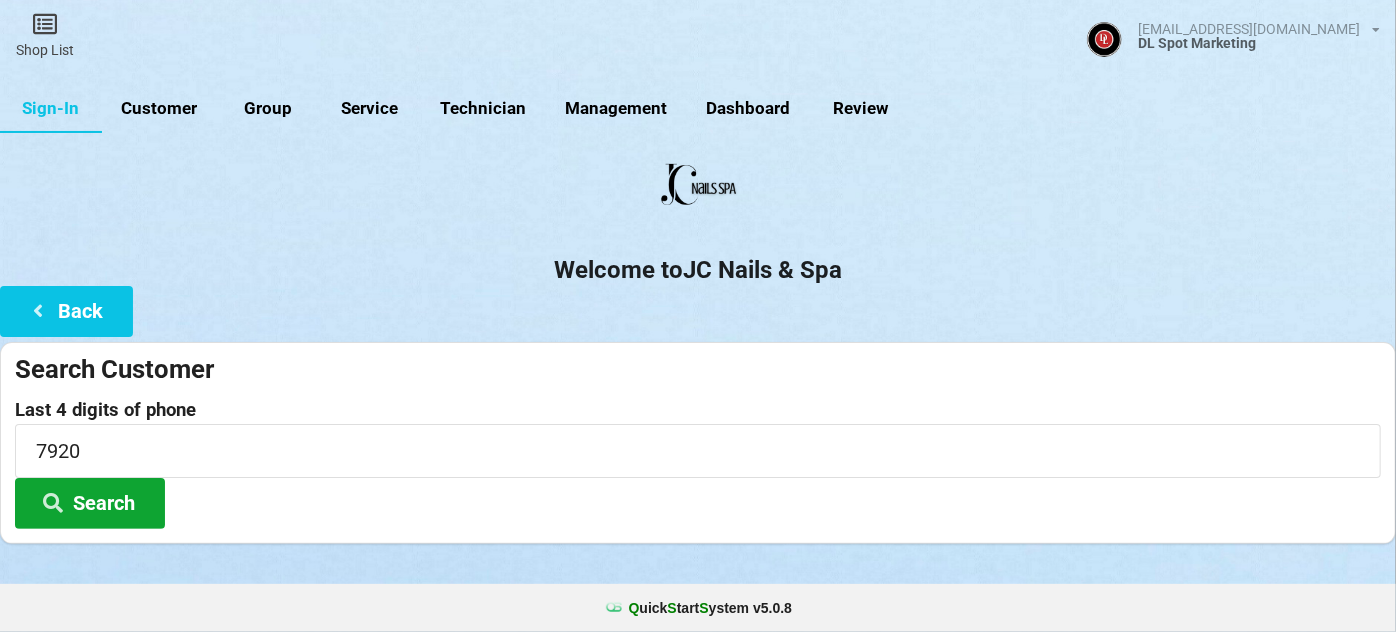 click on "Search" at bounding box center (90, 503) 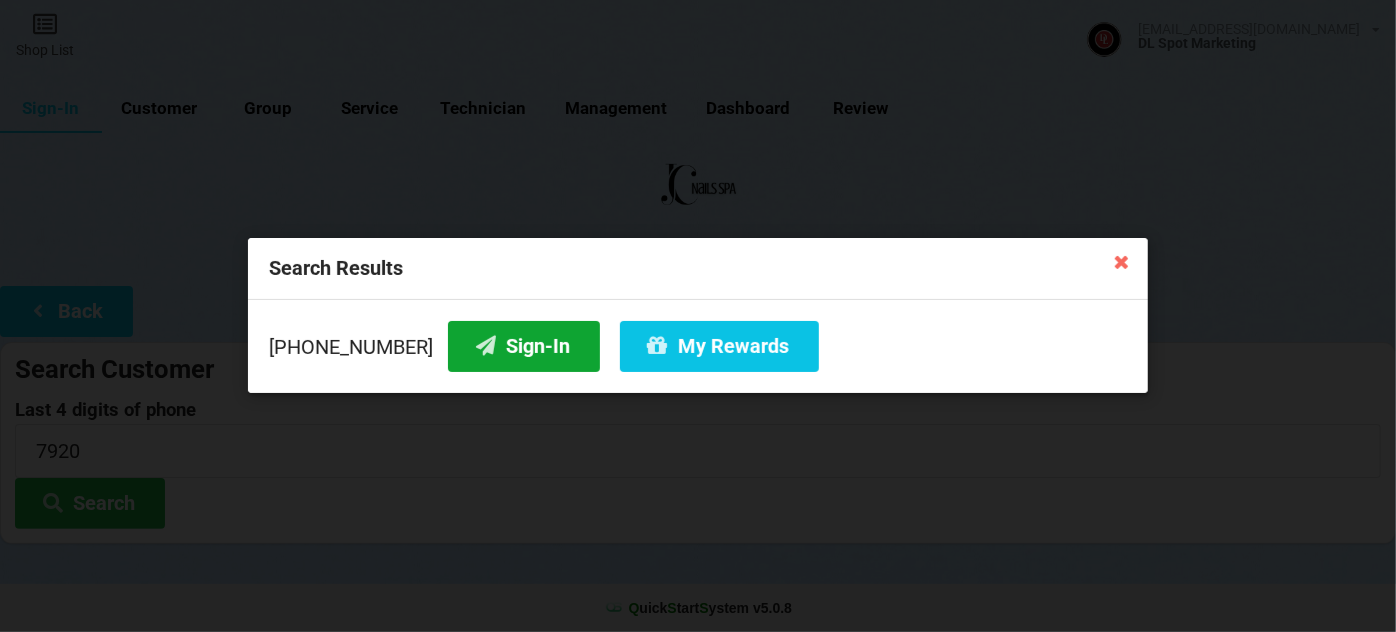 click on "Sign-In" at bounding box center [524, 346] 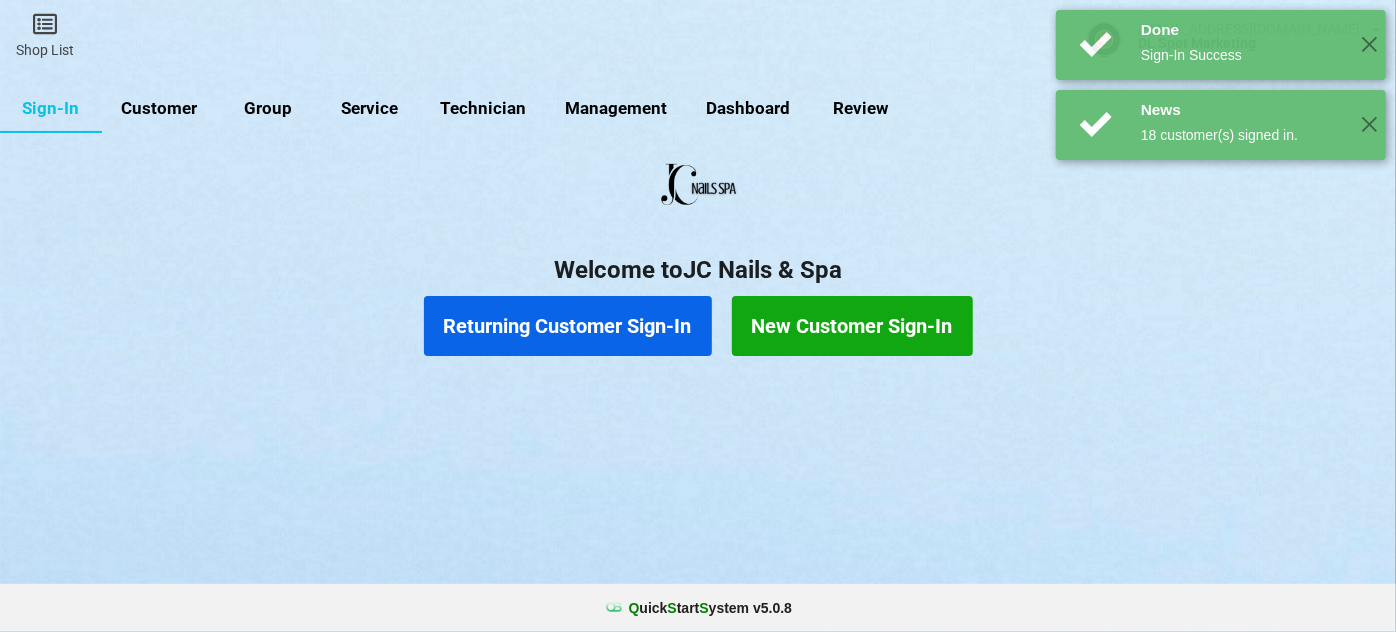 click on "Customer" at bounding box center (159, 109) 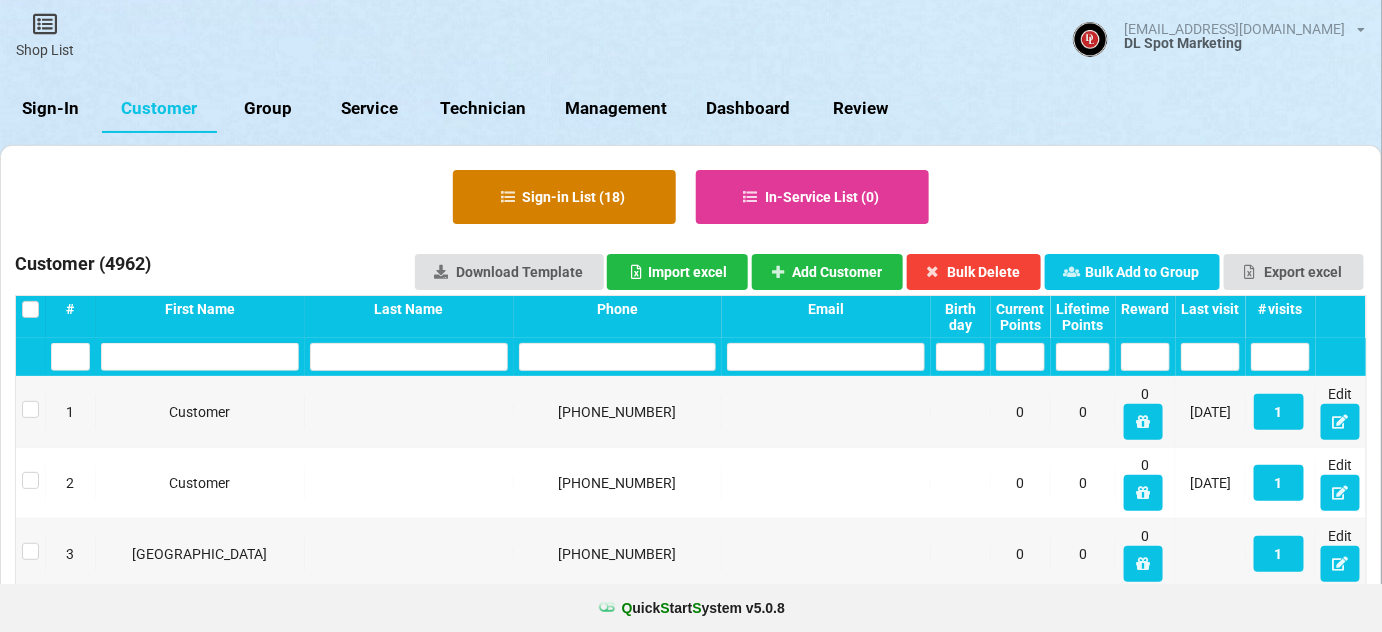 click on "Sign-in List ( 18 )" at bounding box center (564, 197) 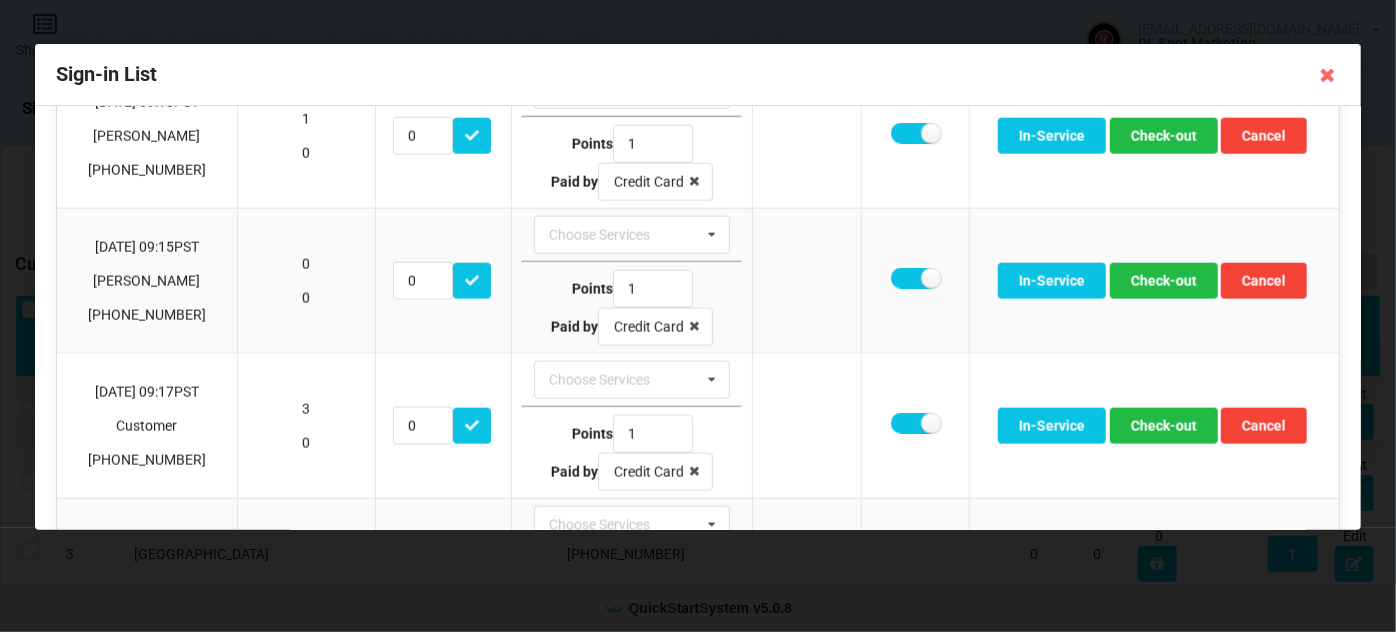 scroll, scrollTop: 1333, scrollLeft: 0, axis: vertical 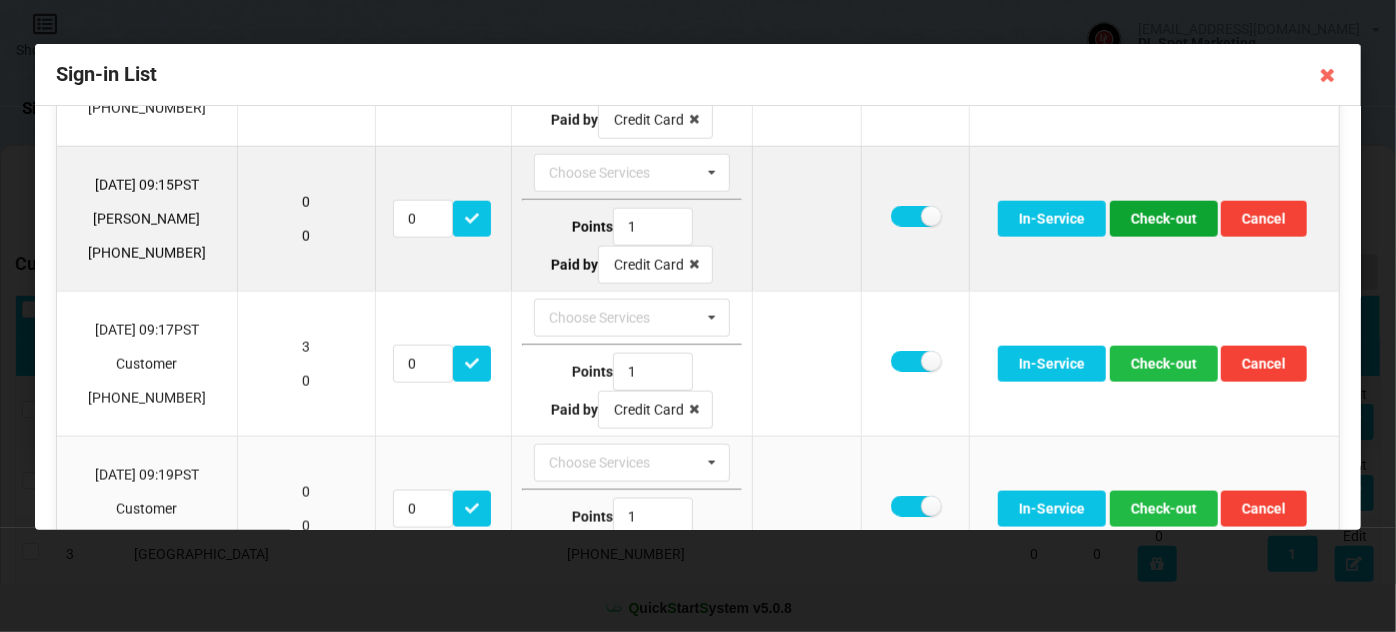 click on "Check-out" at bounding box center [1164, 219] 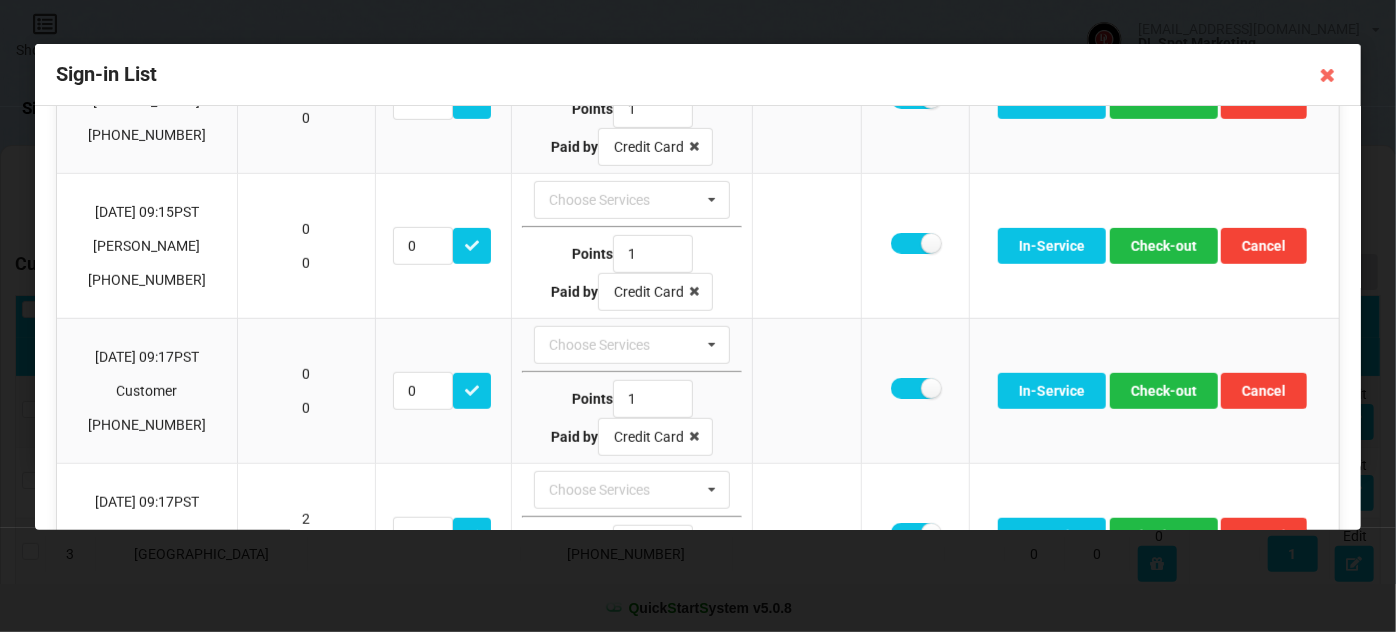 scroll, scrollTop: 532, scrollLeft: 0, axis: vertical 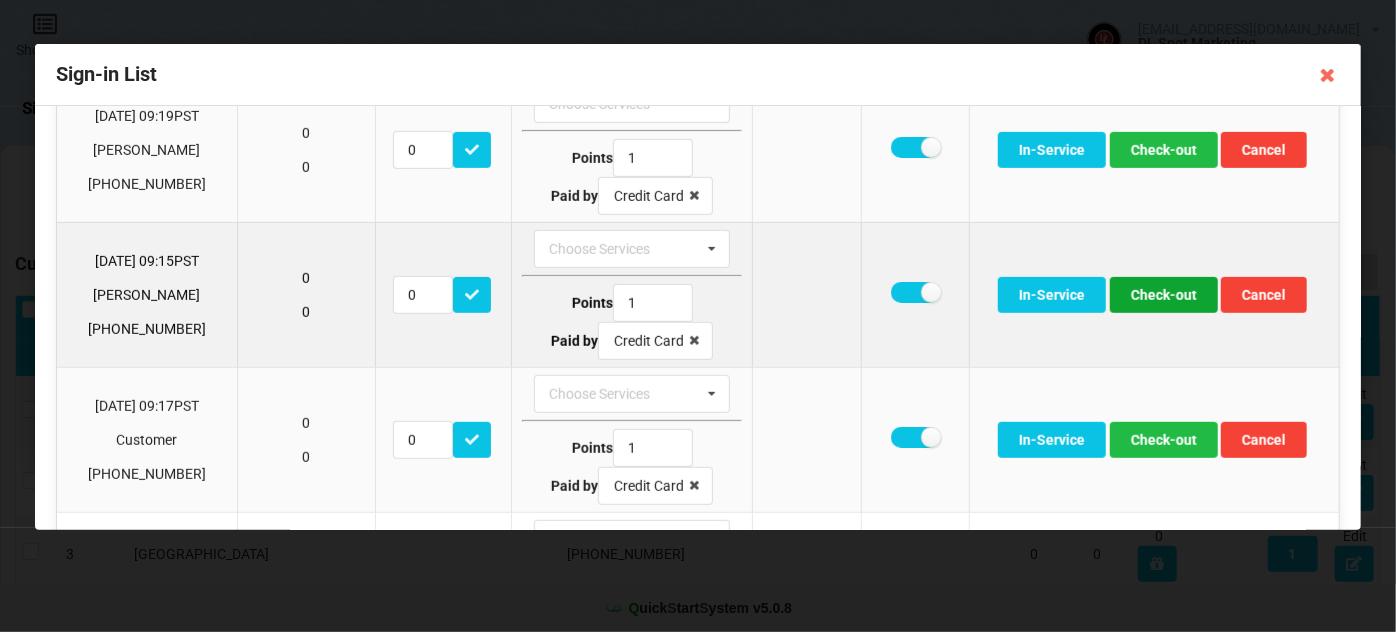 click on "Check-out" at bounding box center [1164, 295] 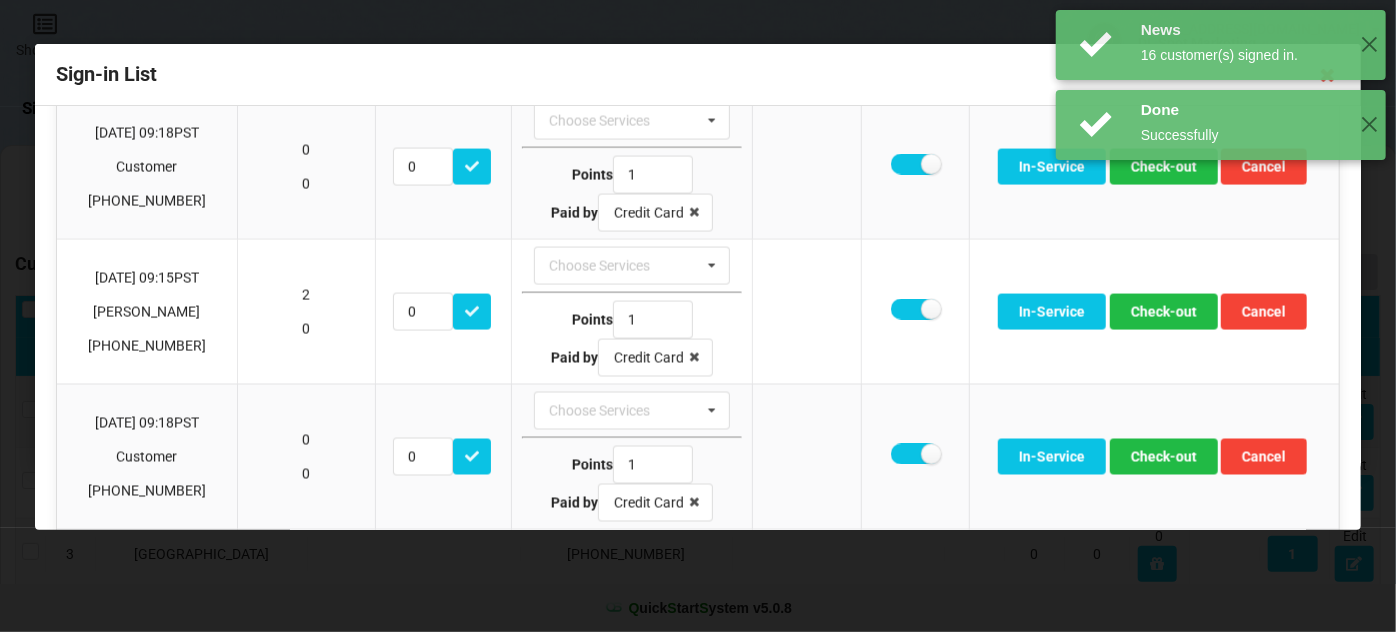 scroll, scrollTop: 1744, scrollLeft: 0, axis: vertical 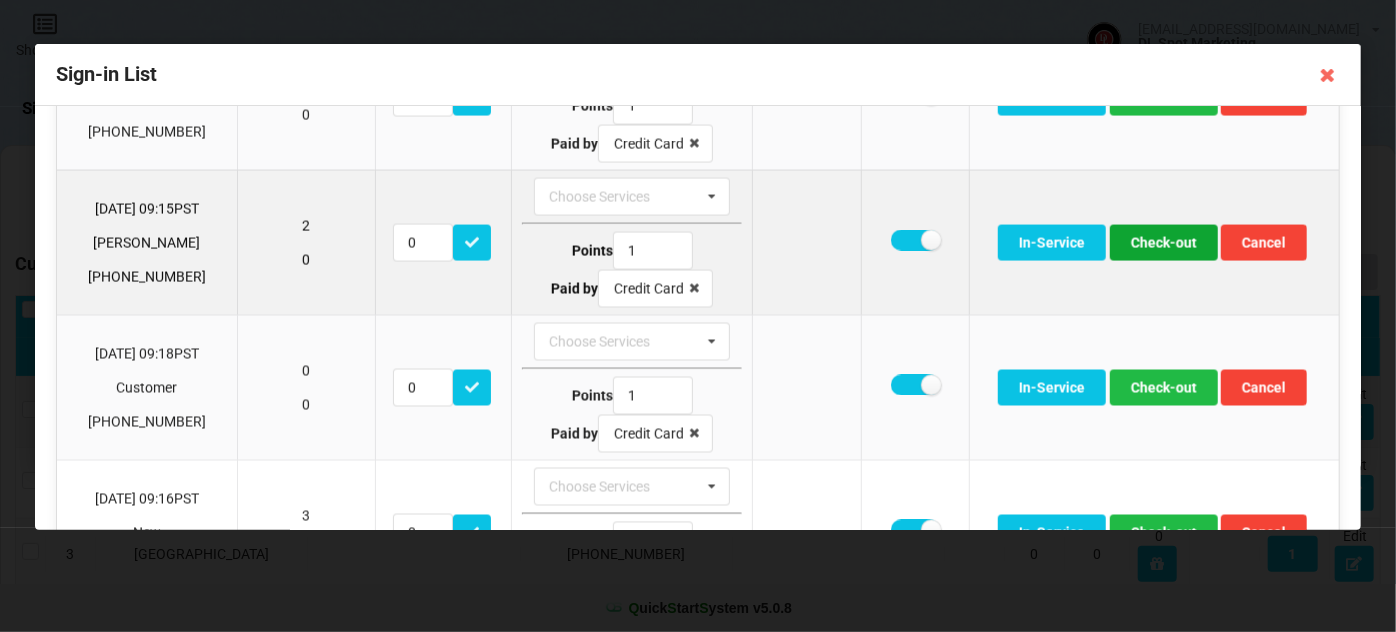 click on "Check-out" at bounding box center (1164, 243) 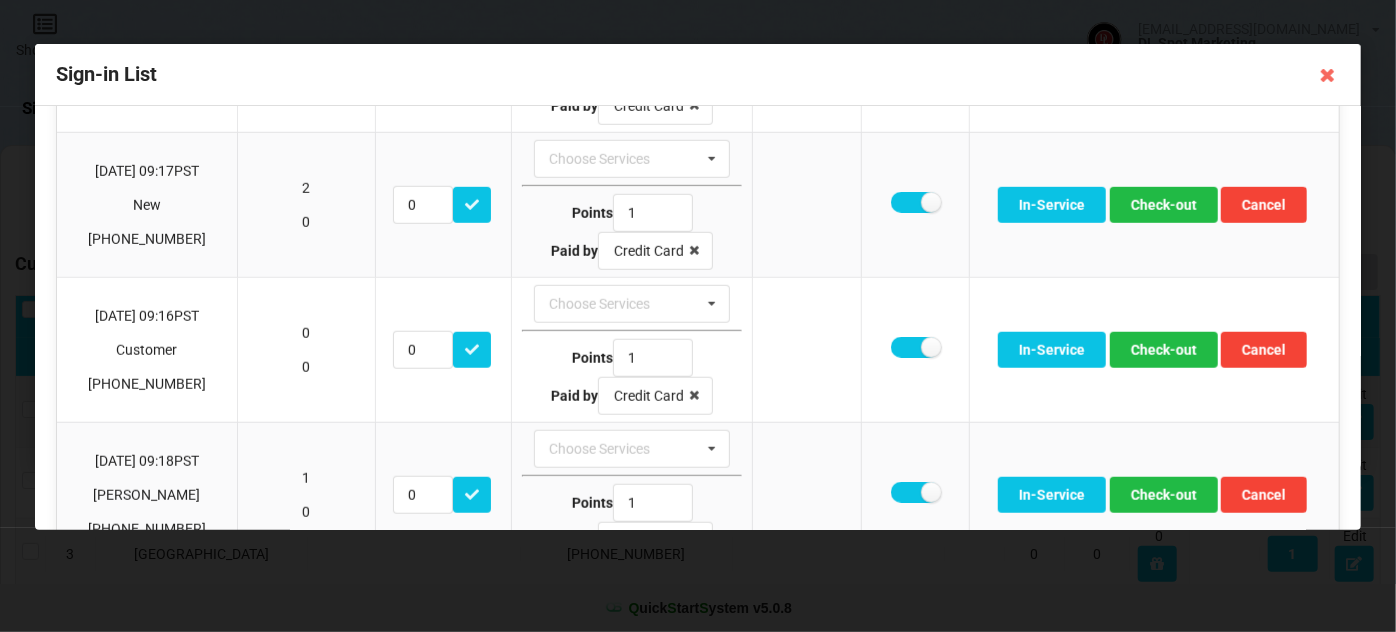 scroll, scrollTop: 730, scrollLeft: 0, axis: vertical 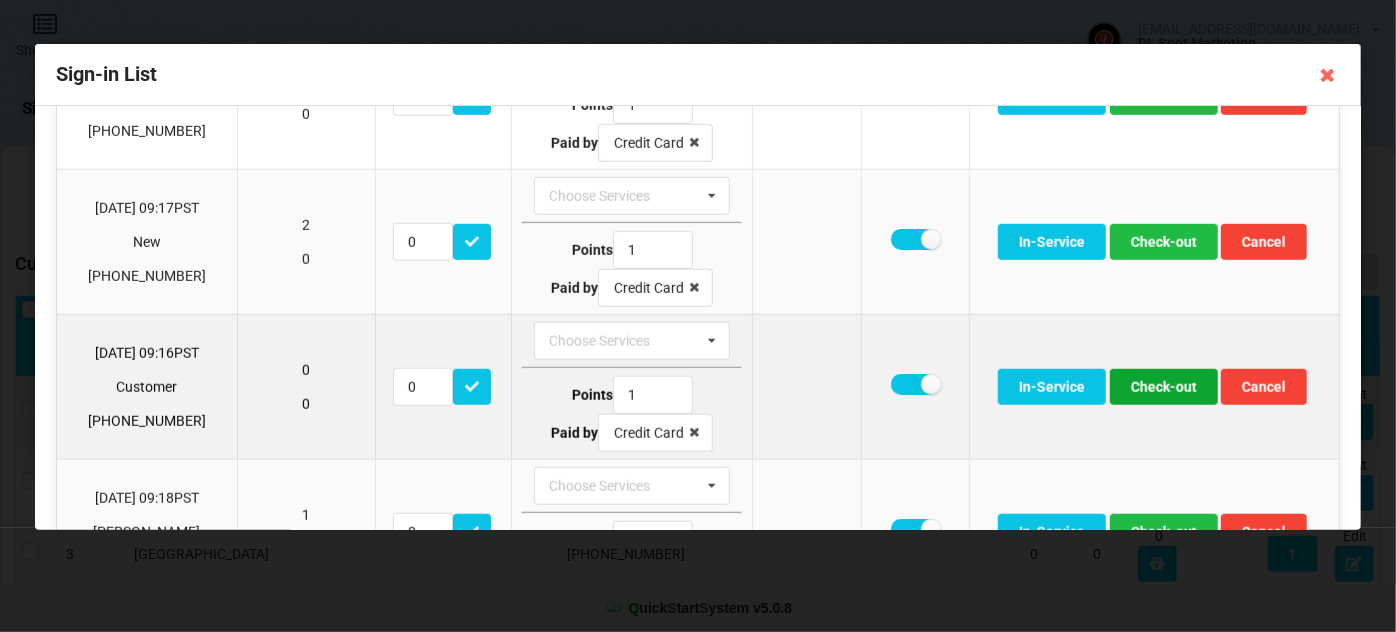 click on "Check-out" at bounding box center (1164, 387) 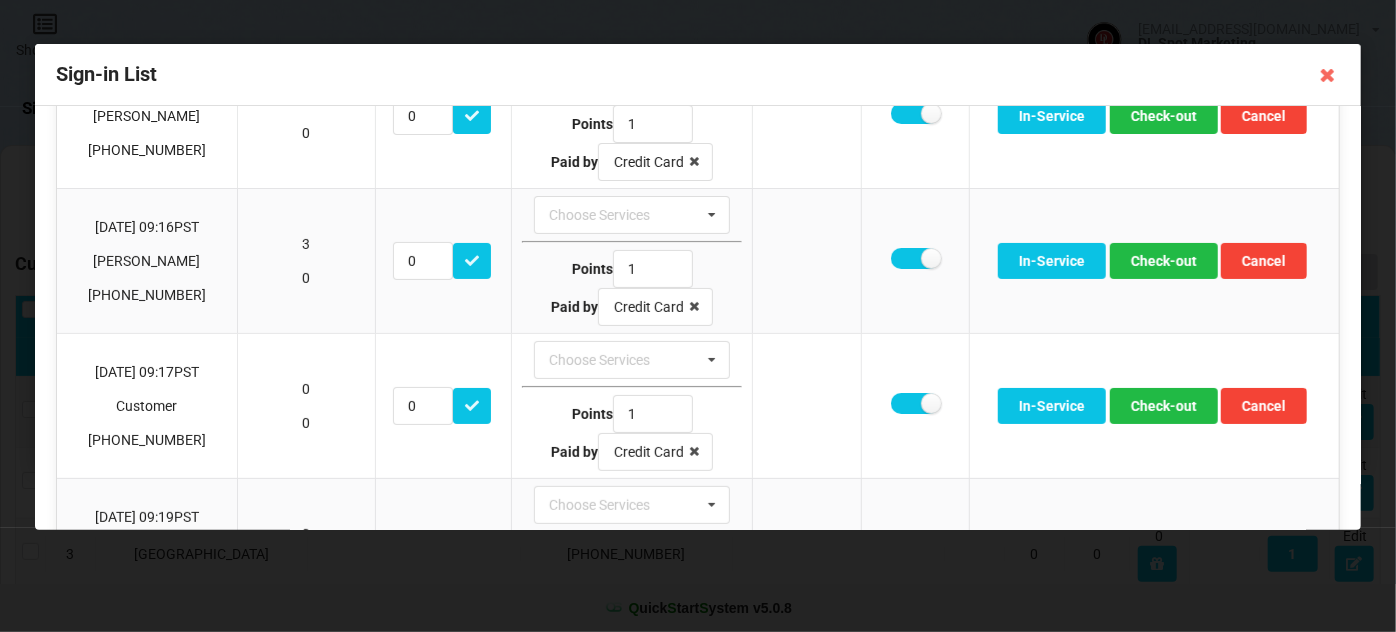scroll, scrollTop: 124, scrollLeft: 0, axis: vertical 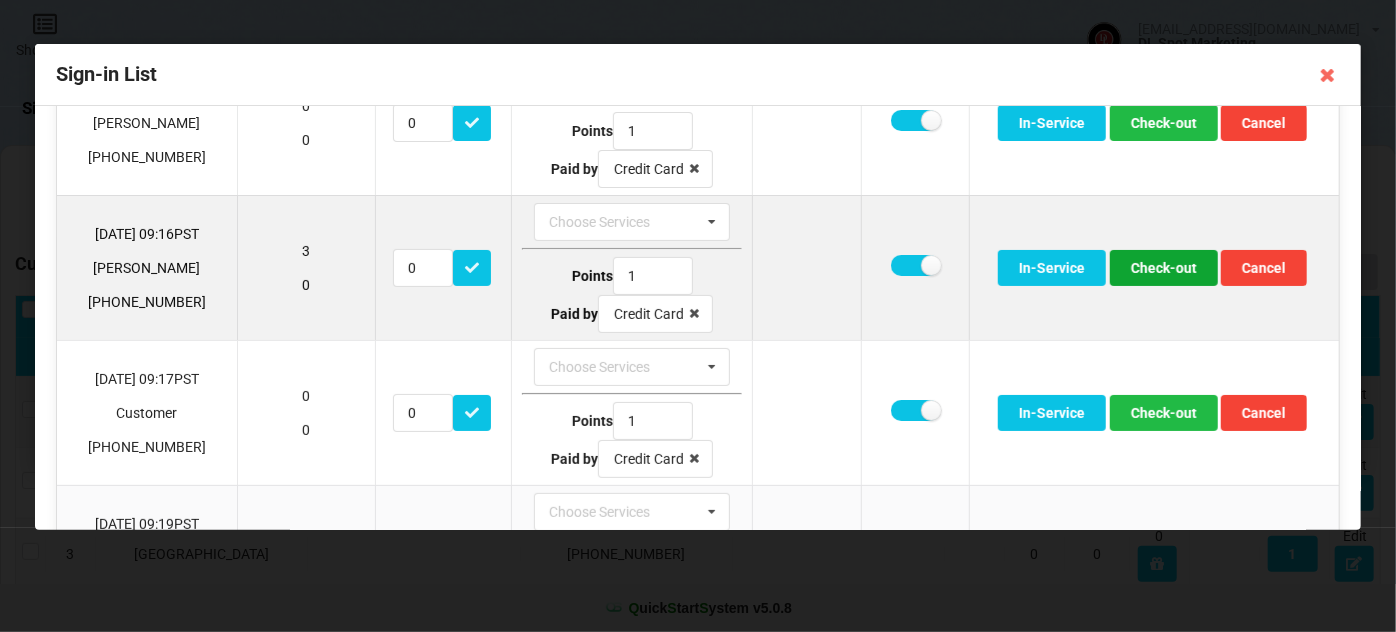 click on "Check-out" at bounding box center (1164, 268) 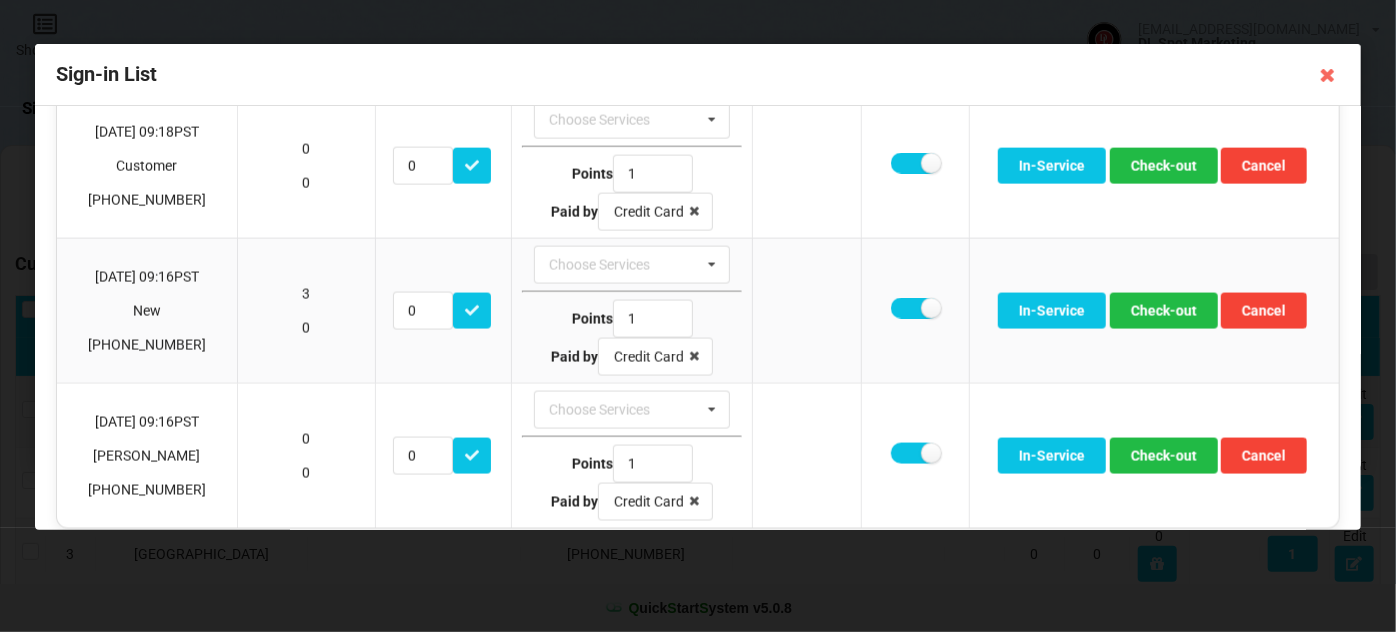 scroll, scrollTop: 1533, scrollLeft: 0, axis: vertical 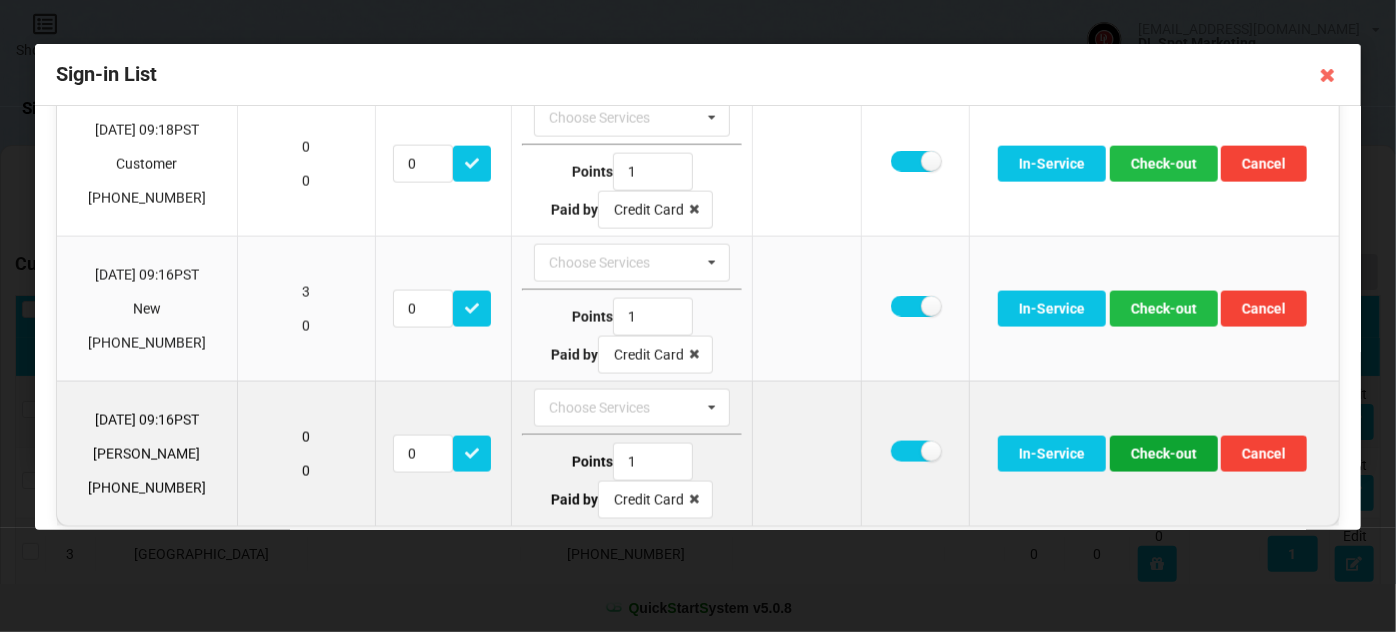 click on "Check-out" at bounding box center (1164, 454) 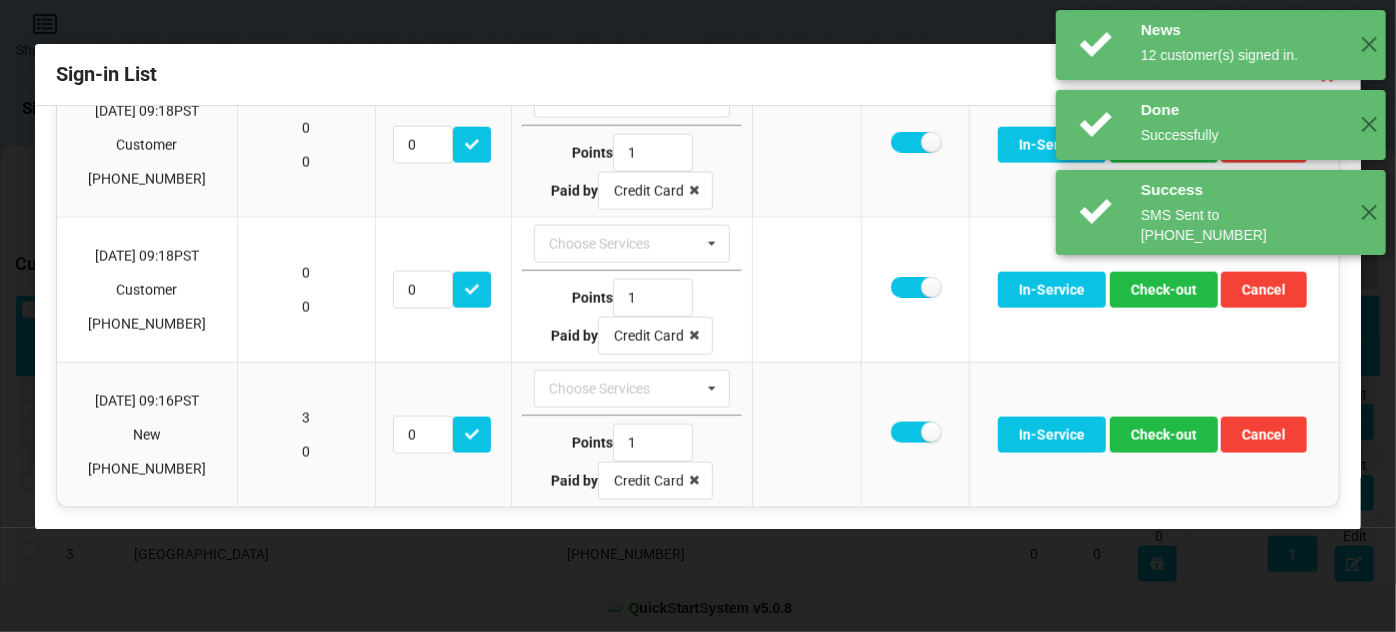 scroll, scrollTop: 1389, scrollLeft: 0, axis: vertical 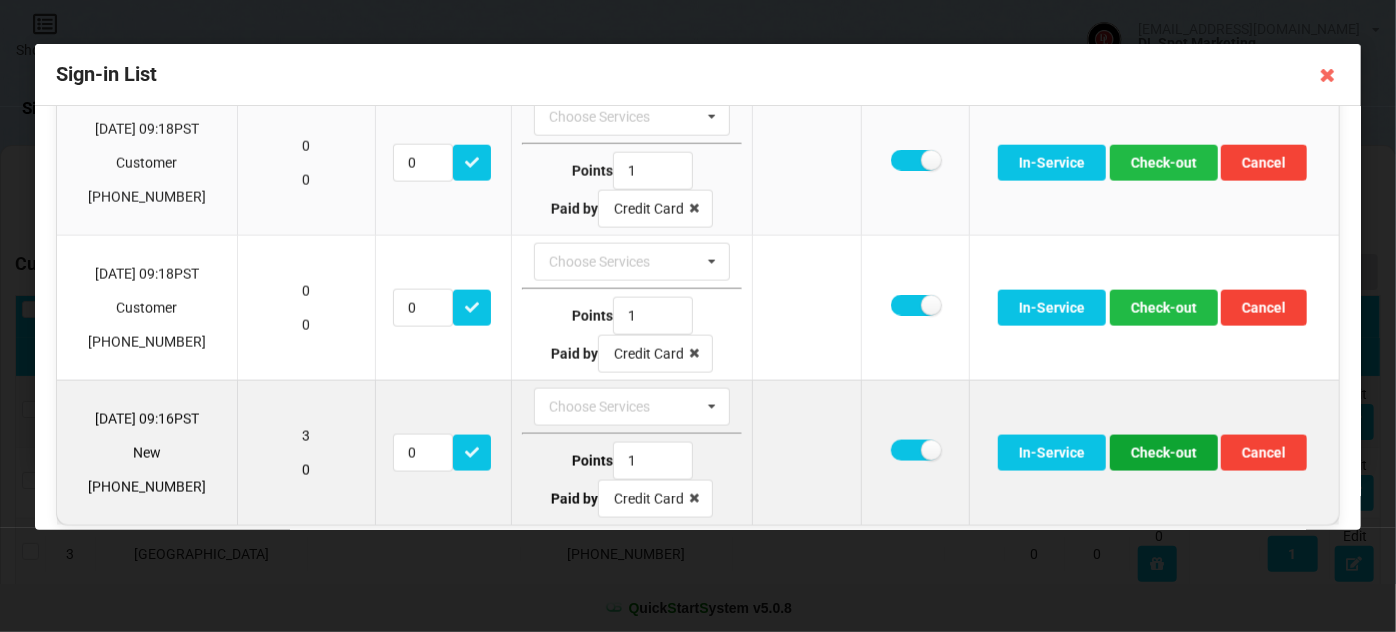 click on "Check-out" at bounding box center (1164, 453) 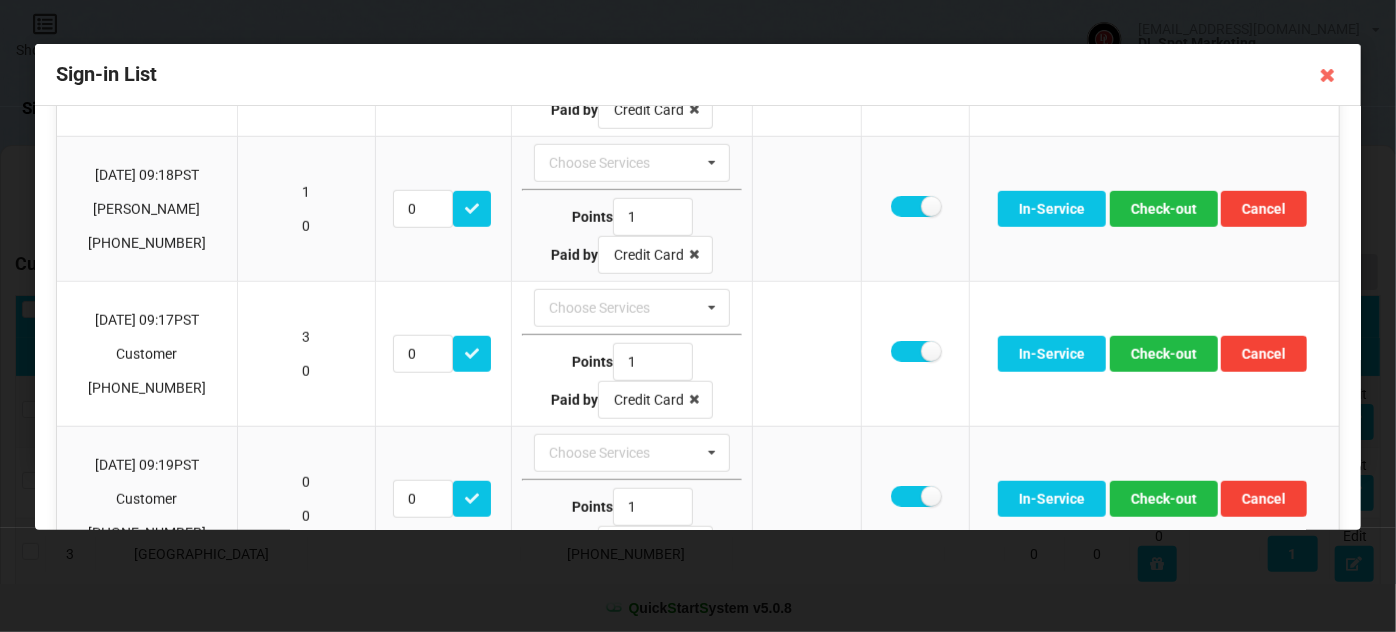 scroll, scrollTop: 761, scrollLeft: 0, axis: vertical 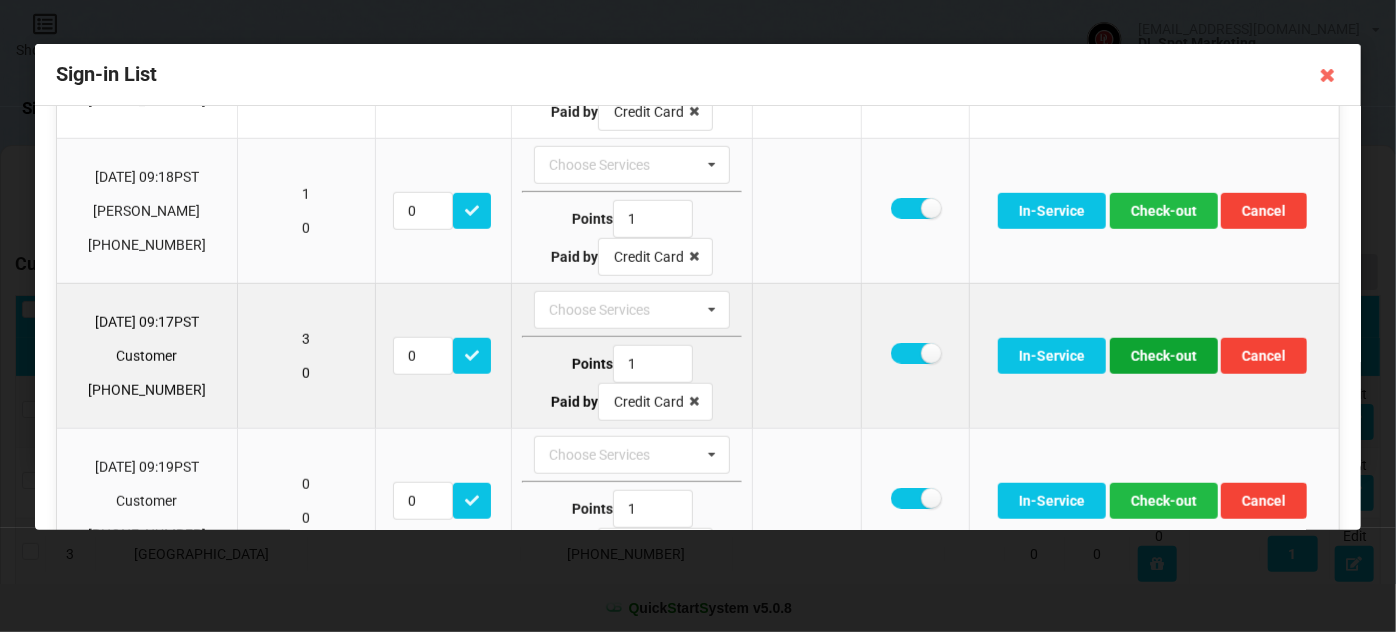 click on "Check-out" at bounding box center [1164, 356] 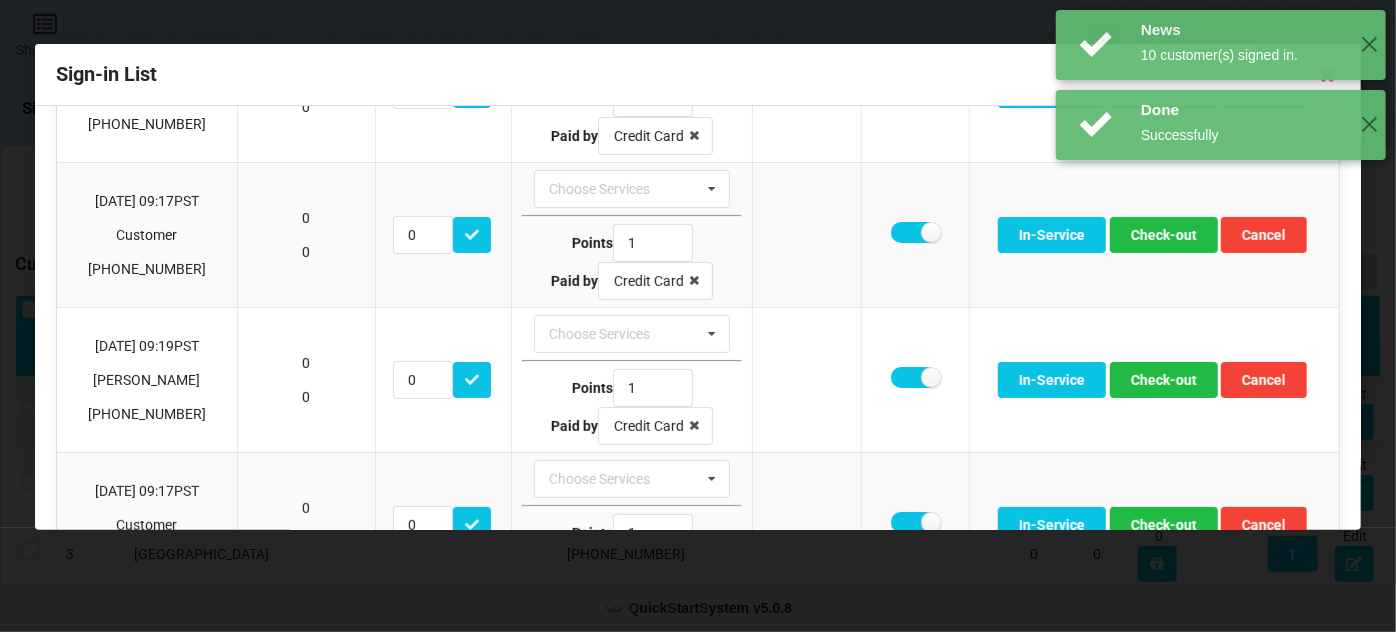 scroll, scrollTop: 155, scrollLeft: 0, axis: vertical 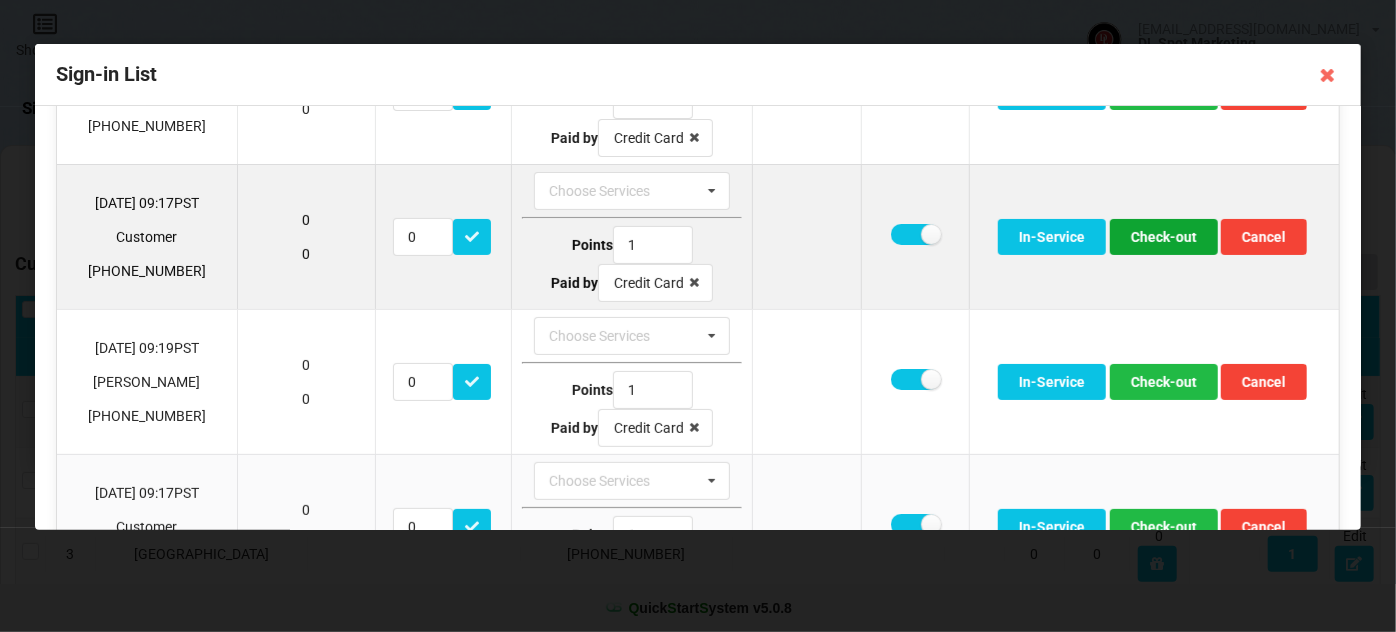click on "Check-out" at bounding box center [1164, 237] 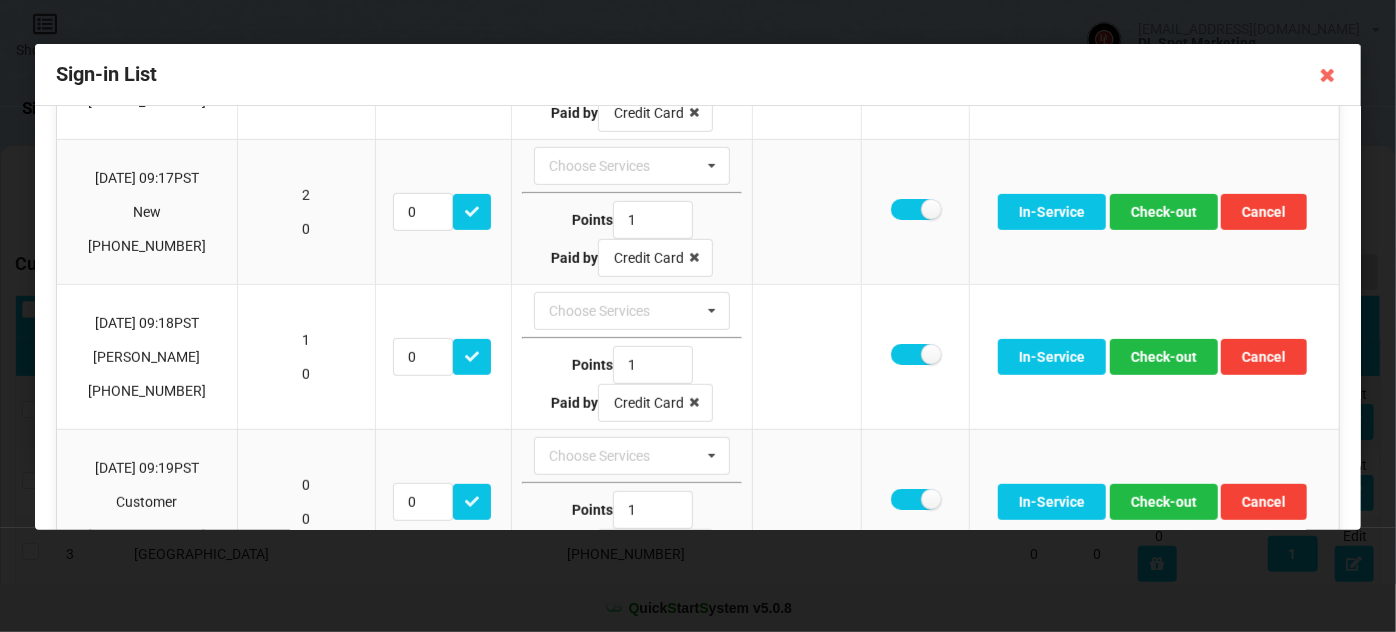 scroll, scrollTop: 485, scrollLeft: 0, axis: vertical 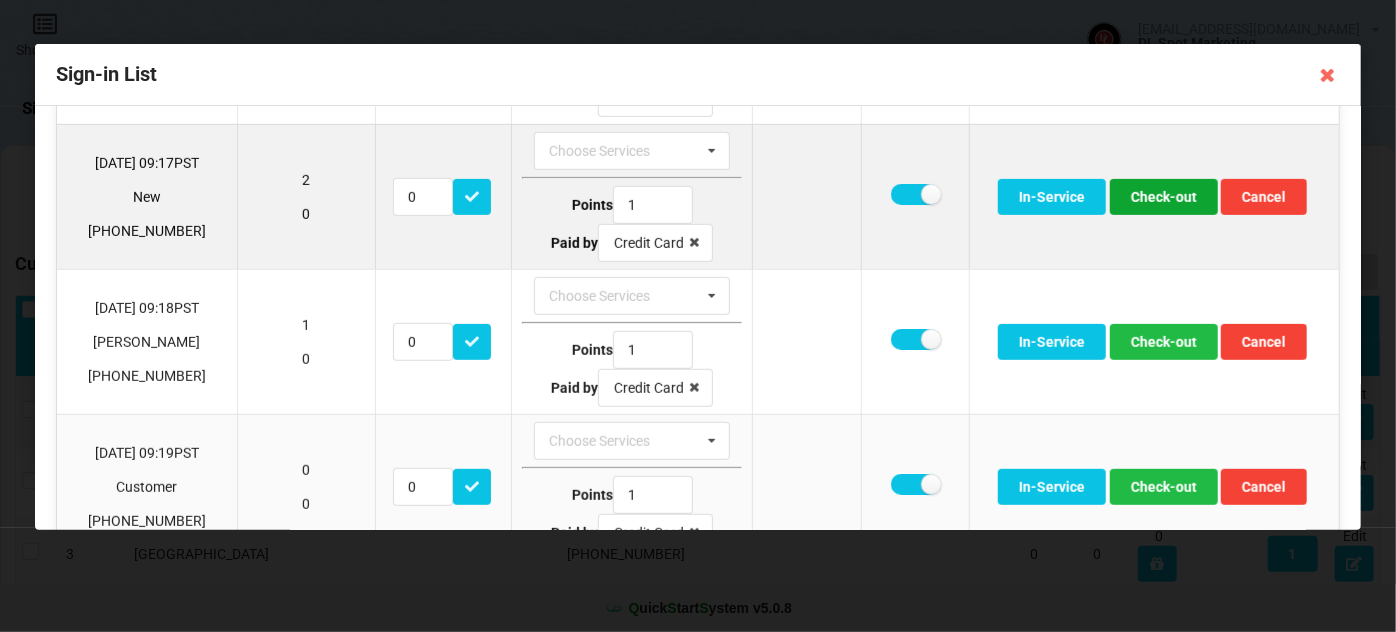 click on "Check-out" at bounding box center (1164, 197) 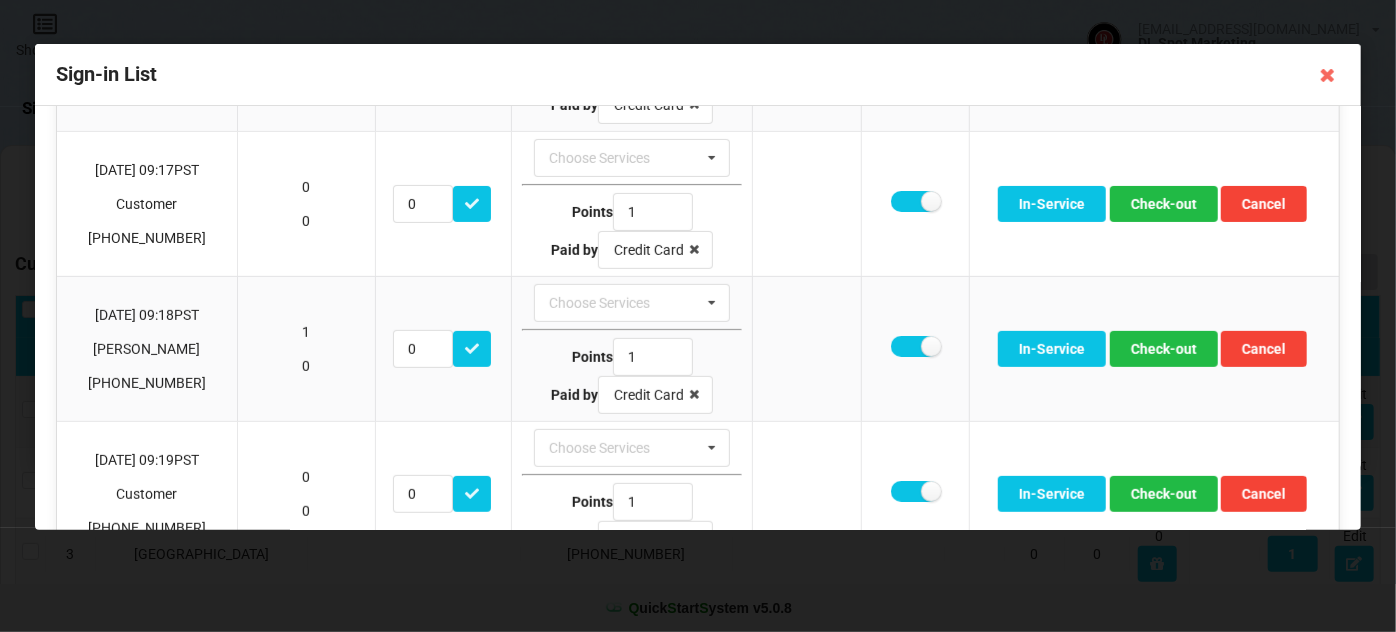 scroll, scrollTop: 330, scrollLeft: 0, axis: vertical 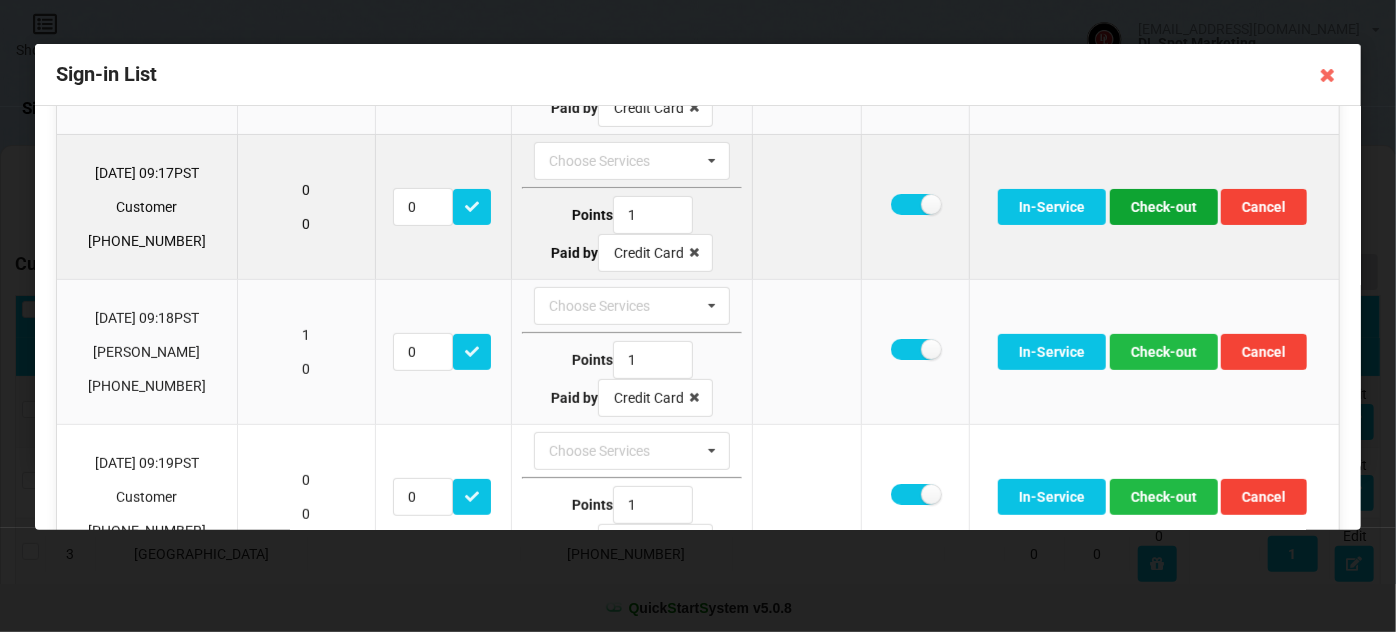 click on "Check-out" at bounding box center [1164, 207] 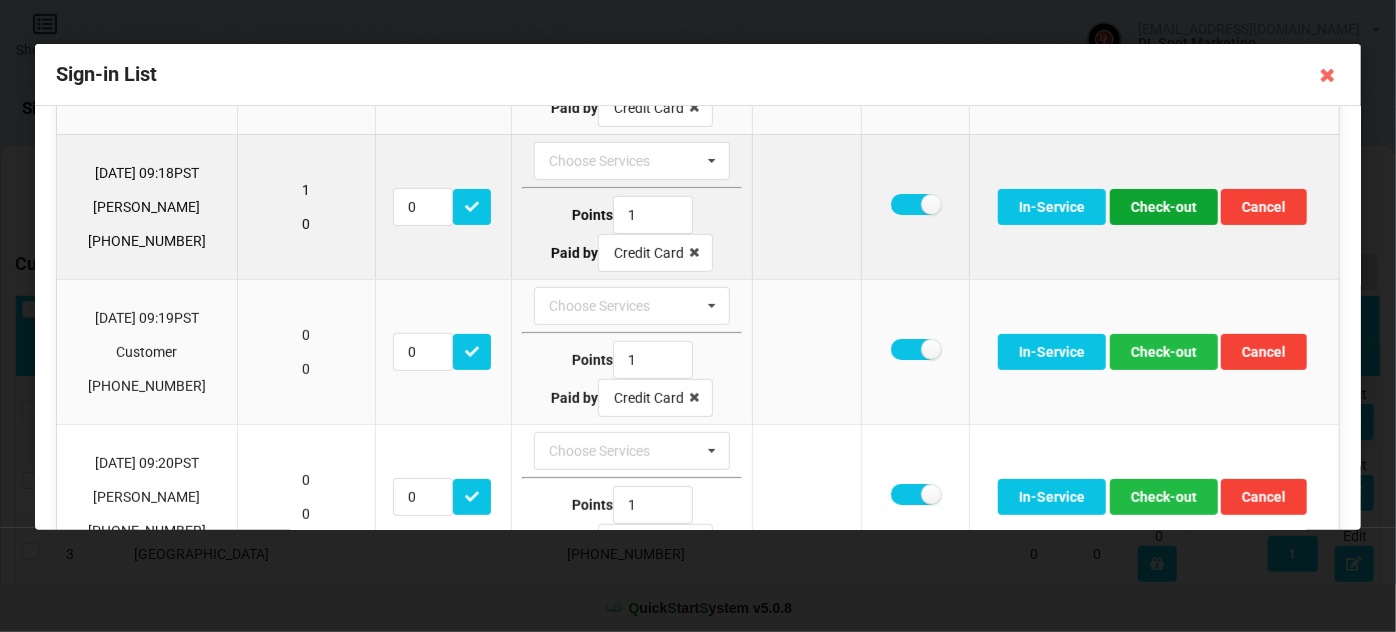 click on "Check-out" at bounding box center (1164, 207) 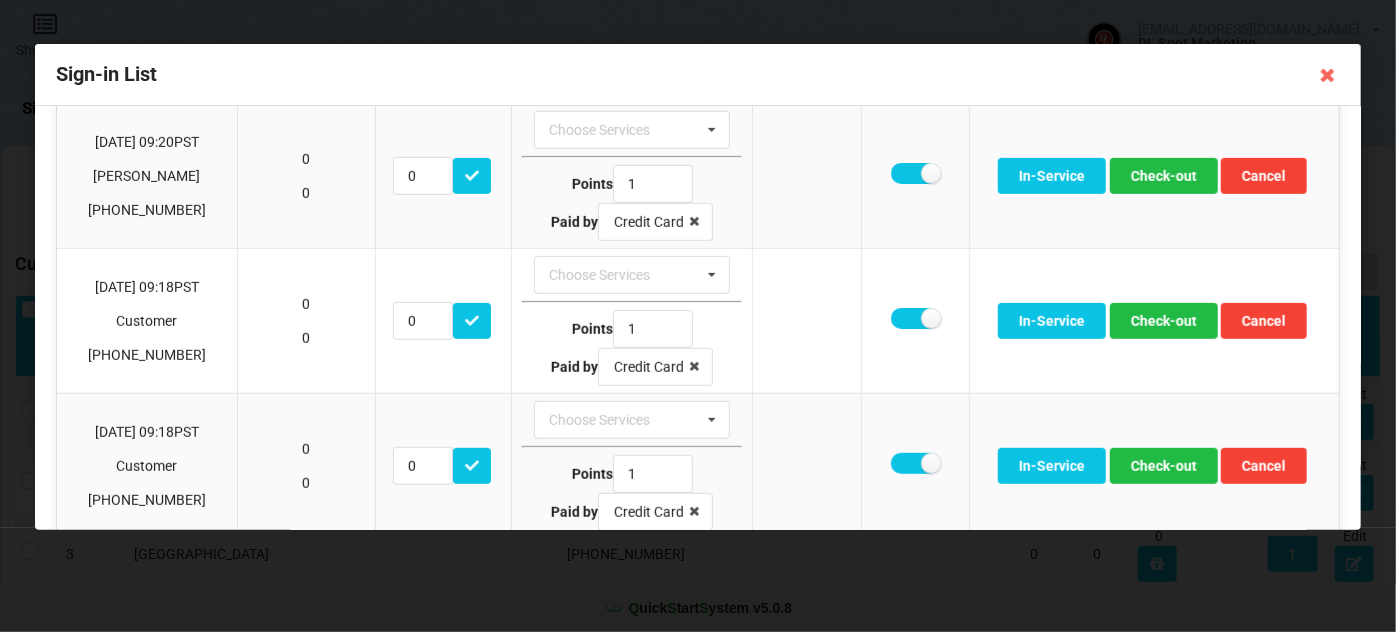 scroll, scrollTop: 528, scrollLeft: 0, axis: vertical 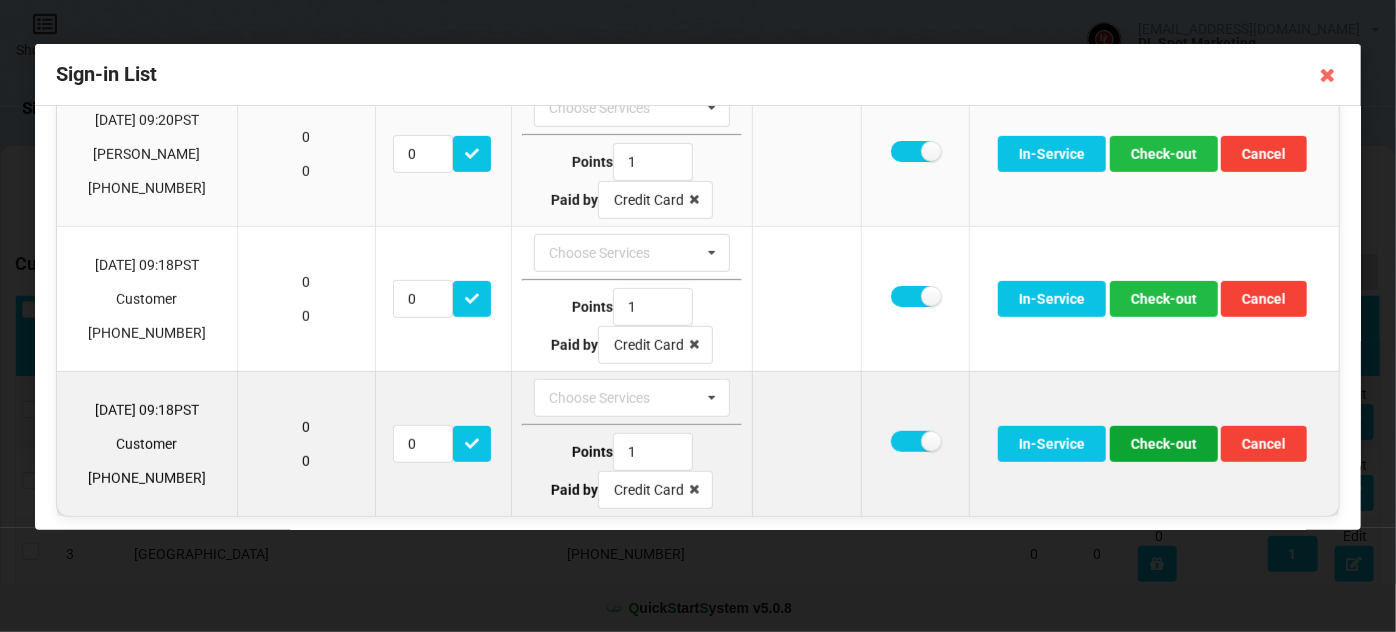 click on "Check-out" at bounding box center [1164, 444] 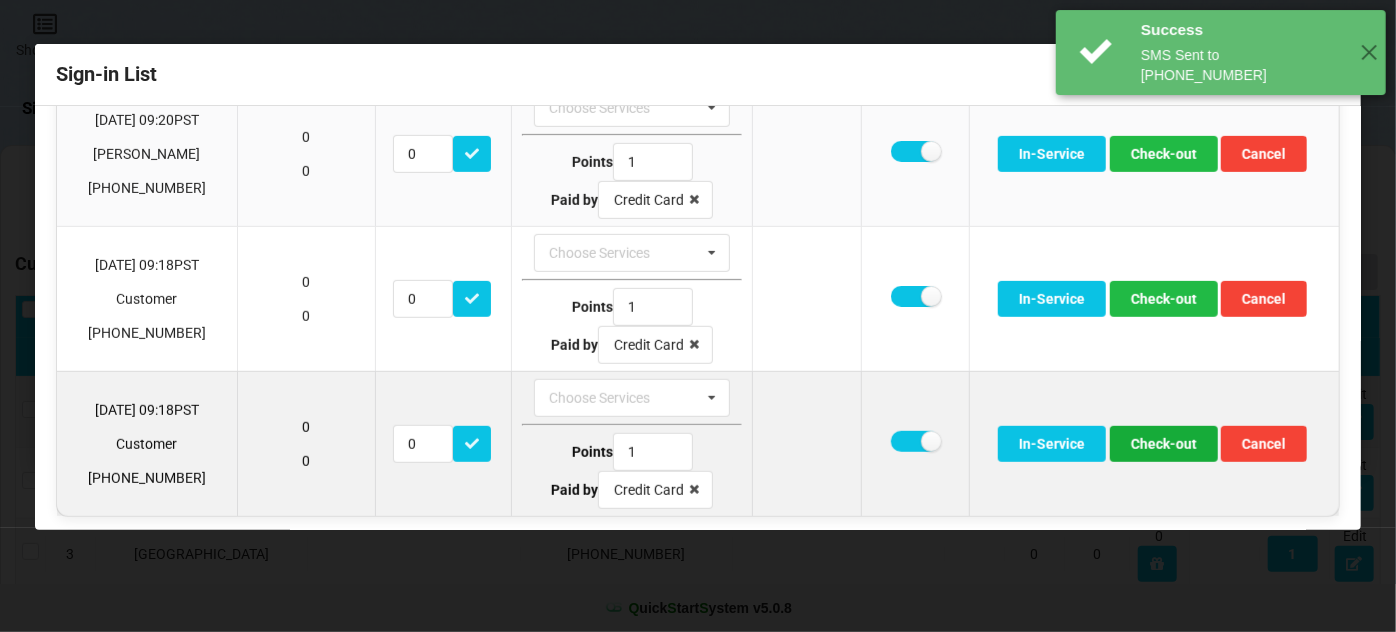 scroll, scrollTop: 384, scrollLeft: 0, axis: vertical 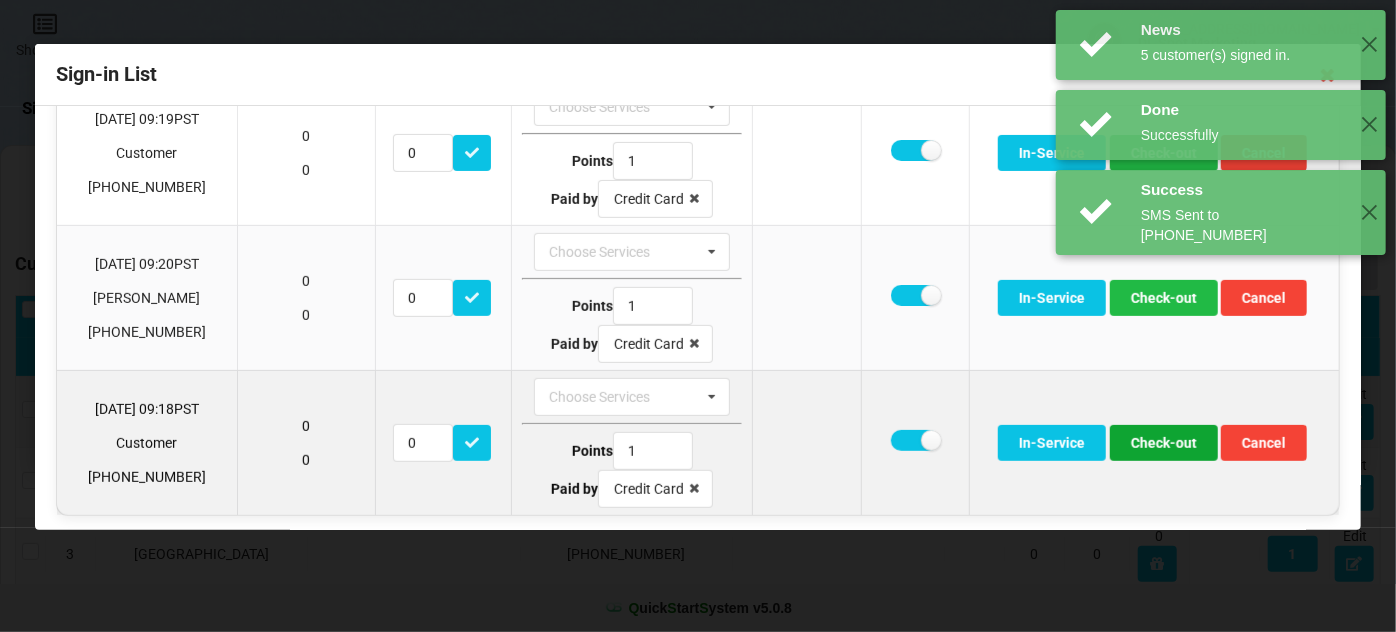 click on "Check-out" at bounding box center (1164, 443) 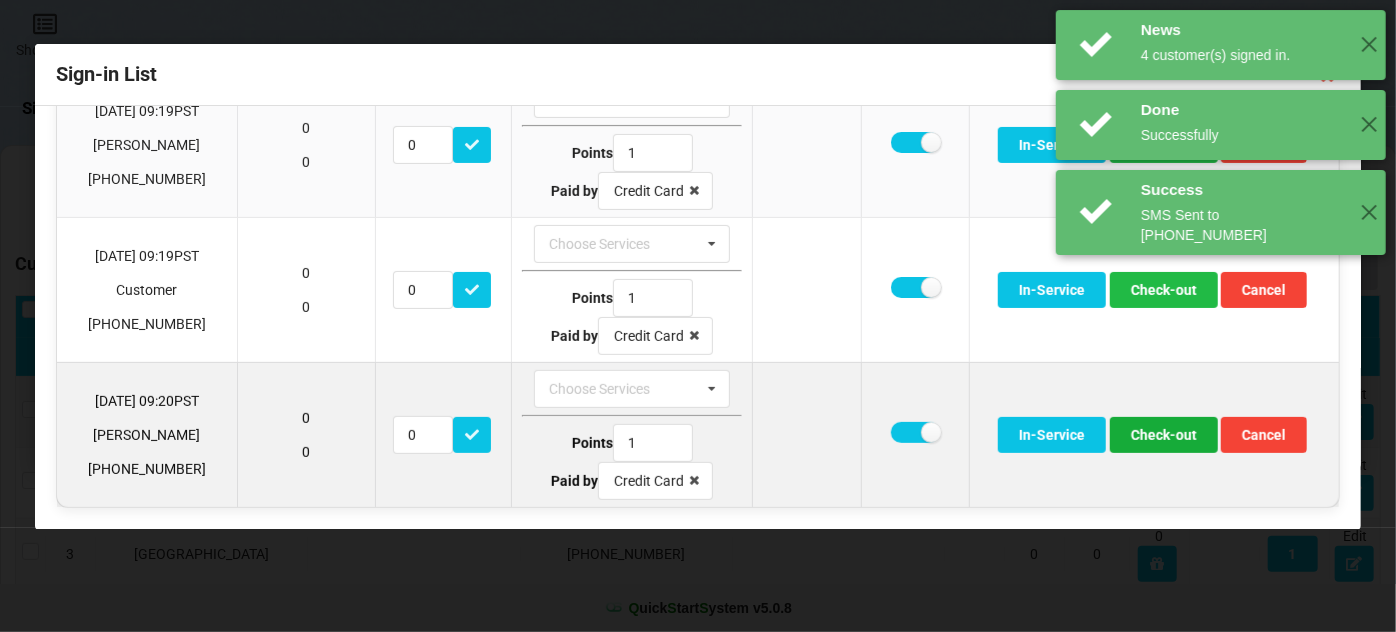 scroll, scrollTop: 240, scrollLeft: 0, axis: vertical 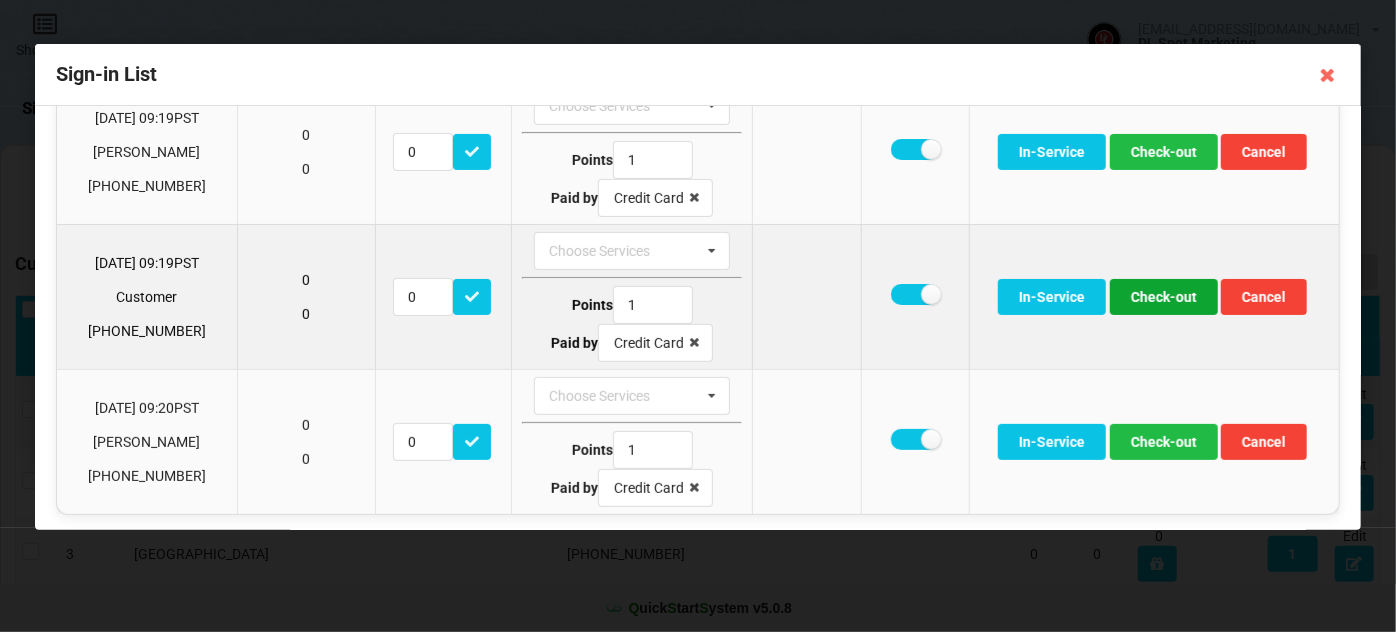click on "Check-out" at bounding box center [1164, 297] 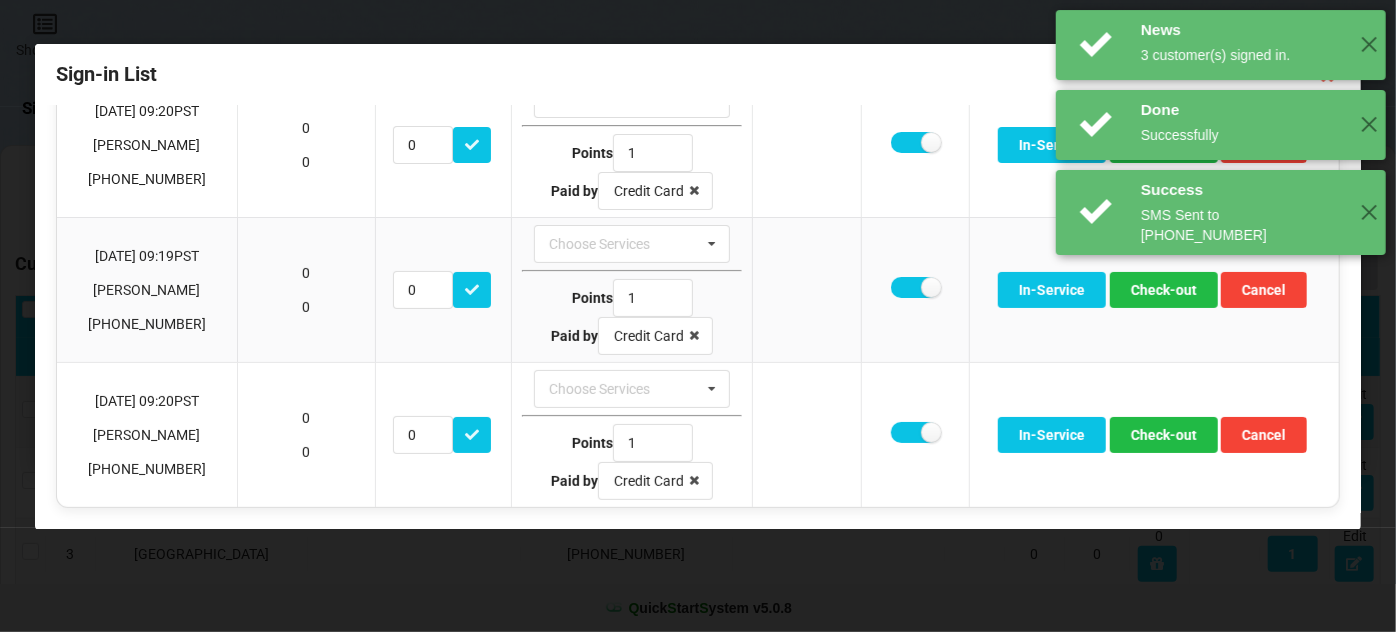 scroll, scrollTop: 97, scrollLeft: 0, axis: vertical 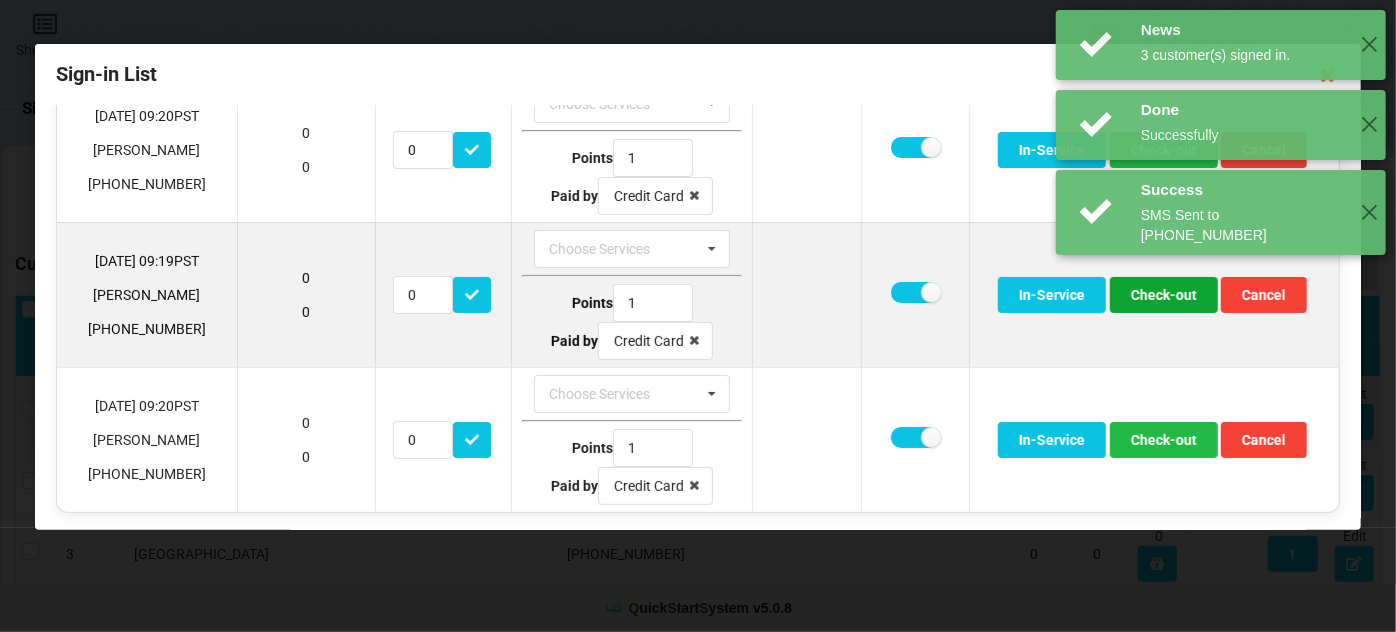 click on "Check-out" at bounding box center [1164, 295] 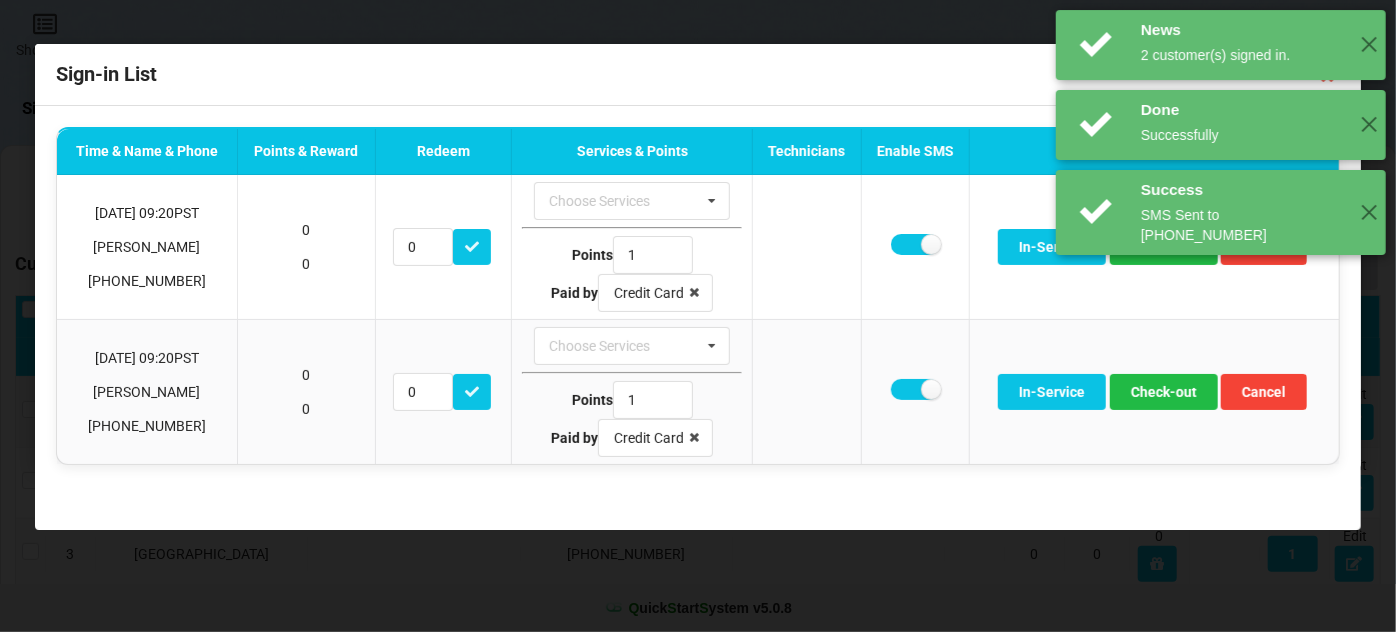 scroll, scrollTop: 0, scrollLeft: 0, axis: both 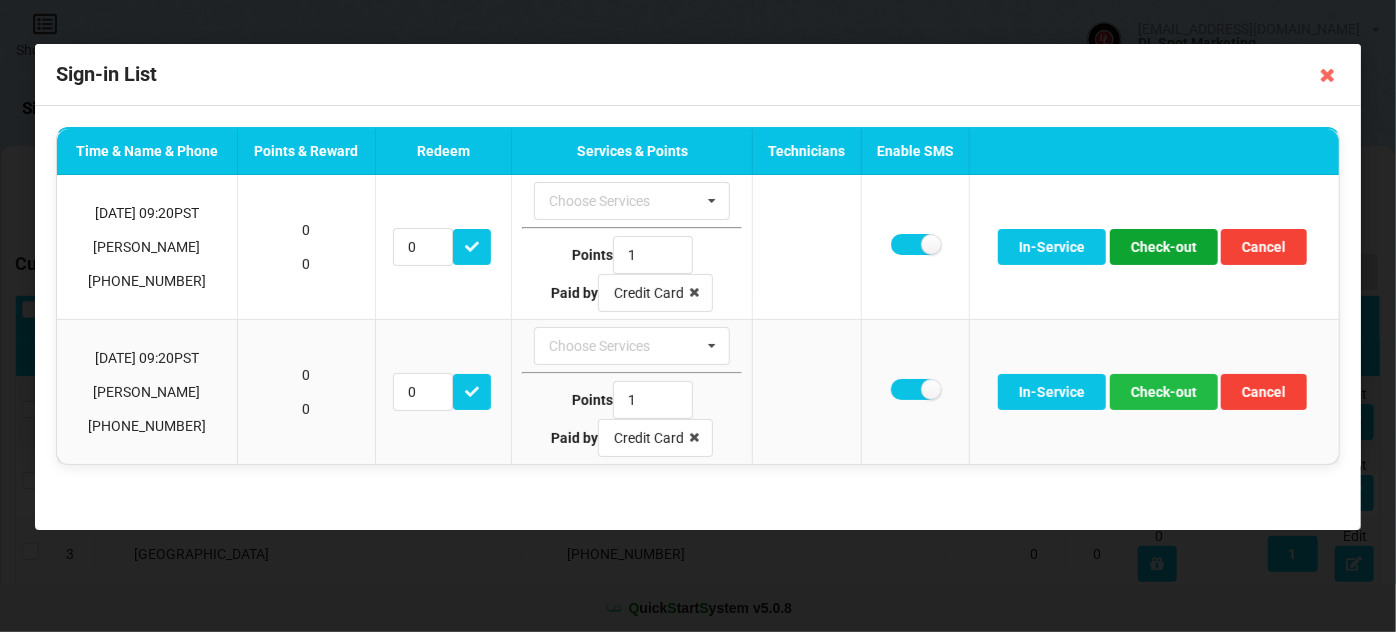click on "Check-out" at bounding box center (1164, 247) 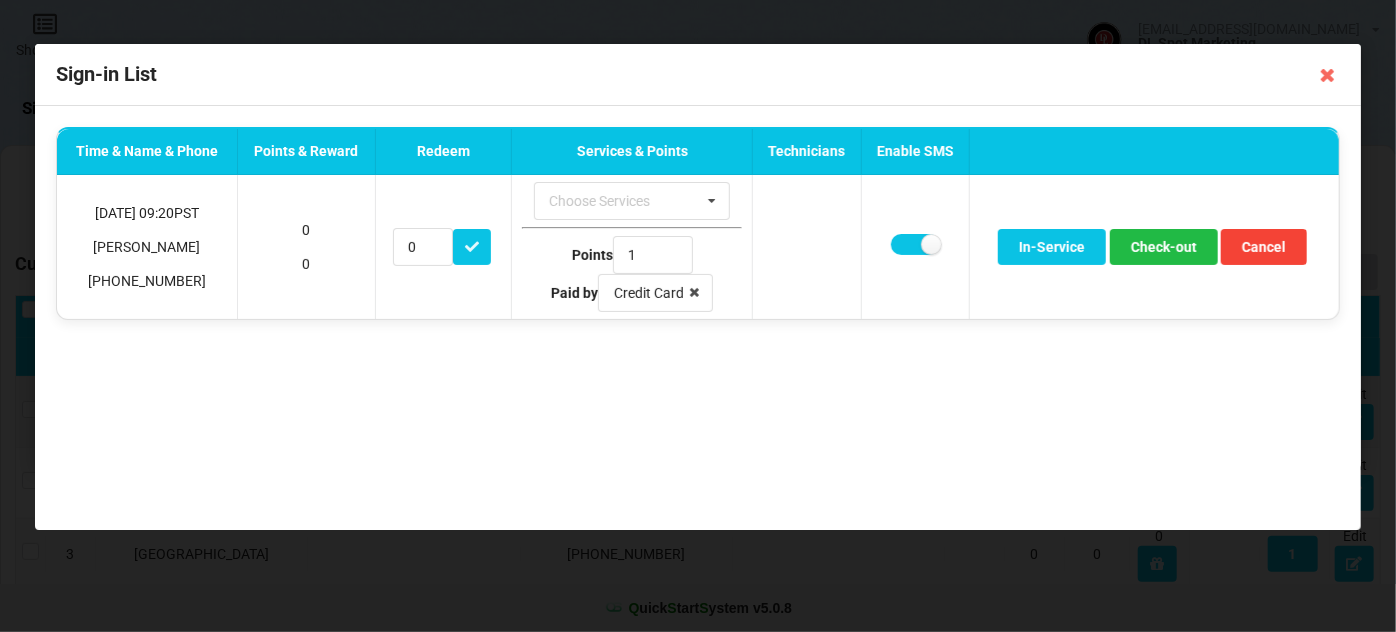 click on "News 1 customer(s) signed in. ✕ Done Successfully ✕ News 3 customer(s) signed in. ✕ Done Successfully ✕ Success SMS Sent to [PHONE_NUMBER] ✕" at bounding box center [1221, 212] 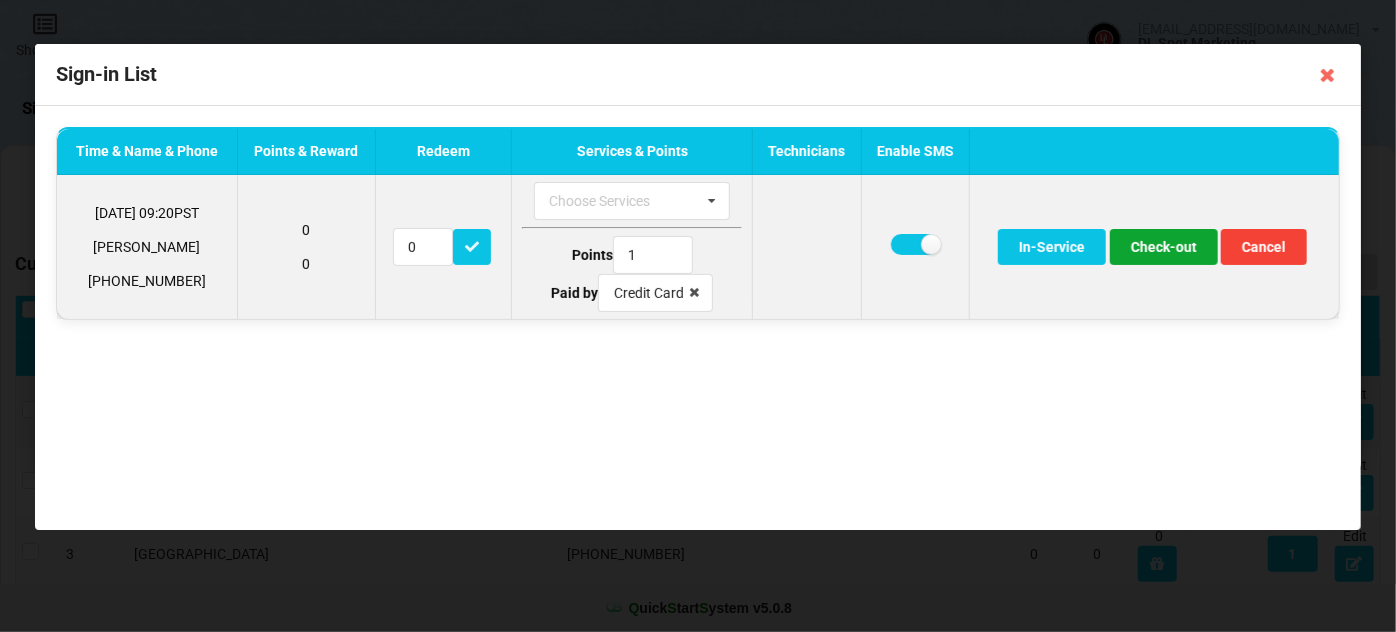 click on "Check-out" at bounding box center [1164, 247] 